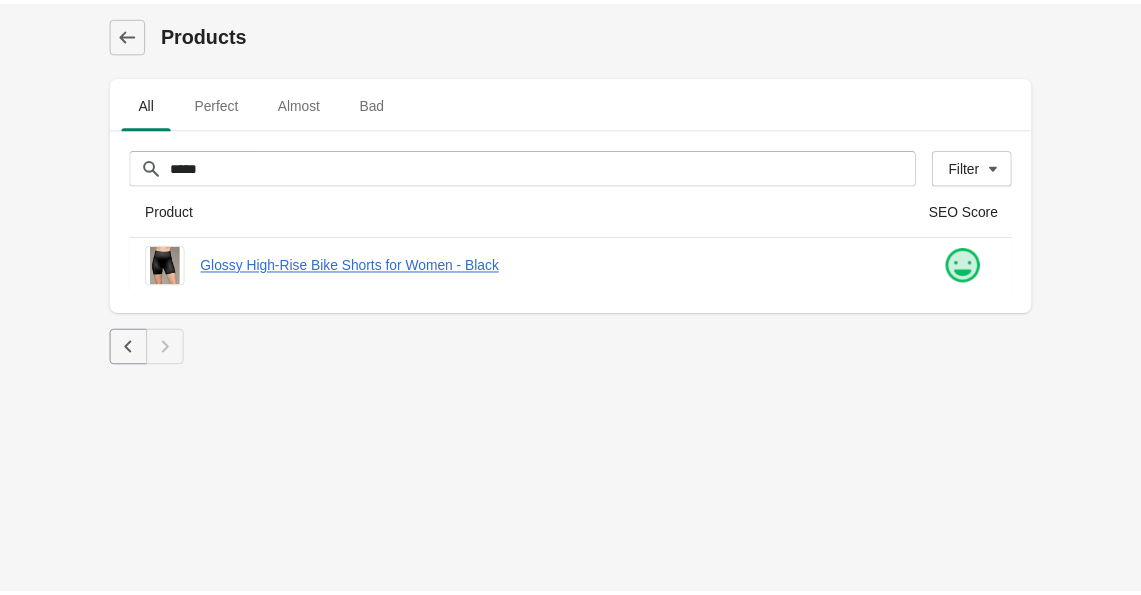 scroll, scrollTop: 0, scrollLeft: 0, axis: both 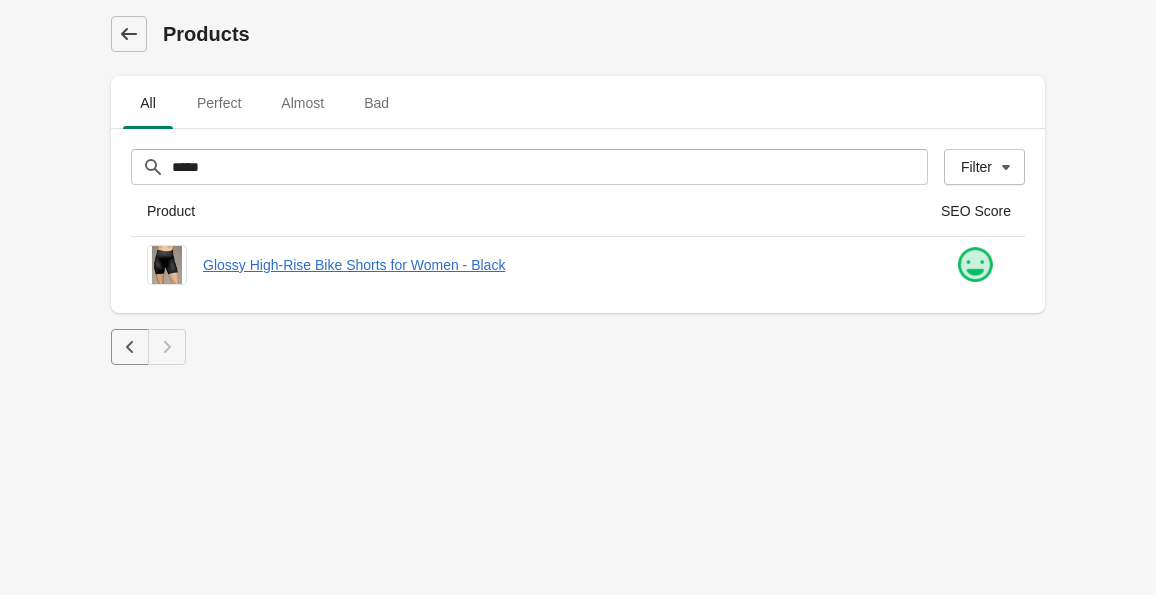 click 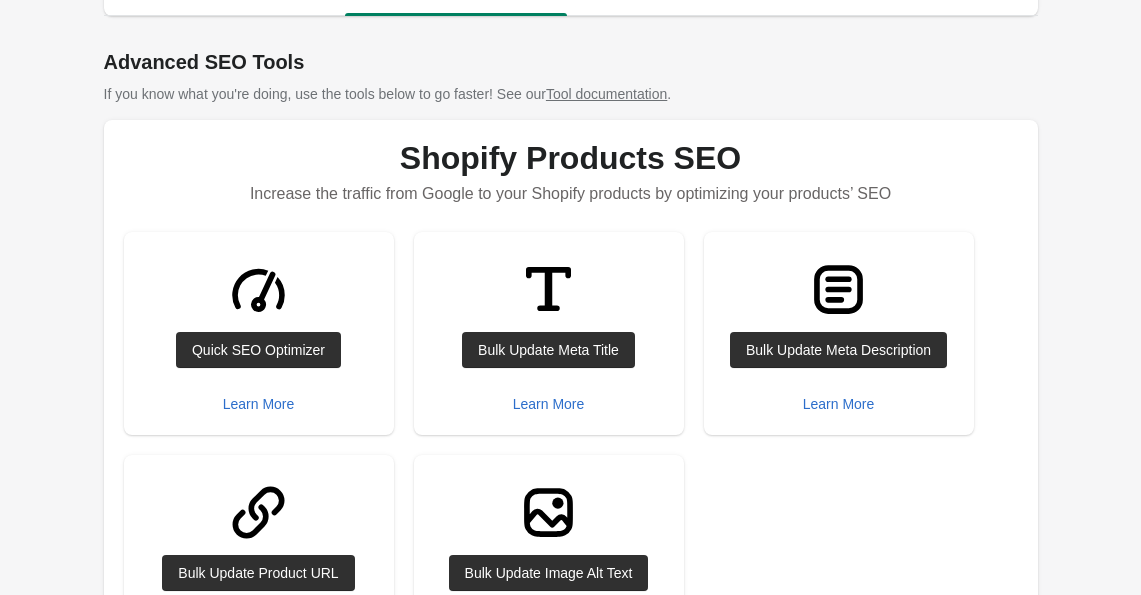 scroll, scrollTop: 0, scrollLeft: 0, axis: both 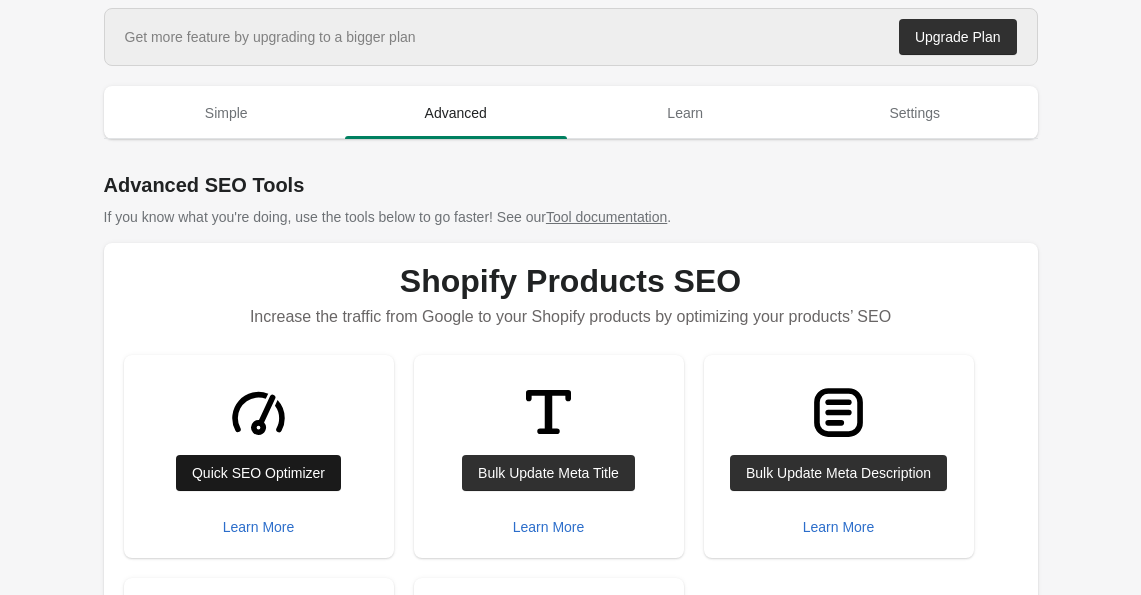 click on "Quick SEO Optimizer" at bounding box center (258, 473) 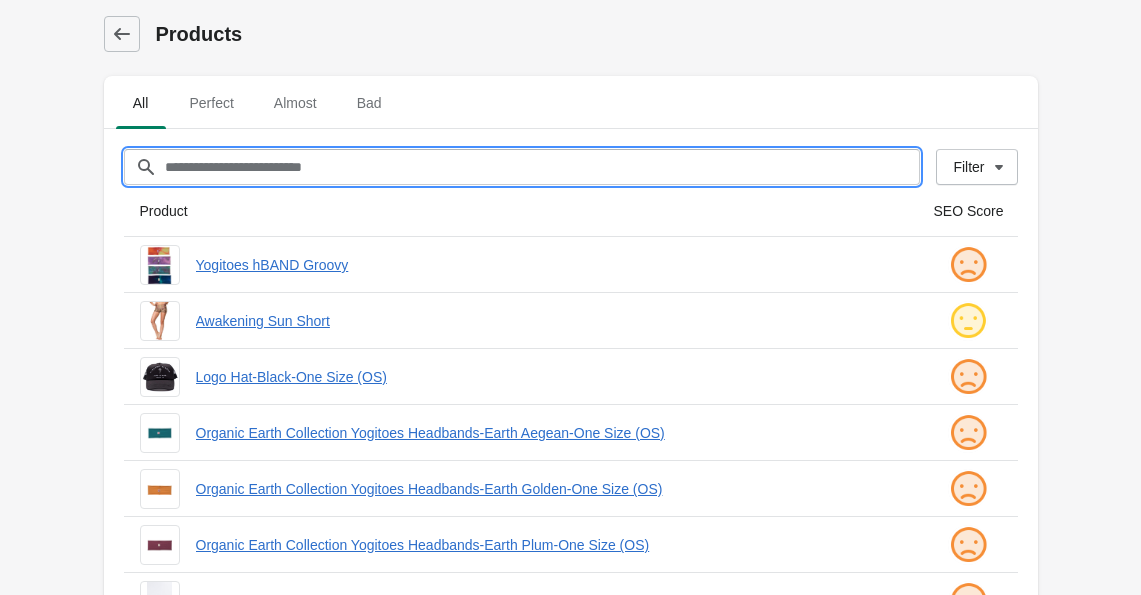 click on "Filter[title]" at bounding box center (542, 167) 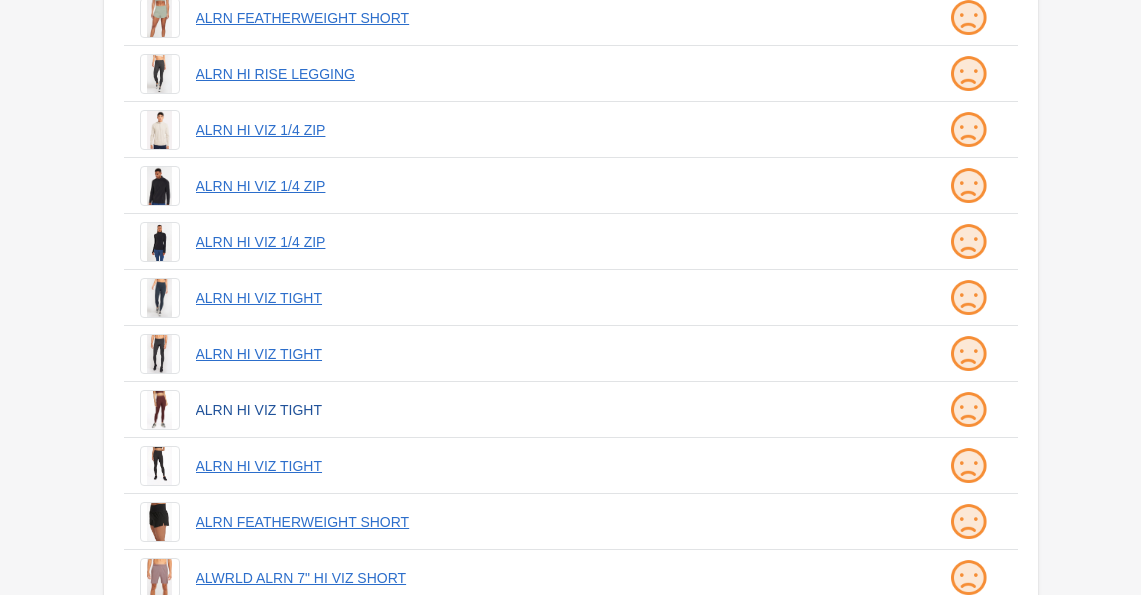 scroll, scrollTop: 562, scrollLeft: 0, axis: vertical 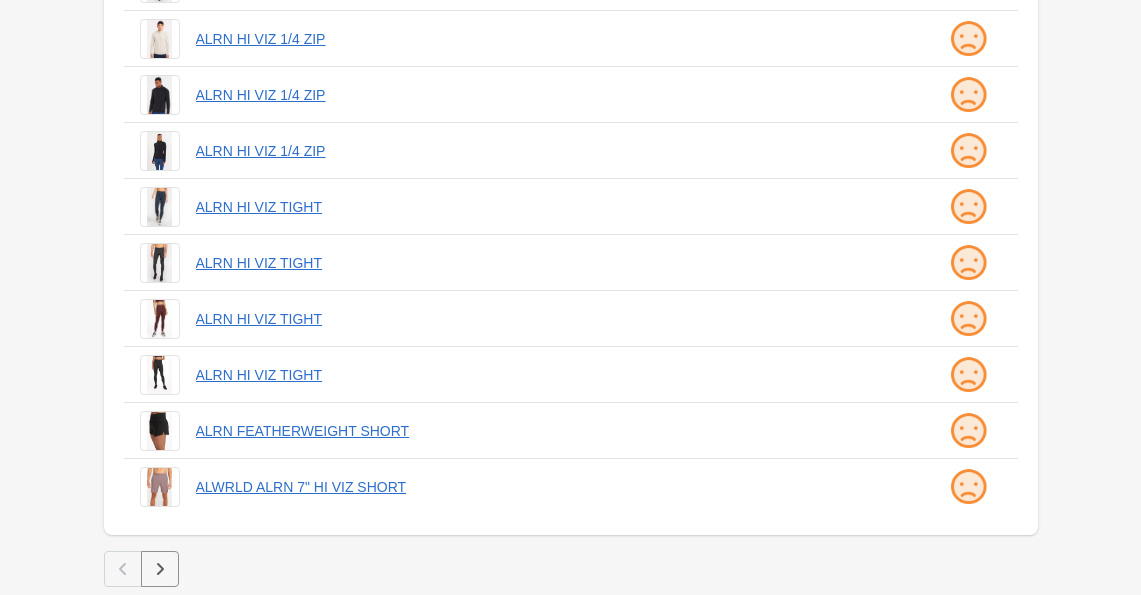 type on "****" 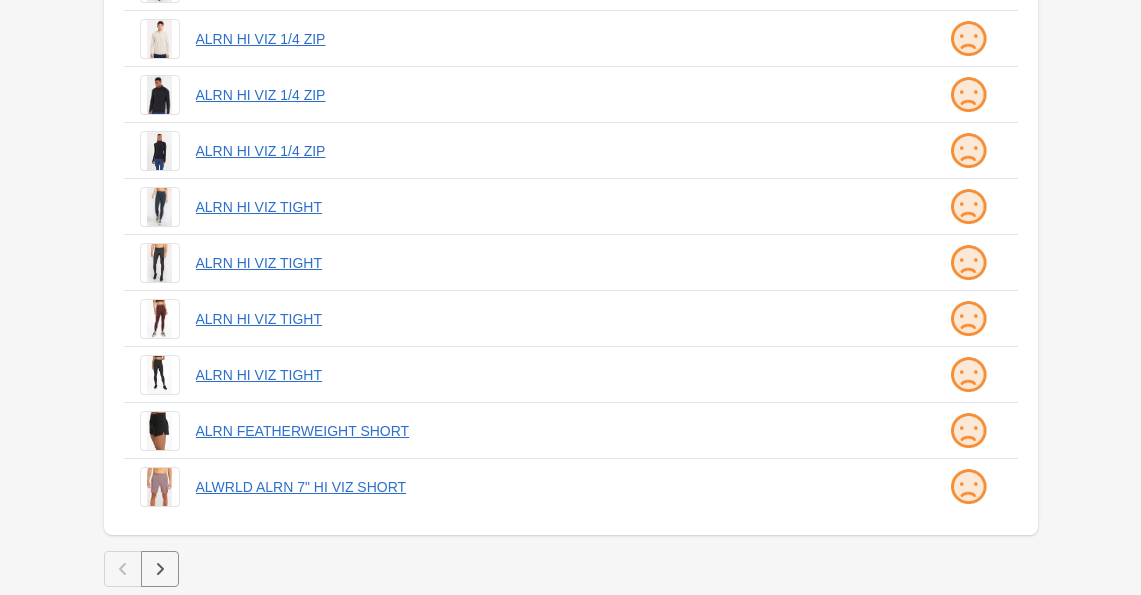 click 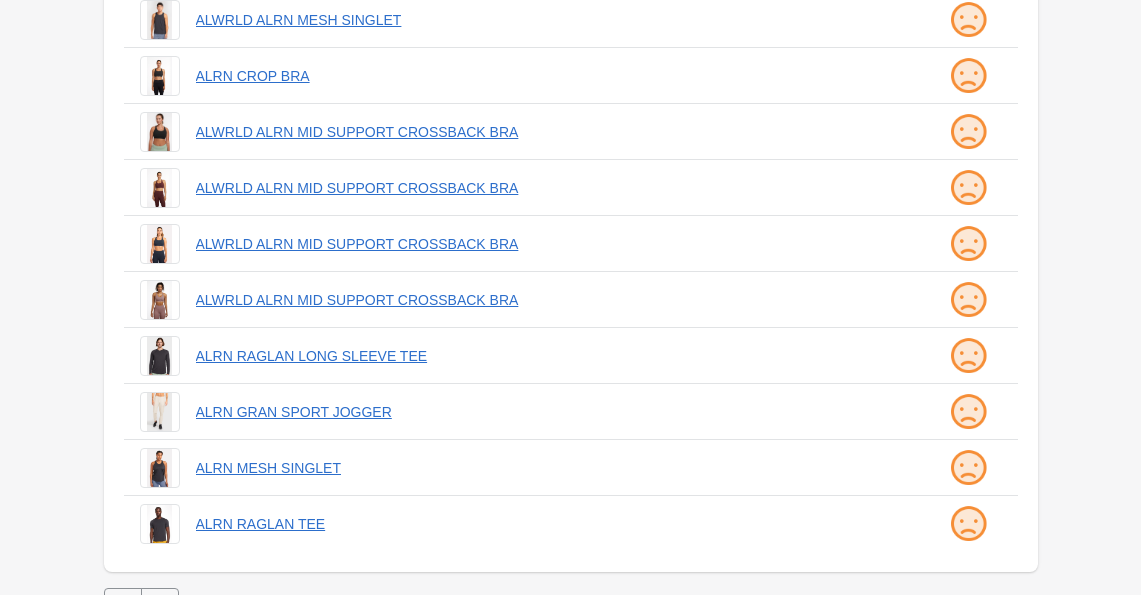 scroll, scrollTop: 562, scrollLeft: 0, axis: vertical 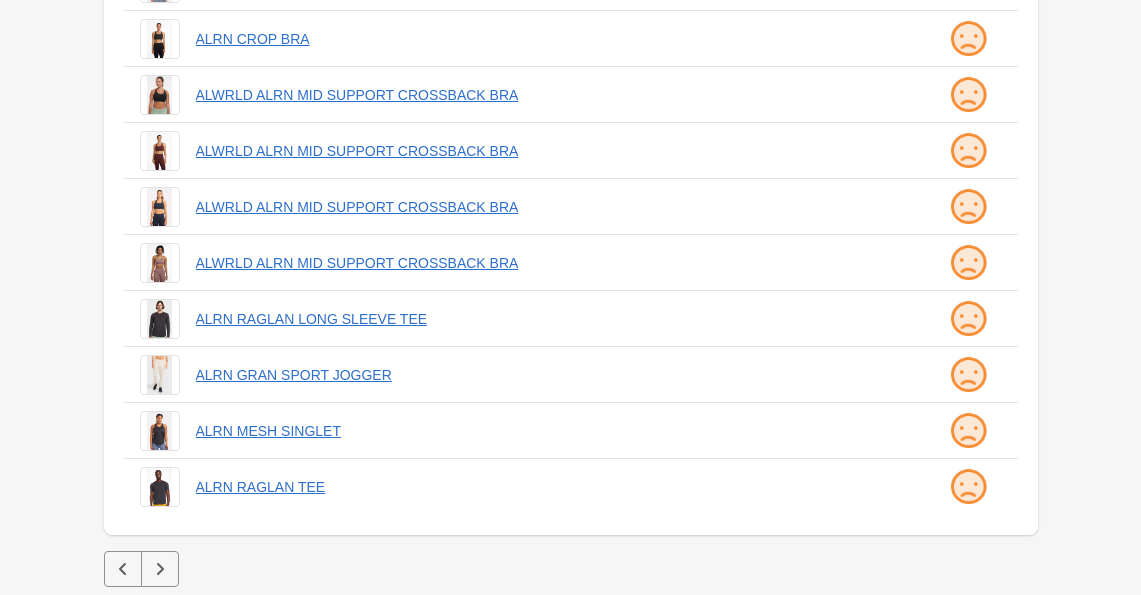 click 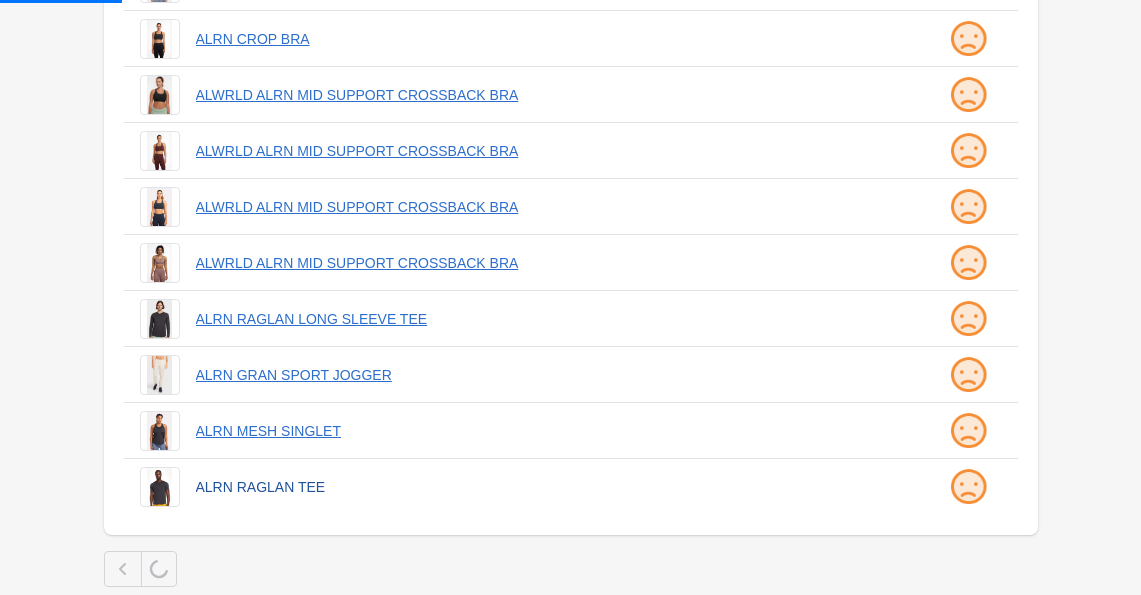 scroll, scrollTop: 0, scrollLeft: 0, axis: both 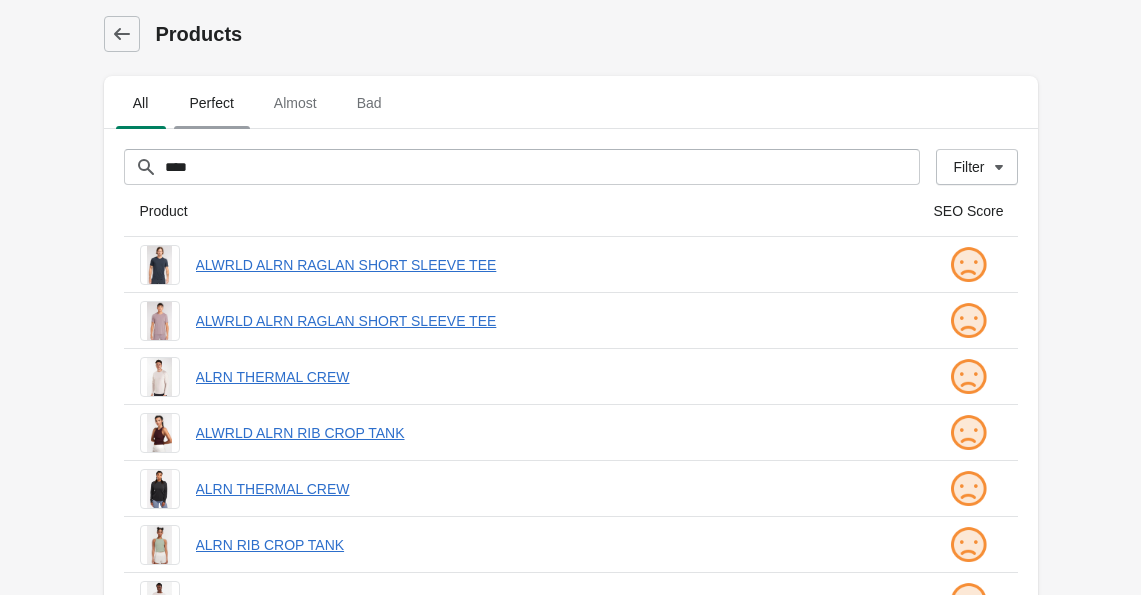 click on "Perfect" at bounding box center (212, 103) 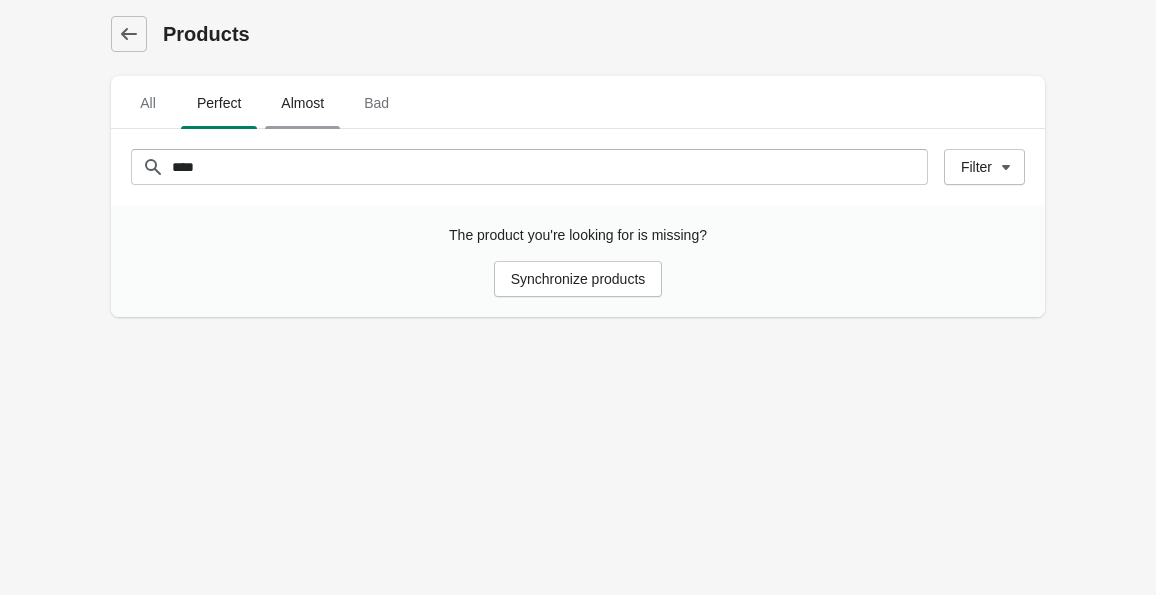 click on "Almost" at bounding box center [302, 103] 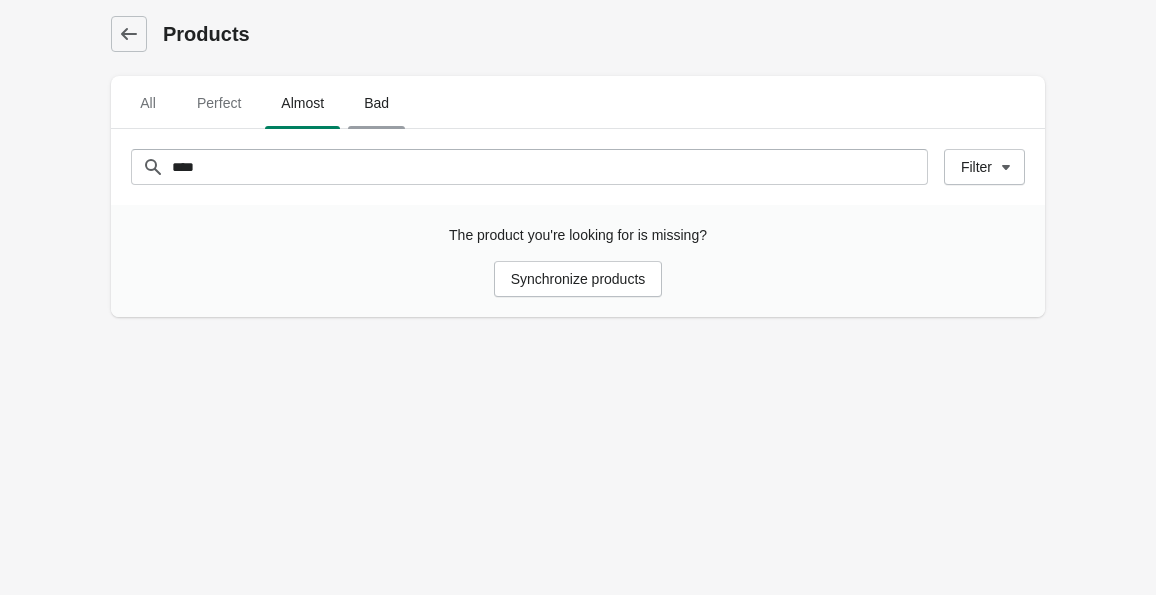 click on "Bad" at bounding box center [376, 103] 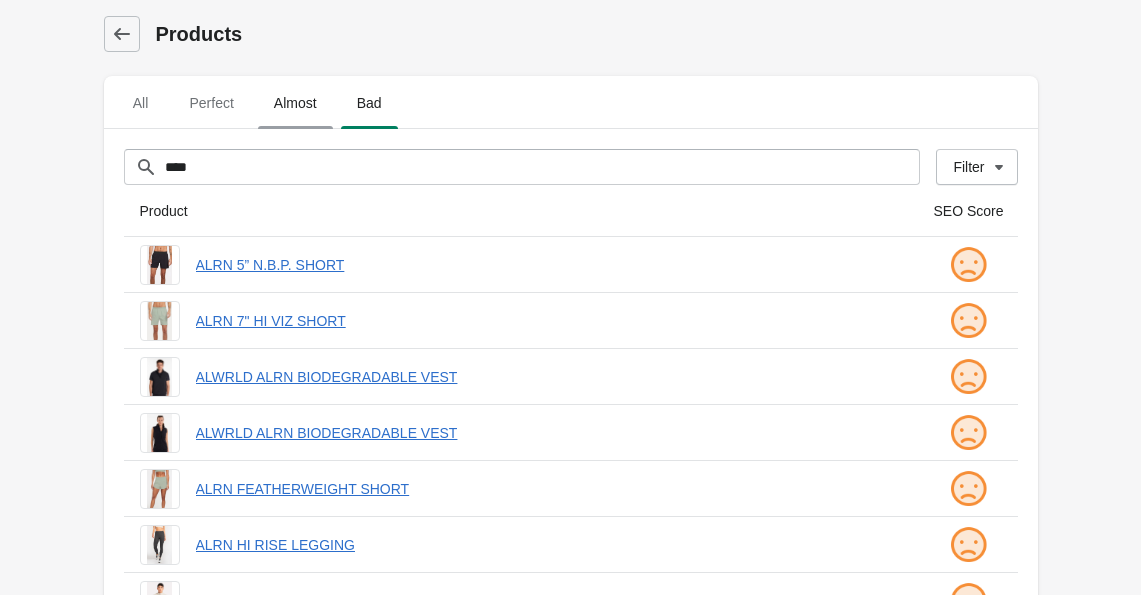 click on "Almost" at bounding box center (295, 103) 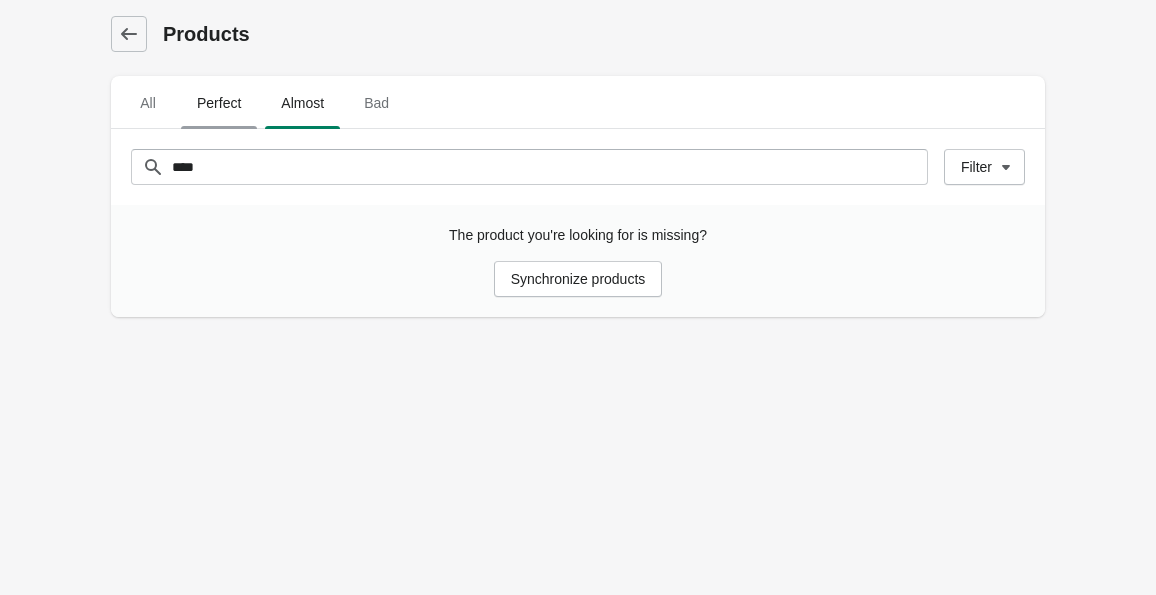 click on "Perfect" at bounding box center [219, 103] 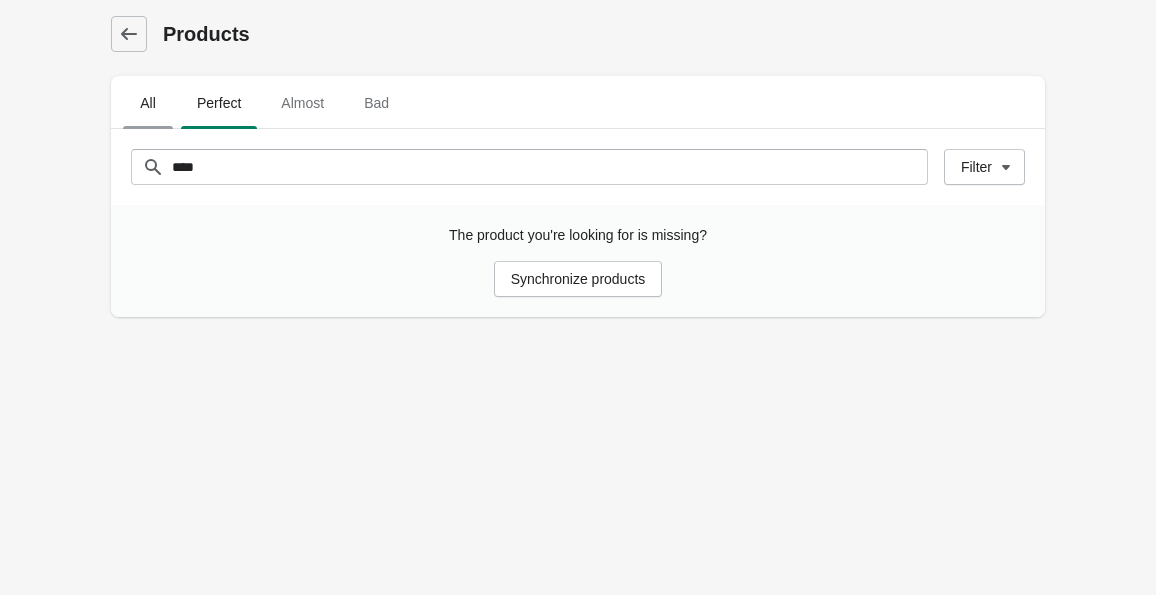 click on "All" at bounding box center (148, 103) 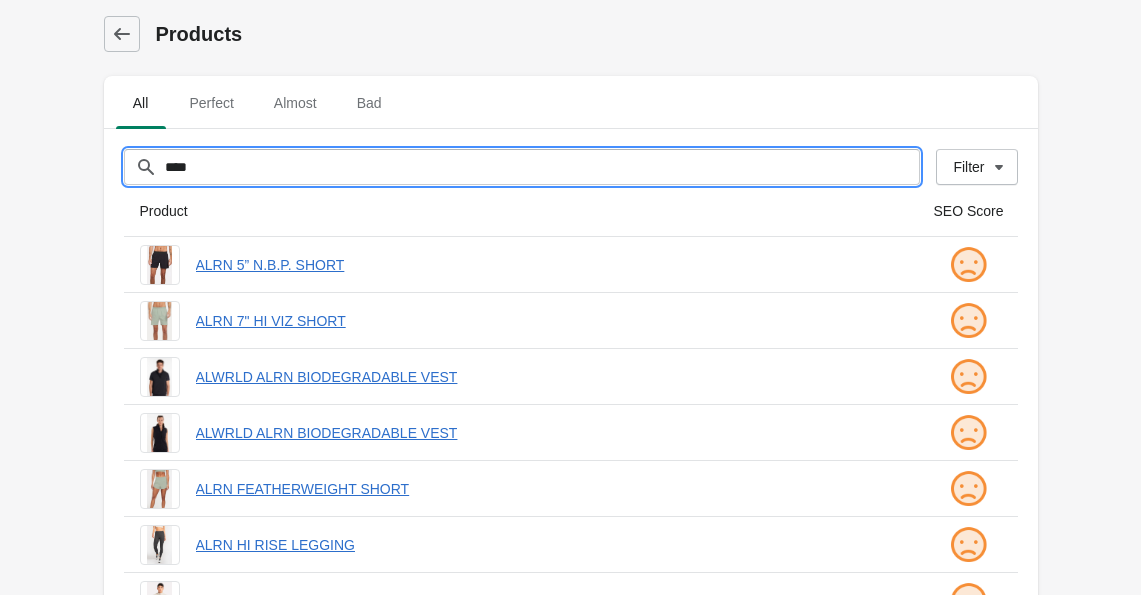click on "****" at bounding box center [542, 167] 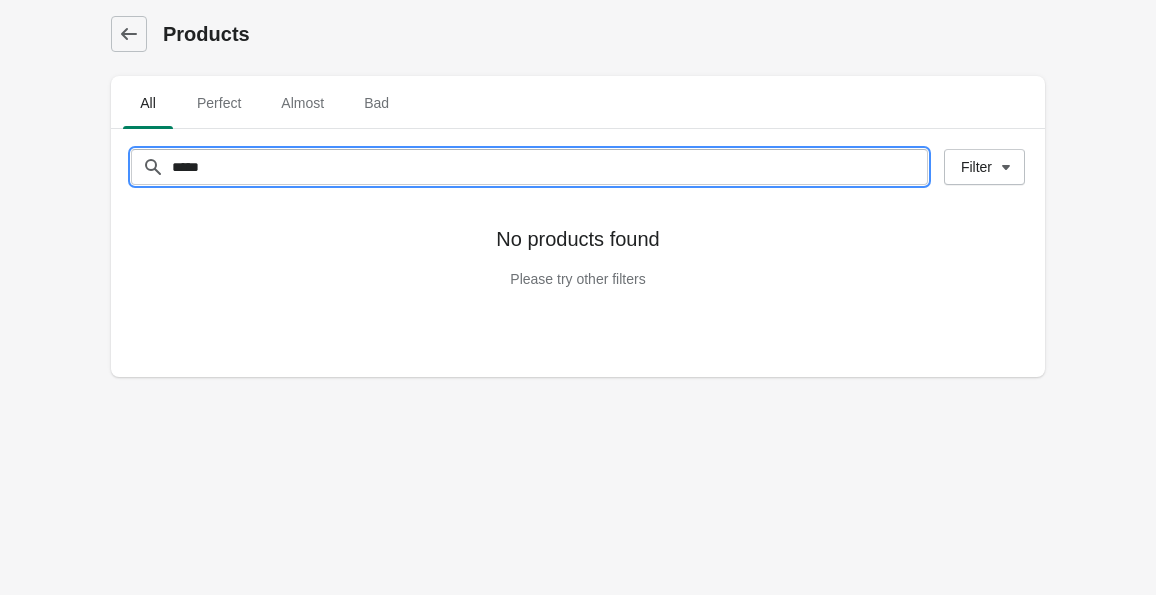 click on "*****" at bounding box center [549, 167] 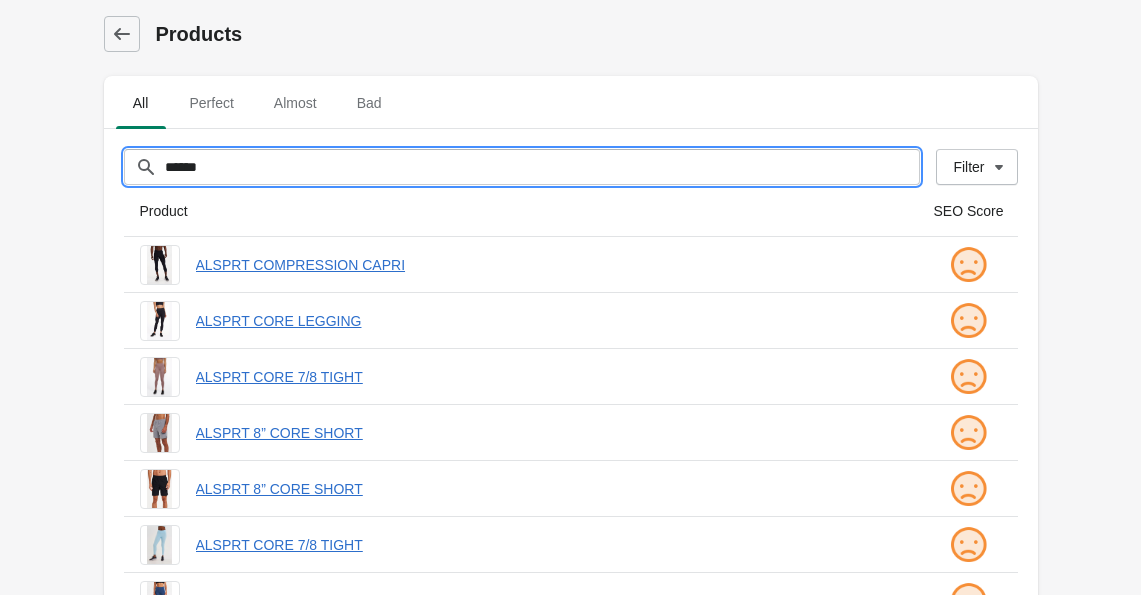 click on "******" at bounding box center [542, 167] 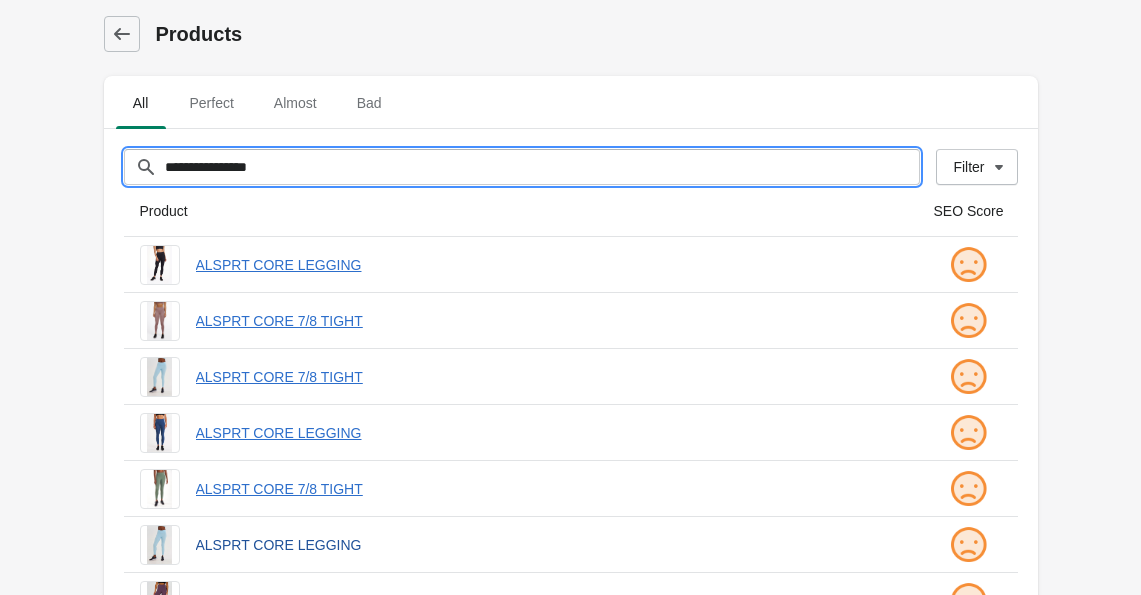 type on "**********" 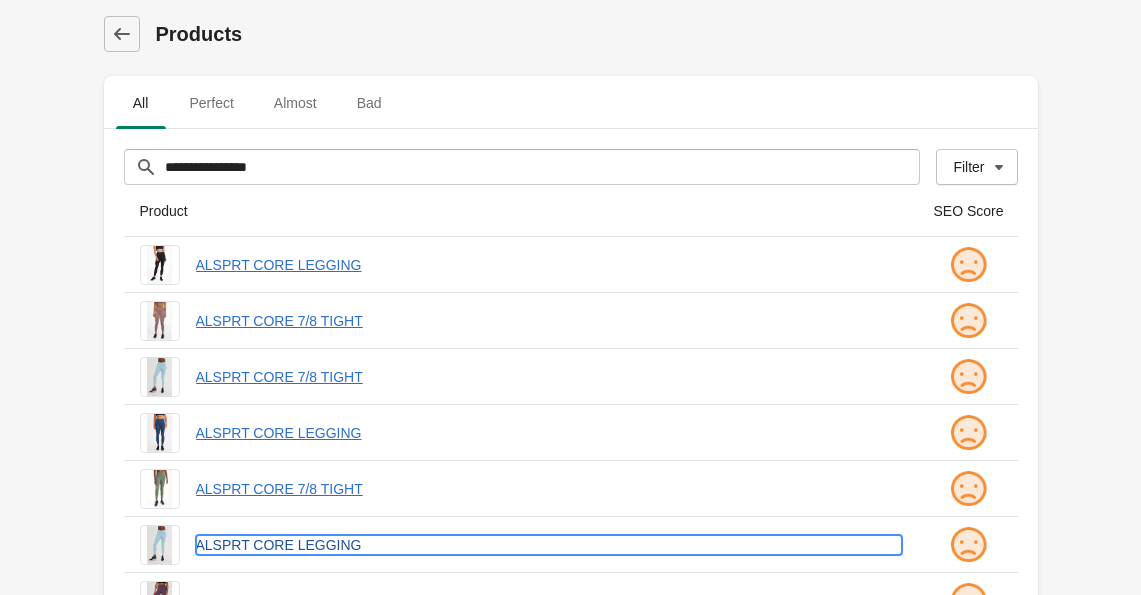 click on "ALSPRT CORE LEGGING" at bounding box center [549, 545] 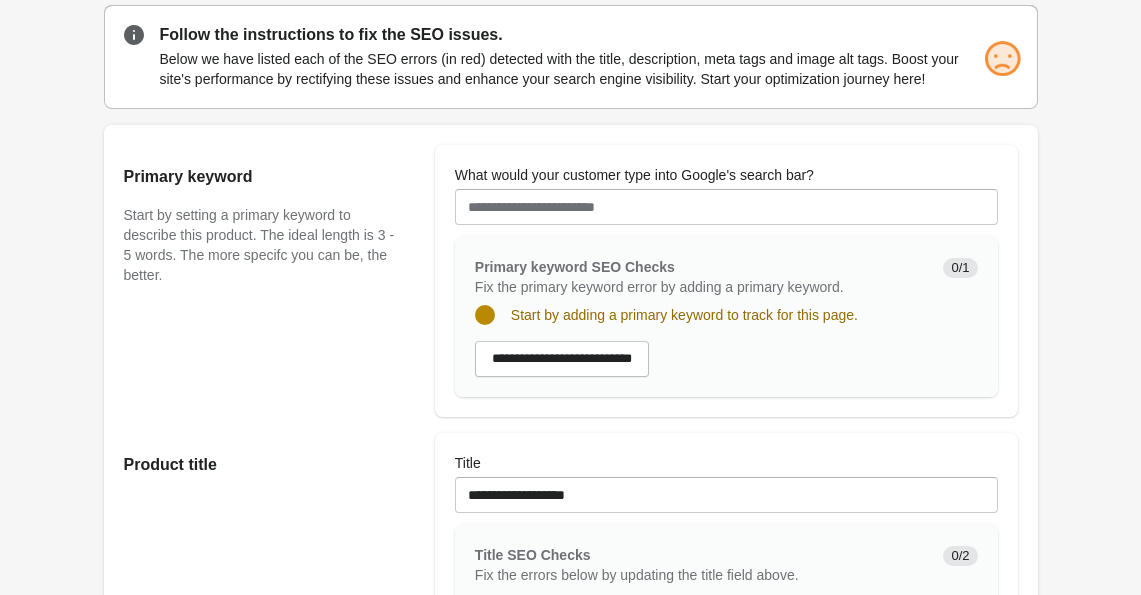 scroll, scrollTop: 268, scrollLeft: 0, axis: vertical 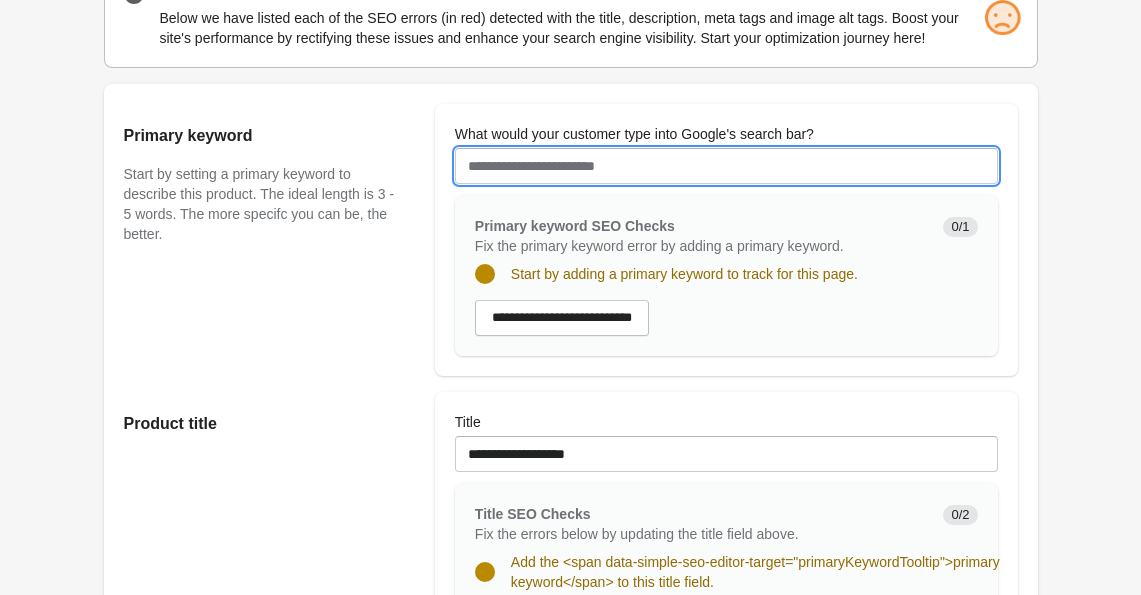 drag, startPoint x: 565, startPoint y: 195, endPoint x: 575, endPoint y: 189, distance: 11.661903 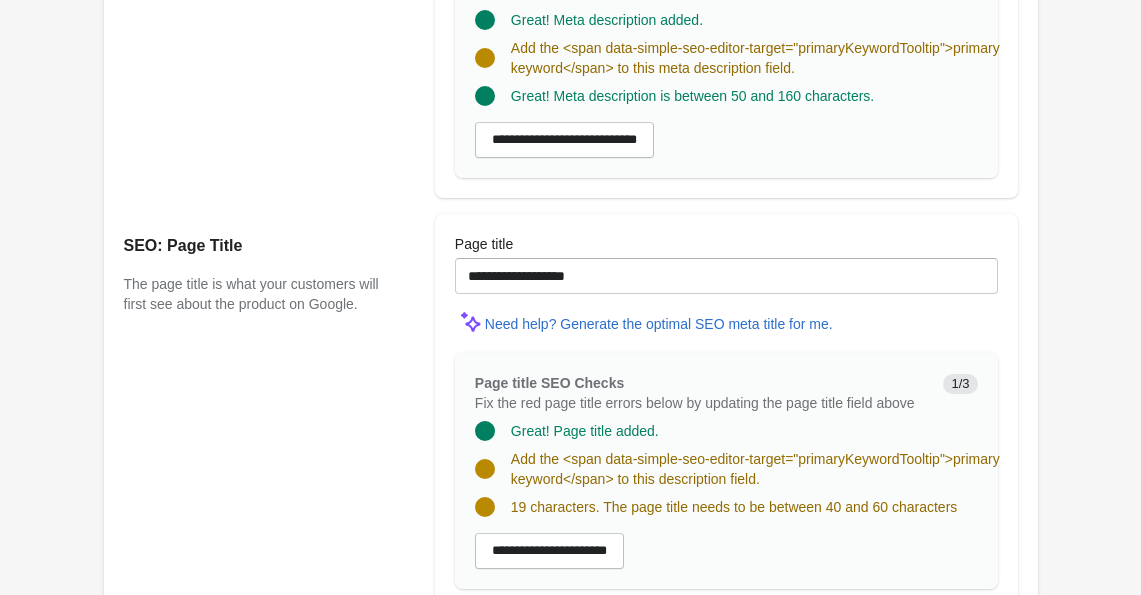 scroll, scrollTop: 1890, scrollLeft: 0, axis: vertical 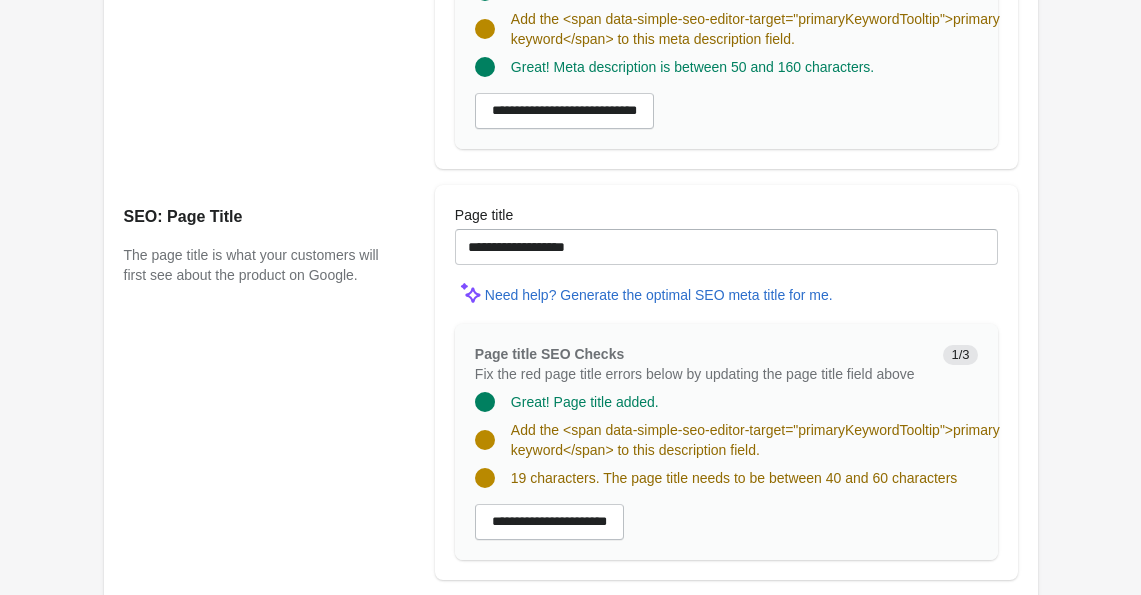 type on "**********" 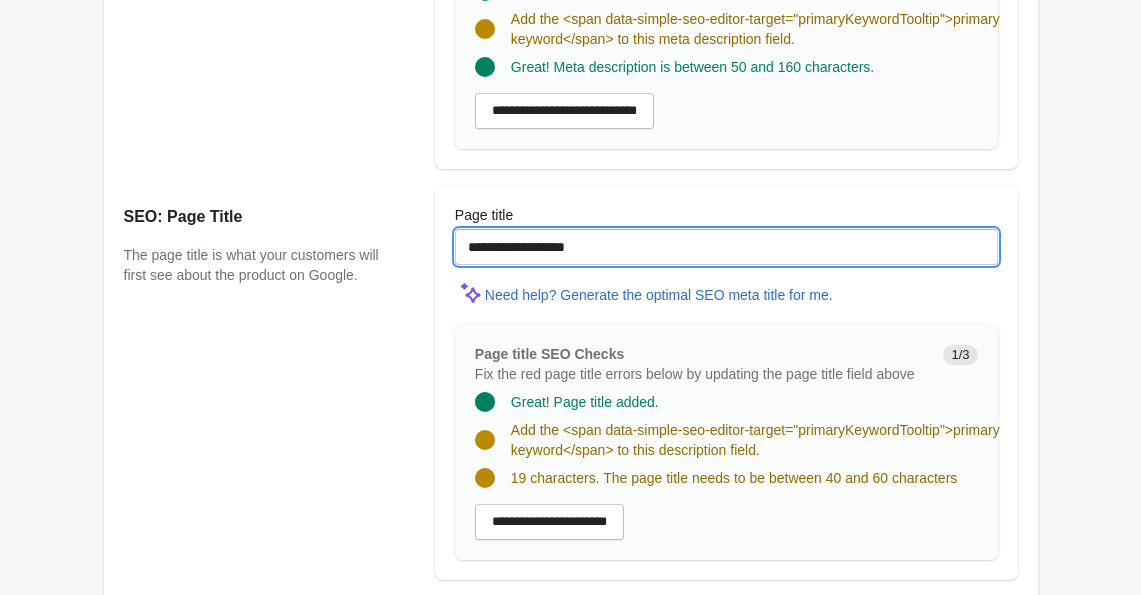 click on "**********" at bounding box center (726, 247) 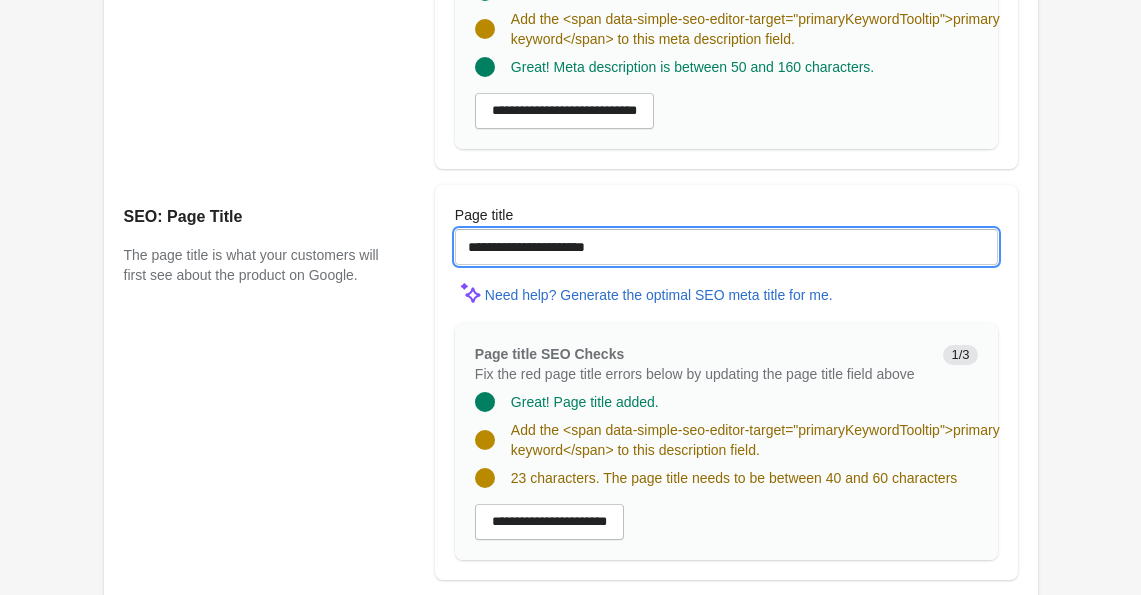 type on "**********" 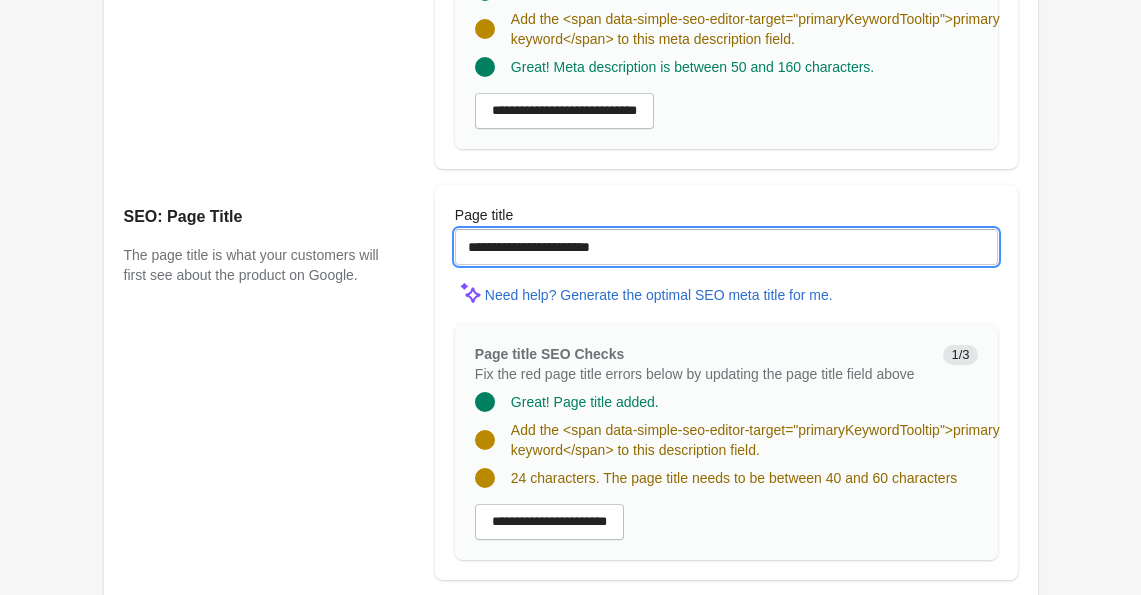 drag, startPoint x: 686, startPoint y: 330, endPoint x: 421, endPoint y: 304, distance: 266.27243 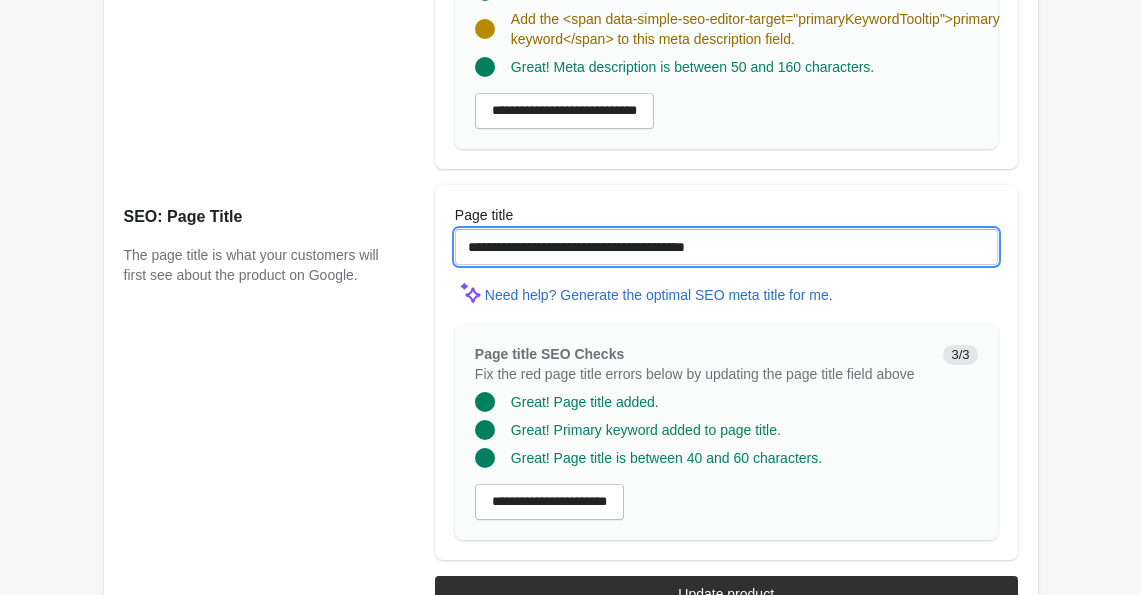 type on "**********" 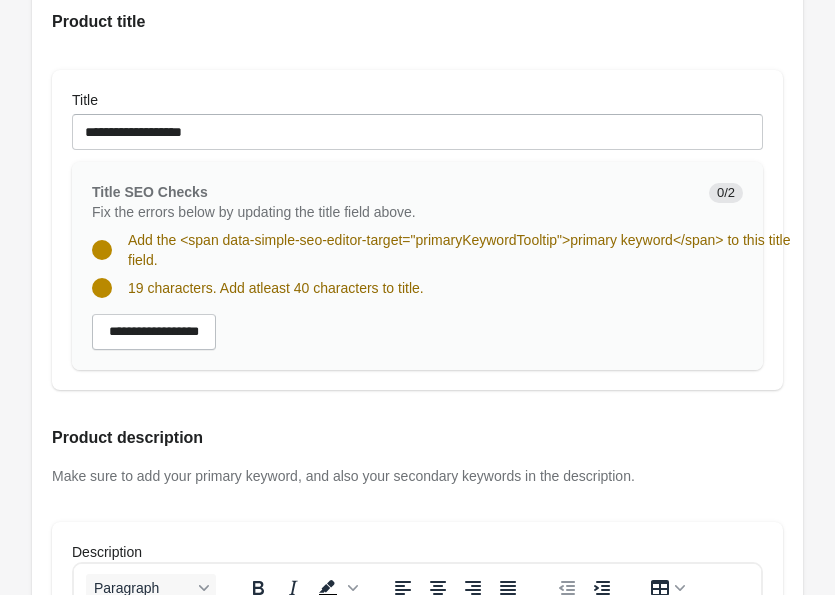 scroll, scrollTop: 894, scrollLeft: 0, axis: vertical 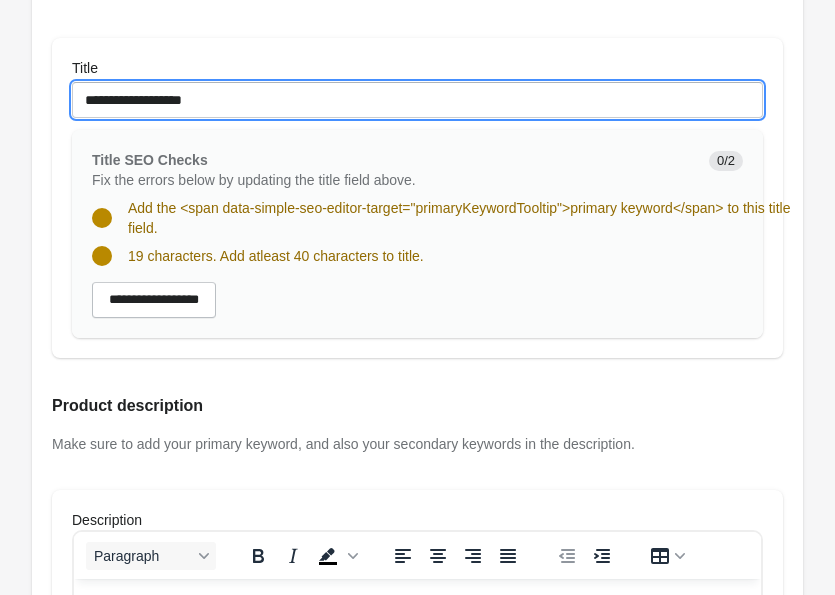 drag, startPoint x: 253, startPoint y: 103, endPoint x: 145, endPoint y: 100, distance: 108.04166 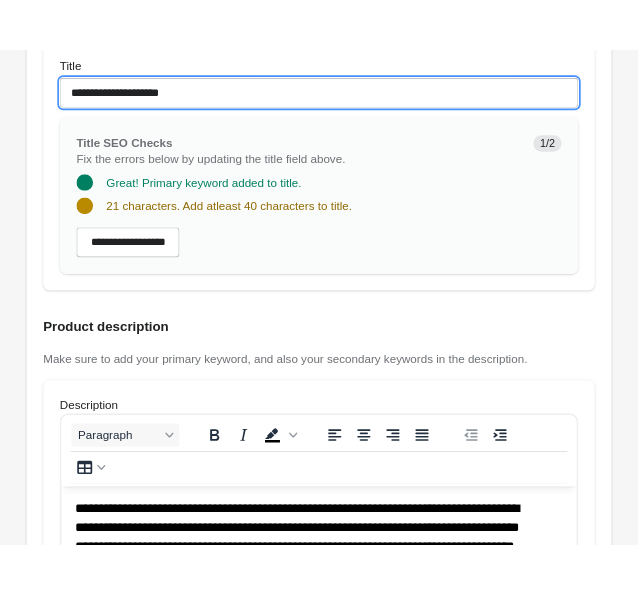 scroll, scrollTop: 944, scrollLeft: 0, axis: vertical 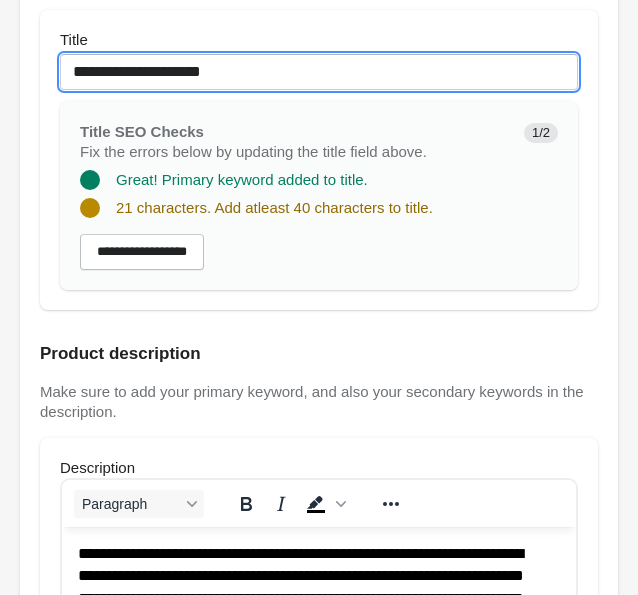 type on "**********" 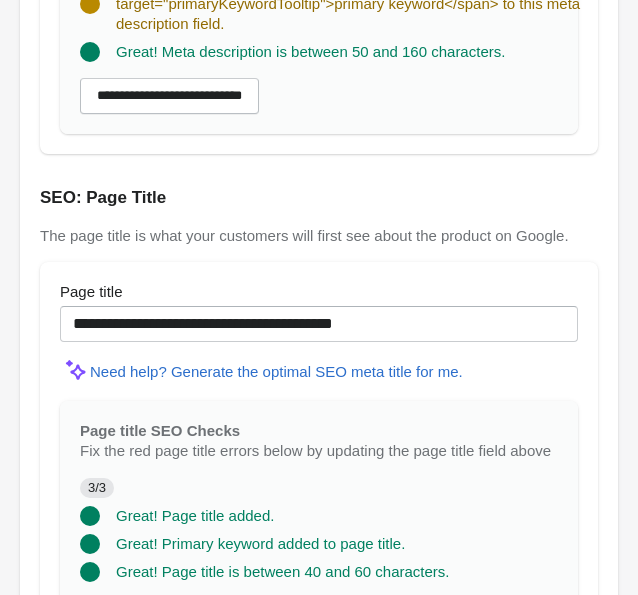 scroll, scrollTop: 2673, scrollLeft: 0, axis: vertical 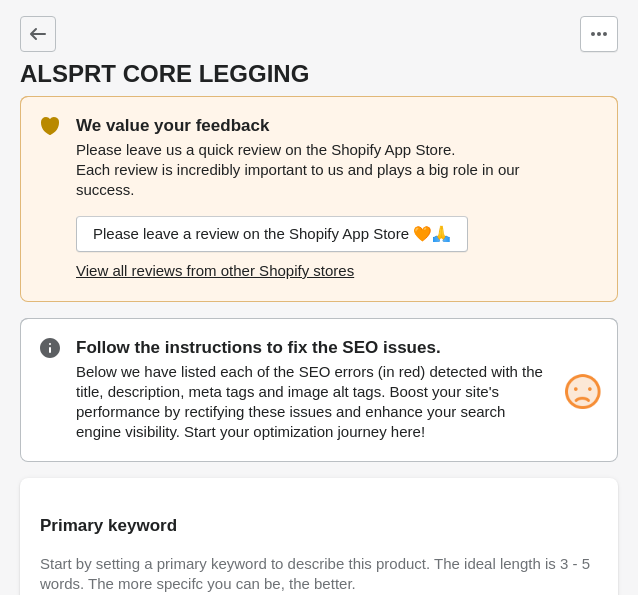 drag, startPoint x: 460, startPoint y: 131, endPoint x: 103, endPoint y: 373, distance: 431.29224 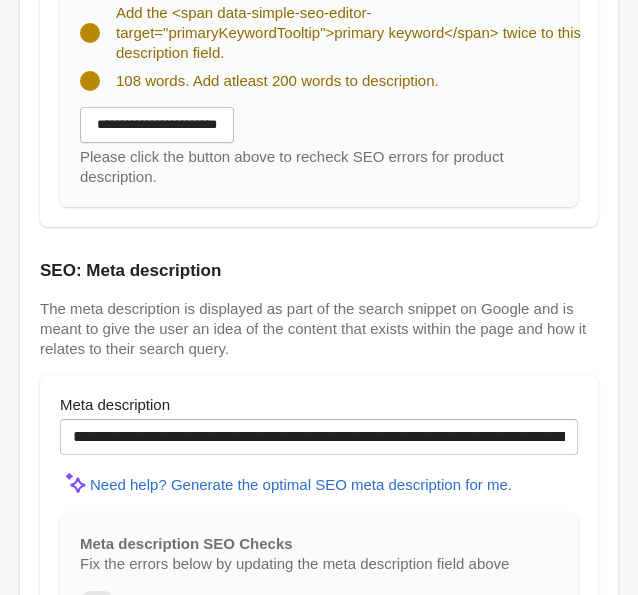 scroll, scrollTop: 2673, scrollLeft: 0, axis: vertical 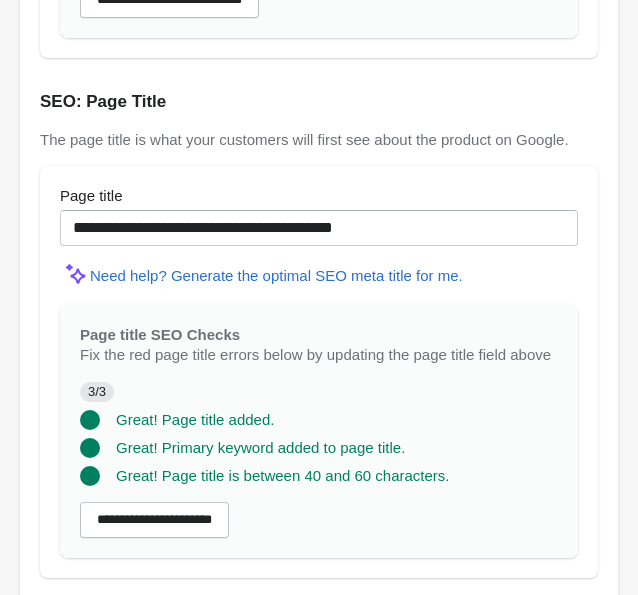 click on "Fix the red page title errors below by updating the page title field above" at bounding box center [319, 355] 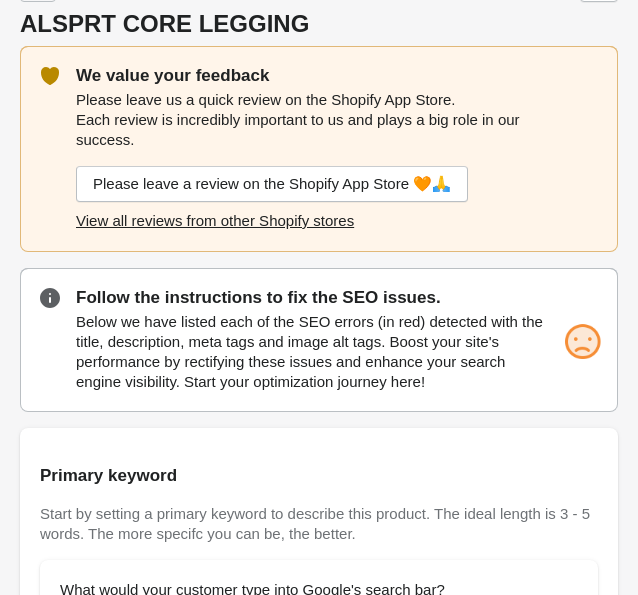scroll, scrollTop: 0, scrollLeft: 0, axis: both 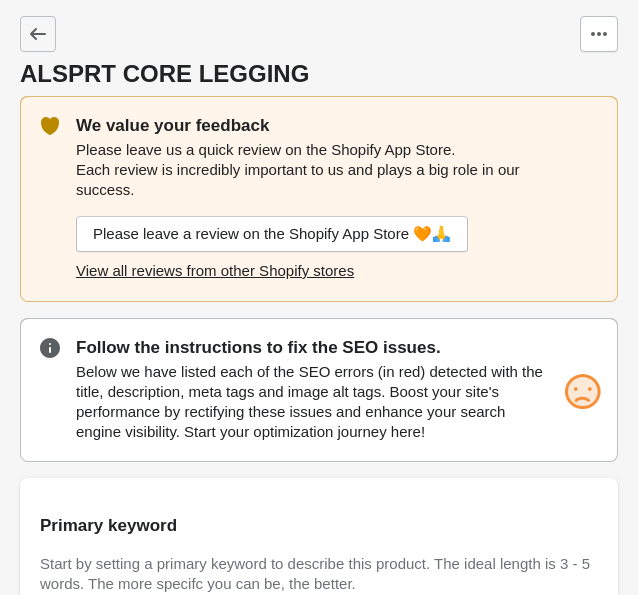 drag, startPoint x: 537, startPoint y: 261, endPoint x: 65, endPoint y: -27, distance: 552.92676 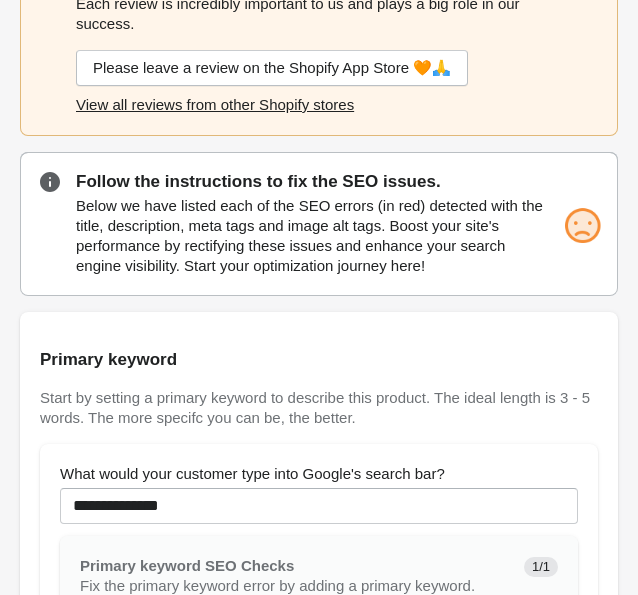 scroll, scrollTop: 361, scrollLeft: 0, axis: vertical 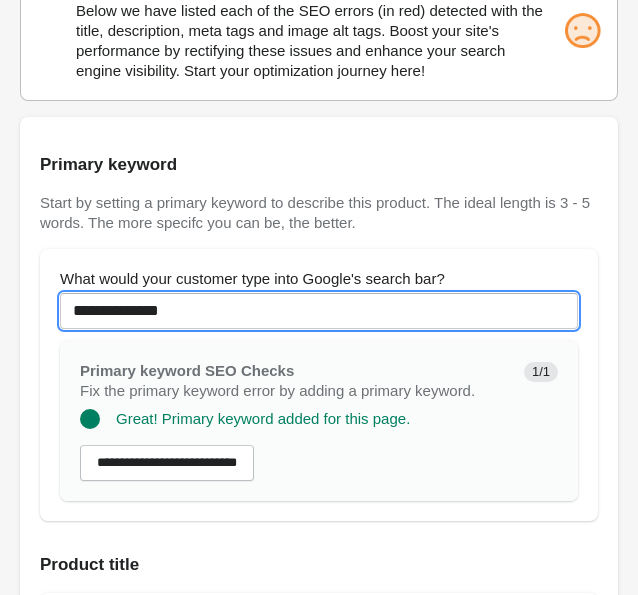 click on "**********" at bounding box center [319, 311] 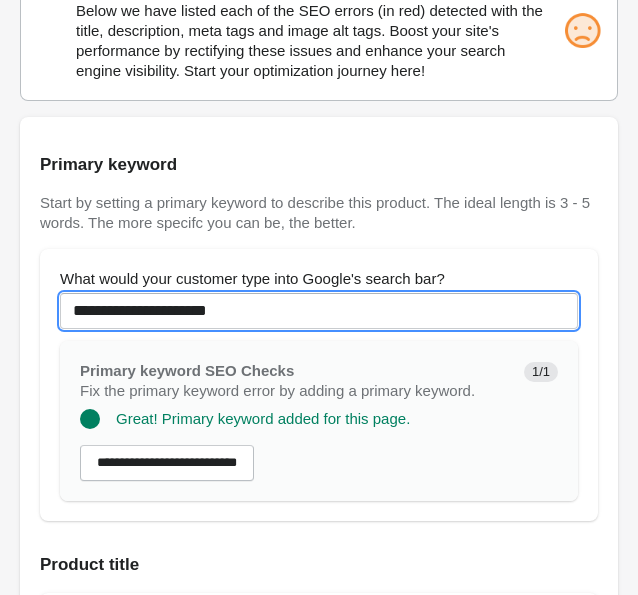 click on "**********" at bounding box center [319, 311] 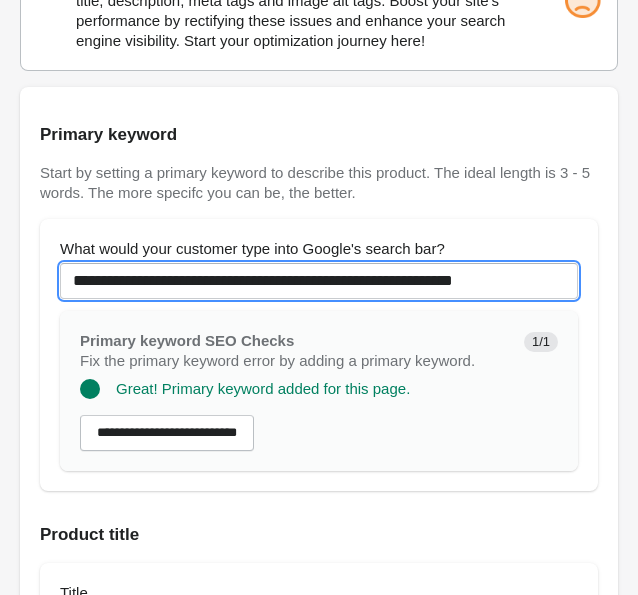 scroll, scrollTop: 391, scrollLeft: 0, axis: vertical 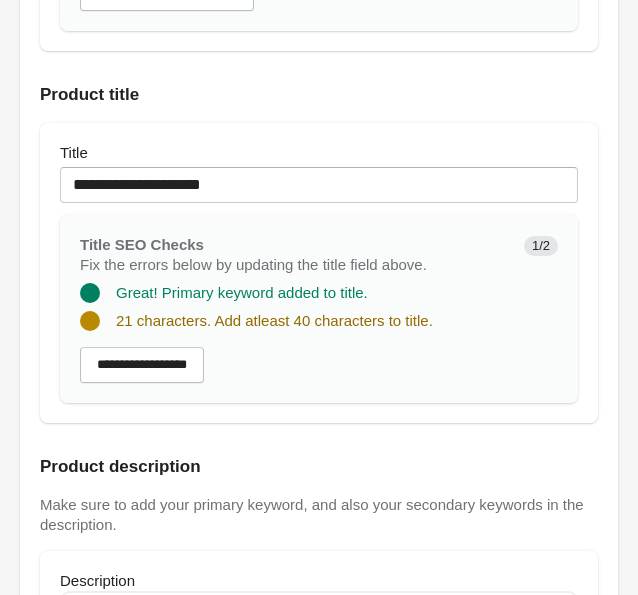 type on "**********" 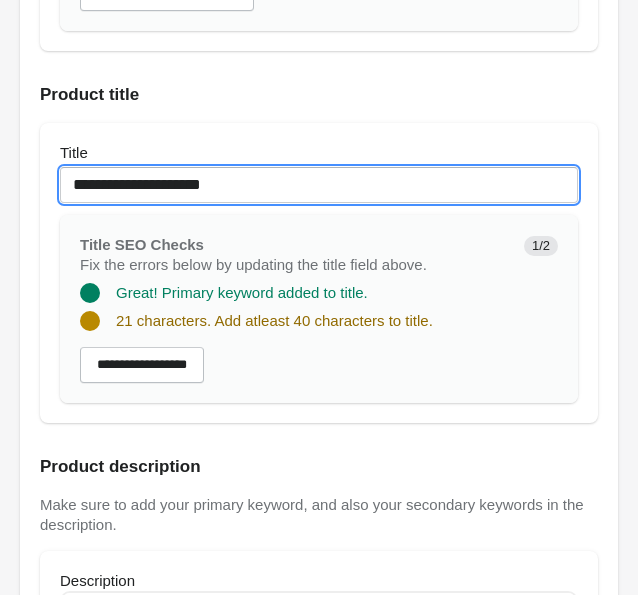 click on "**********" at bounding box center [319, 185] 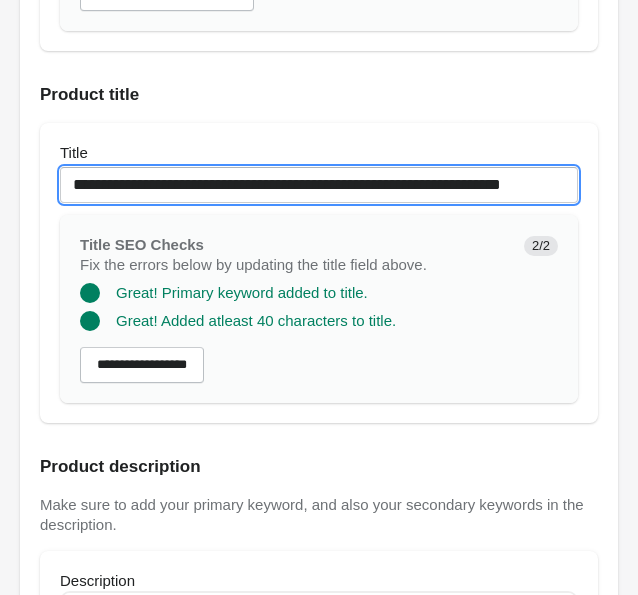 click on "**********" at bounding box center (319, 185) 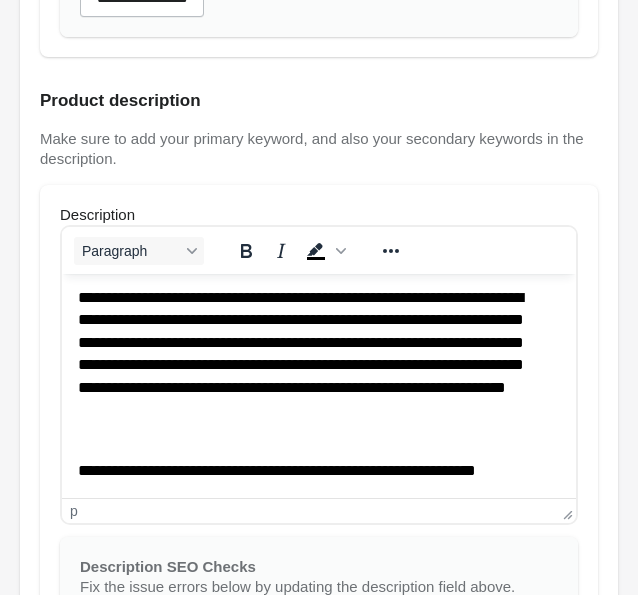 scroll, scrollTop: 1215, scrollLeft: 0, axis: vertical 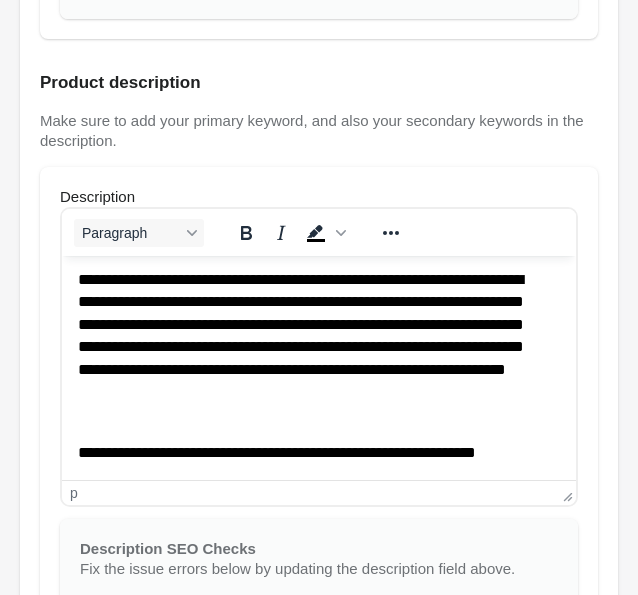 type on "**********" 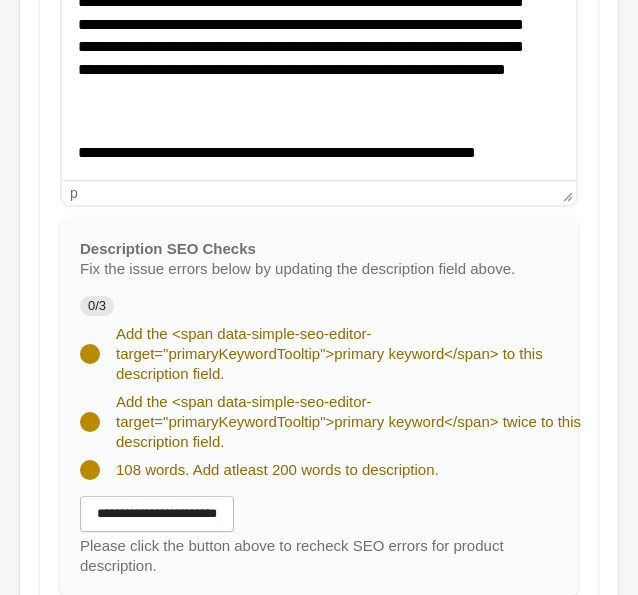 scroll, scrollTop: 1513, scrollLeft: 0, axis: vertical 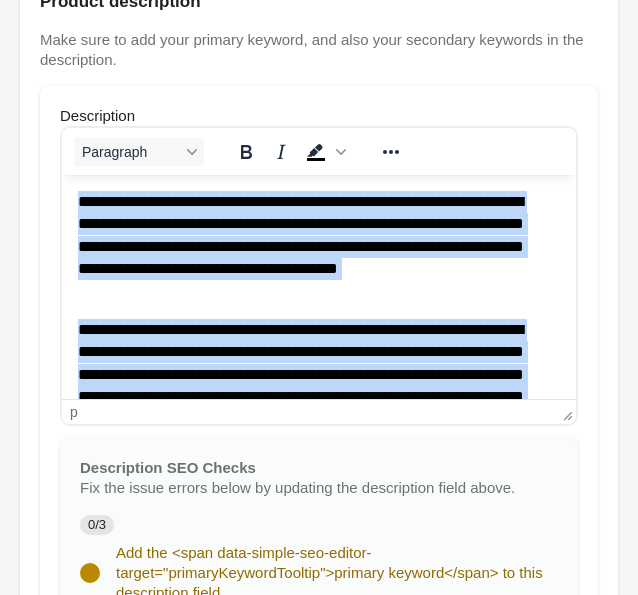 drag, startPoint x: 543, startPoint y: 369, endPoint x: 65, endPoint y: 29, distance: 586.58673 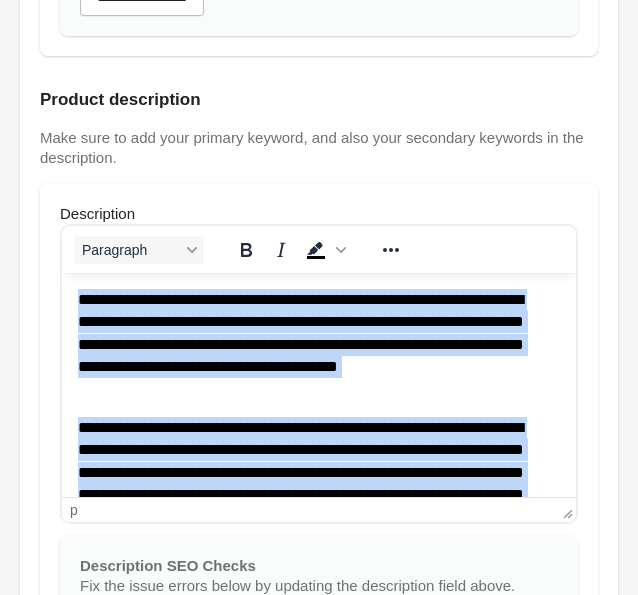 copy on "**********" 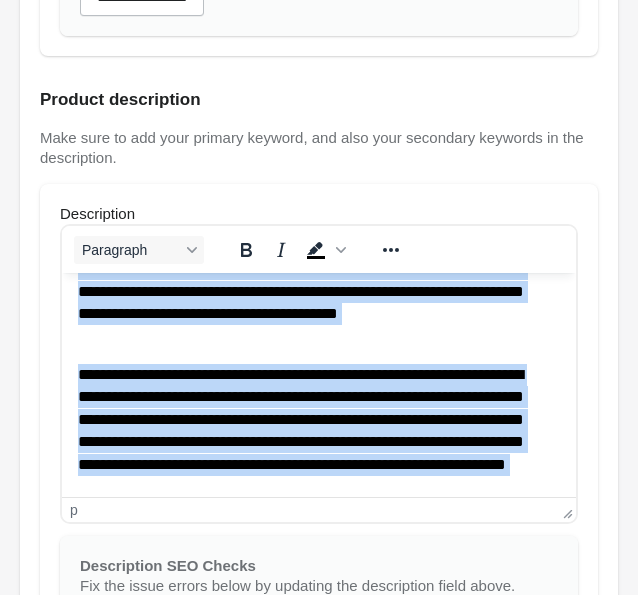 scroll, scrollTop: 131, scrollLeft: 0, axis: vertical 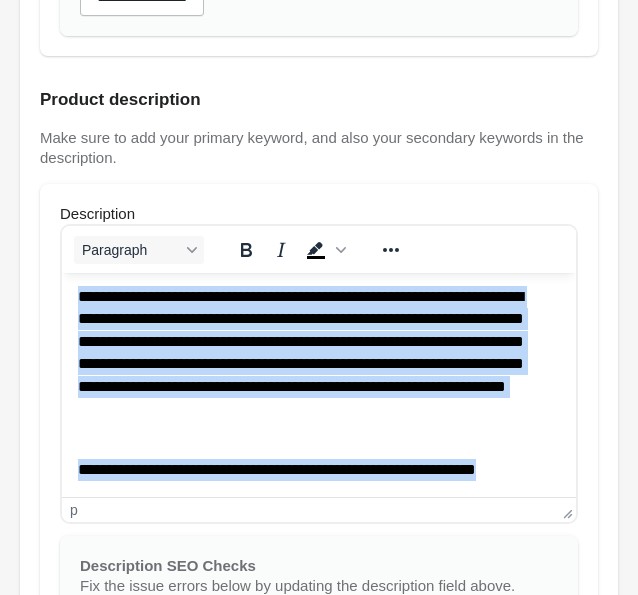 click on "**********" at bounding box center [311, 470] 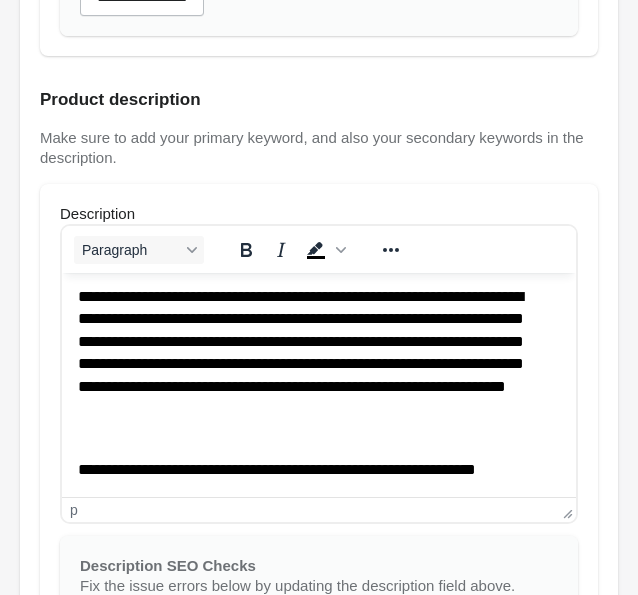 click on "**********" at bounding box center [319, 319] 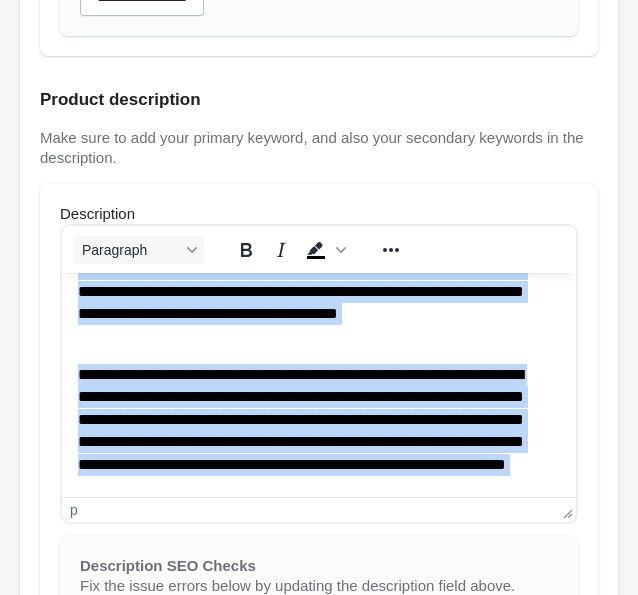 scroll, scrollTop: 0, scrollLeft: 0, axis: both 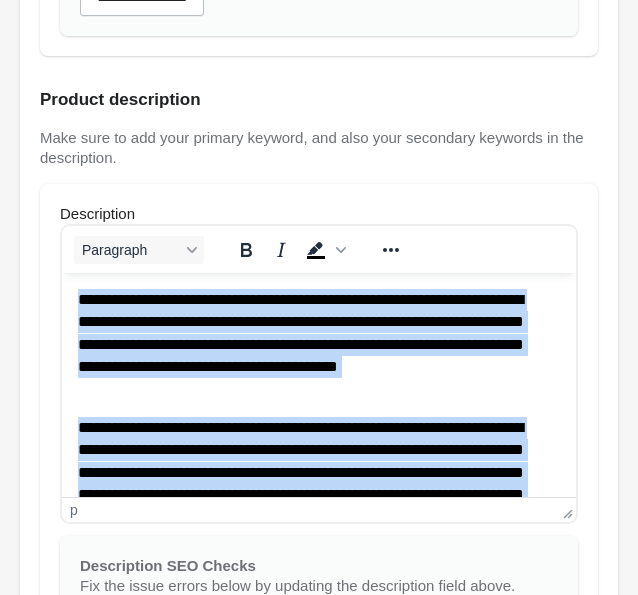 drag, startPoint x: 533, startPoint y: 473, endPoint x: 141, endPoint y: 498, distance: 392.7964 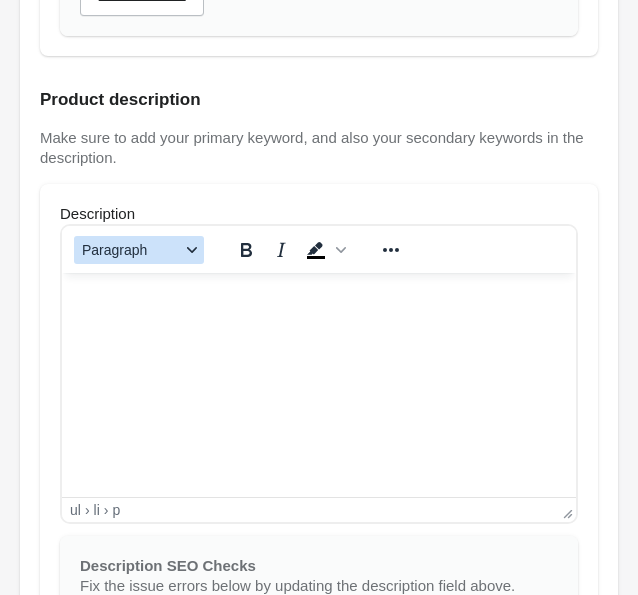 scroll, scrollTop: 934, scrollLeft: 0, axis: vertical 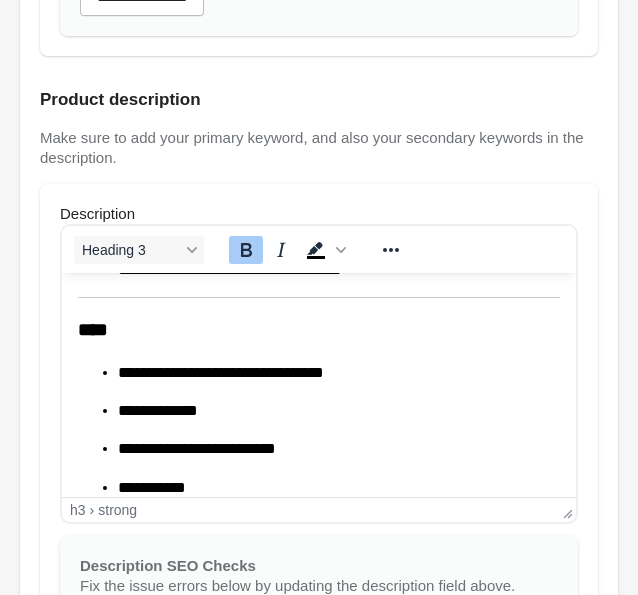 click on "****" at bounding box center [93, 329] 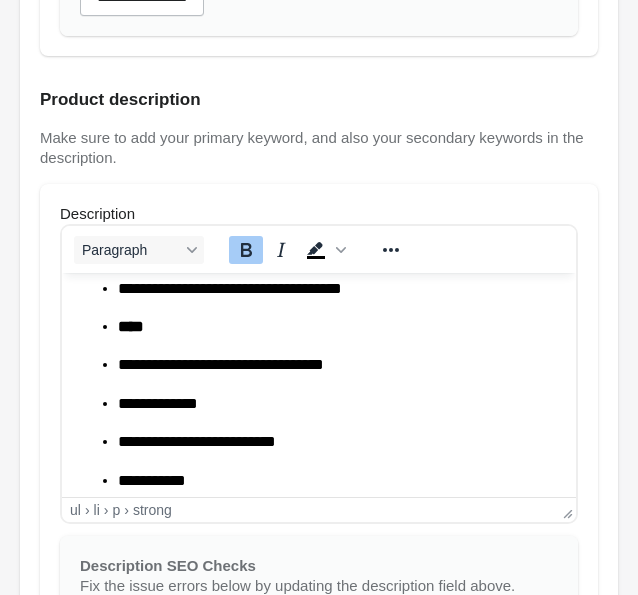 scroll, scrollTop: 926, scrollLeft: 0, axis: vertical 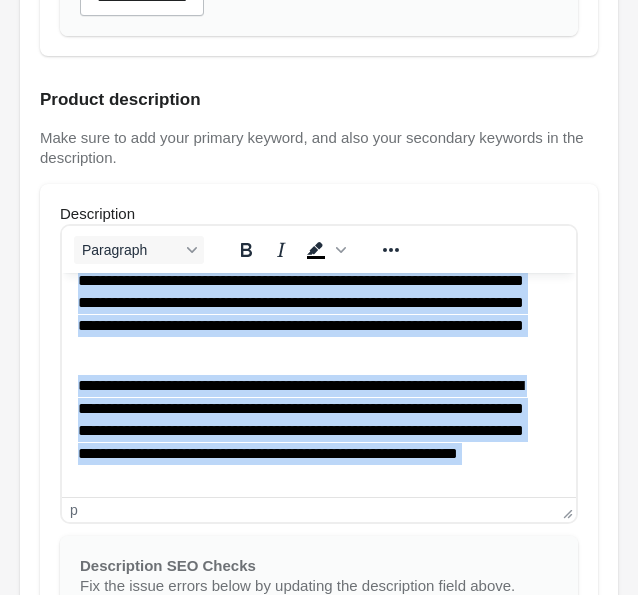 drag, startPoint x: 239, startPoint y: 470, endPoint x: -18, endPoint y: 202, distance: 371.31253 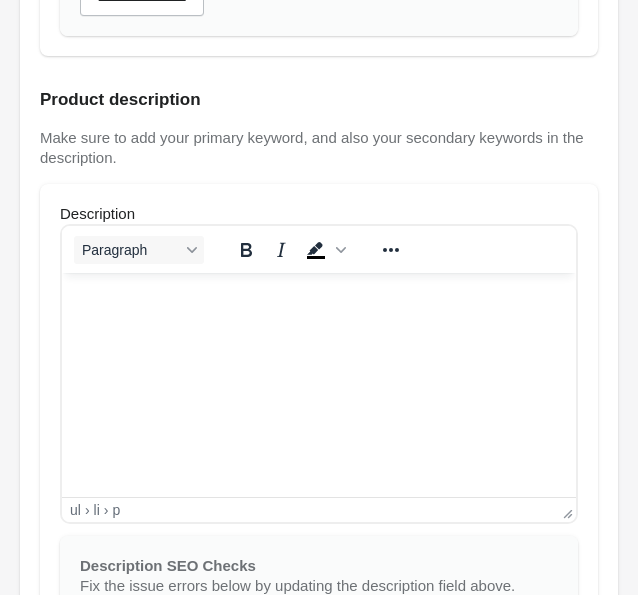 scroll, scrollTop: 934, scrollLeft: 0, axis: vertical 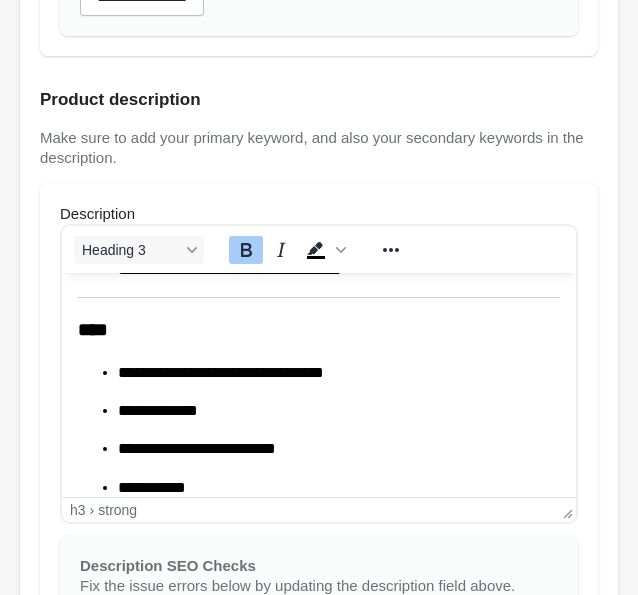 click on "****" at bounding box center (93, 329) 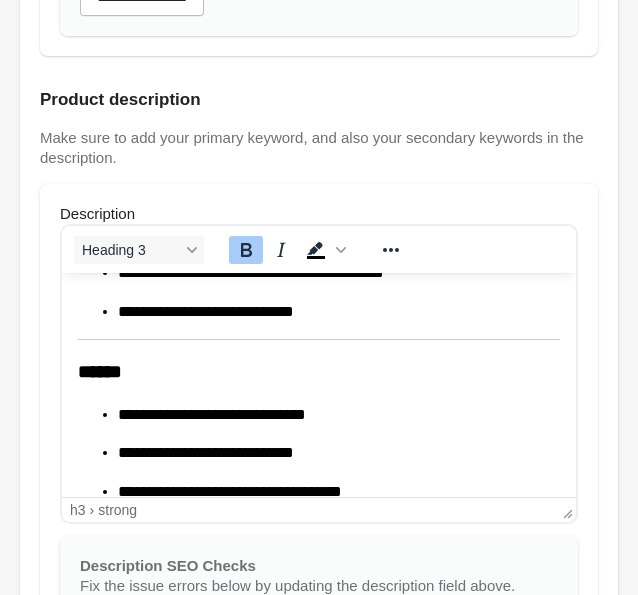 scroll, scrollTop: 712, scrollLeft: 0, axis: vertical 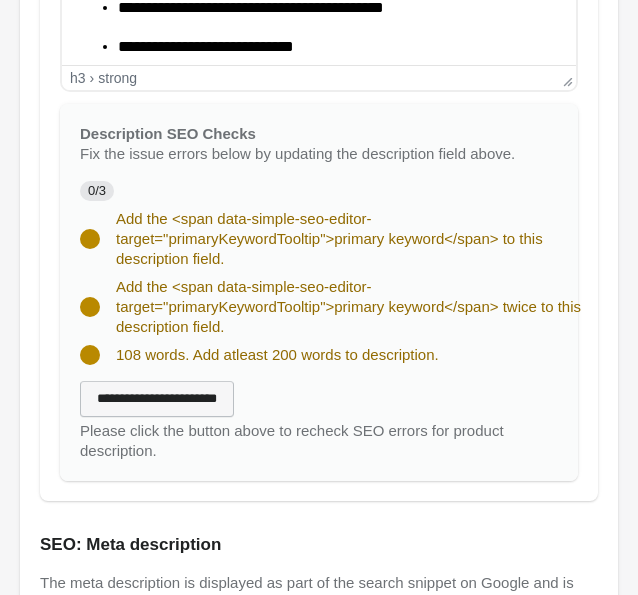 click on "**********" at bounding box center [157, 399] 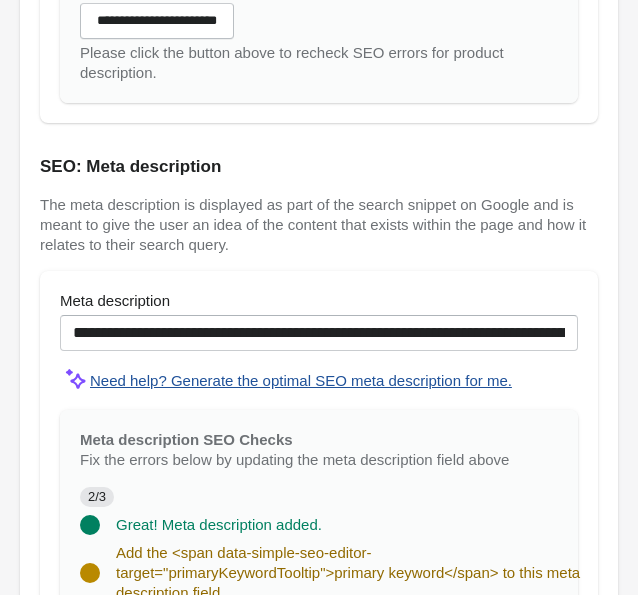 scroll, scrollTop: 1929, scrollLeft: 0, axis: vertical 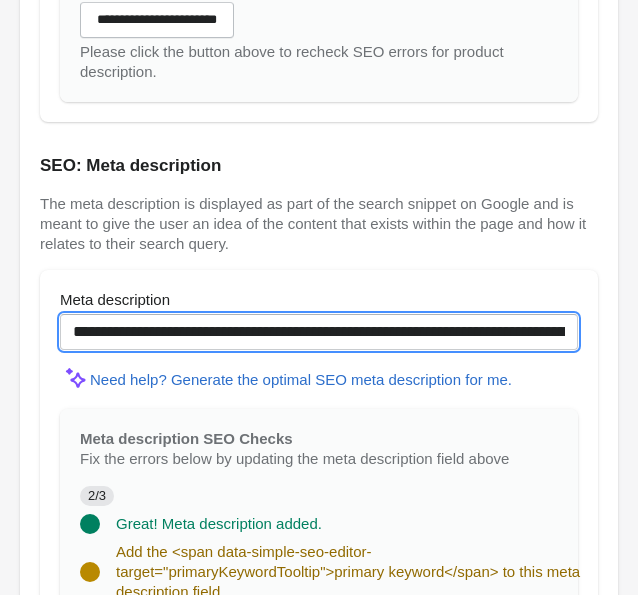 click on "**********" at bounding box center [319, 332] 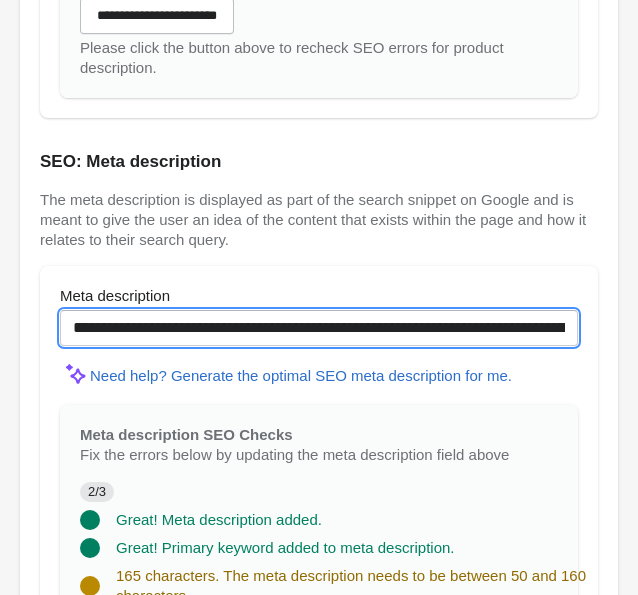 scroll, scrollTop: 1933, scrollLeft: 0, axis: vertical 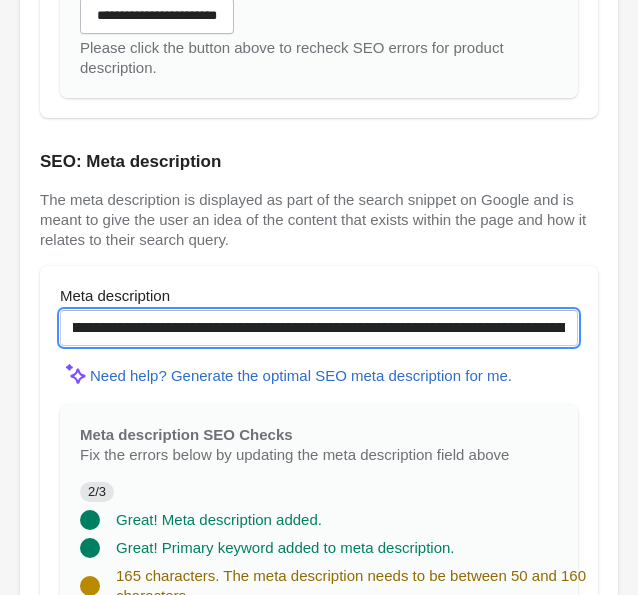 drag, startPoint x: 251, startPoint y: 268, endPoint x: 562, endPoint y: 248, distance: 311.64243 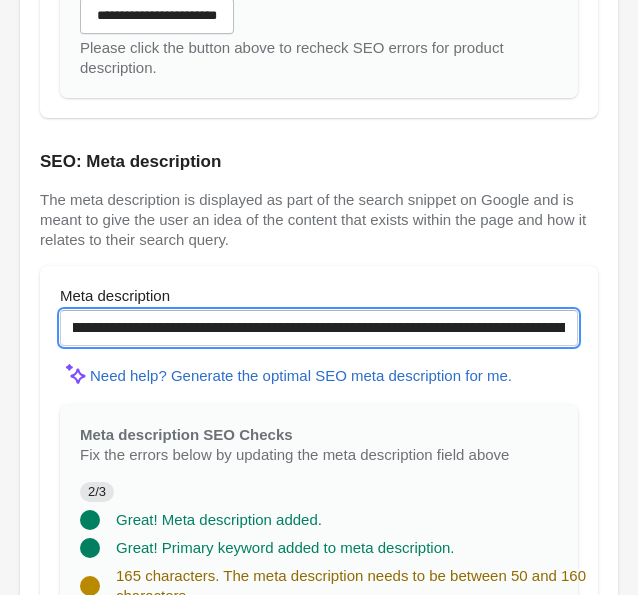 scroll, scrollTop: 0, scrollLeft: 565, axis: horizontal 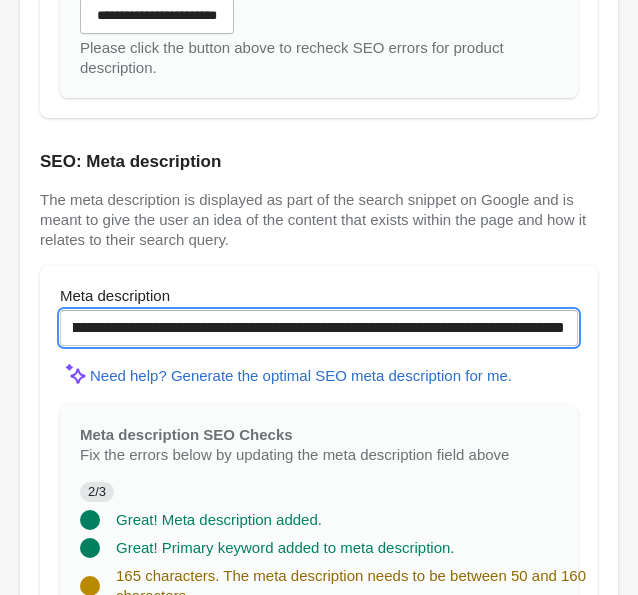 drag, startPoint x: 490, startPoint y: 268, endPoint x: 584, endPoint y: 270, distance: 94.02127 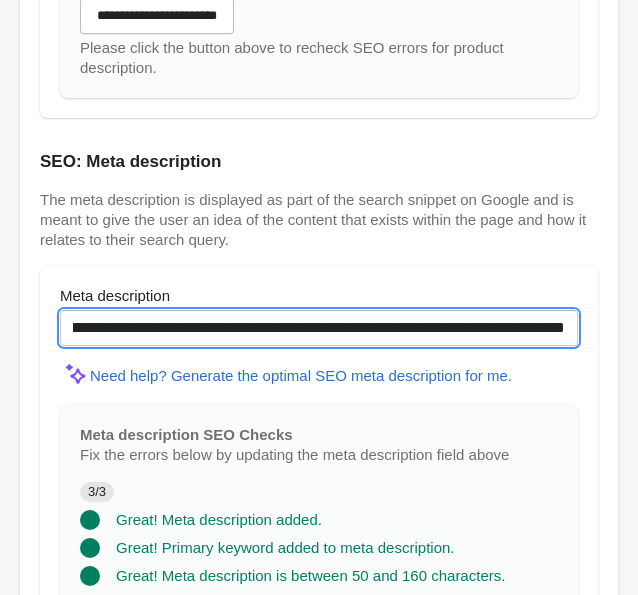 scroll, scrollTop: 0, scrollLeft: 497, axis: horizontal 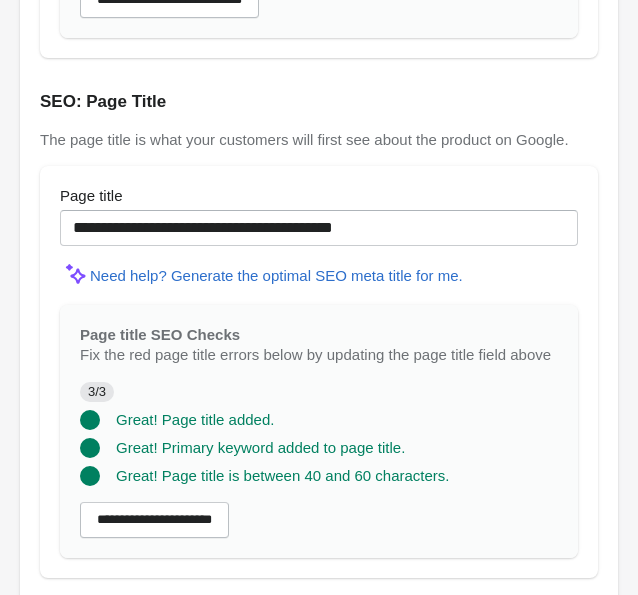 type on "**********" 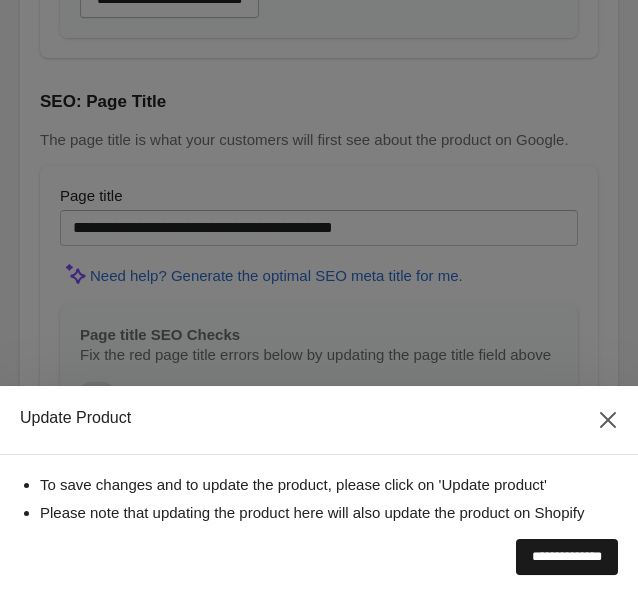 click on "**********" at bounding box center [567, 557] 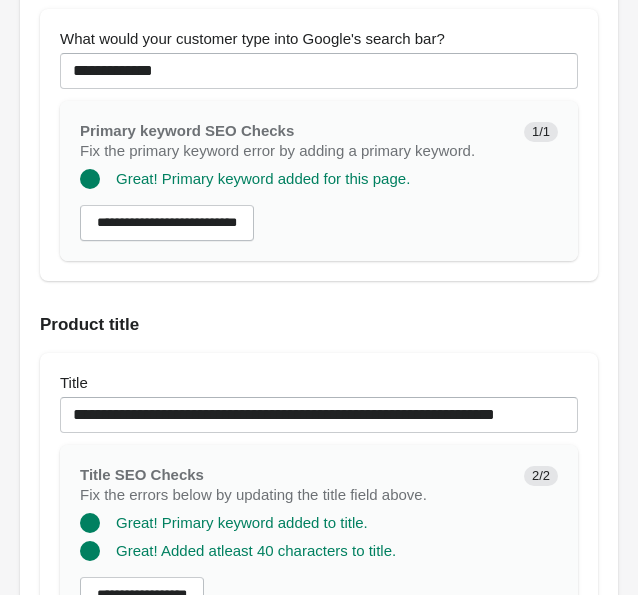 scroll, scrollTop: 423, scrollLeft: 0, axis: vertical 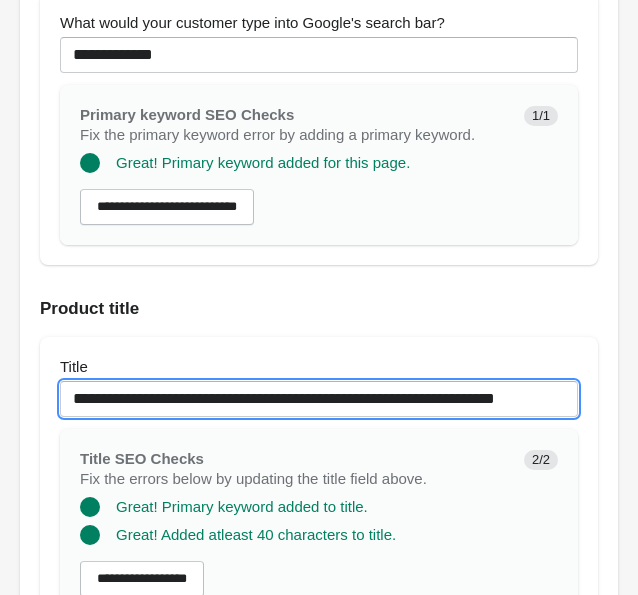 drag, startPoint x: 271, startPoint y: 393, endPoint x: 605, endPoint y: 404, distance: 334.1811 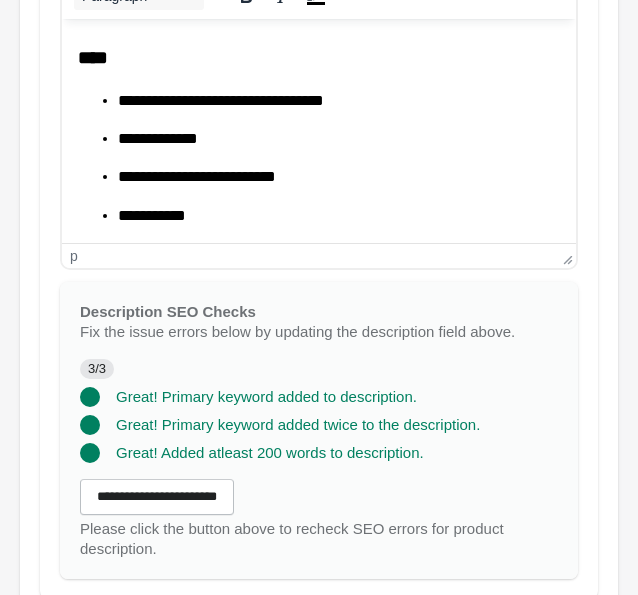 scroll, scrollTop: 1301, scrollLeft: 0, axis: vertical 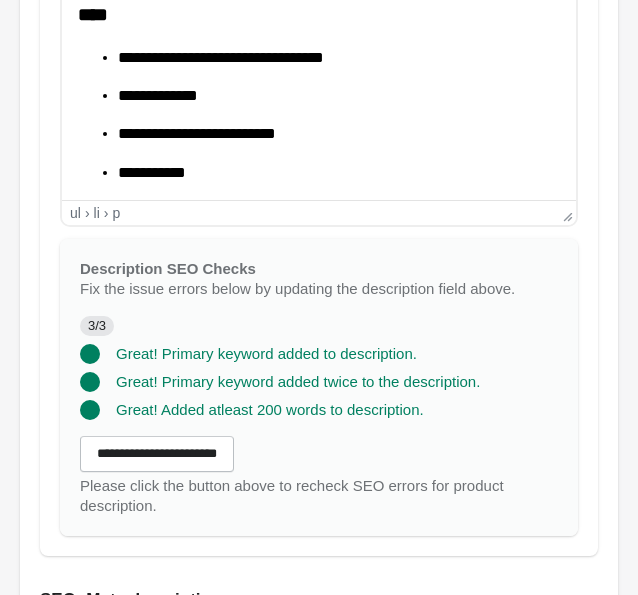click on "**********" at bounding box center [331, 173] 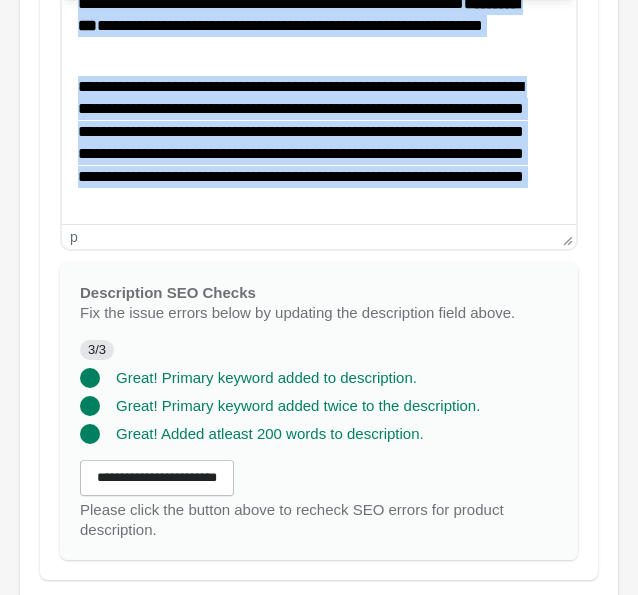 scroll, scrollTop: 0, scrollLeft: 0, axis: both 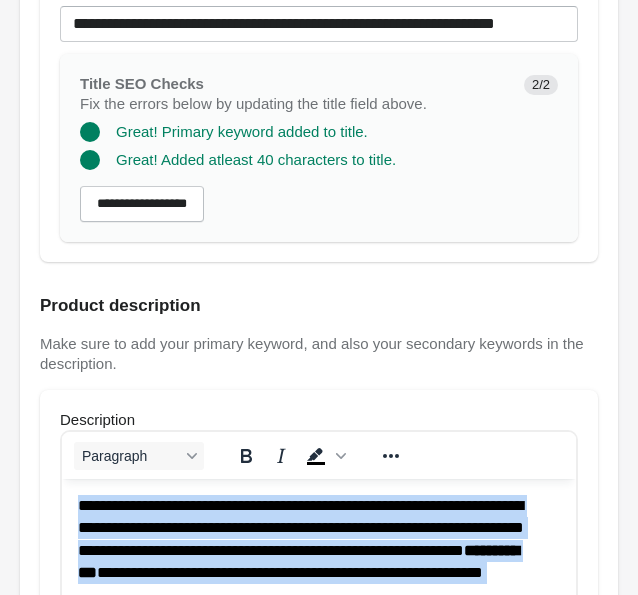 drag, startPoint x: 226, startPoint y: 679, endPoint x: -4, endPoint y: 452, distance: 323.15475 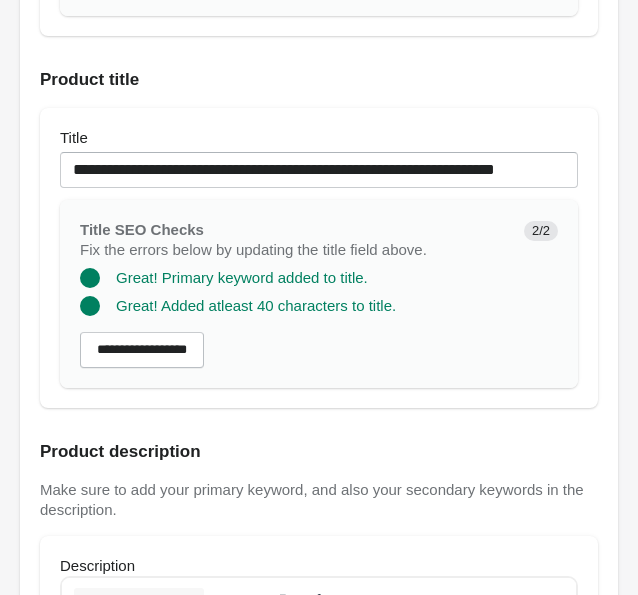 copy on "**********" 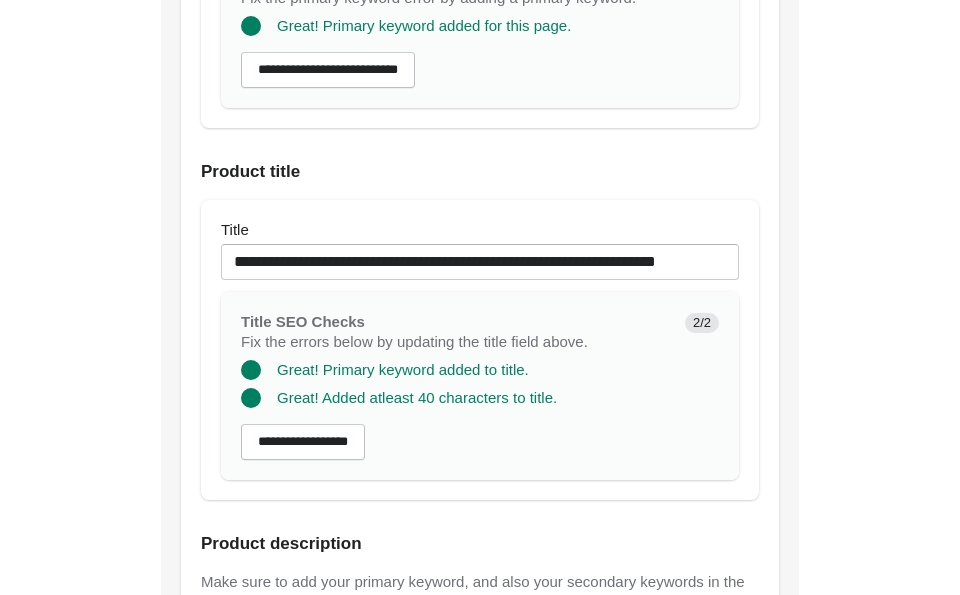 scroll, scrollTop: 562, scrollLeft: 0, axis: vertical 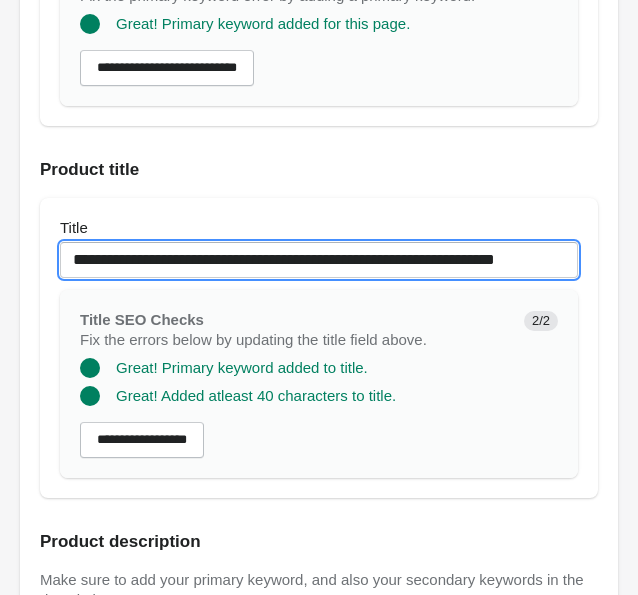 drag, startPoint x: 272, startPoint y: 258, endPoint x: 635, endPoint y: 269, distance: 363.16663 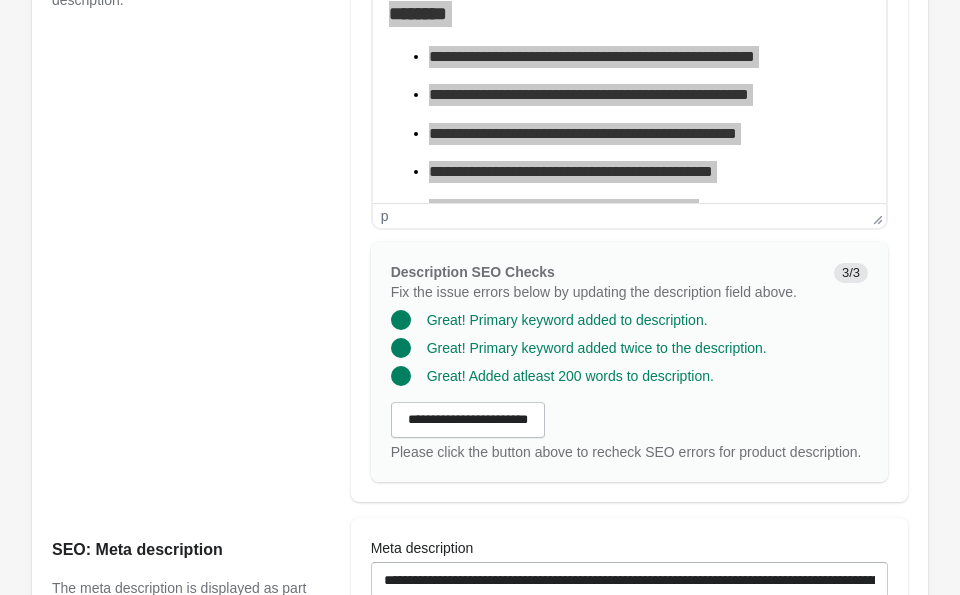 scroll, scrollTop: 918, scrollLeft: 0, axis: vertical 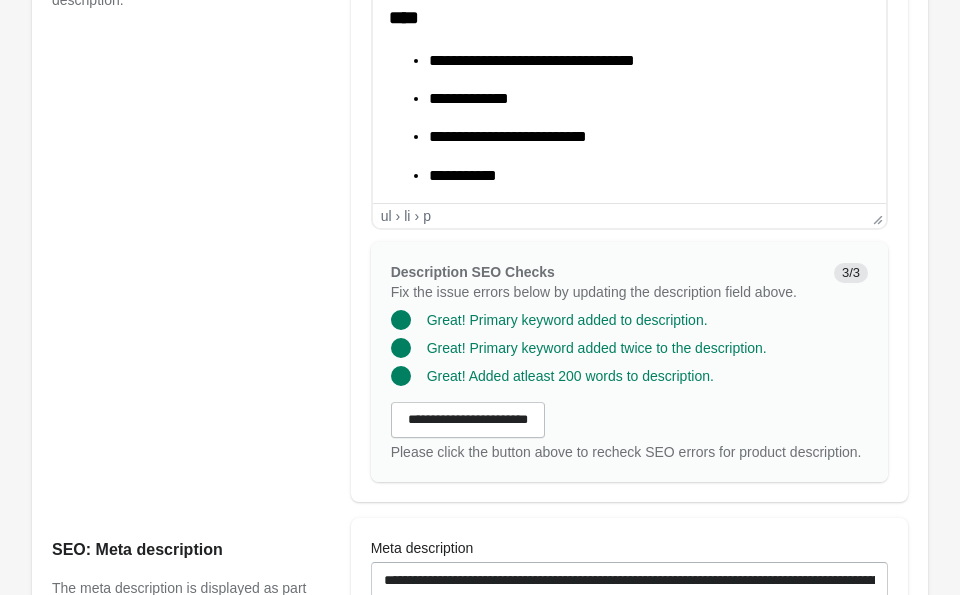 click on "**********" at bounding box center [628, -368] 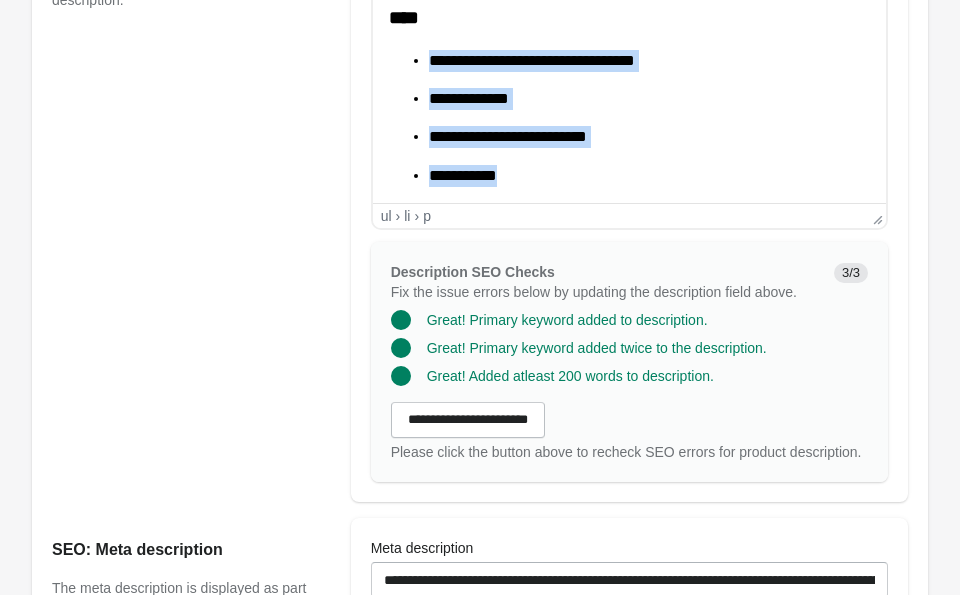 drag, startPoint x: 556, startPoint y: 183, endPoint x: 386, endPoint y: 3, distance: 247.58836 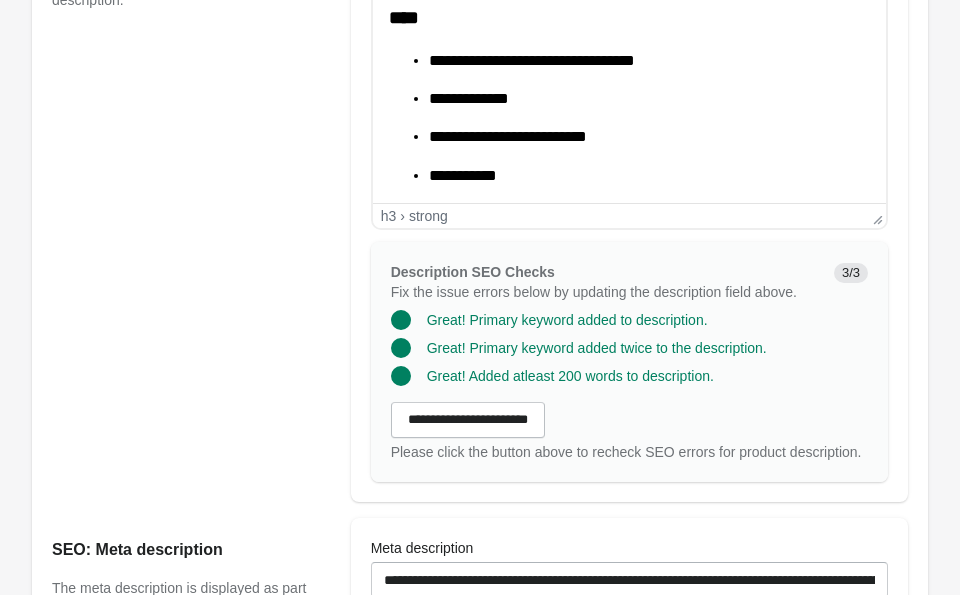 click on "**********" at bounding box center [628, -368] 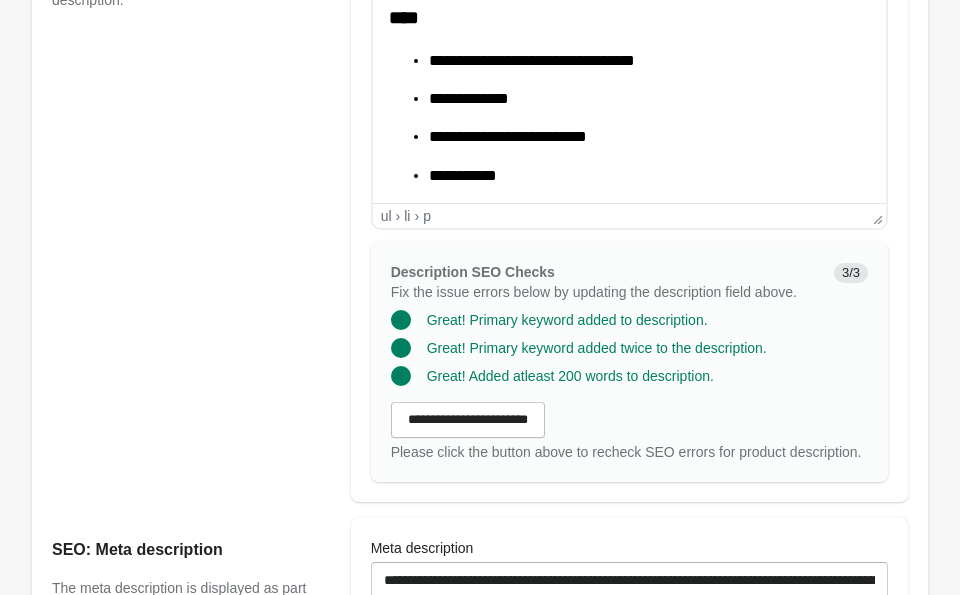 click on "**********" at bounding box center (628, -368) 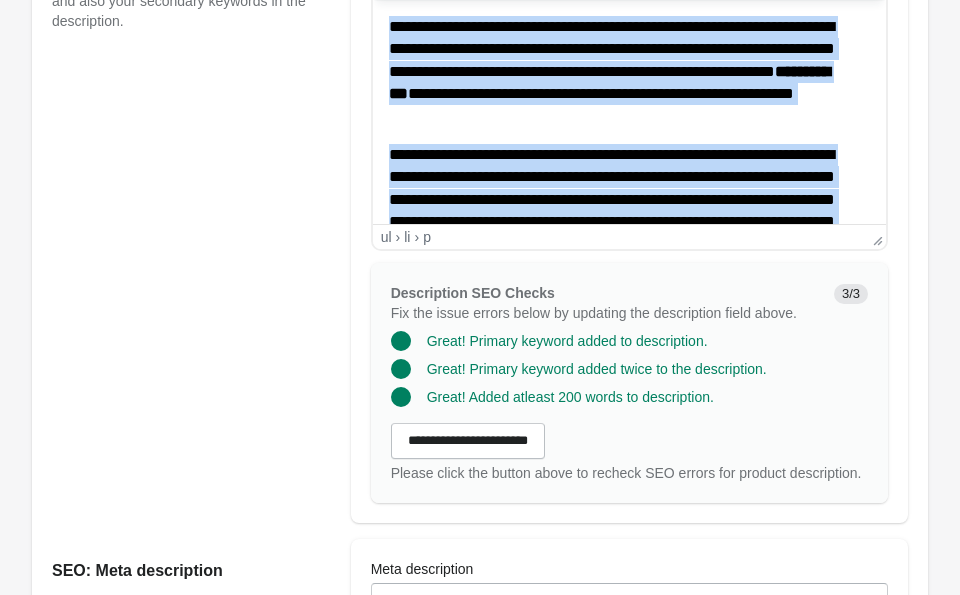 scroll, scrollTop: 342, scrollLeft: 0, axis: vertical 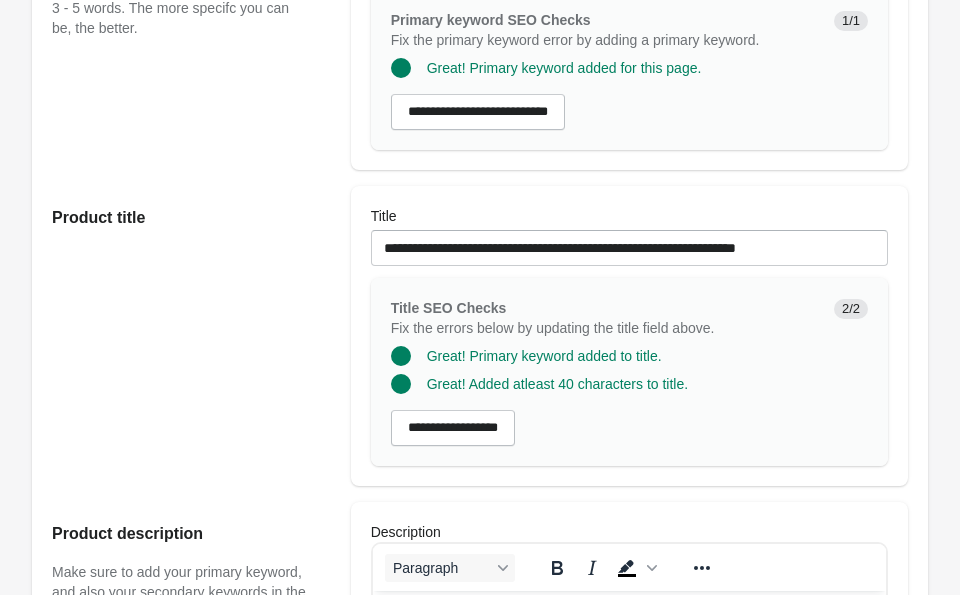 drag, startPoint x: 552, startPoint y: 792, endPoint x: 335, endPoint y: 510, distance: 355.8272 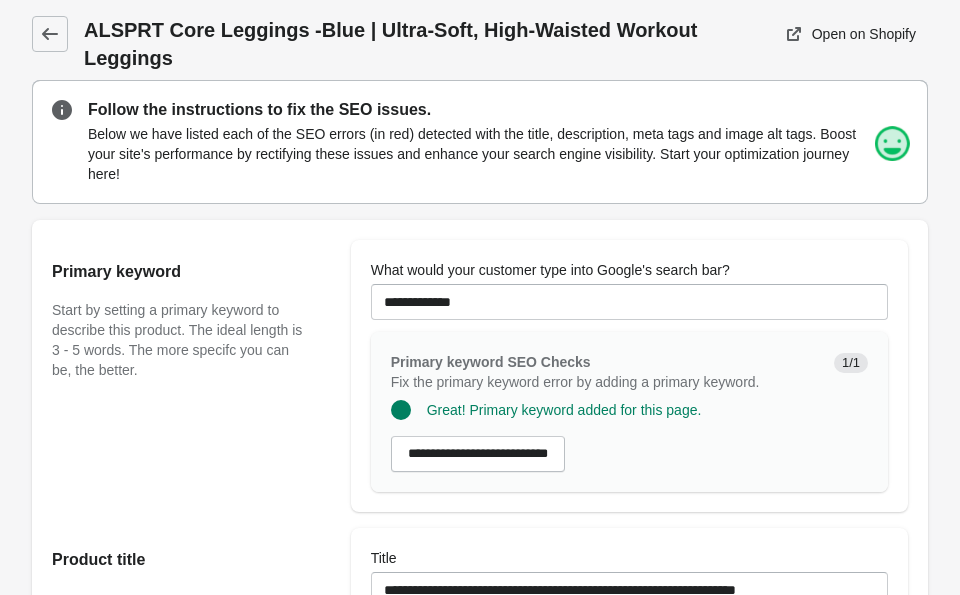 copy on "**********" 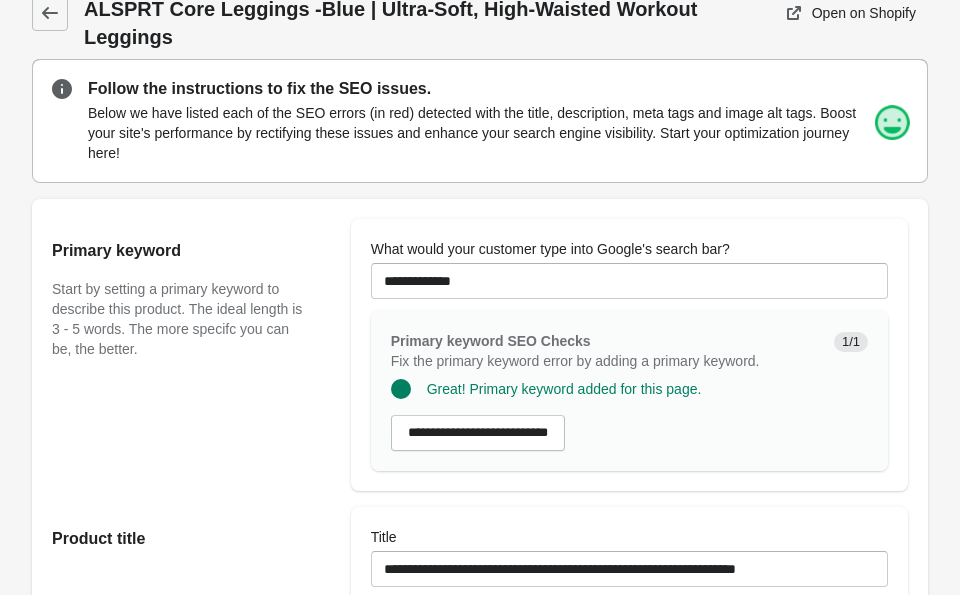 scroll, scrollTop: 147, scrollLeft: 0, axis: vertical 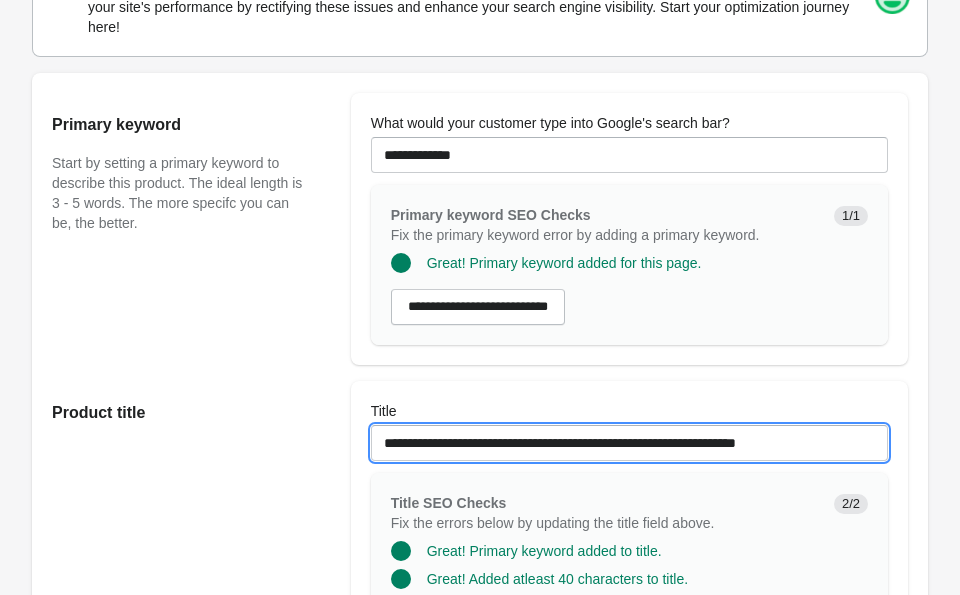 drag, startPoint x: 579, startPoint y: 443, endPoint x: 974, endPoint y: 481, distance: 396.82364 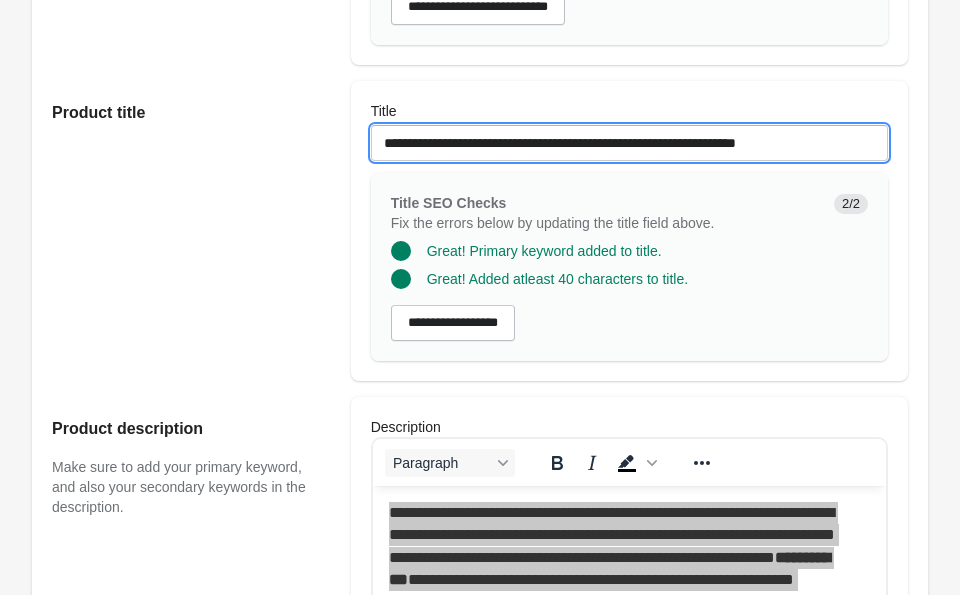 scroll, scrollTop: 615, scrollLeft: 0, axis: vertical 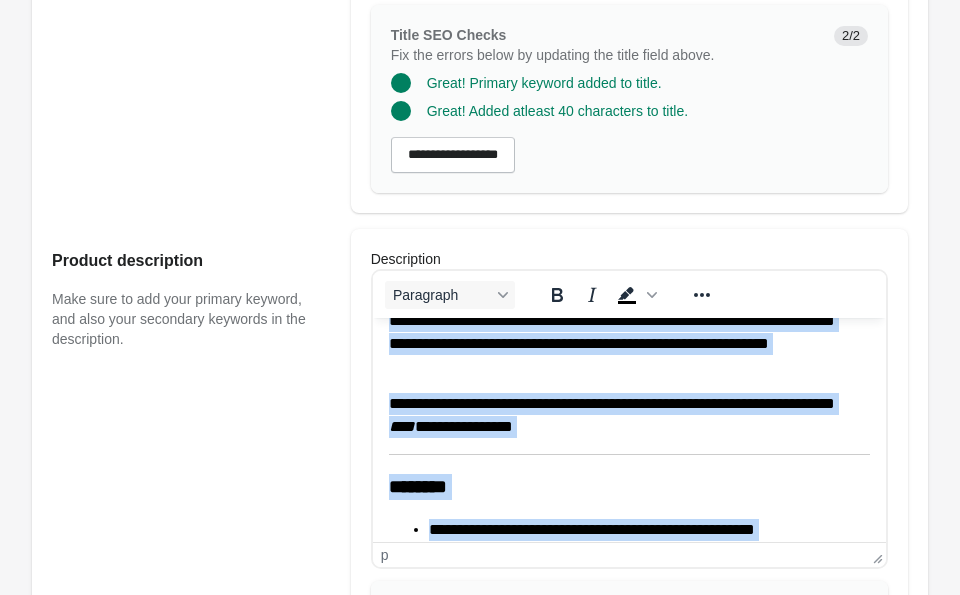 click on "**********" at bounding box center [628, 542] 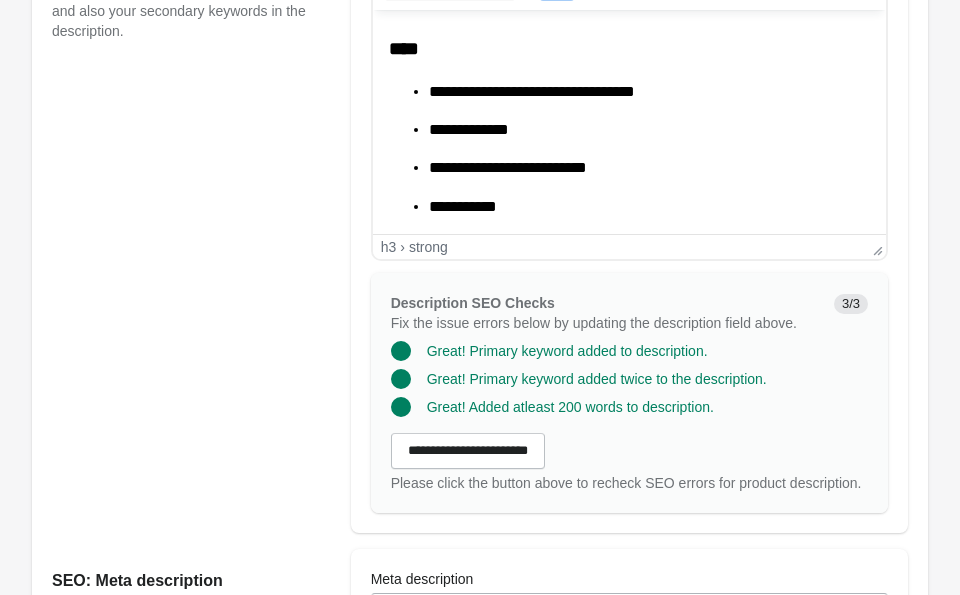 scroll, scrollTop: 823, scrollLeft: 0, axis: vertical 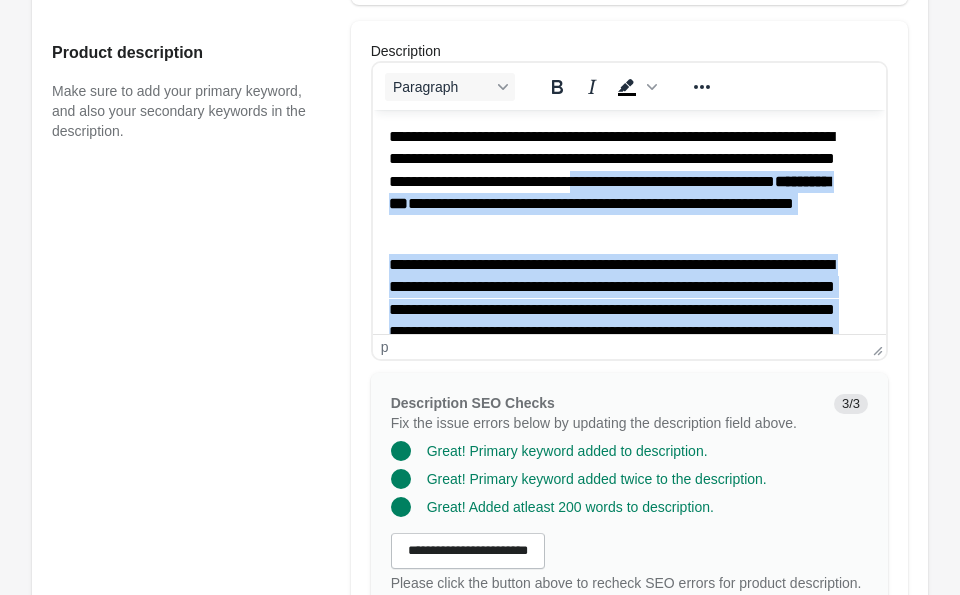 drag, startPoint x: 523, startPoint y: 308, endPoint x: 353, endPoint y: 209, distance: 196.7257 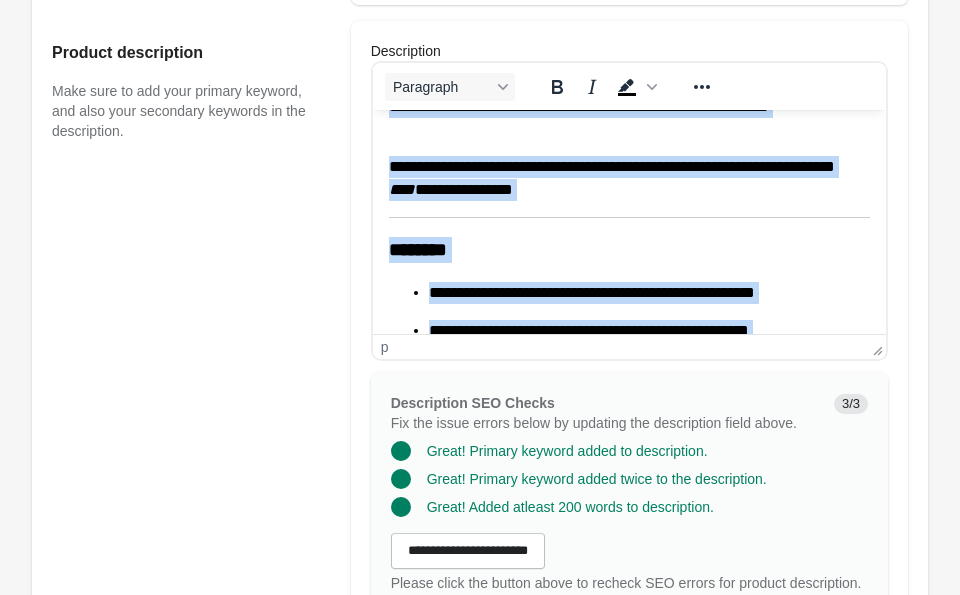 scroll, scrollTop: 268, scrollLeft: 0, axis: vertical 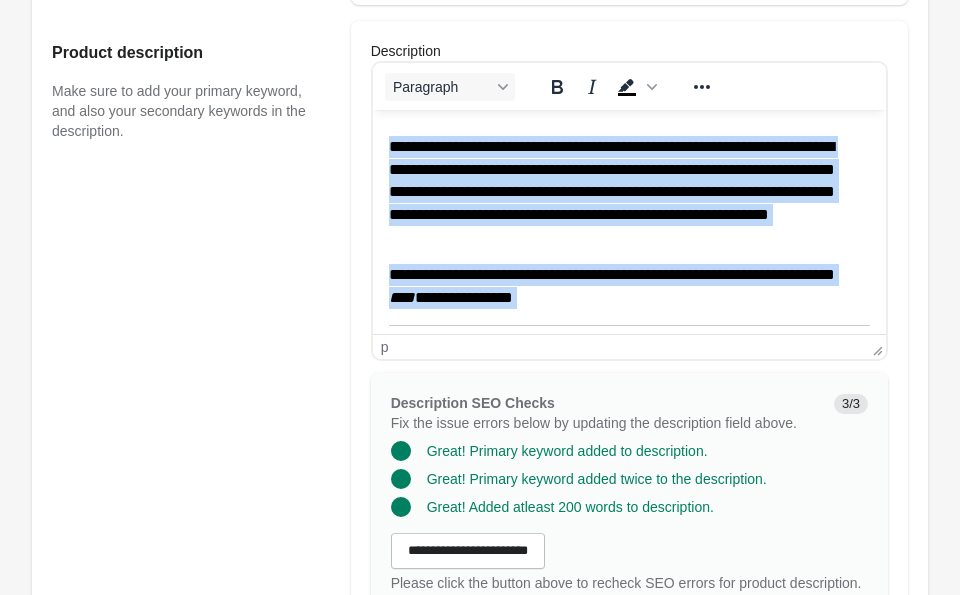 click on "**********" at bounding box center [621, 192] 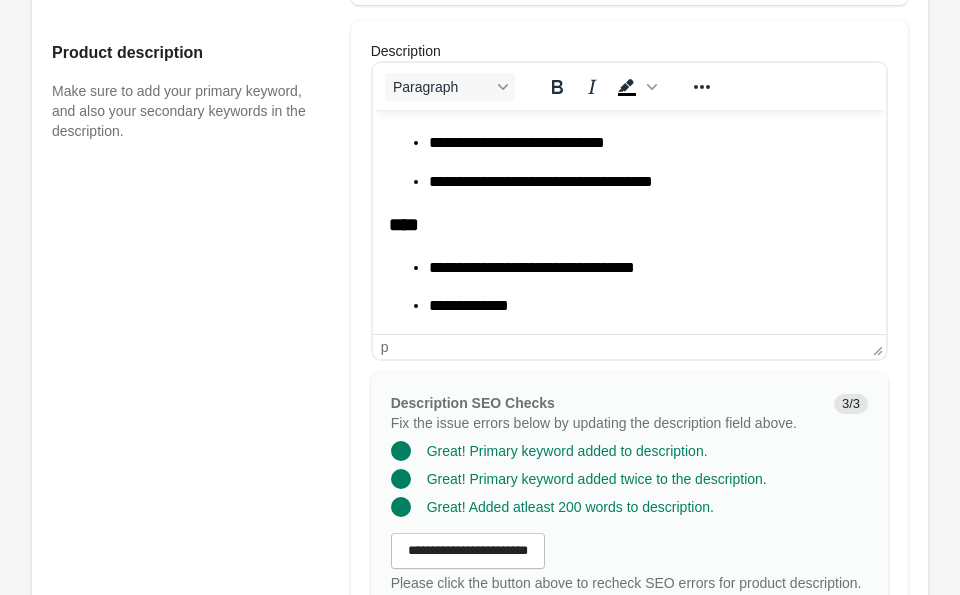 scroll, scrollTop: 918, scrollLeft: 0, axis: vertical 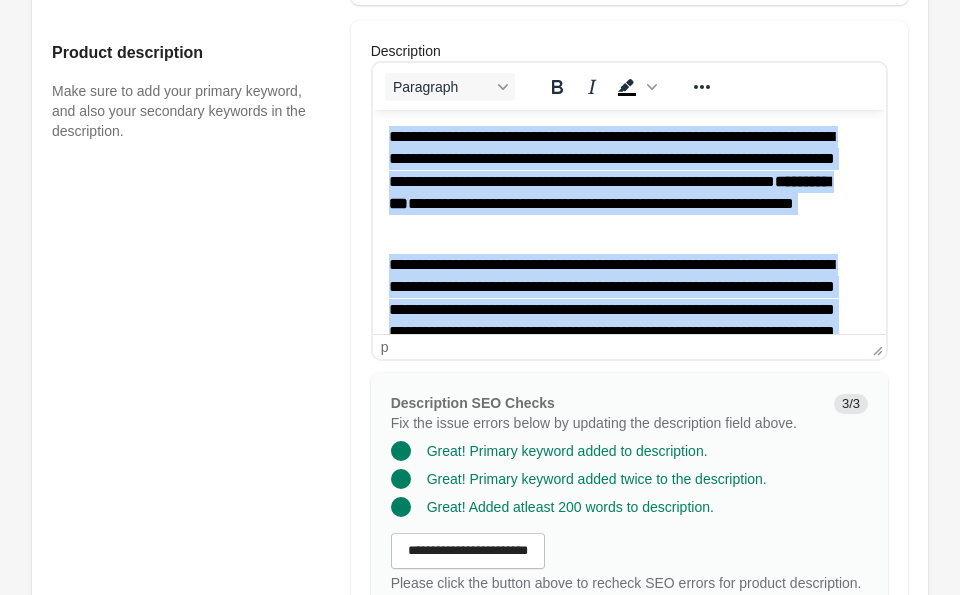 drag, startPoint x: 583, startPoint y: 308, endPoint x: 275, endPoint y: 27, distance: 416.92325 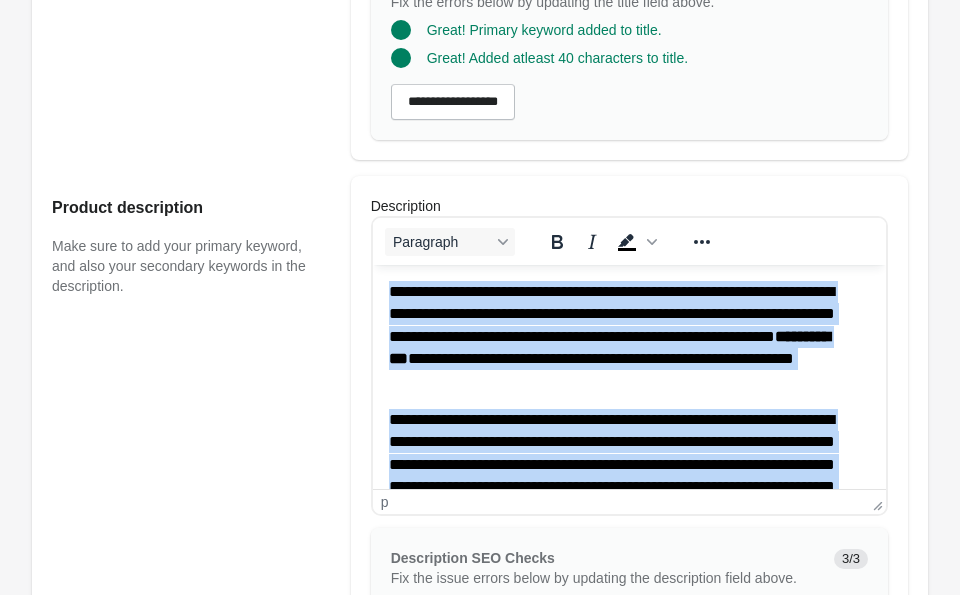 scroll, scrollTop: 0, scrollLeft: 0, axis: both 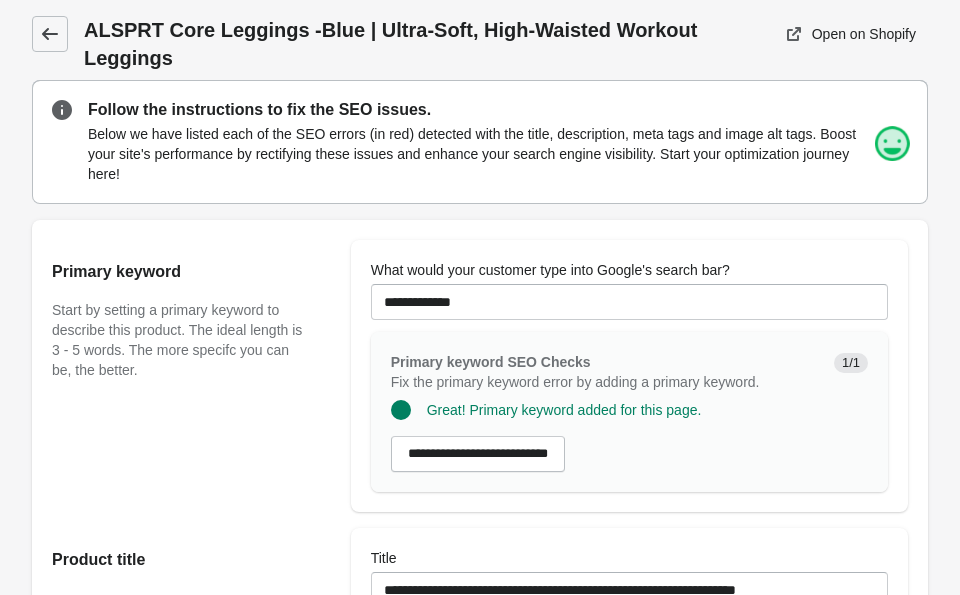 click 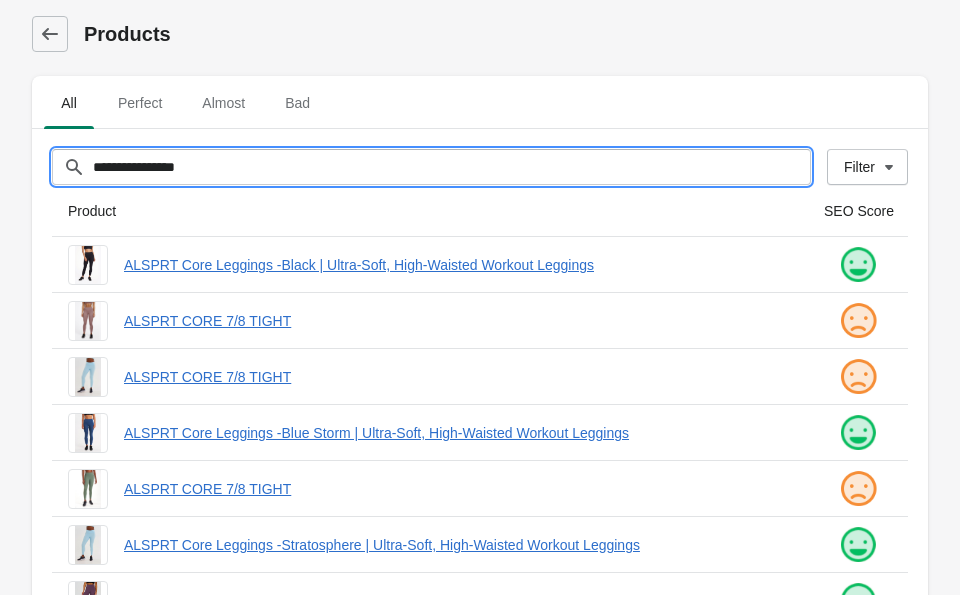 drag, startPoint x: 286, startPoint y: 168, endPoint x: 78, endPoint y: 162, distance: 208.08652 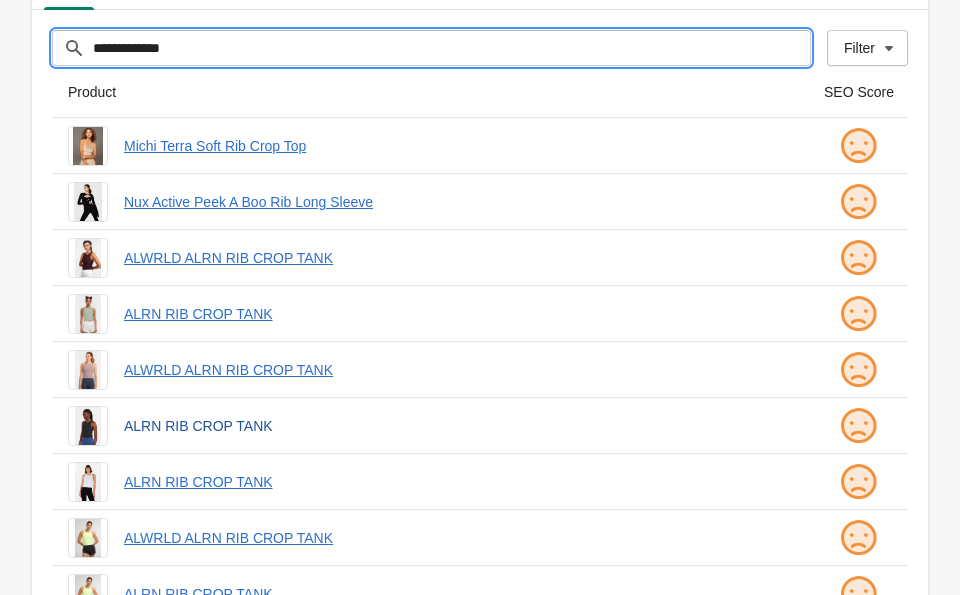 scroll, scrollTop: 0, scrollLeft: 0, axis: both 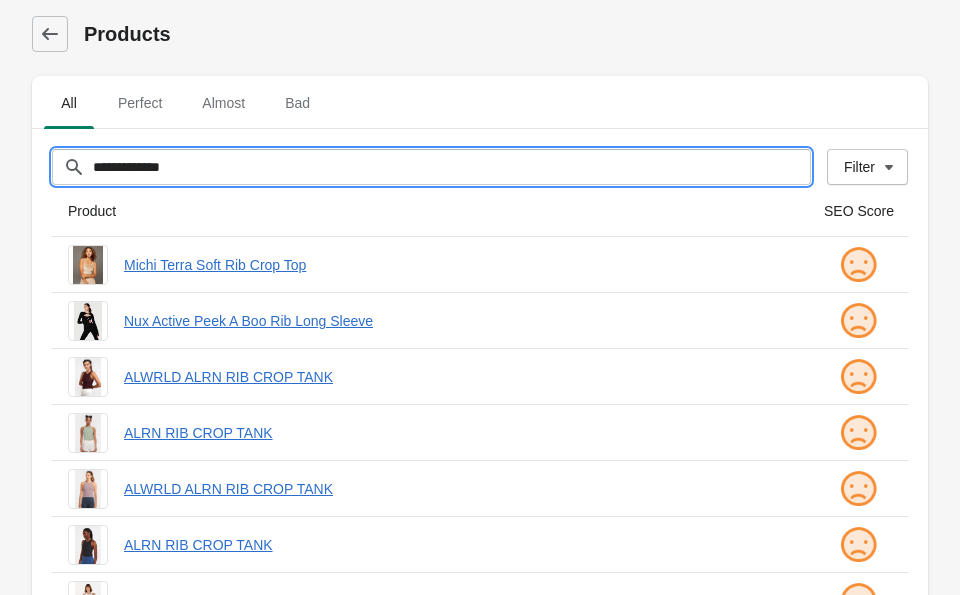 click on "**********" at bounding box center (451, 167) 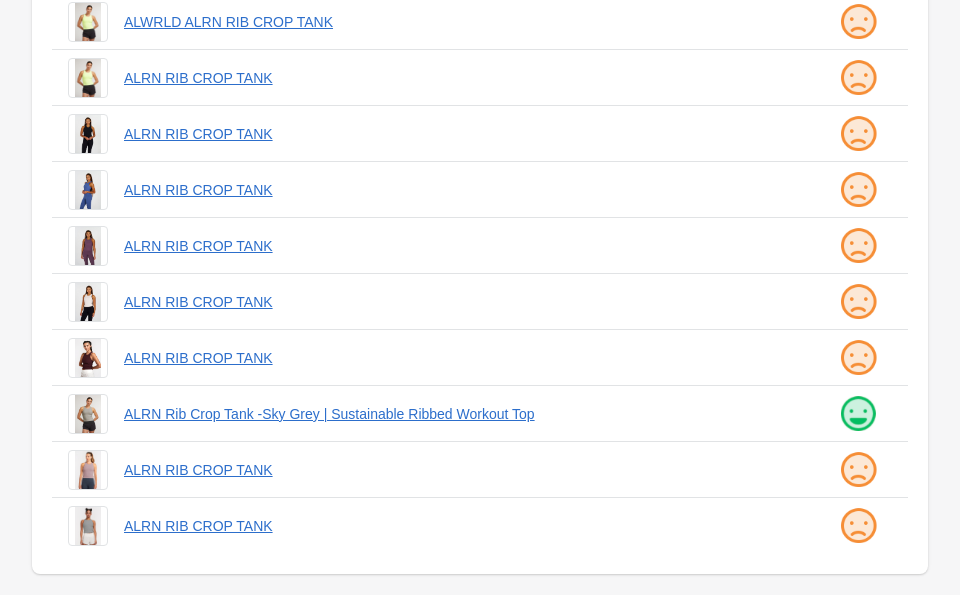 scroll, scrollTop: 526, scrollLeft: 0, axis: vertical 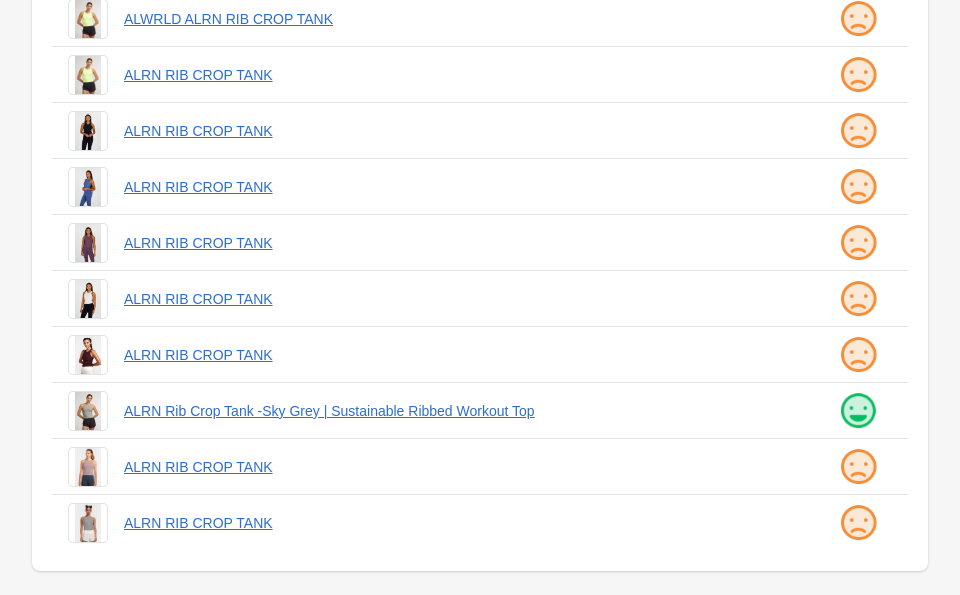 type on "**********" 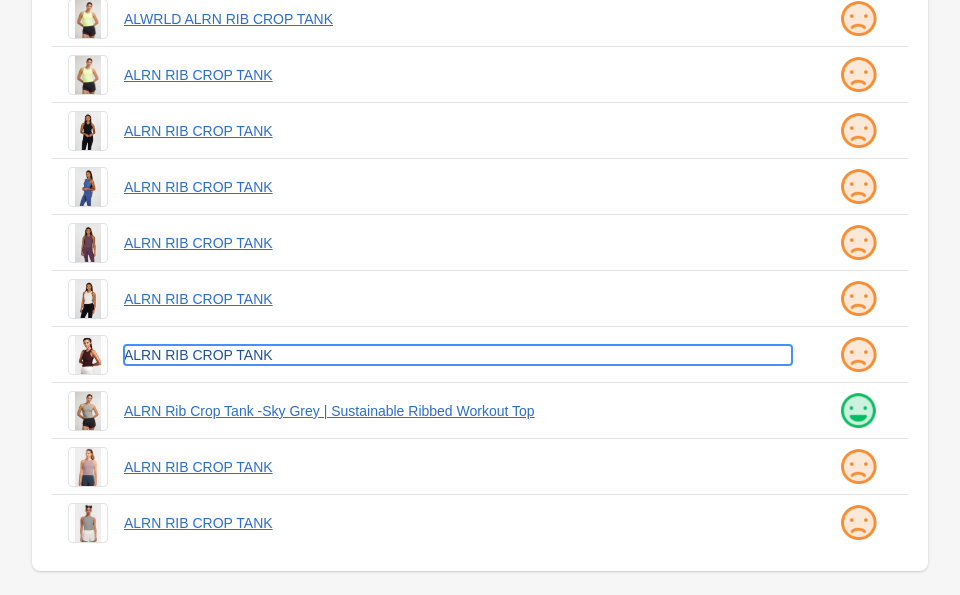click on "ALRN RIB CROP TANK" at bounding box center [458, 355] 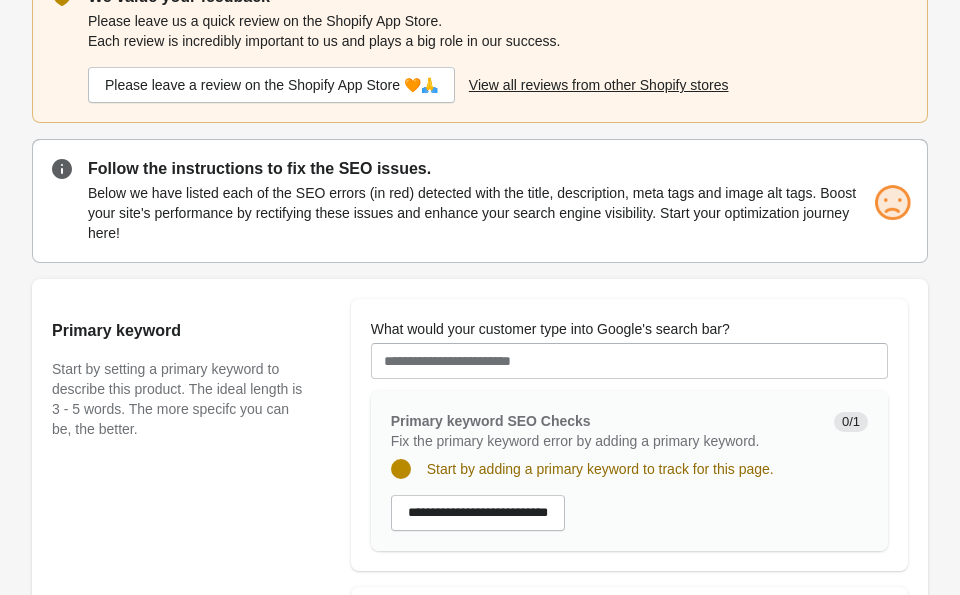 scroll, scrollTop: 96, scrollLeft: 0, axis: vertical 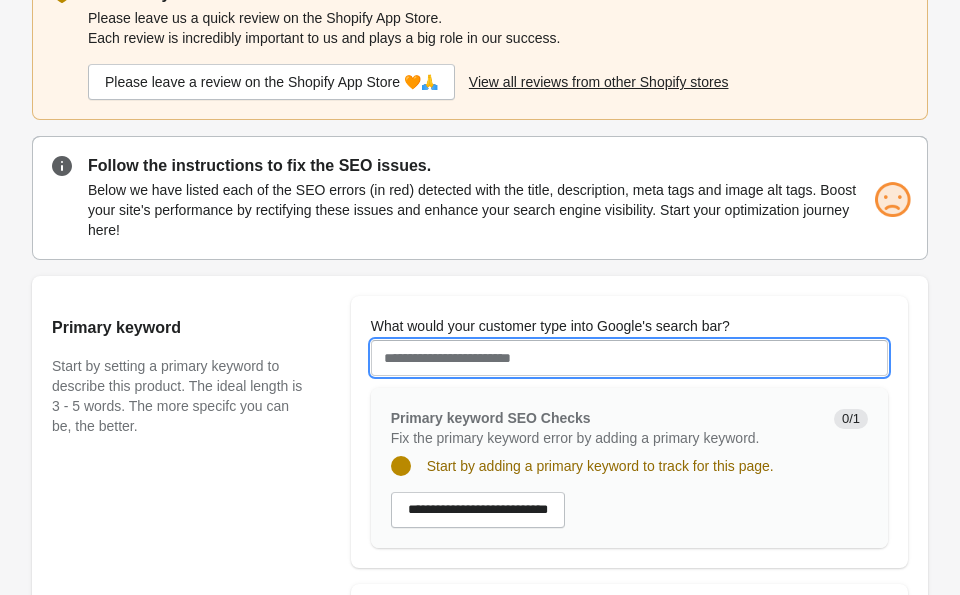click on "What would your customer type into Google's search bar?" at bounding box center [629, 358] 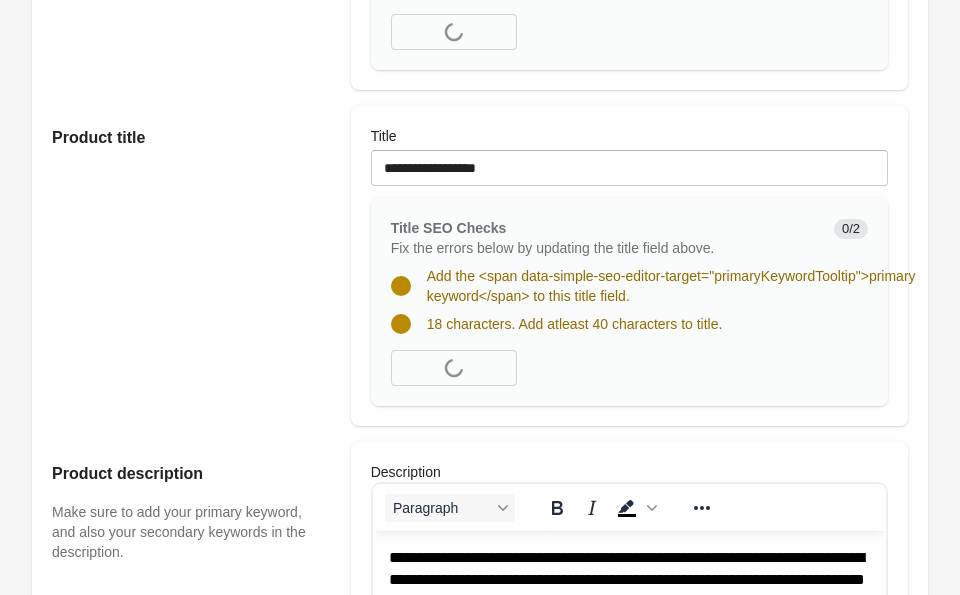 scroll, scrollTop: 611, scrollLeft: 0, axis: vertical 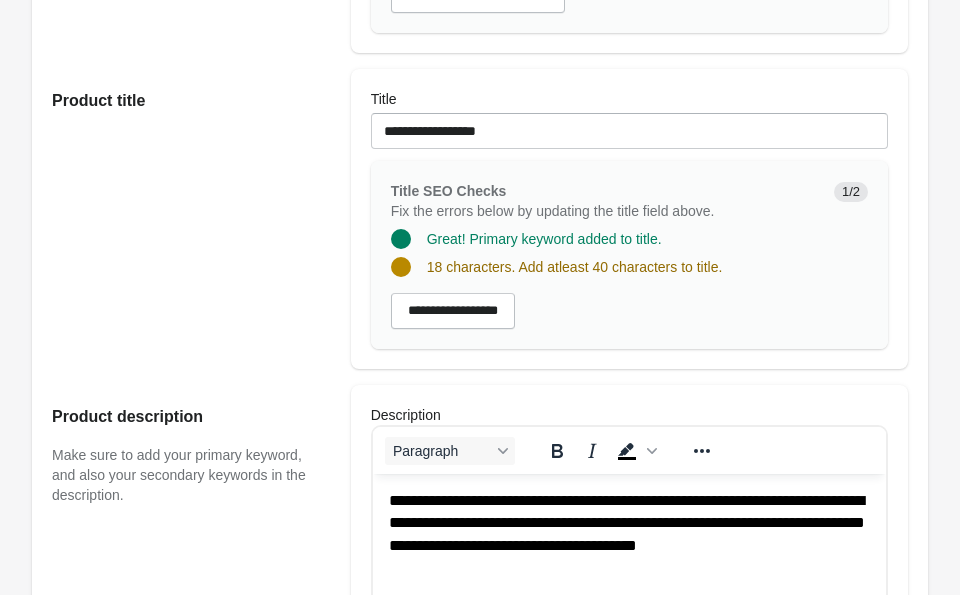 type on "**********" 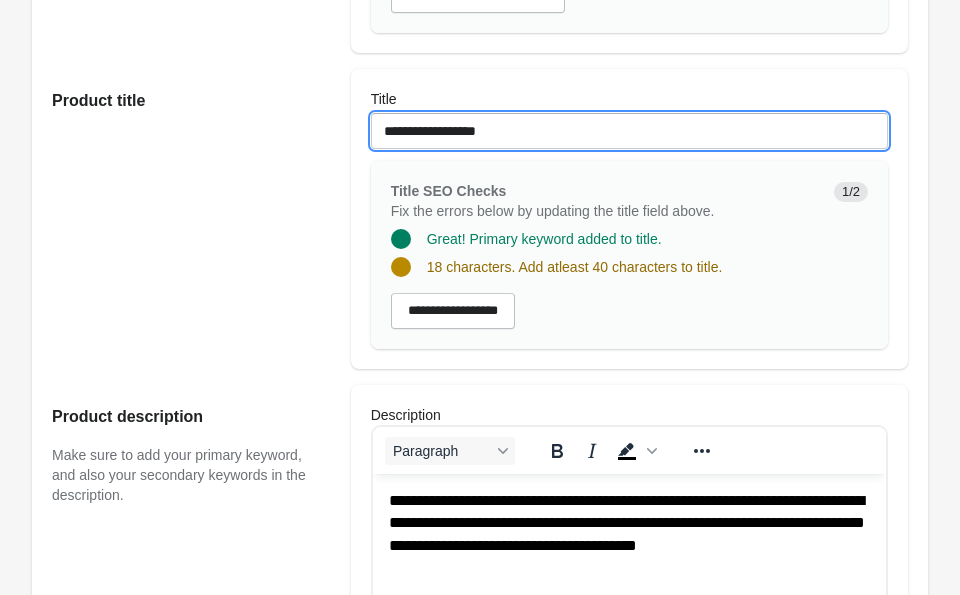 drag, startPoint x: 556, startPoint y: 114, endPoint x: 528, endPoint y: 123, distance: 29.410883 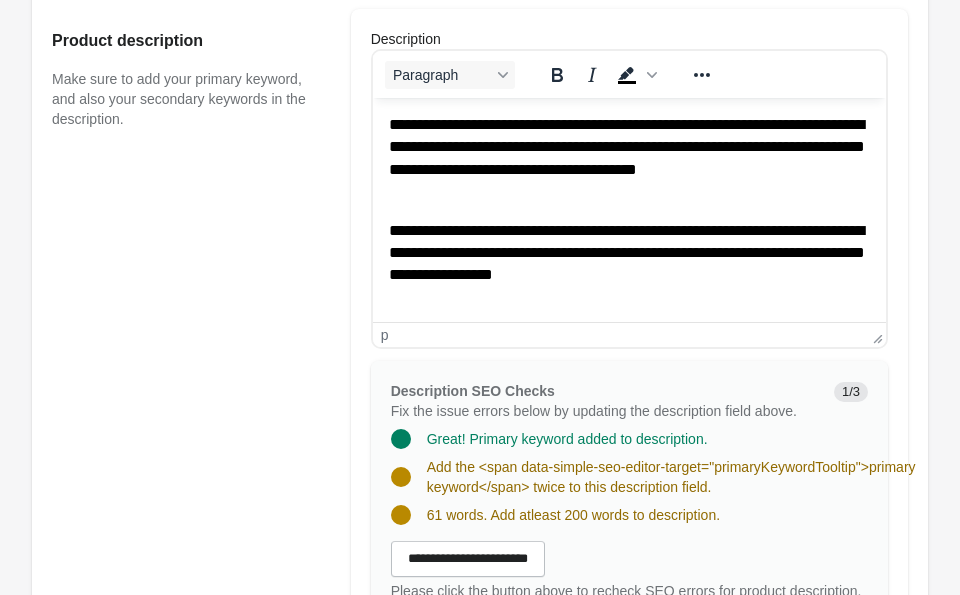 scroll, scrollTop: 987, scrollLeft: 0, axis: vertical 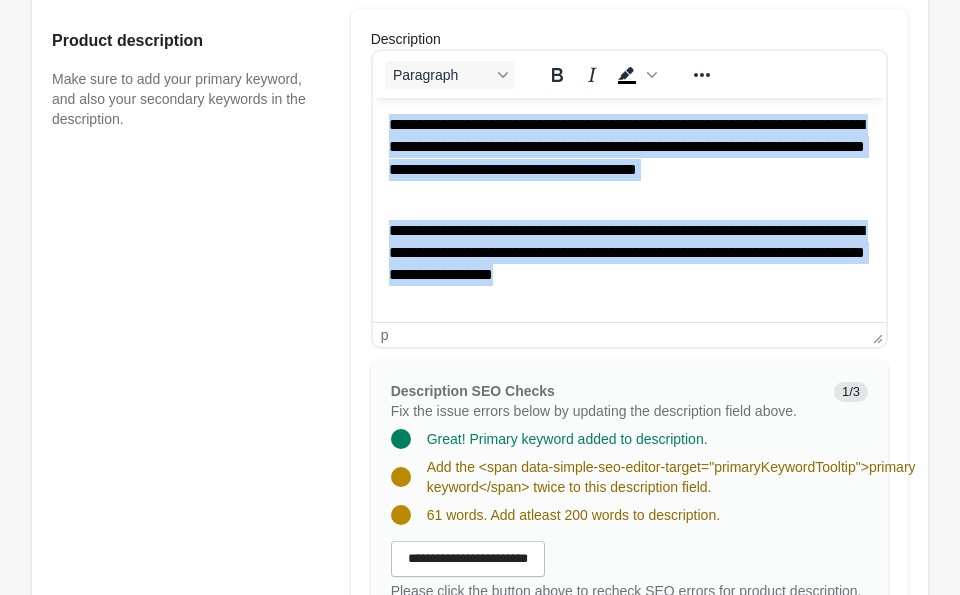 drag, startPoint x: 777, startPoint y: 279, endPoint x: 360, endPoint y: 124, distance: 444.87527 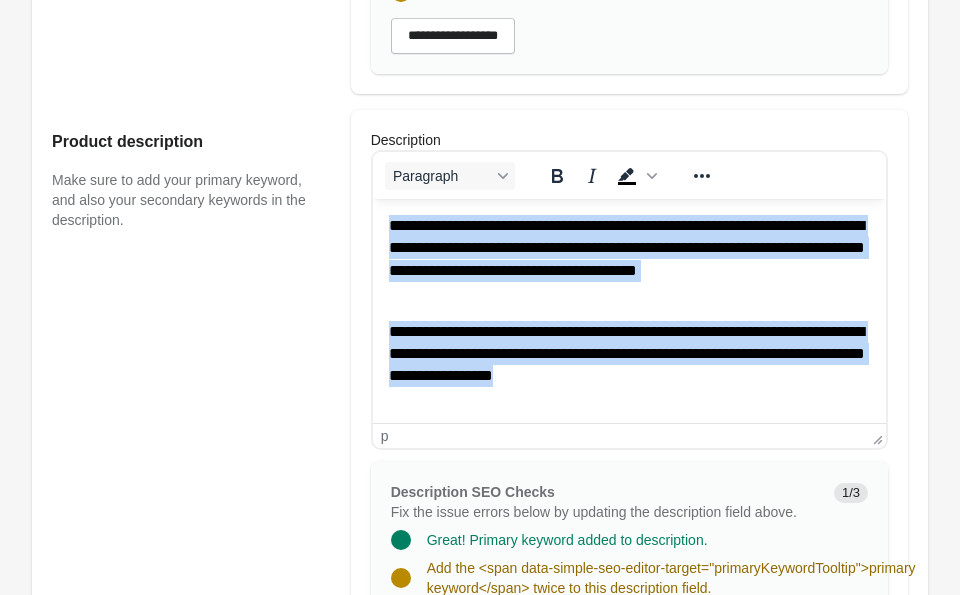 scroll, scrollTop: 888, scrollLeft: 0, axis: vertical 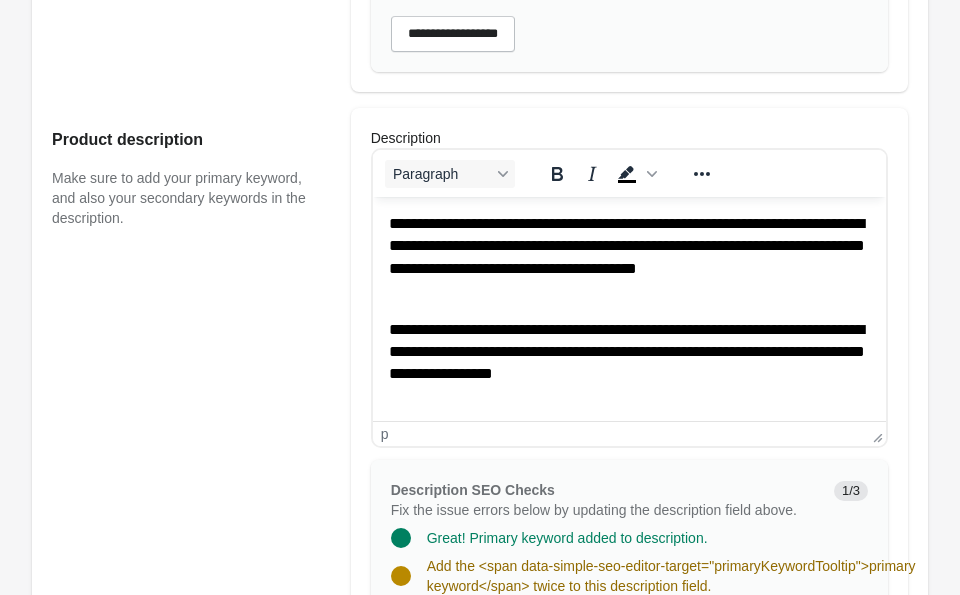 click on "**********" at bounding box center (628, 299) 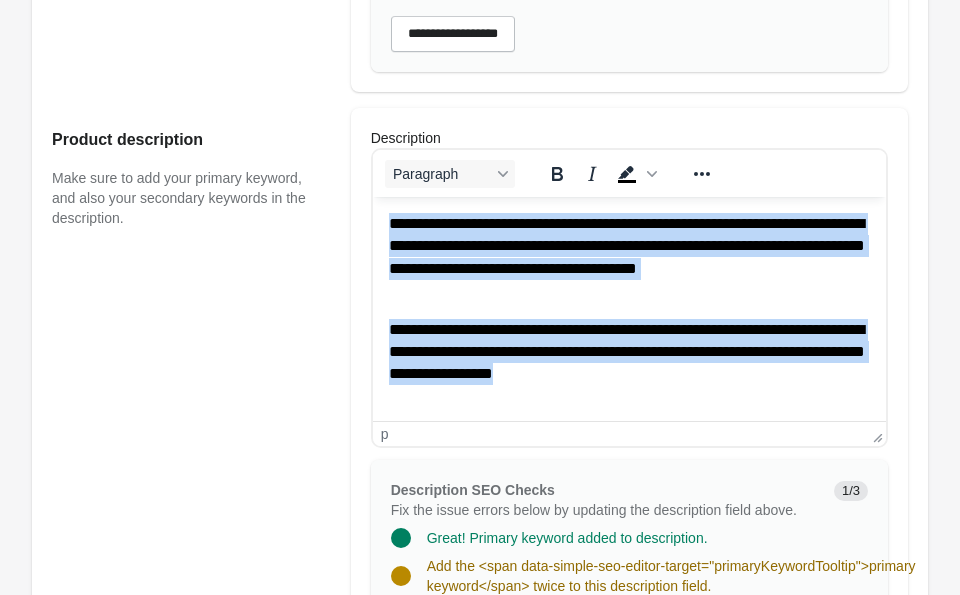 drag, startPoint x: 710, startPoint y: 379, endPoint x: 329, endPoint y: 161, distance: 438.95898 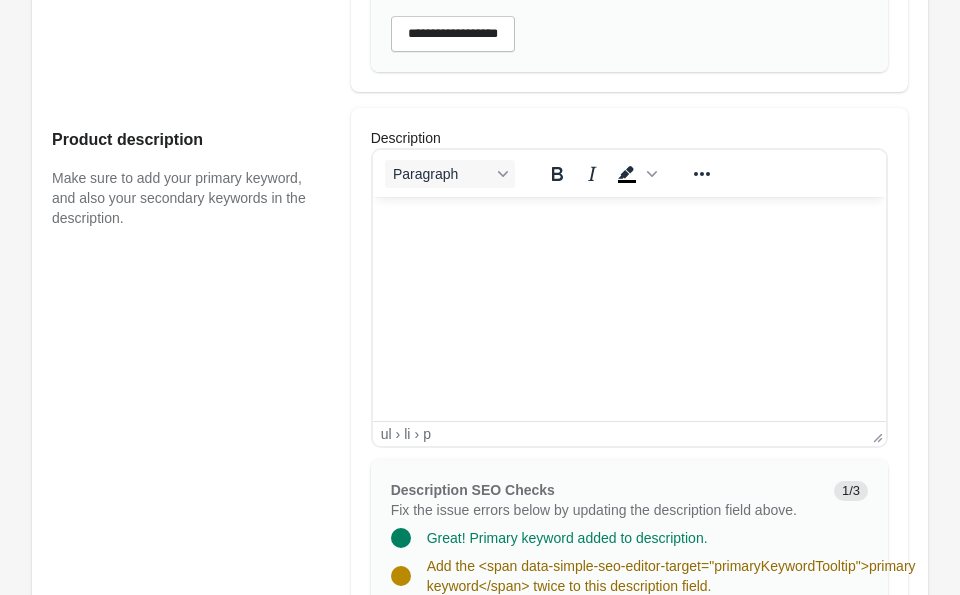 scroll, scrollTop: 918, scrollLeft: 0, axis: vertical 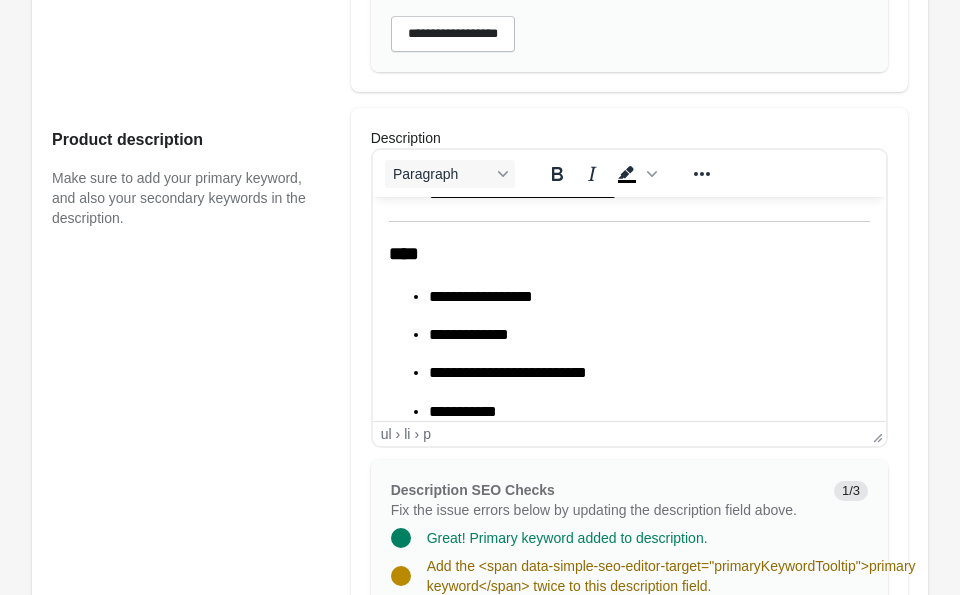 click on "****" at bounding box center [403, 253] 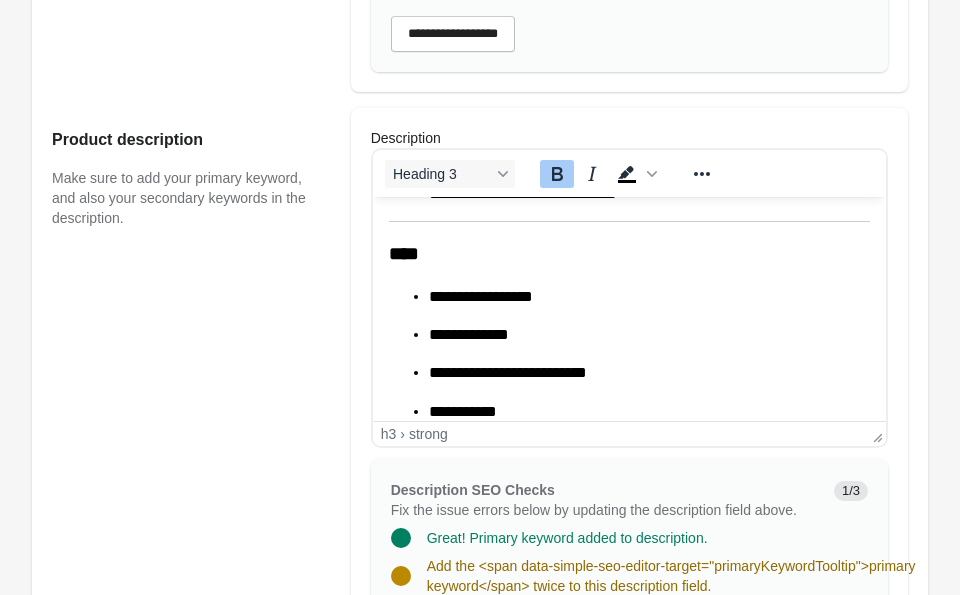 type 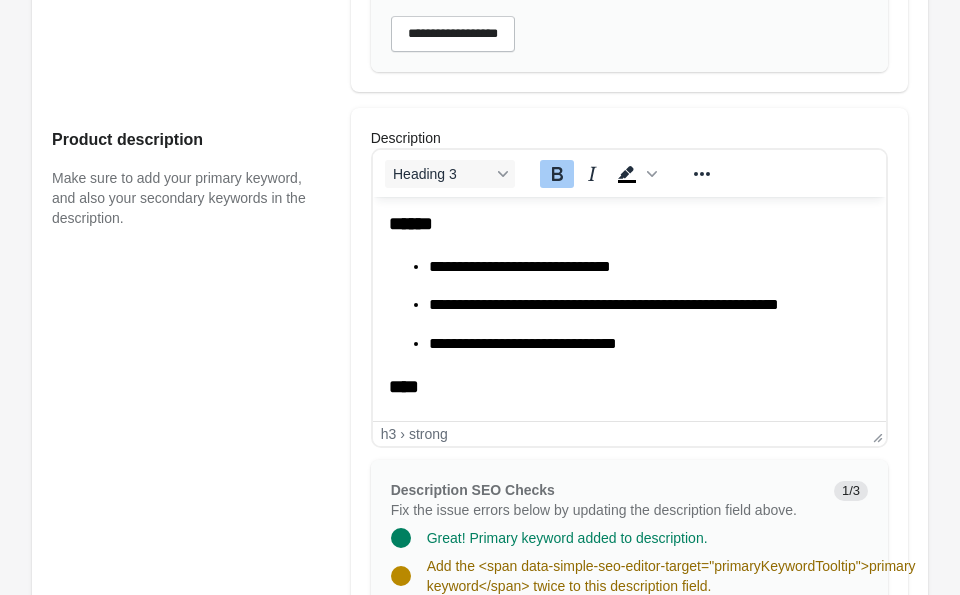 scroll, scrollTop: 746, scrollLeft: 0, axis: vertical 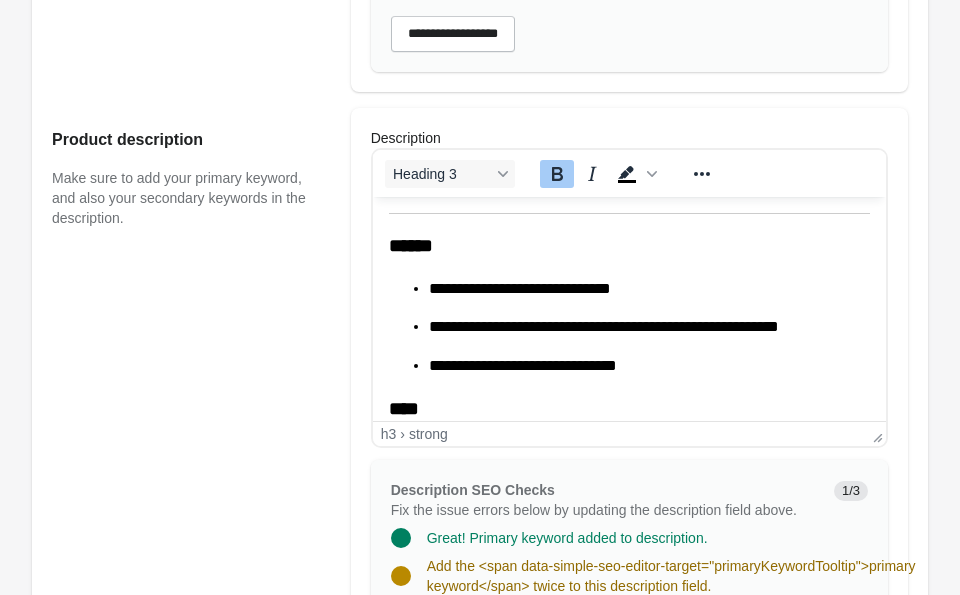 click on "******" at bounding box center [410, 245] 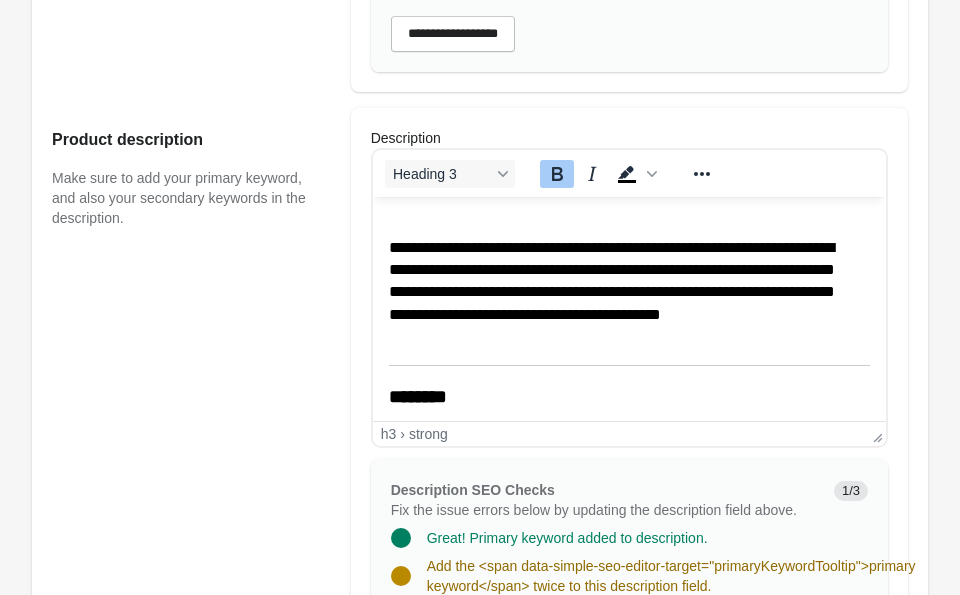 scroll, scrollTop: 332, scrollLeft: 0, axis: vertical 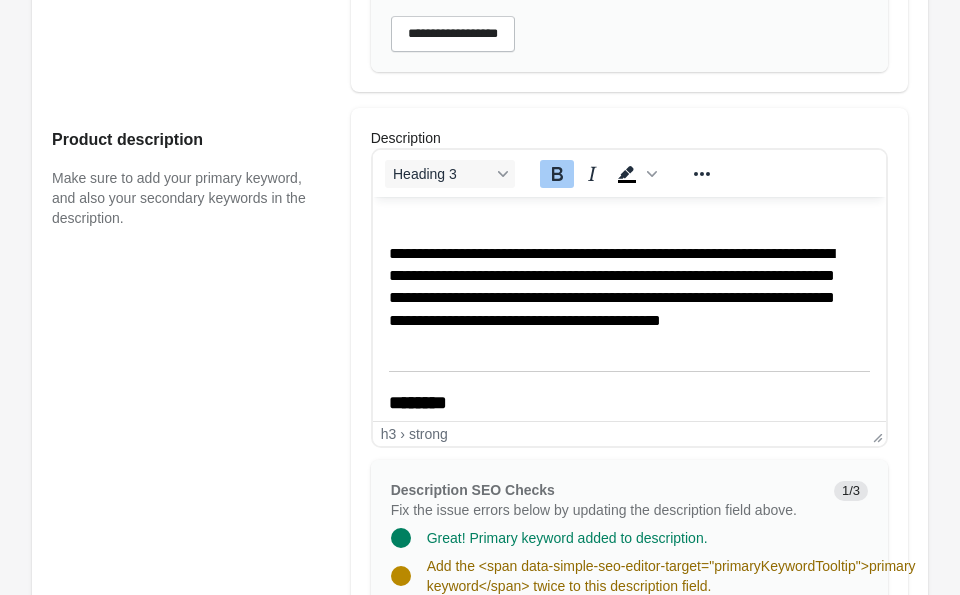 click on "********" at bounding box center [417, 402] 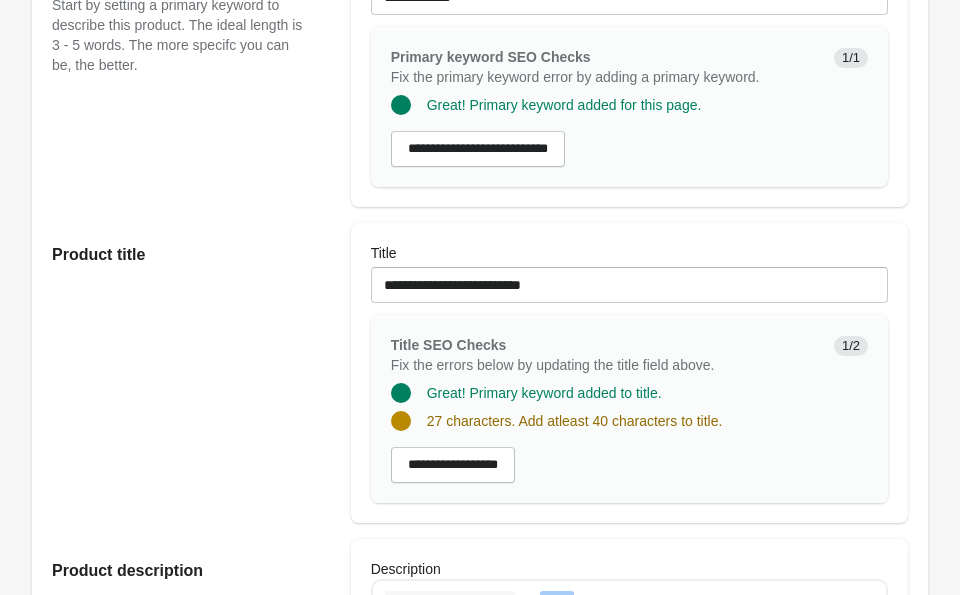 scroll, scrollTop: 445, scrollLeft: 0, axis: vertical 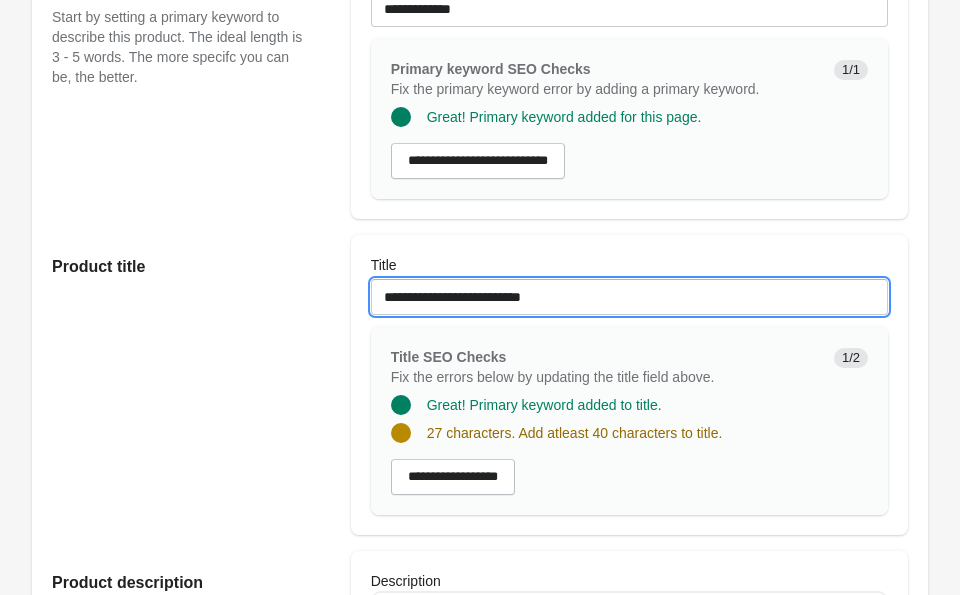 click on "**********" at bounding box center [629, 297] 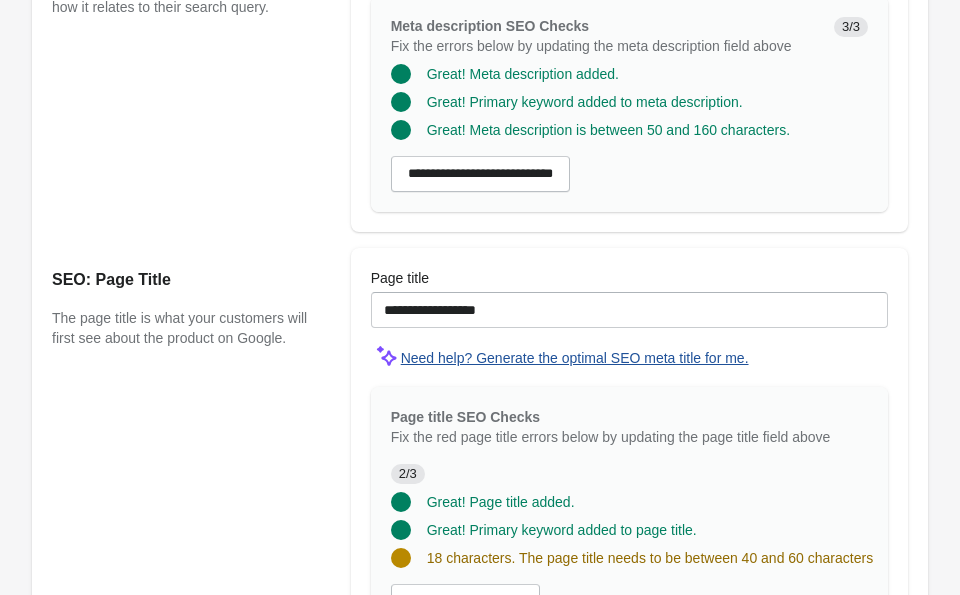 scroll, scrollTop: 1792, scrollLeft: 0, axis: vertical 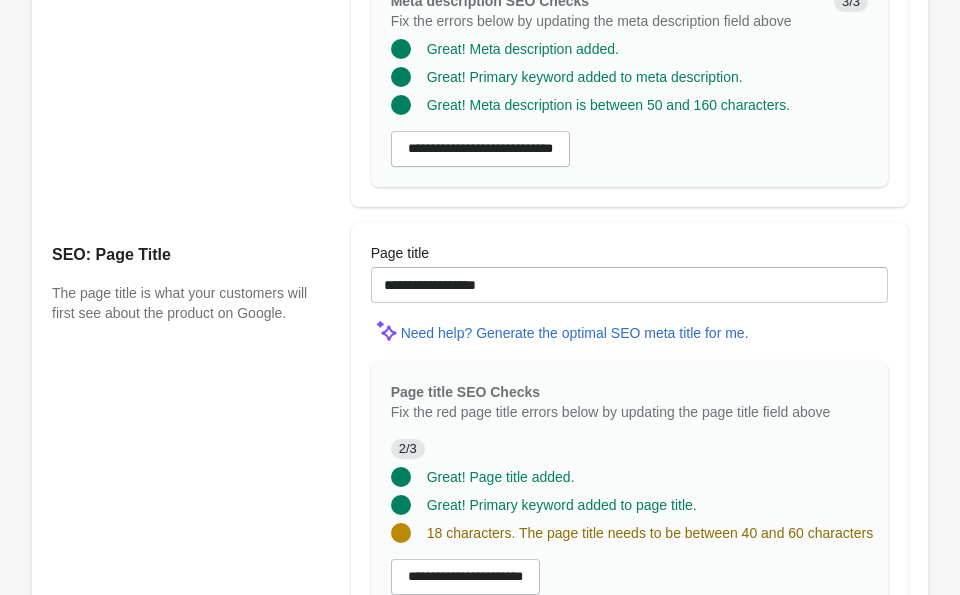 type on "**********" 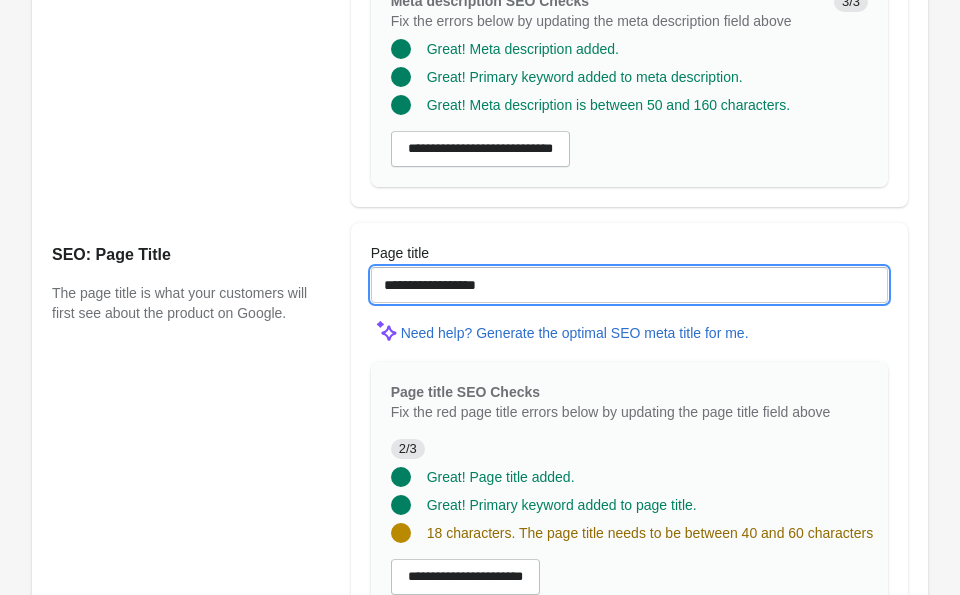 click on "**********" at bounding box center (629, 285) 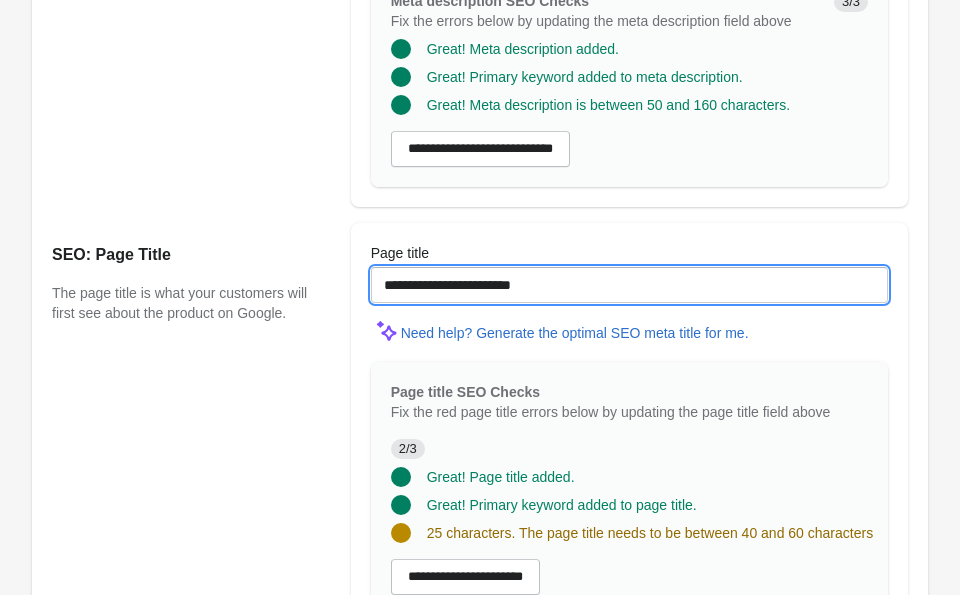 drag, startPoint x: 620, startPoint y: 300, endPoint x: 483, endPoint y: 309, distance: 137.2953 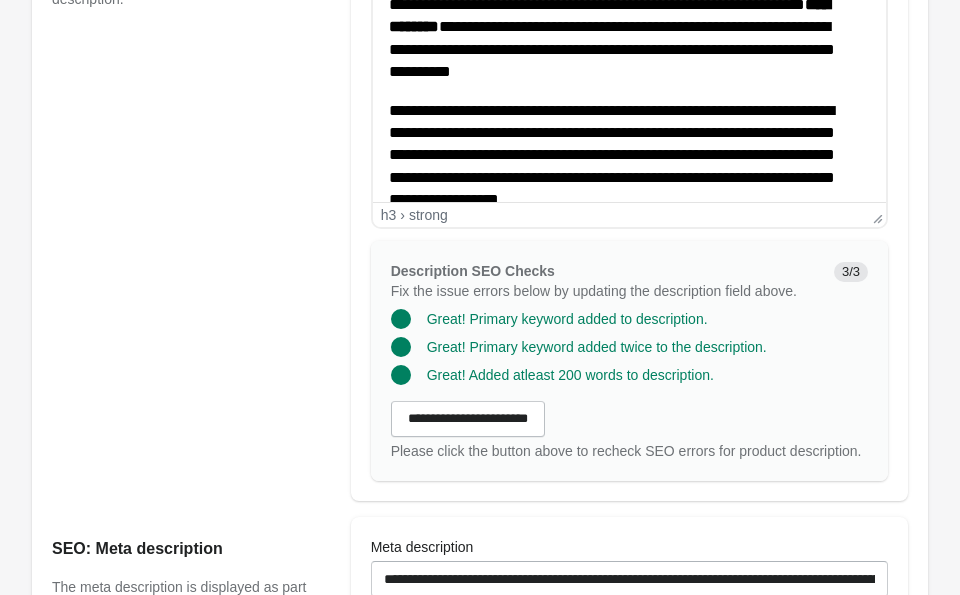 scroll, scrollTop: 1935, scrollLeft: 0, axis: vertical 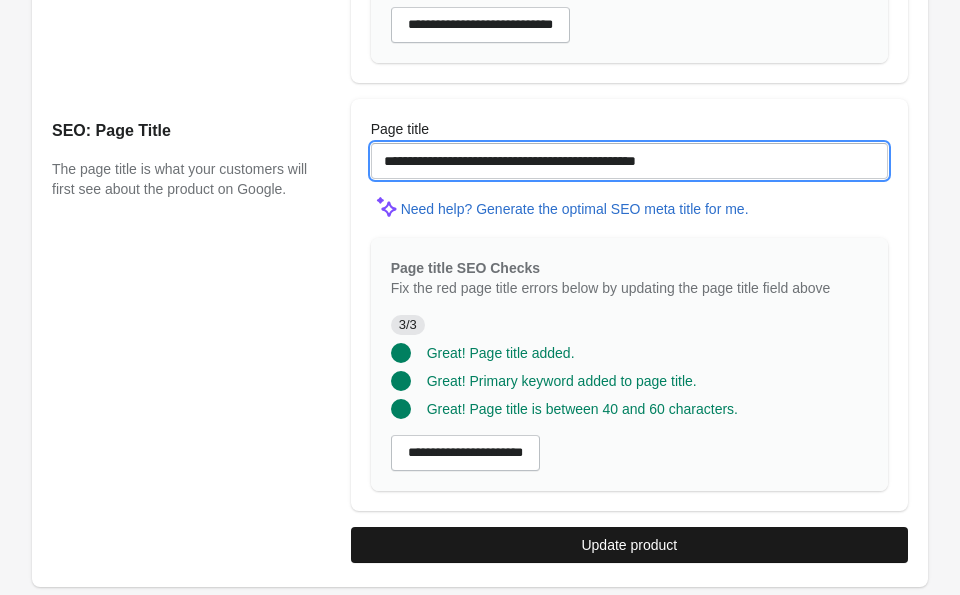 type on "**********" 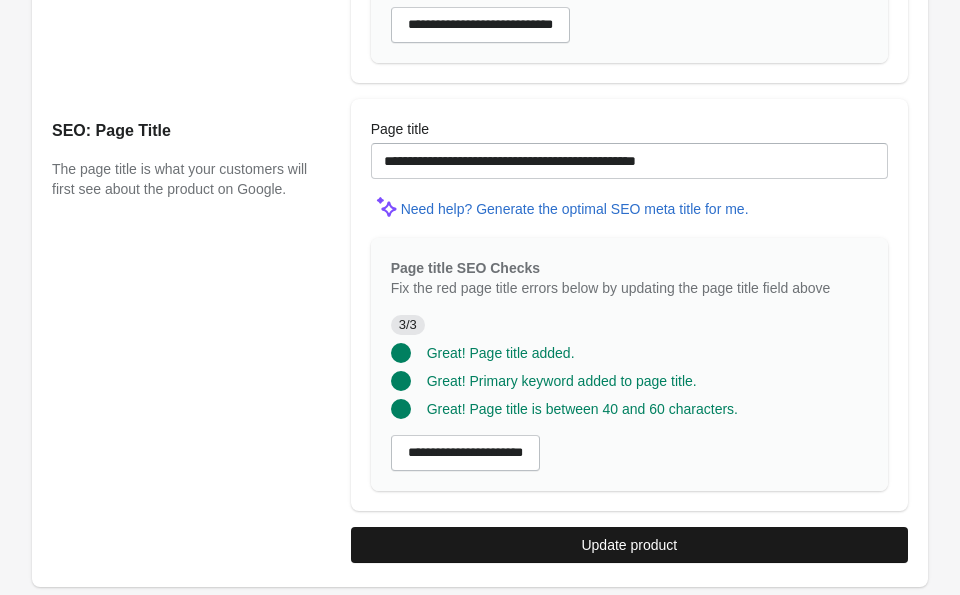 click on "Update product" at bounding box center (629, 545) 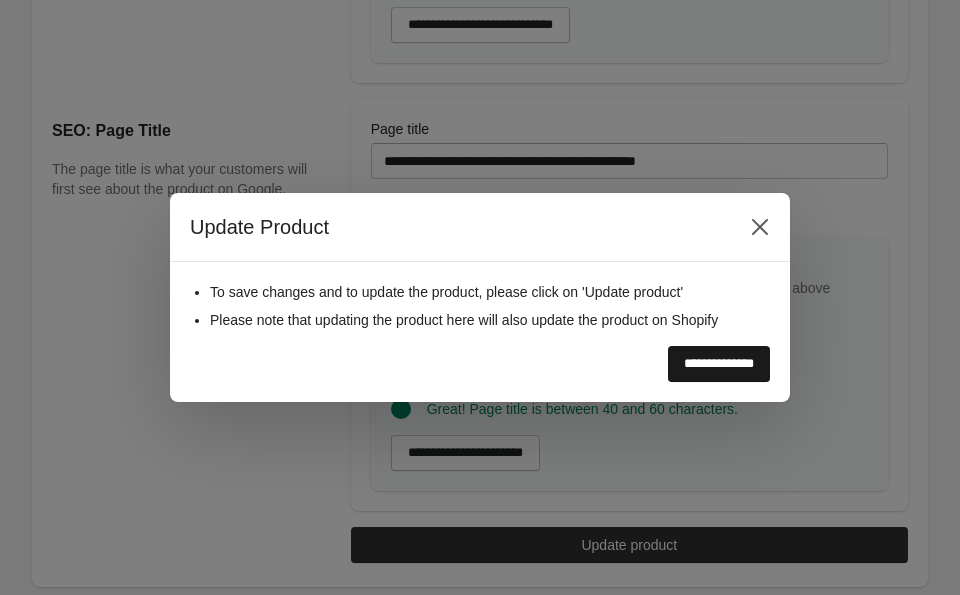 click on "**********" at bounding box center (719, 364) 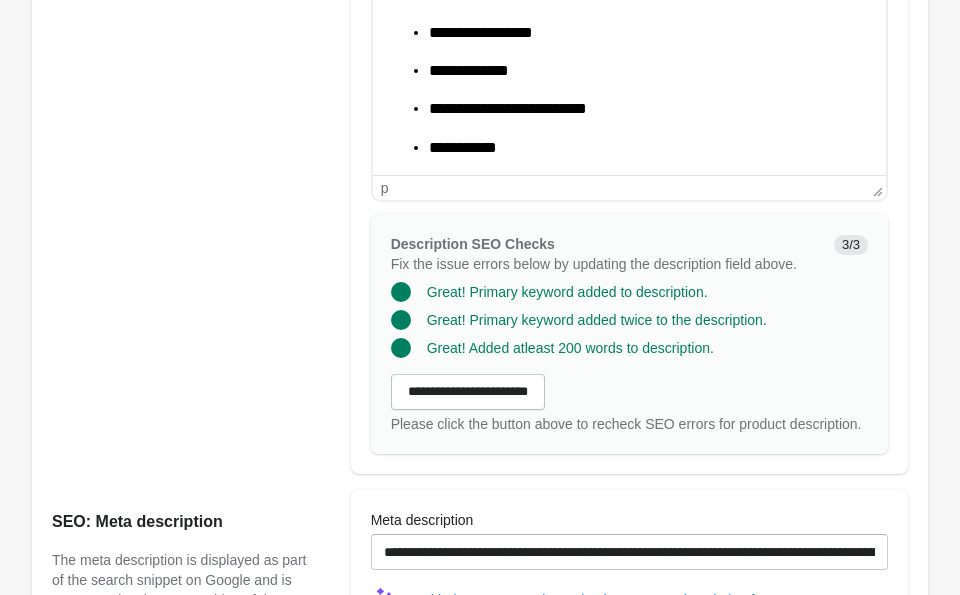 scroll, scrollTop: 1136, scrollLeft: 0, axis: vertical 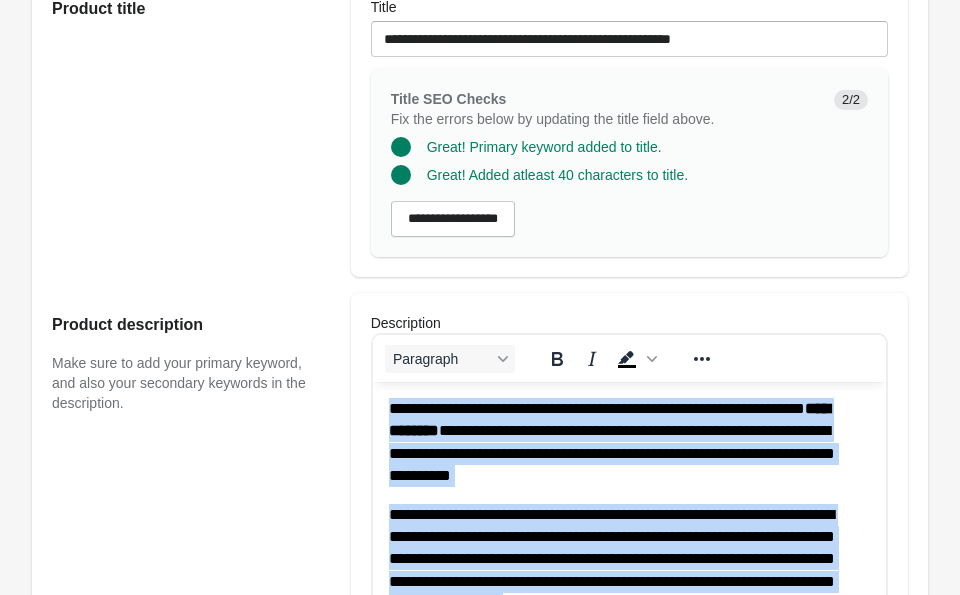 drag, startPoint x: 549, startPoint y: 582, endPoint x: 345, endPoint y: 368, distance: 295.6552 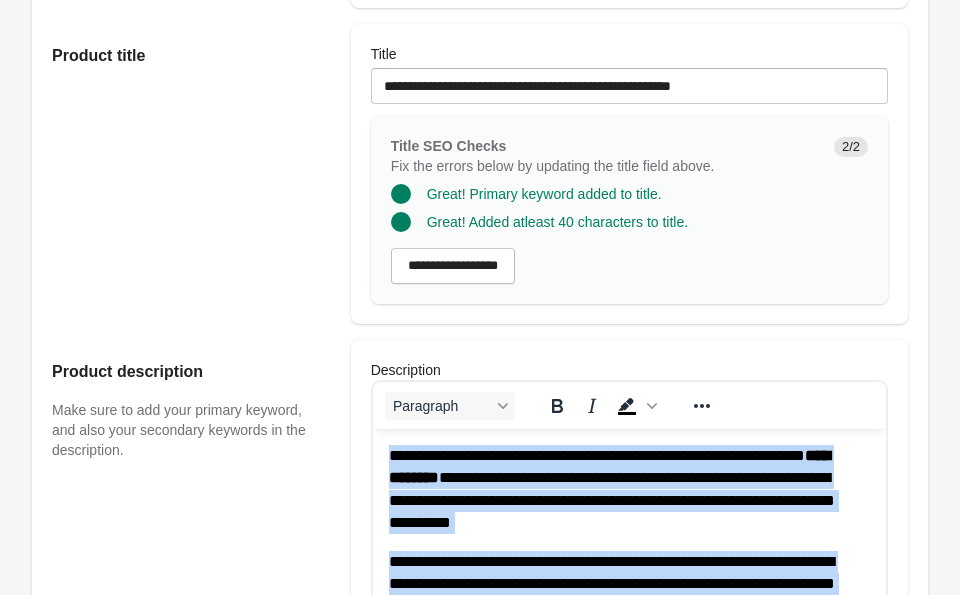 copy on "**********" 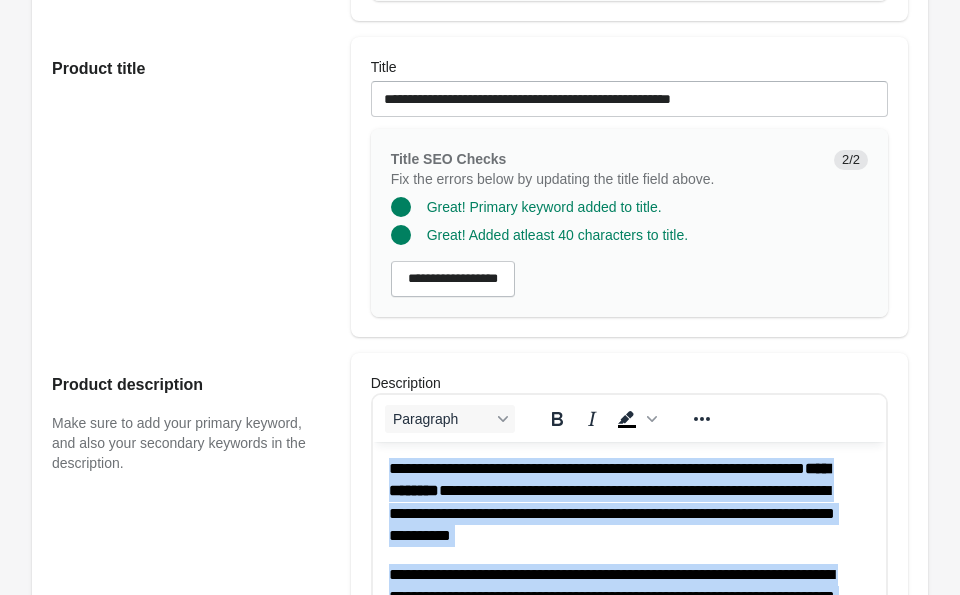 scroll, scrollTop: 624, scrollLeft: 0, axis: vertical 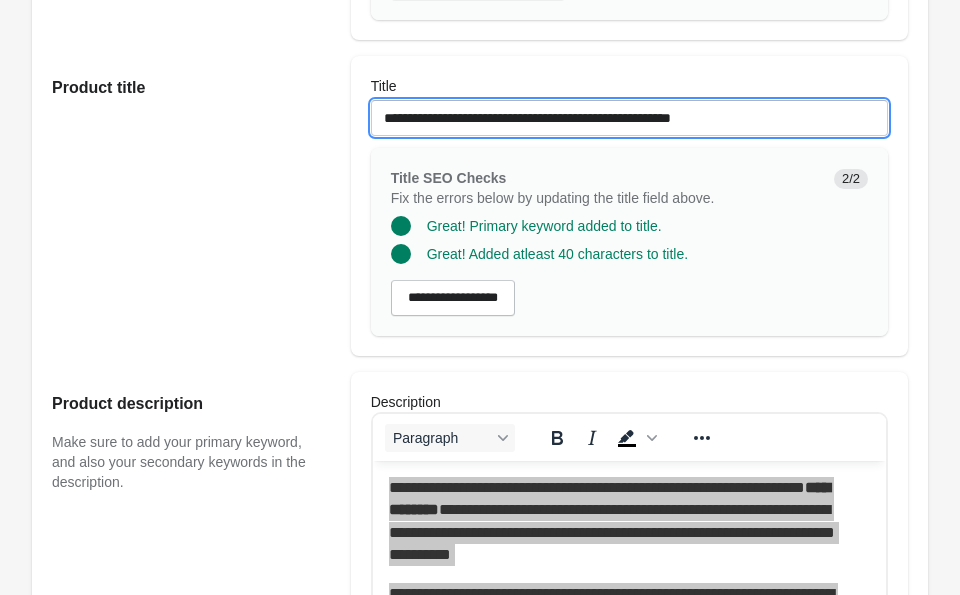 drag, startPoint x: 783, startPoint y: 123, endPoint x: 568, endPoint y: 113, distance: 215.23244 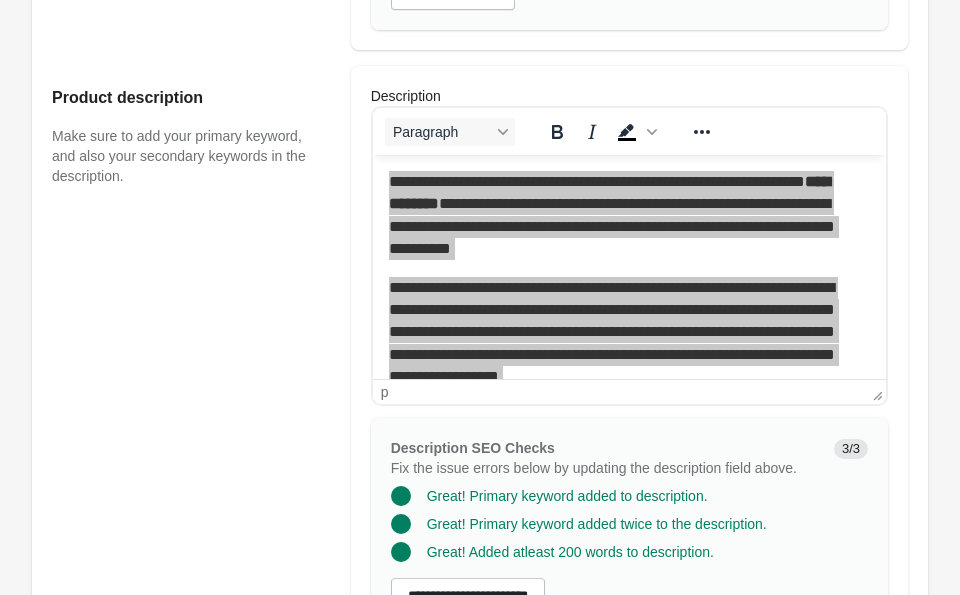 scroll, scrollTop: 937, scrollLeft: 0, axis: vertical 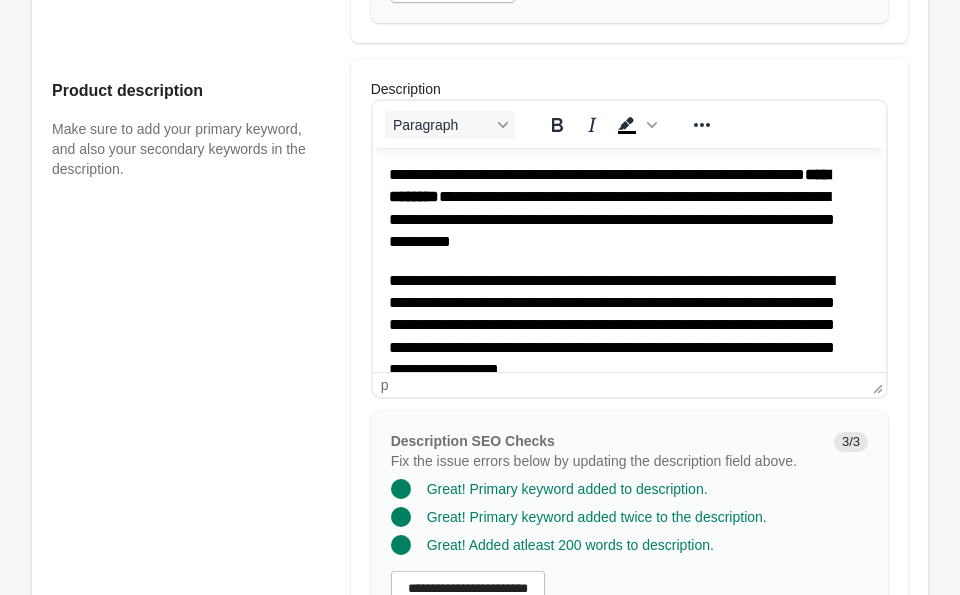 click on "**********" at bounding box center [621, 326] 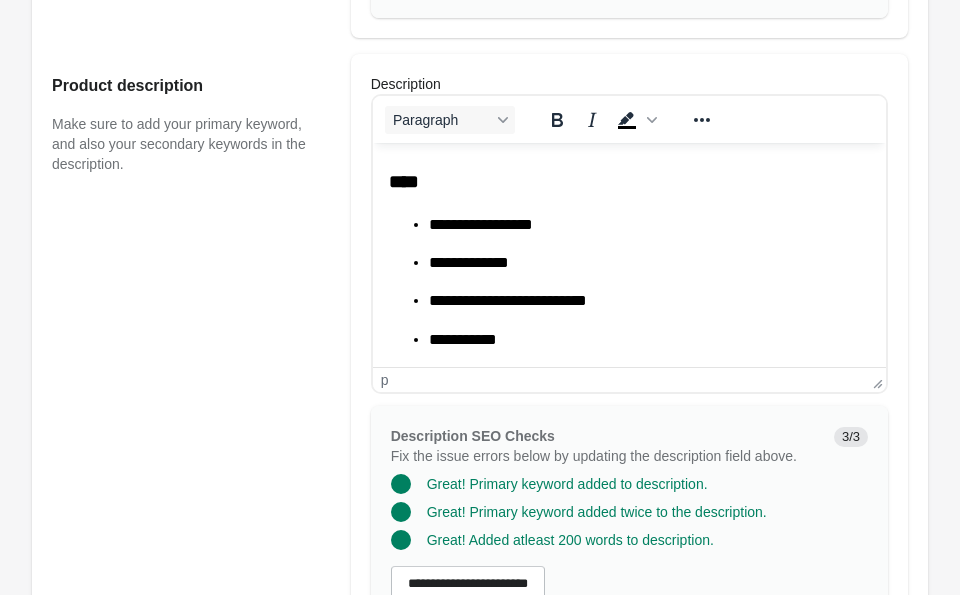 scroll, scrollTop: 945, scrollLeft: 0, axis: vertical 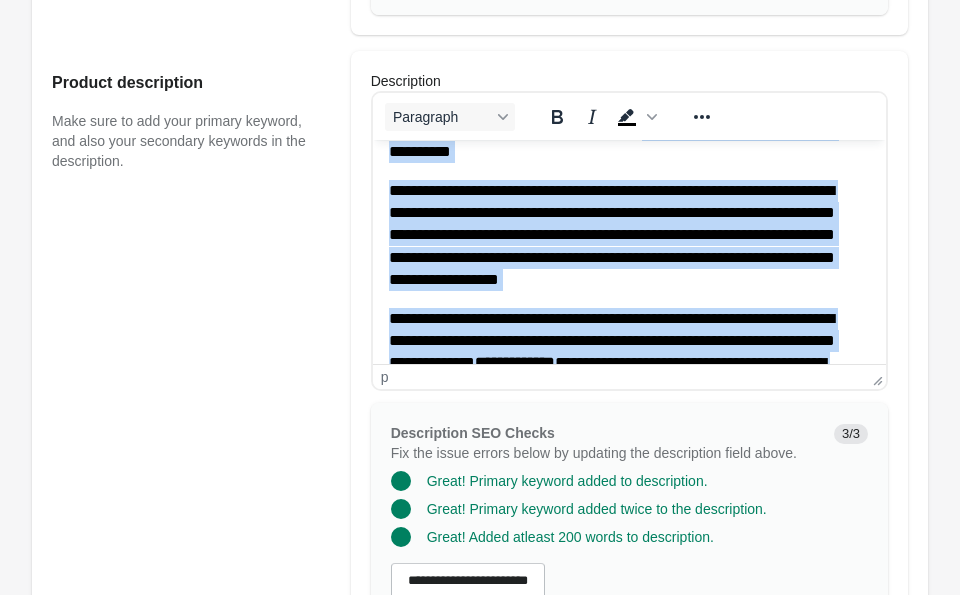 drag, startPoint x: 570, startPoint y: 336, endPoint x: 314, endPoint y: 130, distance: 328.59094 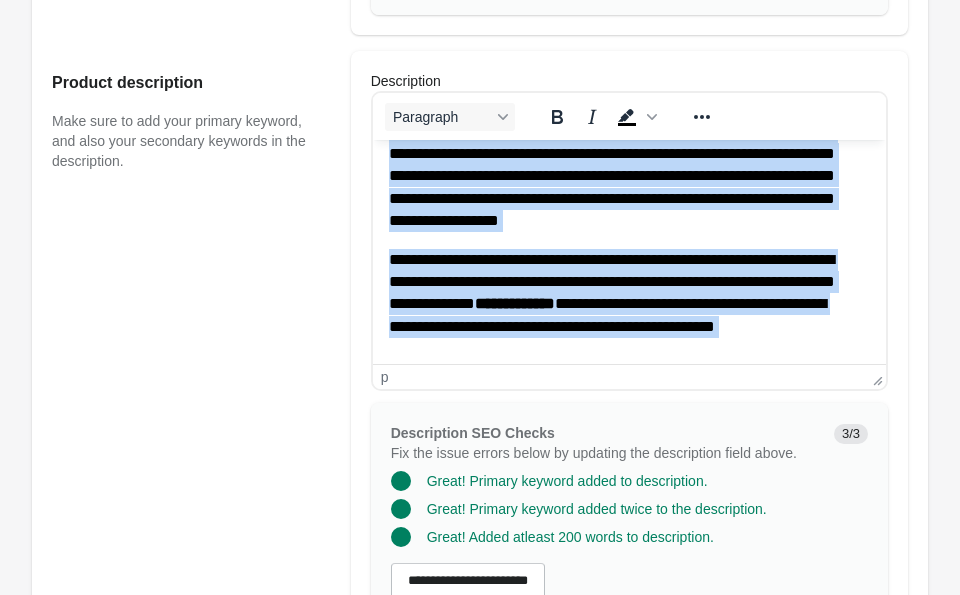 scroll, scrollTop: 0, scrollLeft: 0, axis: both 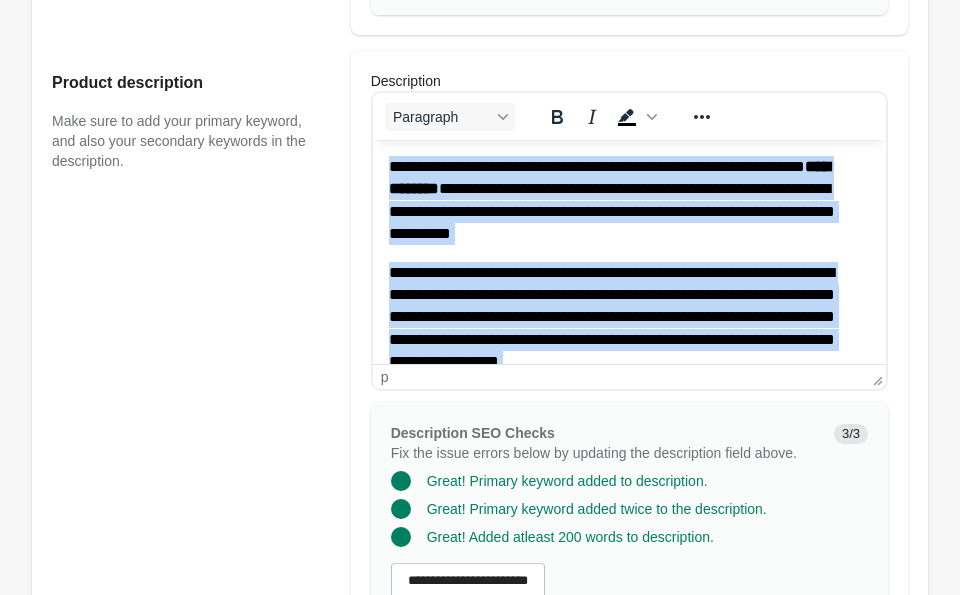 copy on "**********" 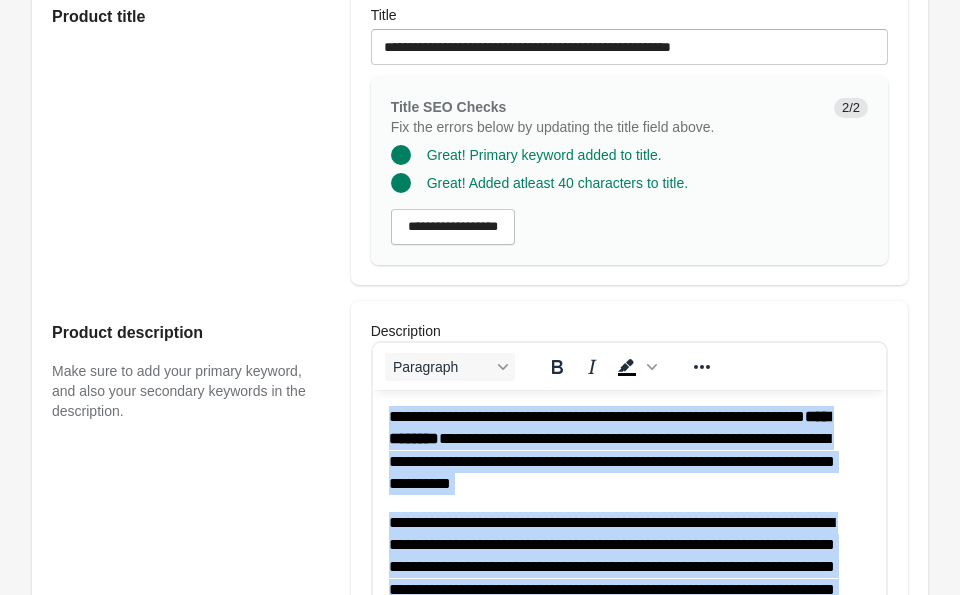 scroll, scrollTop: 659, scrollLeft: 0, axis: vertical 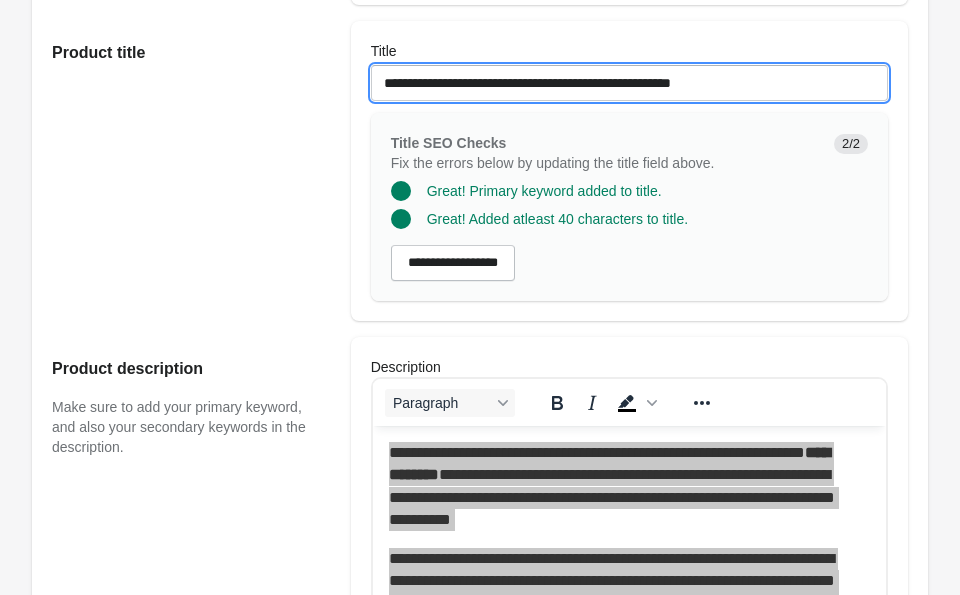 drag, startPoint x: 772, startPoint y: 76, endPoint x: 559, endPoint y: 90, distance: 213.4596 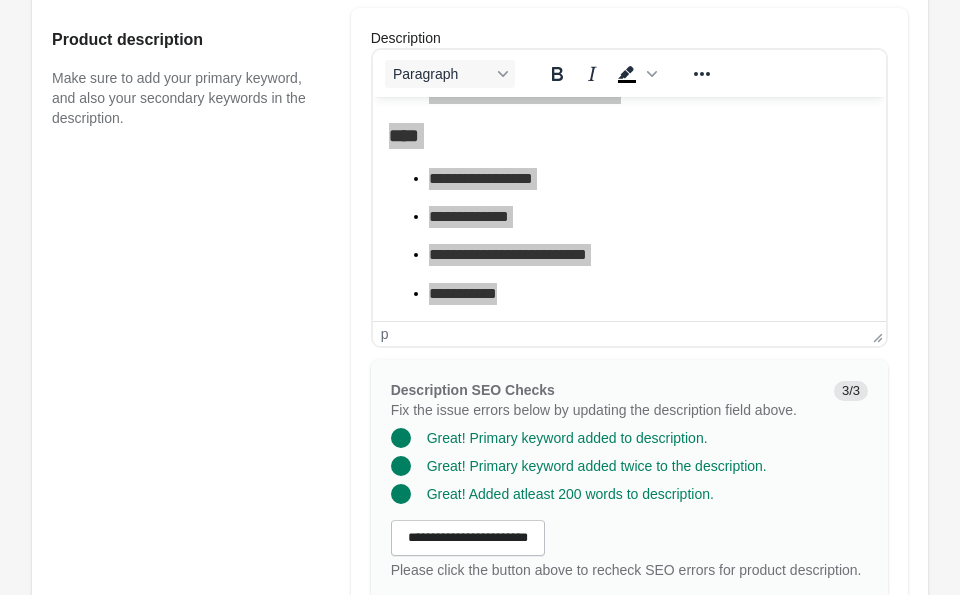 scroll, scrollTop: 885, scrollLeft: 0, axis: vertical 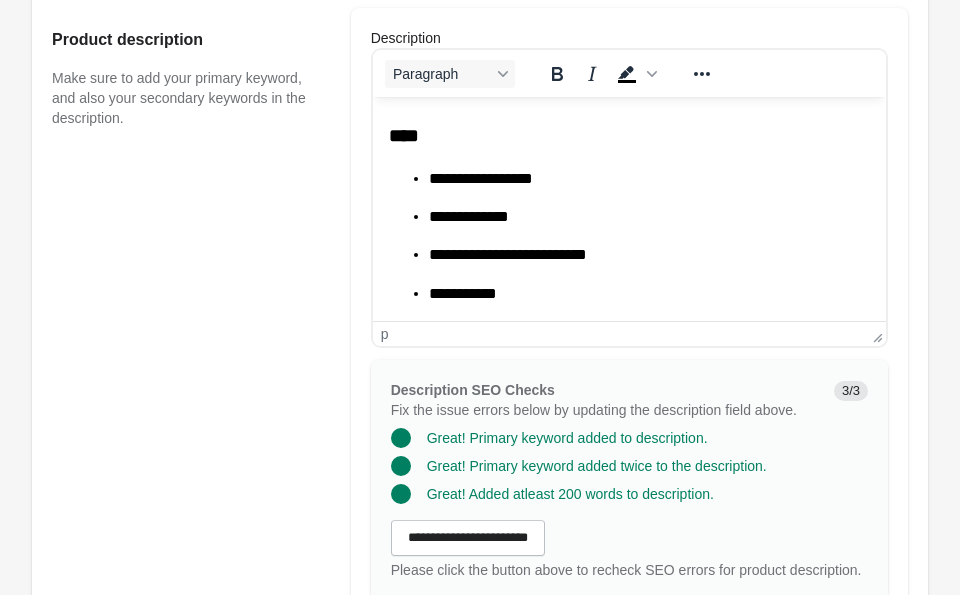 click on "**********" at bounding box center [628, -234] 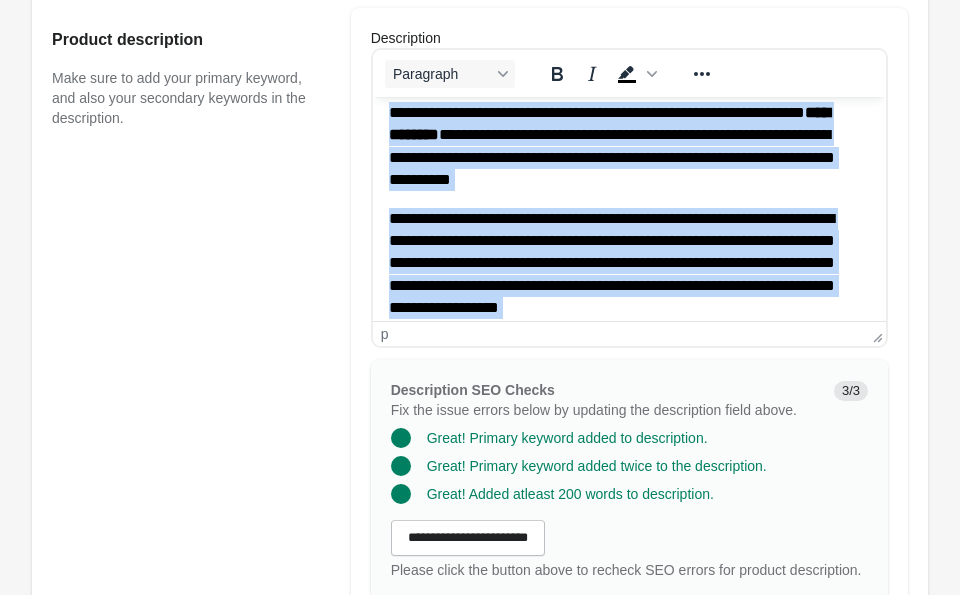 scroll, scrollTop: 0, scrollLeft: 0, axis: both 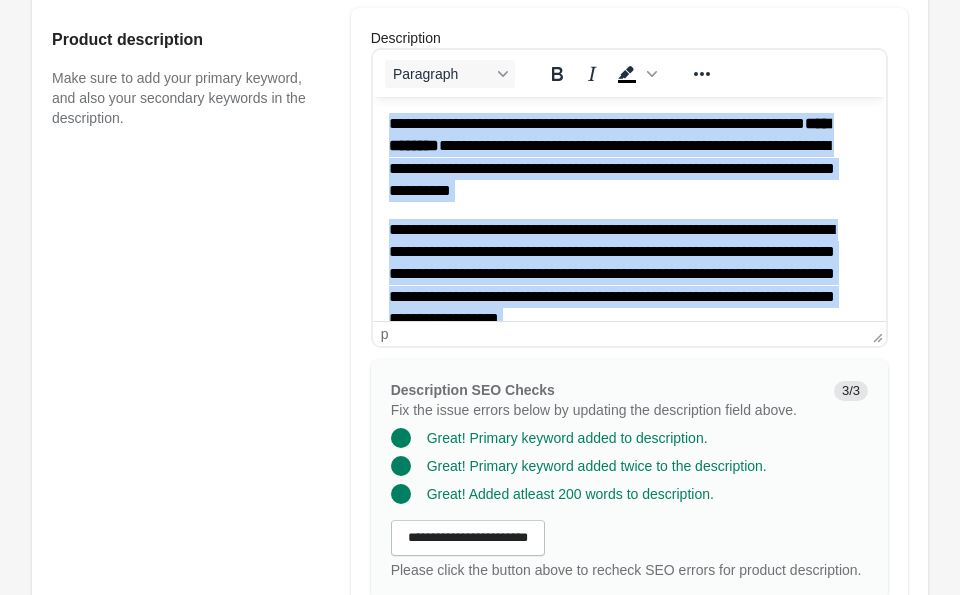 drag, startPoint x: 592, startPoint y: 299, endPoint x: 309, endPoint y: 78, distance: 359.06824 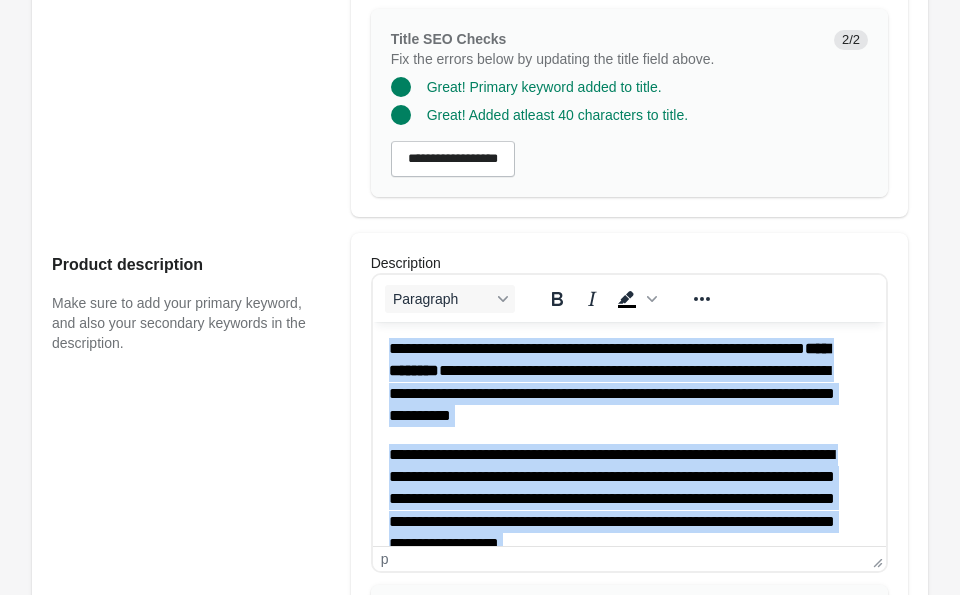 scroll, scrollTop: 640, scrollLeft: 0, axis: vertical 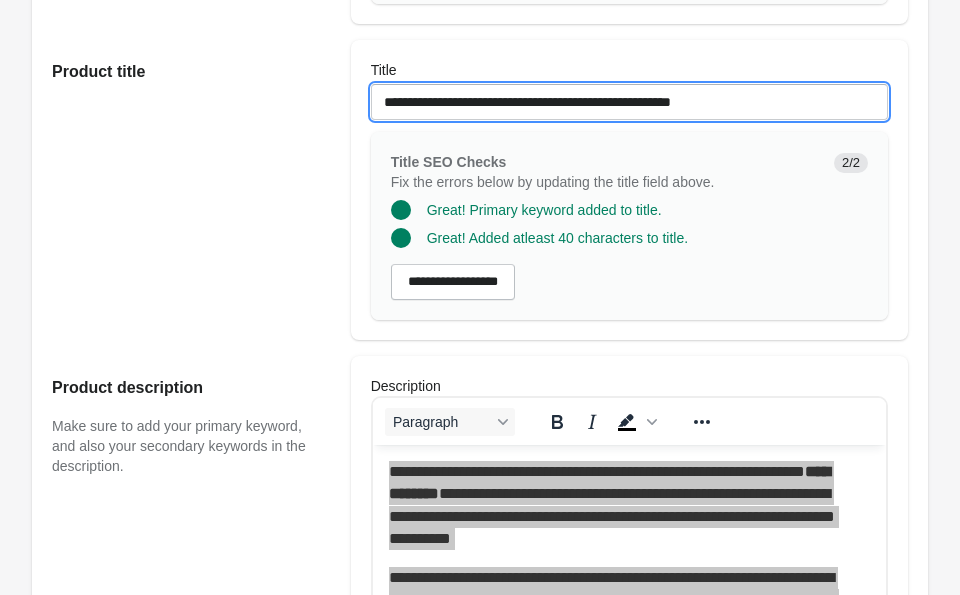 drag, startPoint x: 777, startPoint y: 106, endPoint x: 557, endPoint y: 109, distance: 220.02045 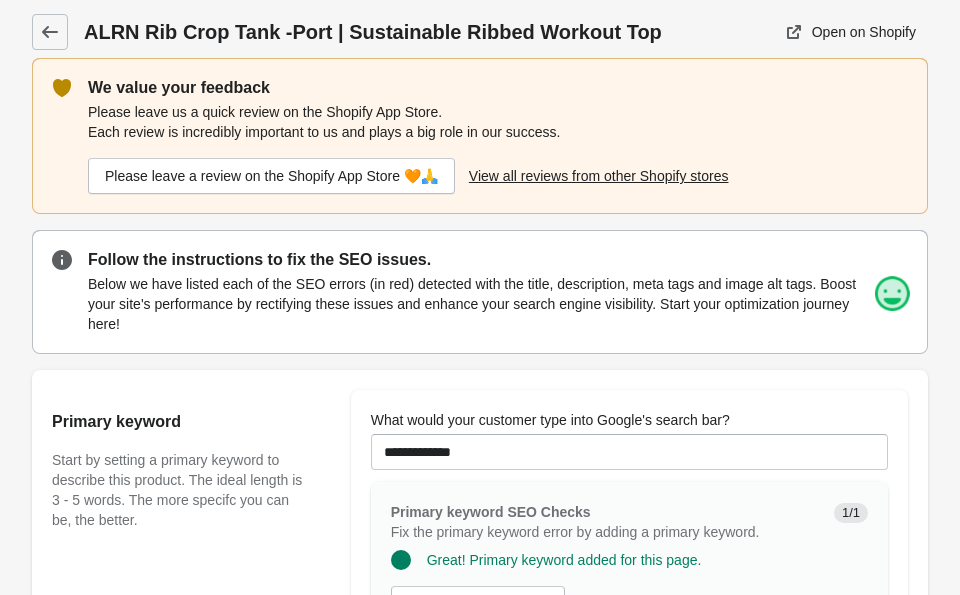 scroll, scrollTop: 0, scrollLeft: 0, axis: both 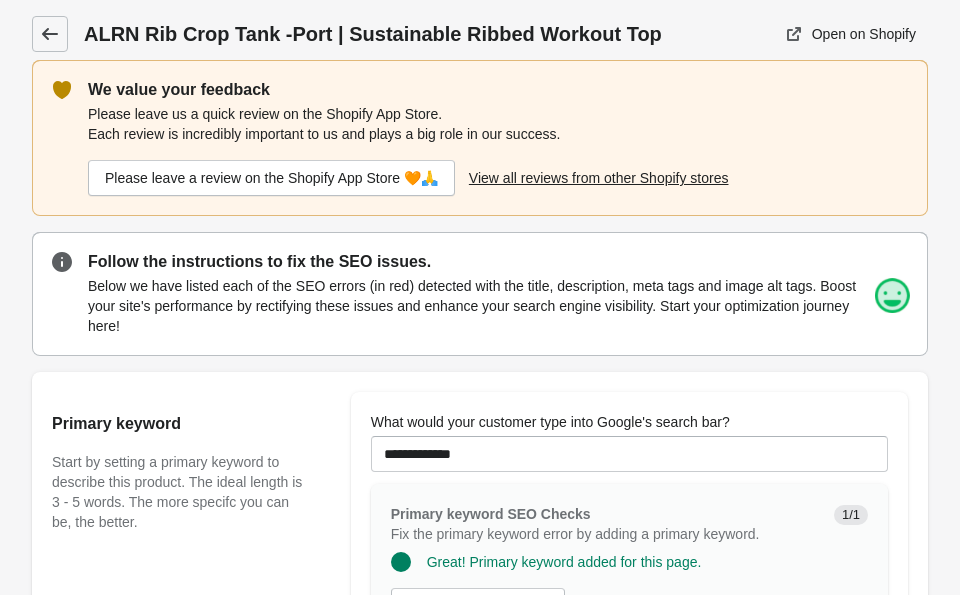 click 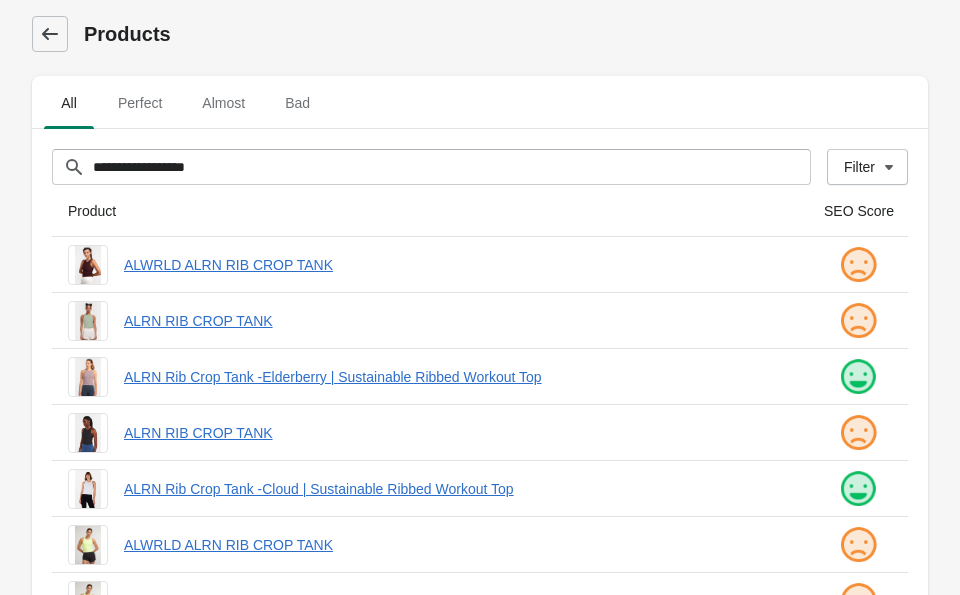 click 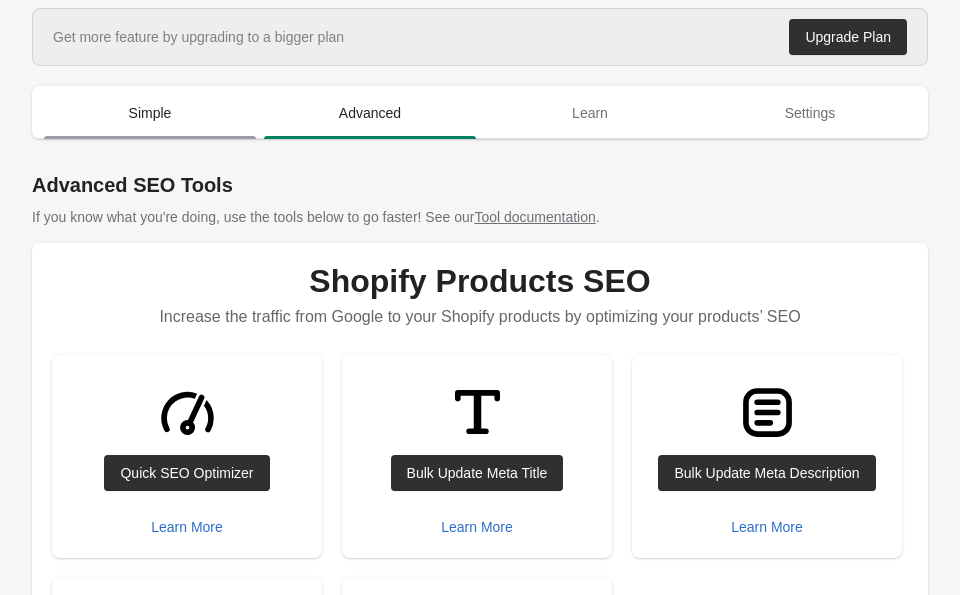click on "Simple" at bounding box center (150, 113) 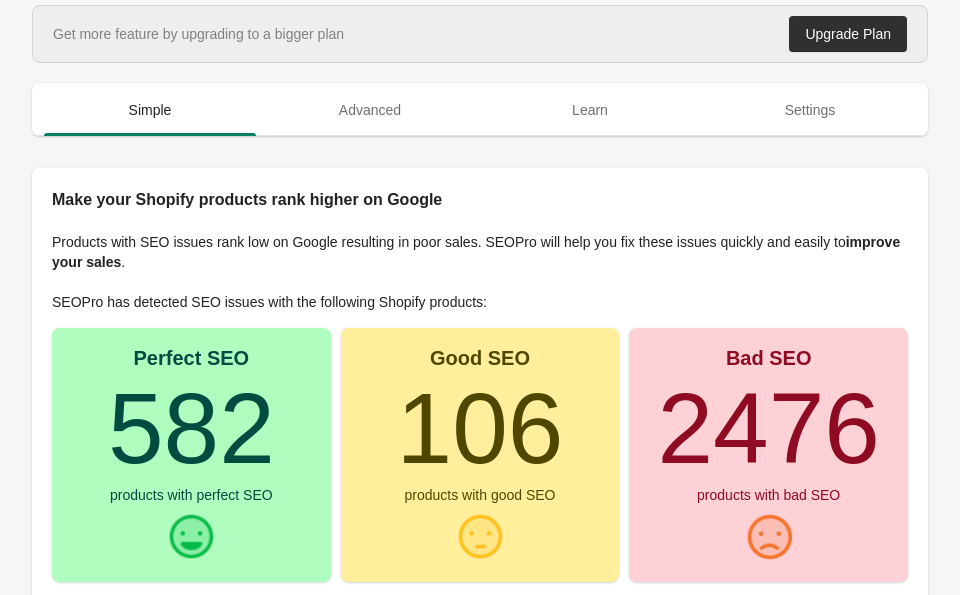scroll, scrollTop: 0, scrollLeft: 0, axis: both 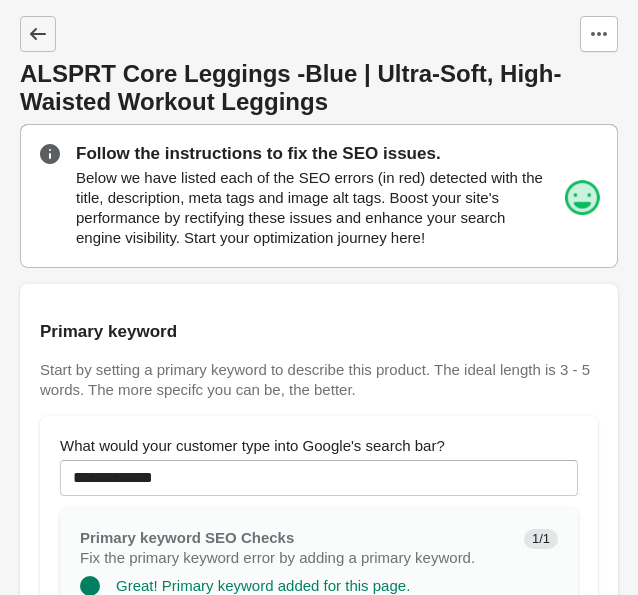 click 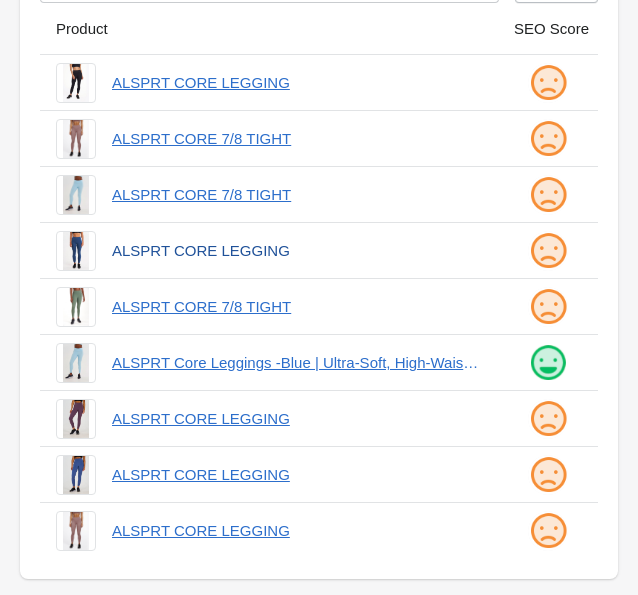 scroll, scrollTop: 226, scrollLeft: 0, axis: vertical 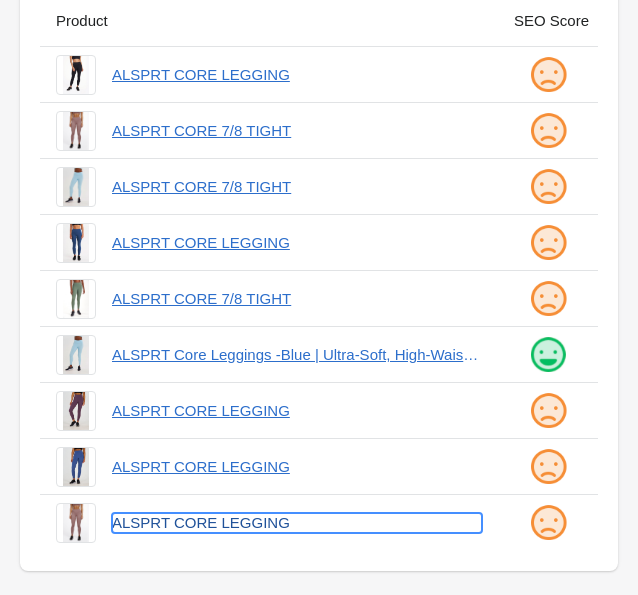 click on "ALSPRT CORE LEGGING" at bounding box center [297, 523] 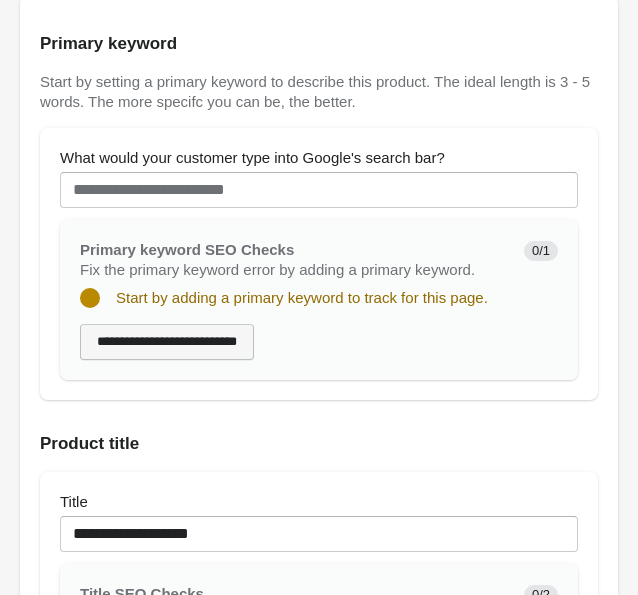 scroll, scrollTop: 260, scrollLeft: 0, axis: vertical 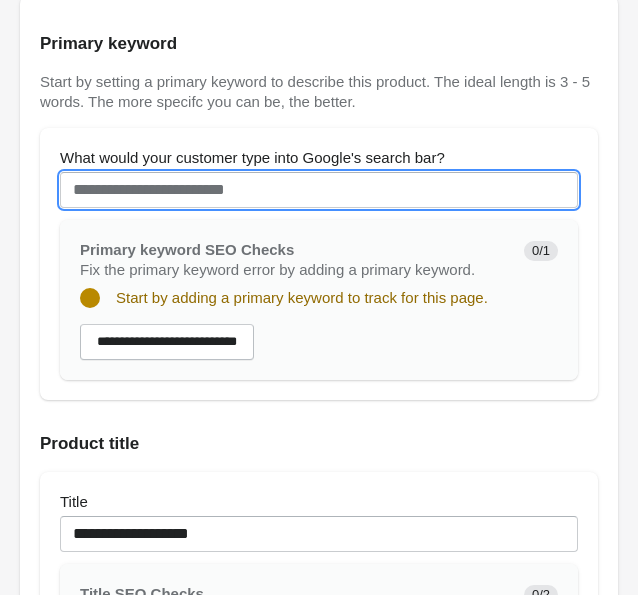 click on "What would your customer type into Google's search bar?" at bounding box center (319, 190) 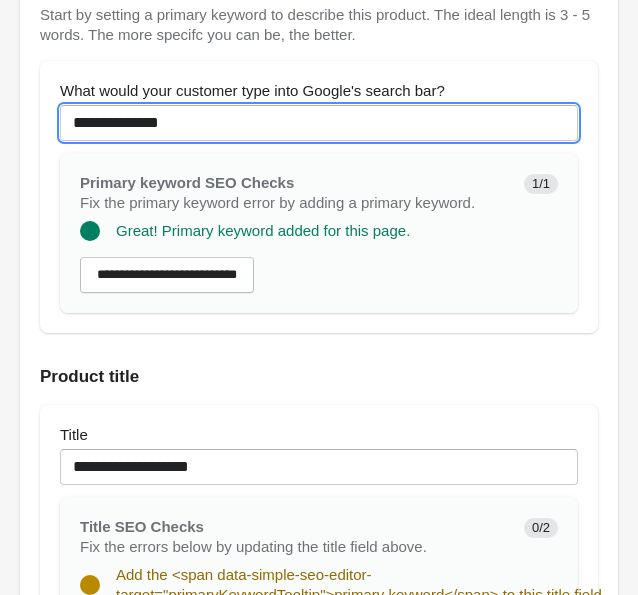 scroll, scrollTop: 327, scrollLeft: 0, axis: vertical 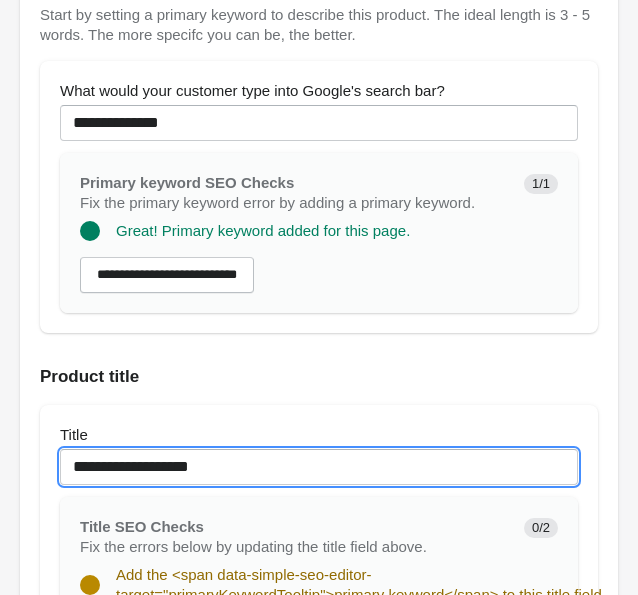 drag, startPoint x: 252, startPoint y: 467, endPoint x: 131, endPoint y: 469, distance: 121.016525 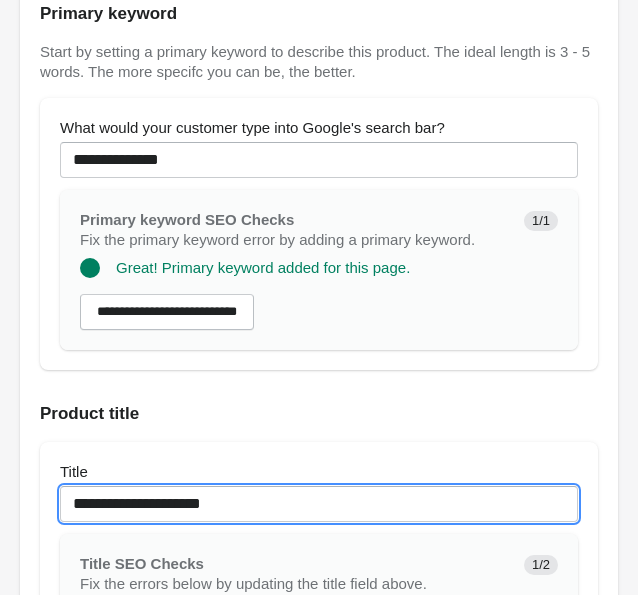scroll, scrollTop: 0, scrollLeft: 0, axis: both 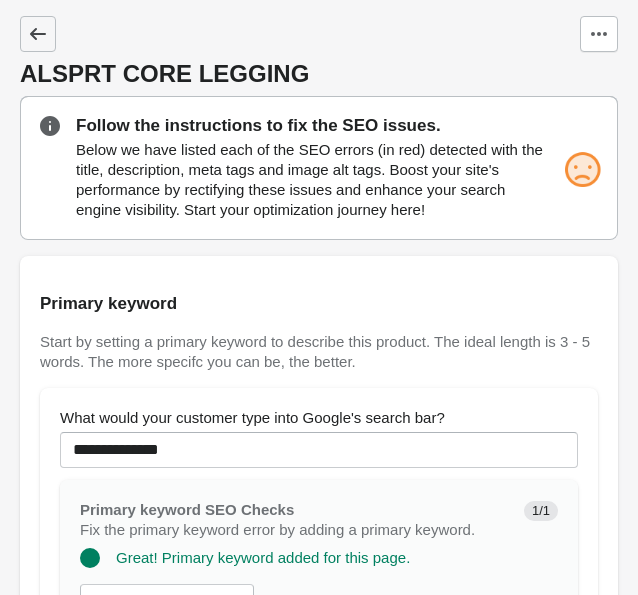 type on "**********" 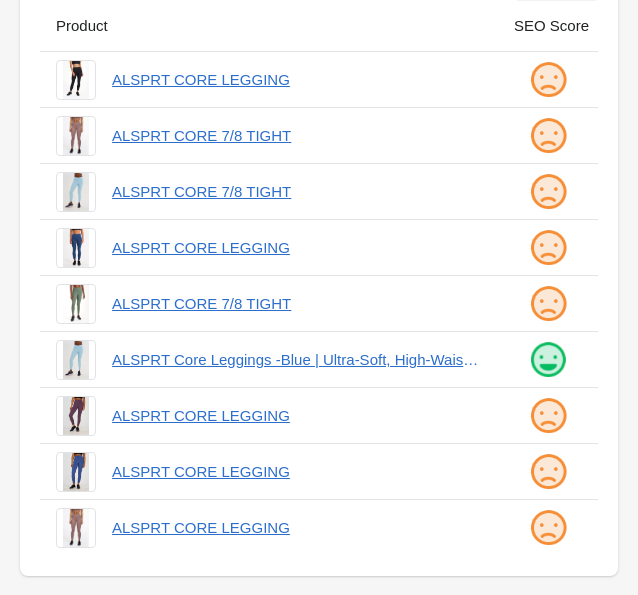 scroll, scrollTop: 226, scrollLeft: 0, axis: vertical 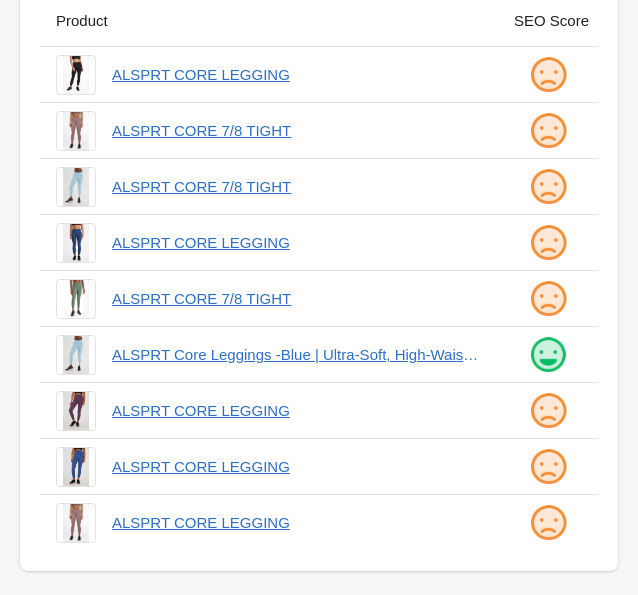 click at bounding box center [75, 523] 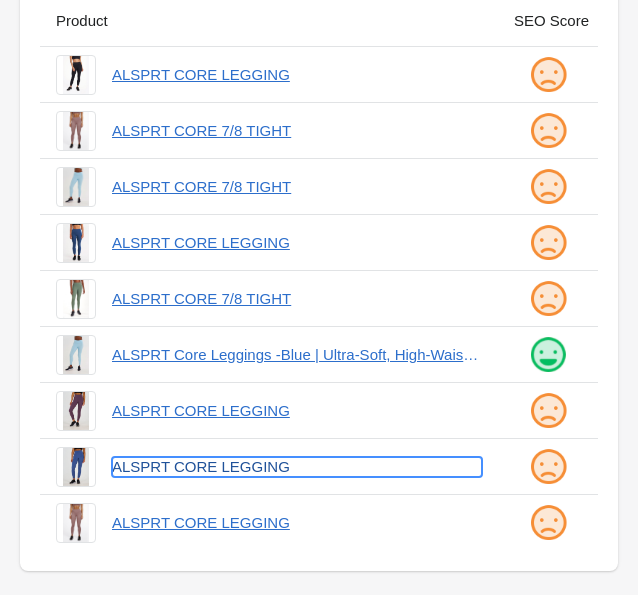 click on "ALSPRT CORE LEGGING" at bounding box center [297, 467] 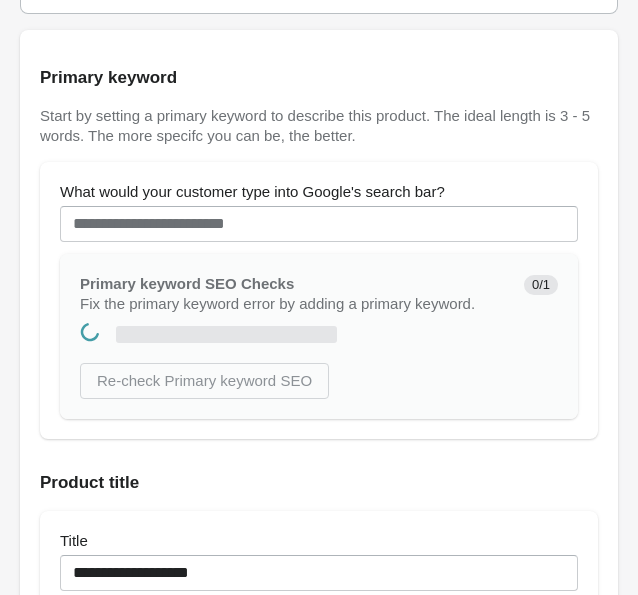 scroll, scrollTop: 0, scrollLeft: 0, axis: both 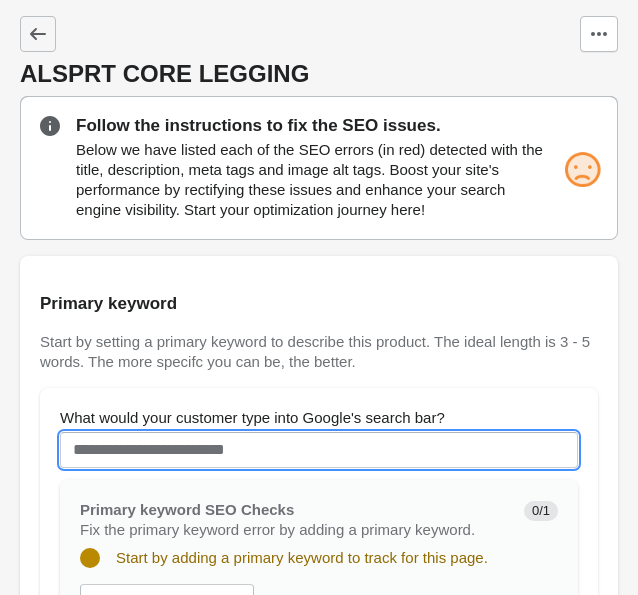 click on "What would your customer type into Google's search bar?" at bounding box center (319, 450) 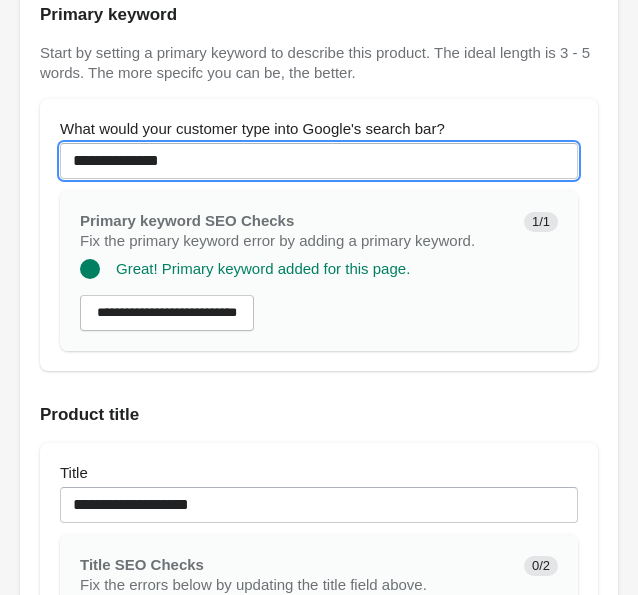 scroll, scrollTop: 290, scrollLeft: 0, axis: vertical 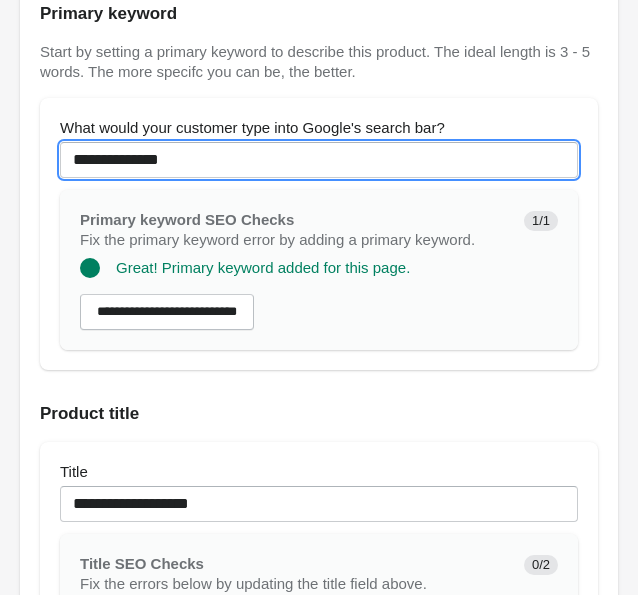 type on "**********" 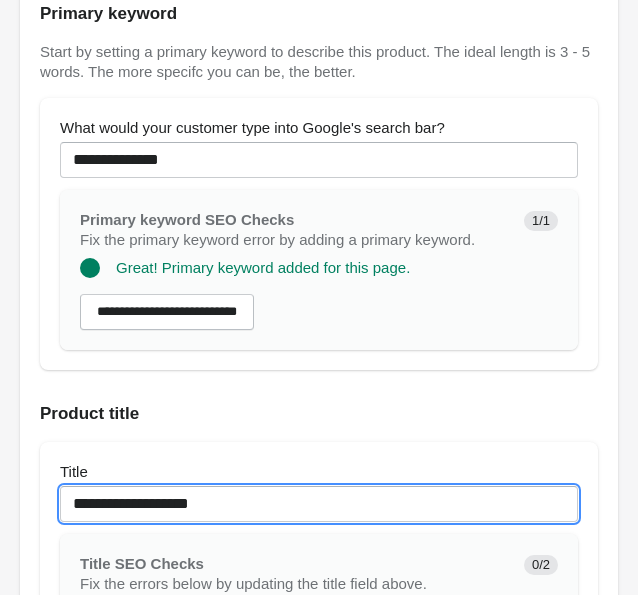 drag, startPoint x: 256, startPoint y: 507, endPoint x: 138, endPoint y: 509, distance: 118.016945 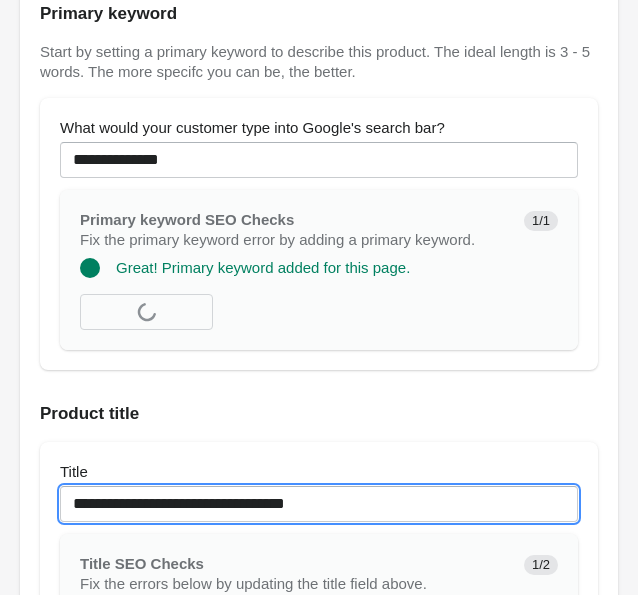 paste on "**********" 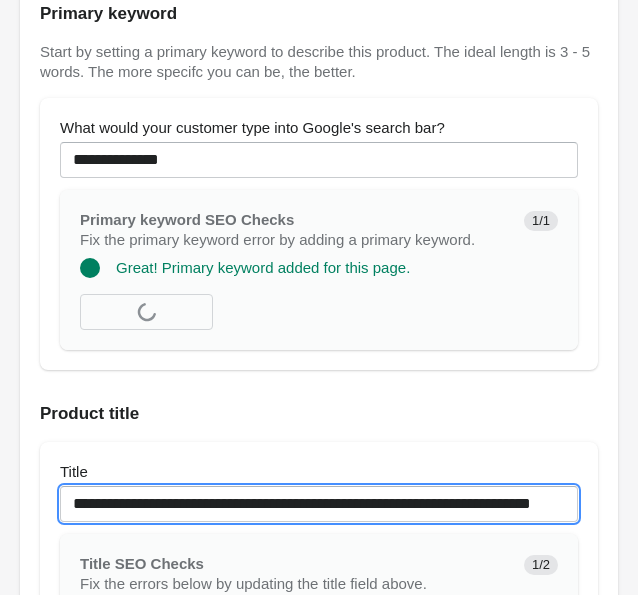 scroll, scrollTop: 0, scrollLeft: 26, axis: horizontal 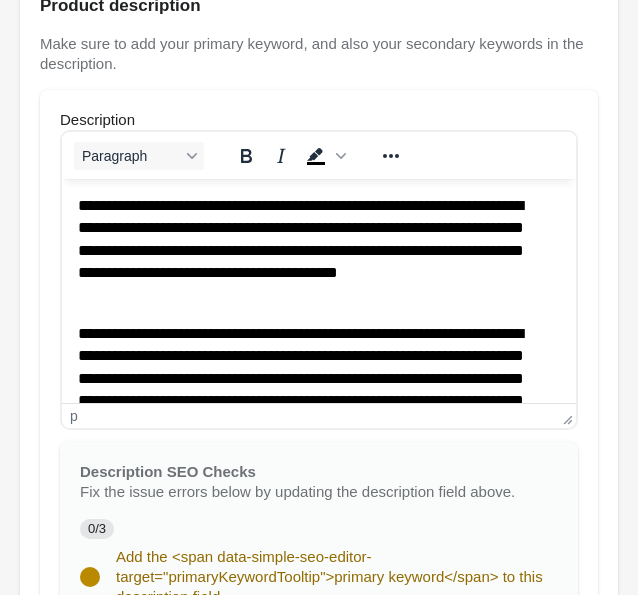 type on "**********" 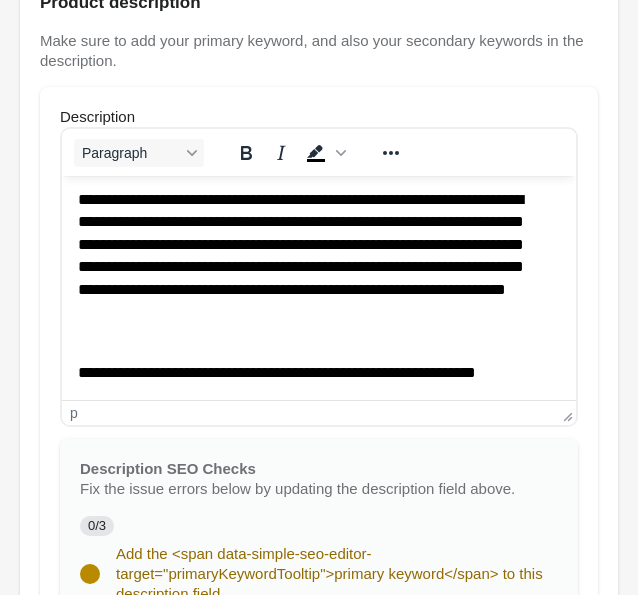 scroll, scrollTop: 1074, scrollLeft: 0, axis: vertical 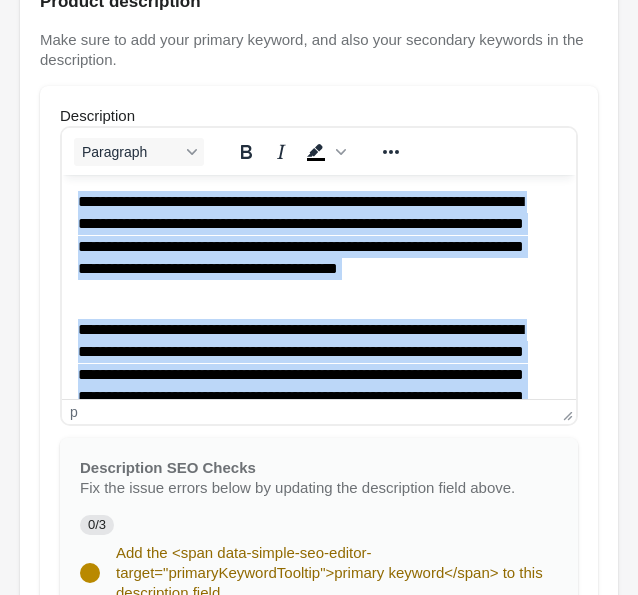drag, startPoint x: 537, startPoint y: 369, endPoint x: 138, endPoint y: 168, distance: 446.7684 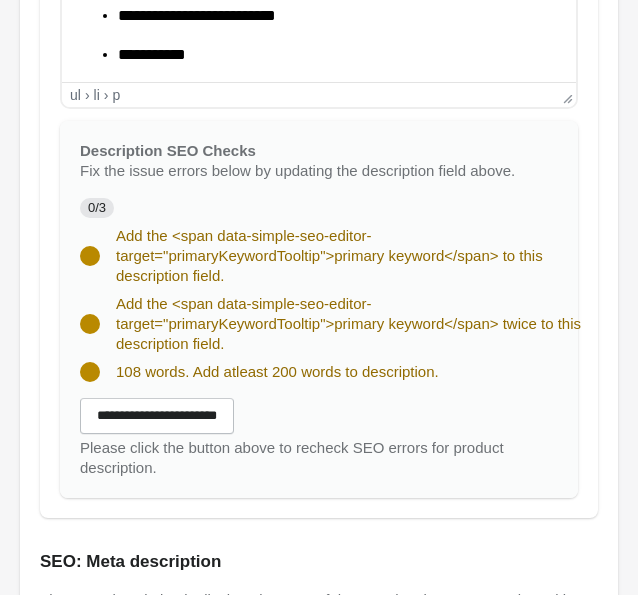 scroll, scrollTop: 1407, scrollLeft: 0, axis: vertical 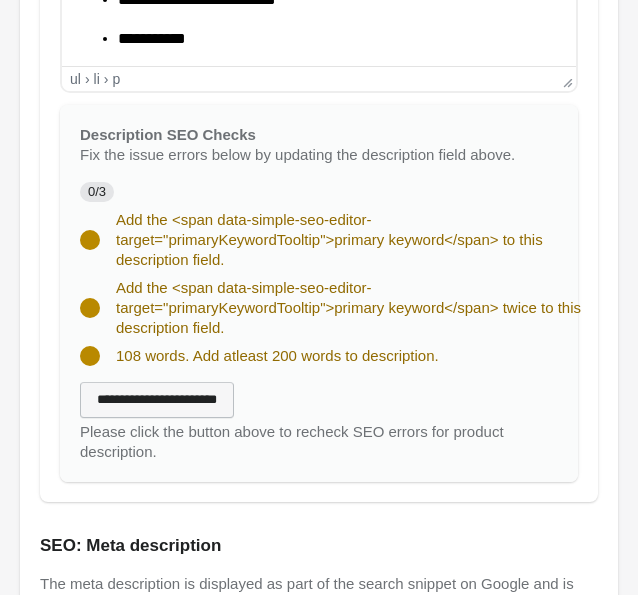 click on "**********" at bounding box center (157, 400) 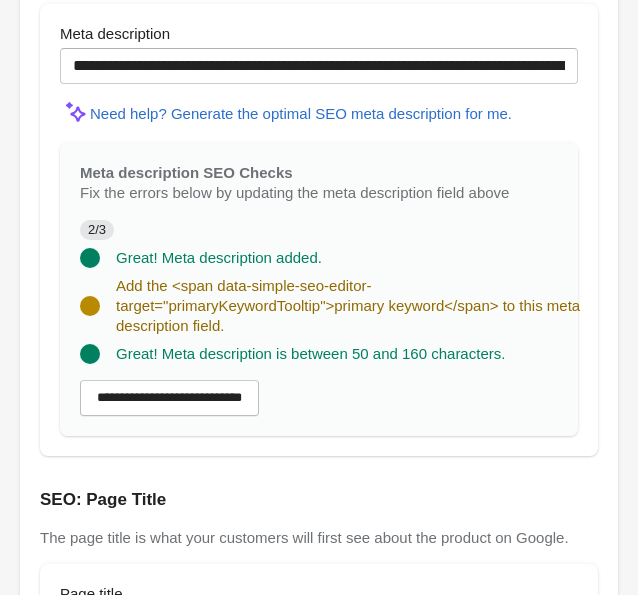 scroll, scrollTop: 1972, scrollLeft: 0, axis: vertical 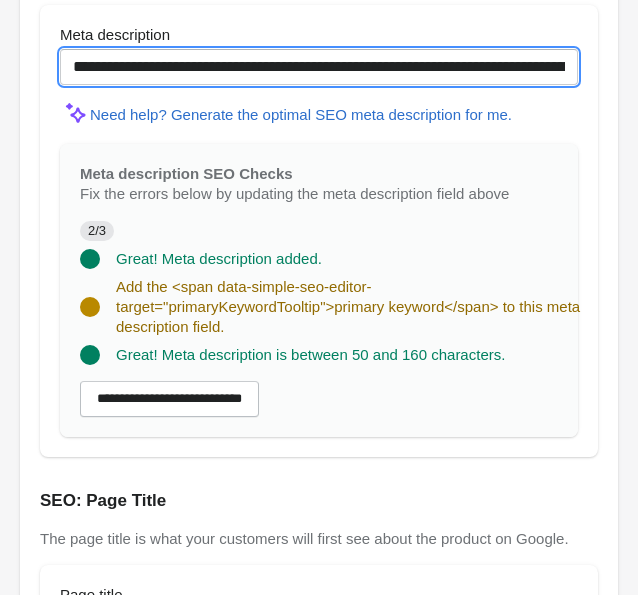 click on "**********" at bounding box center (319, 67) 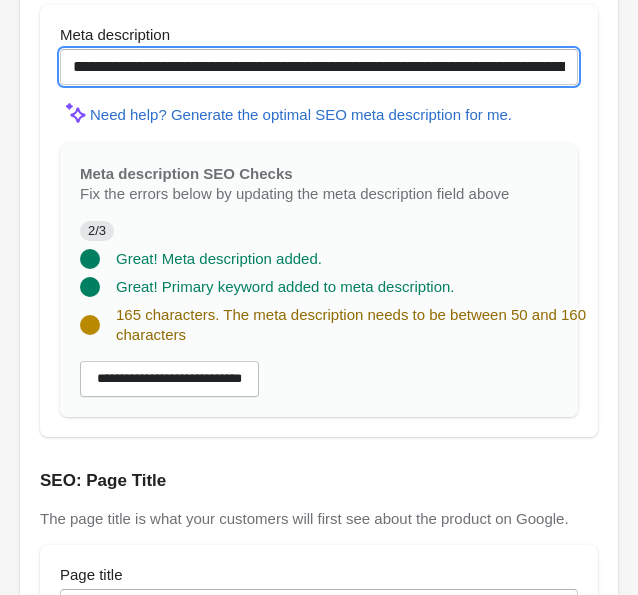 scroll, scrollTop: 1955, scrollLeft: 0, axis: vertical 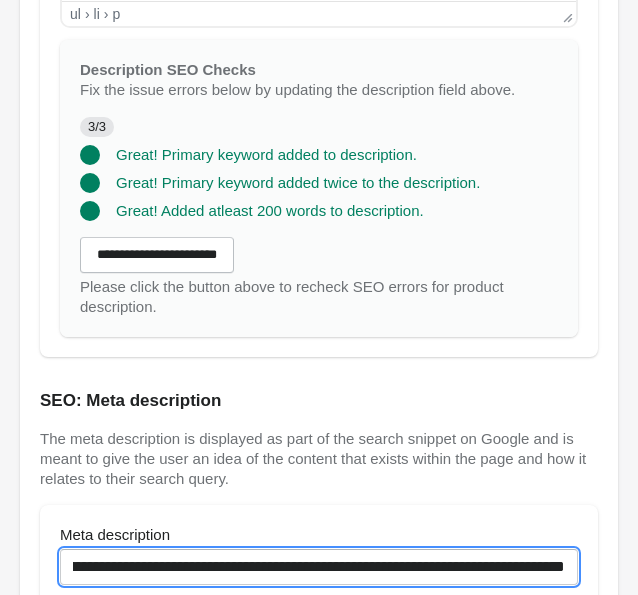 drag, startPoint x: 429, startPoint y: 22, endPoint x: 654, endPoint y: -10, distance: 227.26416 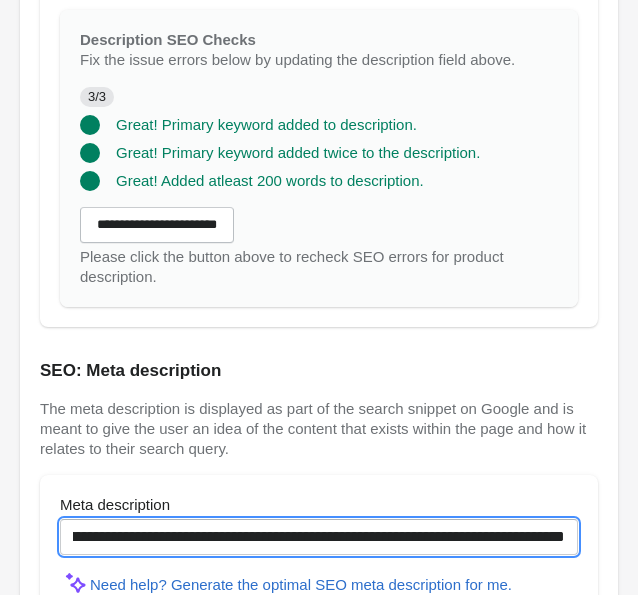 scroll, scrollTop: 1502, scrollLeft: 0, axis: vertical 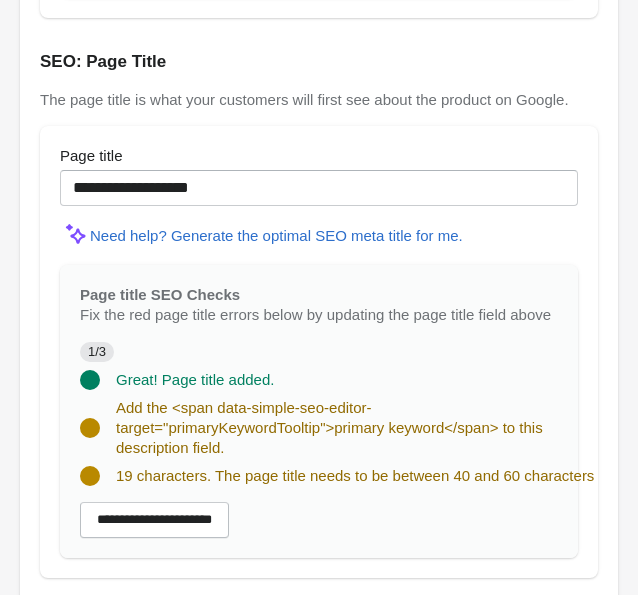 type on "**********" 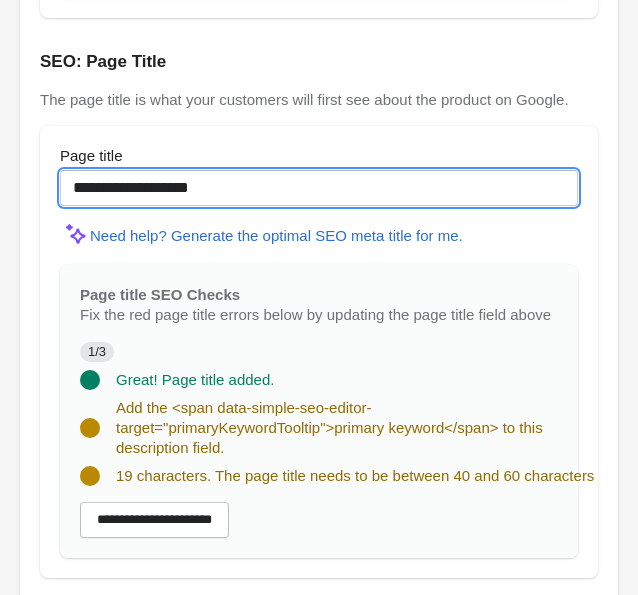 scroll, scrollTop: 0, scrollLeft: 0, axis: both 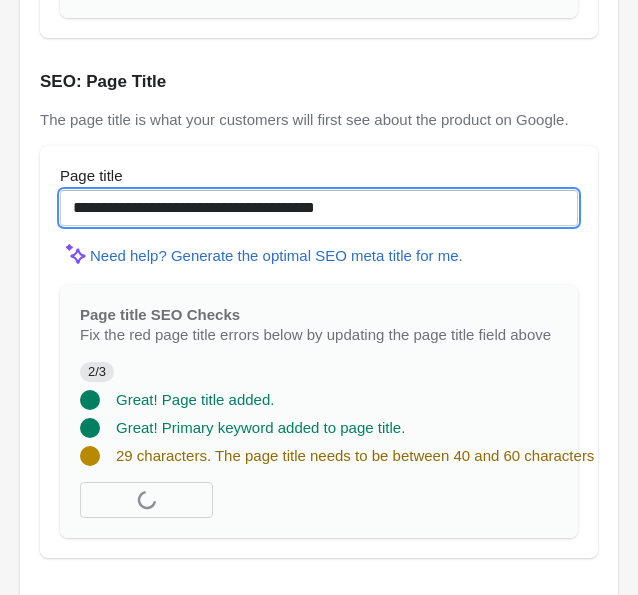 click on "**********" at bounding box center [0, 0] 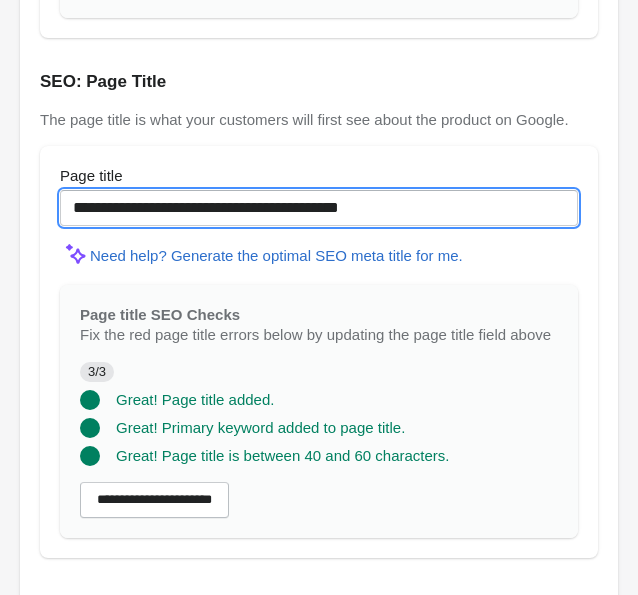 click on "**********" at bounding box center (319, 208) 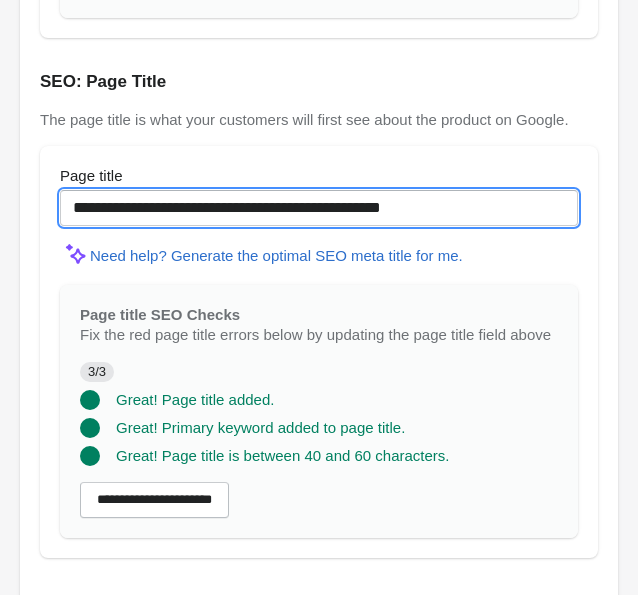 type on "**********" 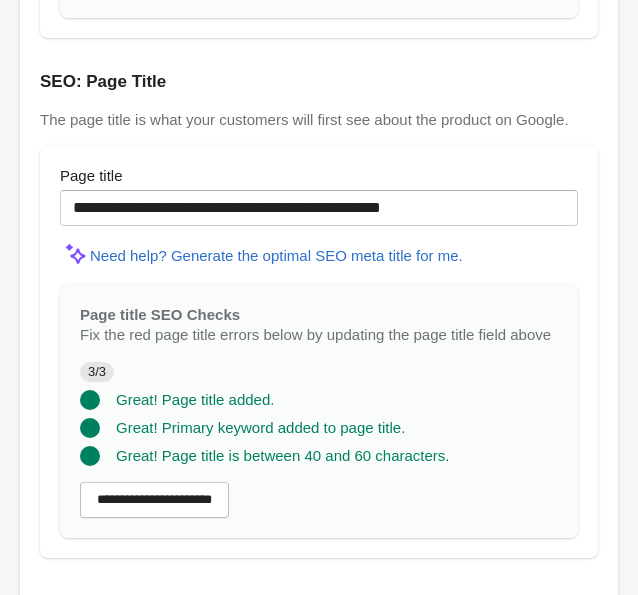 click on "Update product" at bounding box center [319, 624] 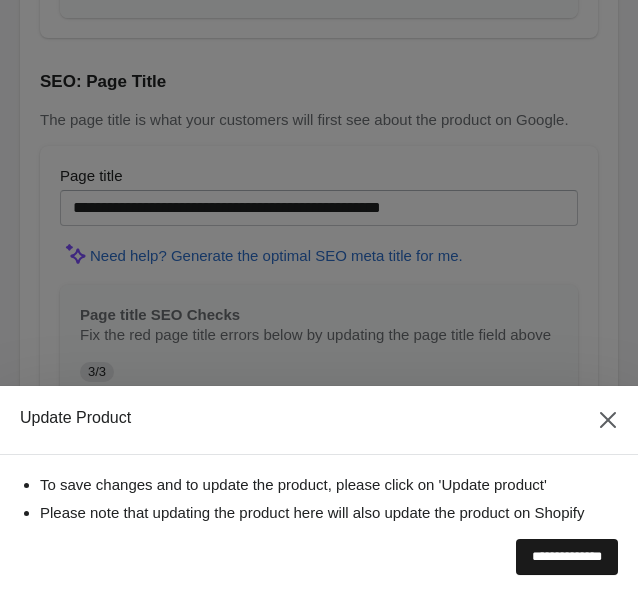 click on "**********" at bounding box center [567, 557] 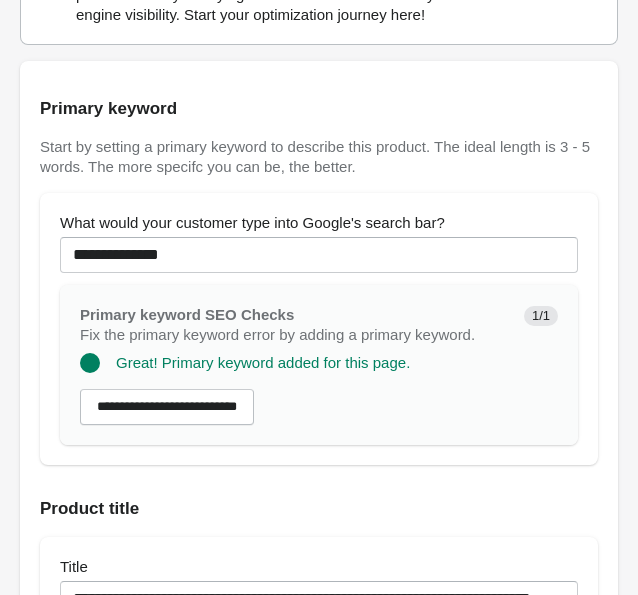 scroll, scrollTop: 0, scrollLeft: 0, axis: both 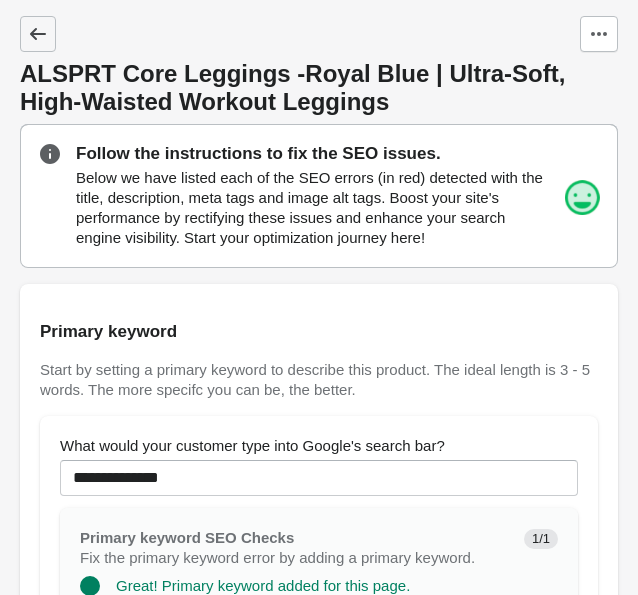 click 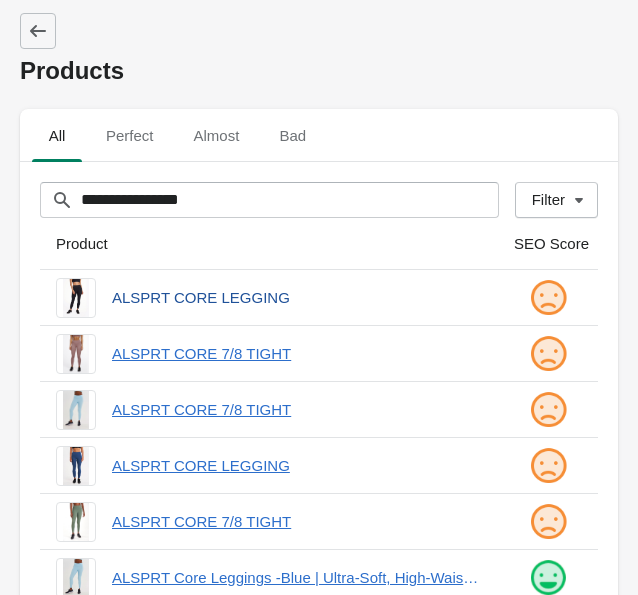 scroll, scrollTop: 4, scrollLeft: 0, axis: vertical 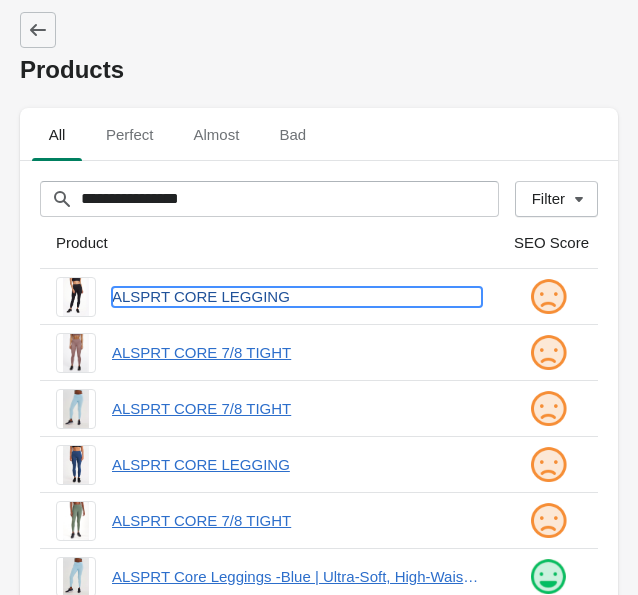 click on "ALSPRT CORE LEGGING" at bounding box center (297, 297) 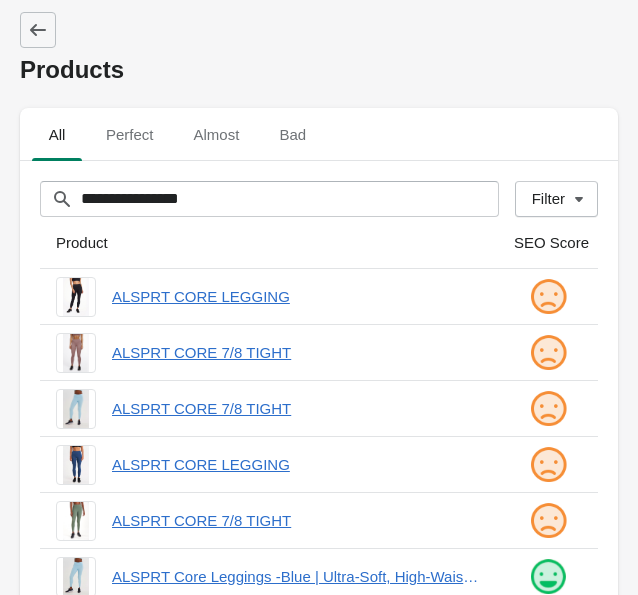 scroll, scrollTop: 0, scrollLeft: 0, axis: both 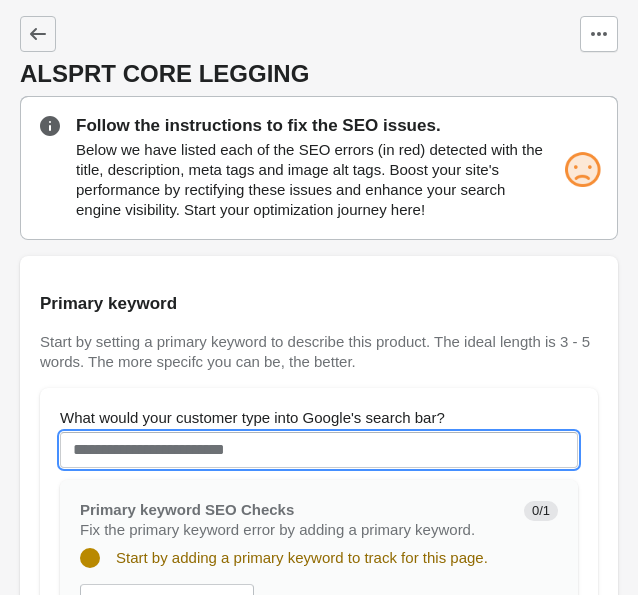 click on "What would your customer type into Google's search bar?" at bounding box center [319, 450] 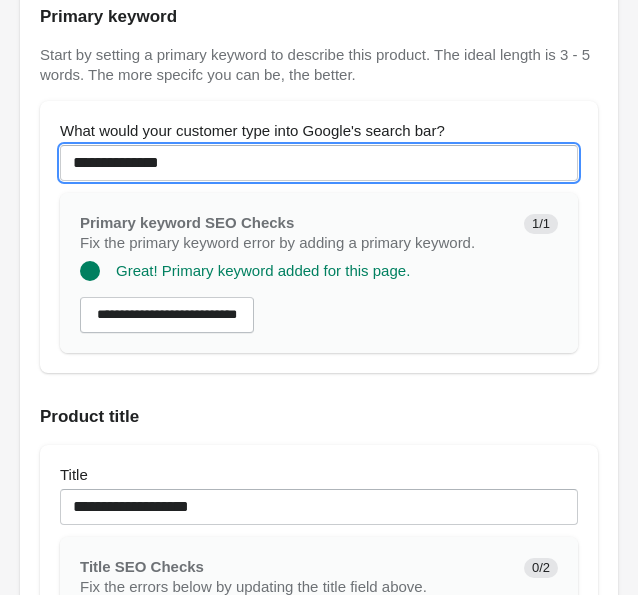 scroll, scrollTop: 310, scrollLeft: 0, axis: vertical 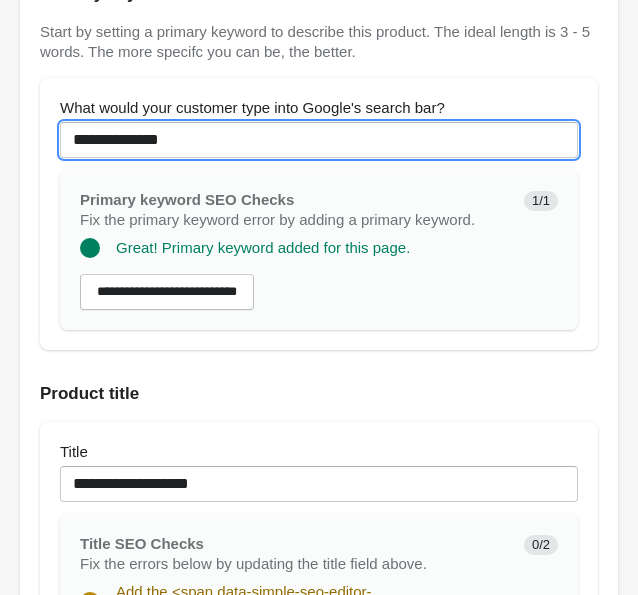 type on "**********" 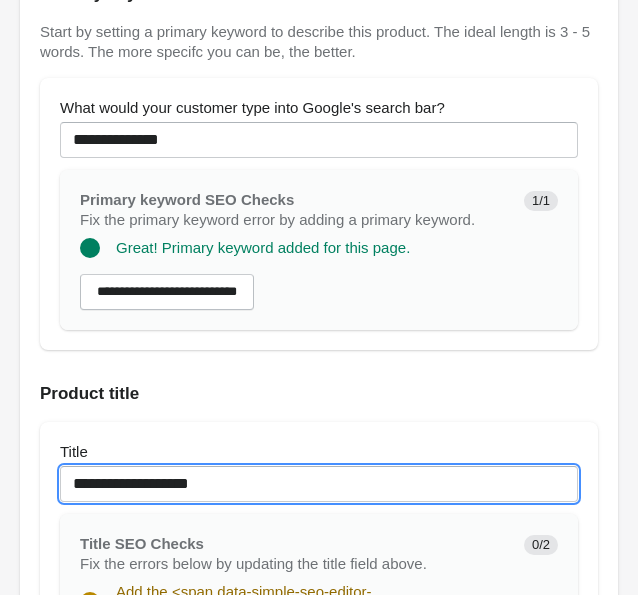 click on "**********" at bounding box center (319, 484) 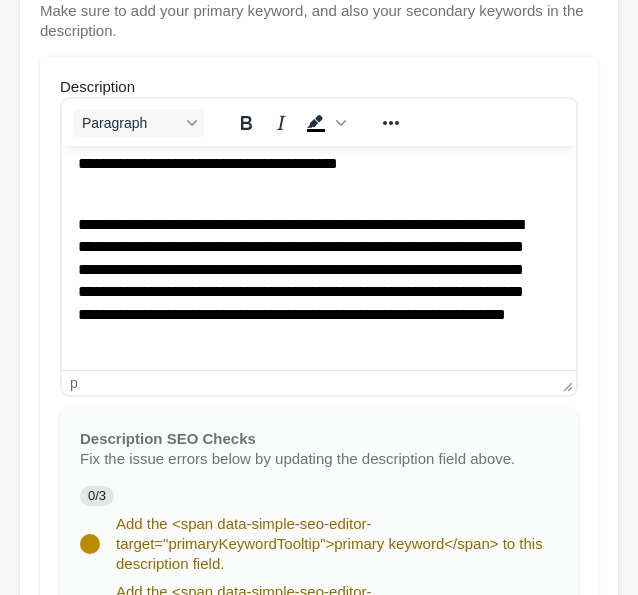 scroll, scrollTop: 131, scrollLeft: 0, axis: vertical 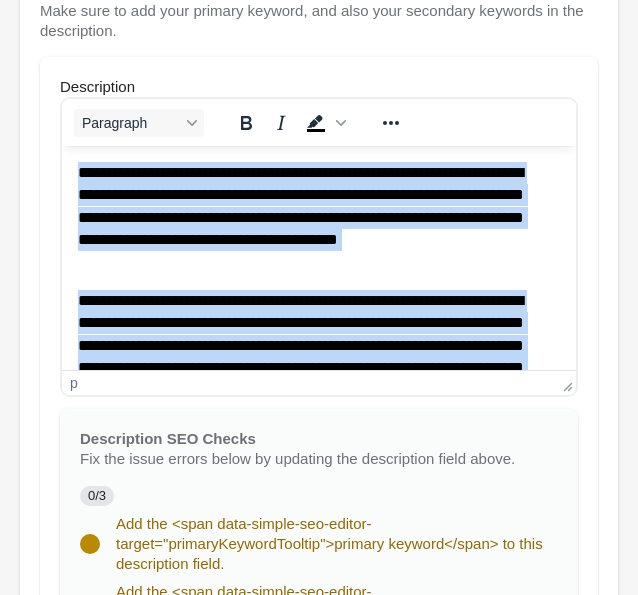drag, startPoint x: 536, startPoint y: 350, endPoint x: 195, endPoint y: 274, distance: 349.36658 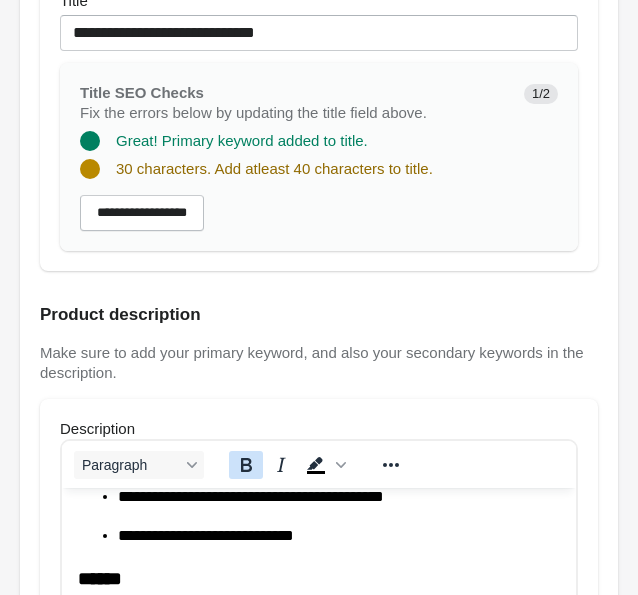 scroll, scrollTop: 759, scrollLeft: 0, axis: vertical 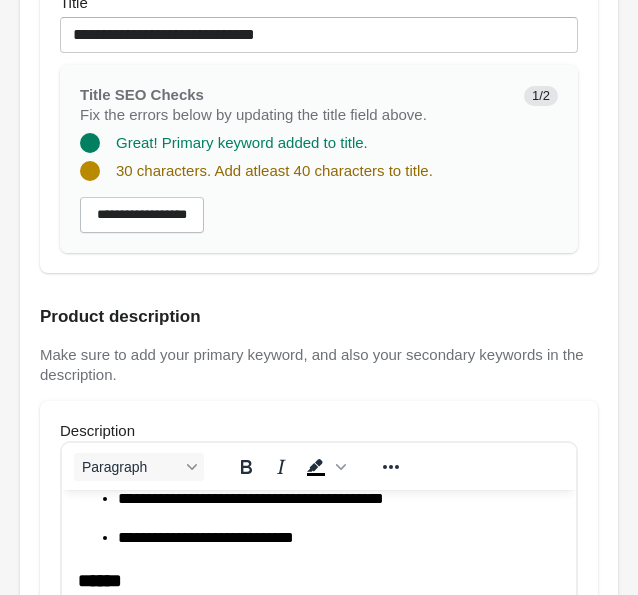 click on "**********" at bounding box center (319, 35) 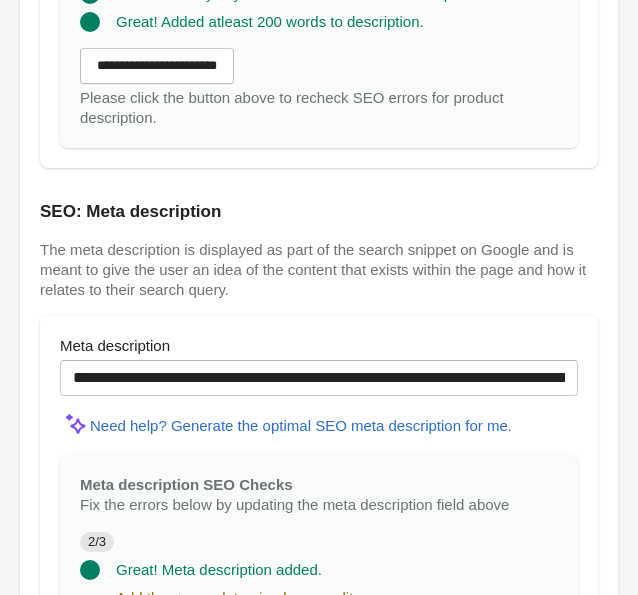 scroll, scrollTop: 1770, scrollLeft: 0, axis: vertical 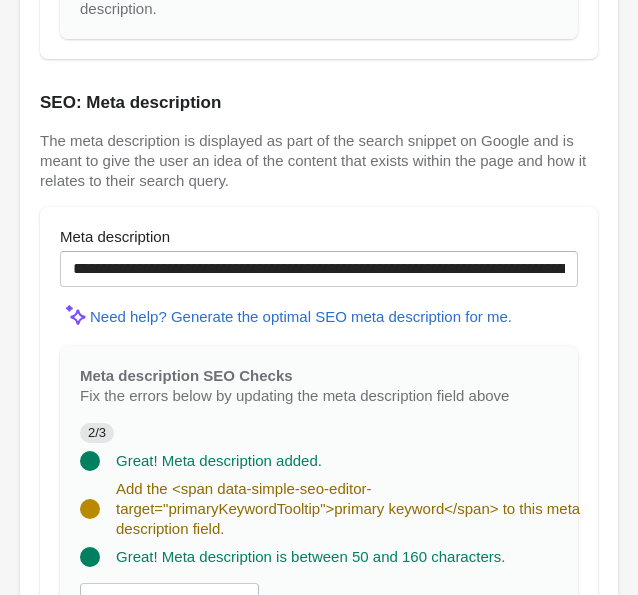 type on "**********" 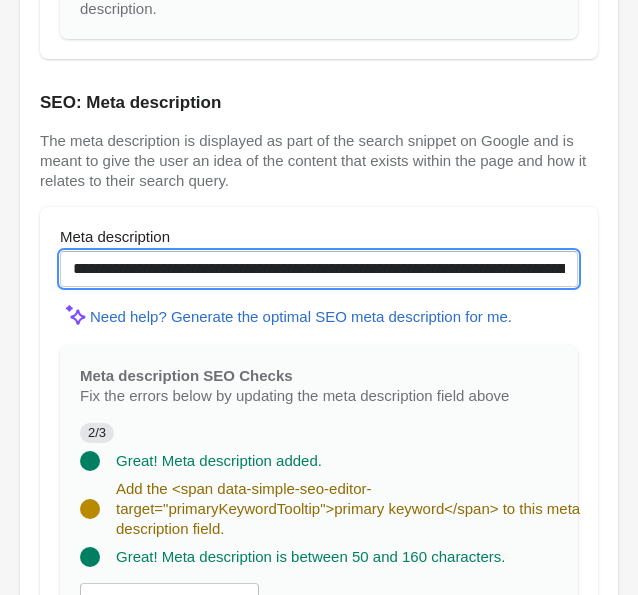 click on "**********" at bounding box center (319, 269) 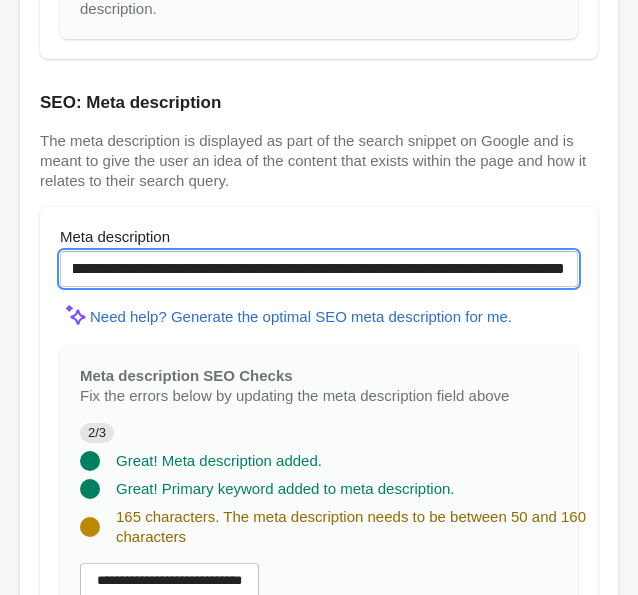 scroll, scrollTop: 0, scrollLeft: 565, axis: horizontal 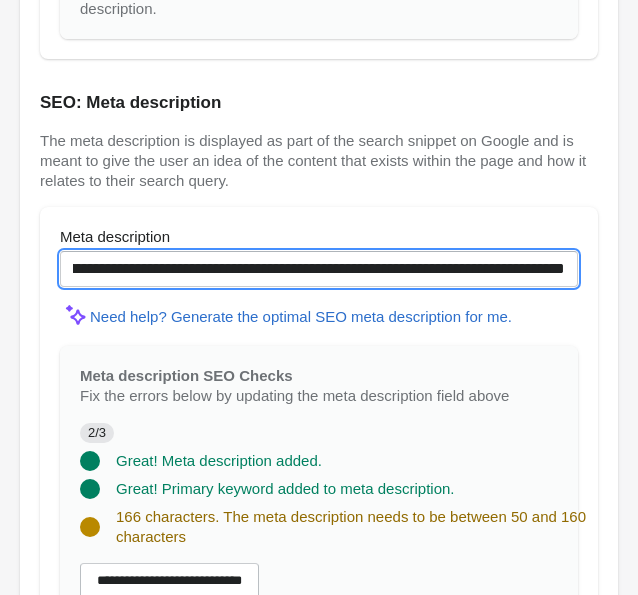 drag, startPoint x: 505, startPoint y: 233, endPoint x: 615, endPoint y: 253, distance: 111.8034 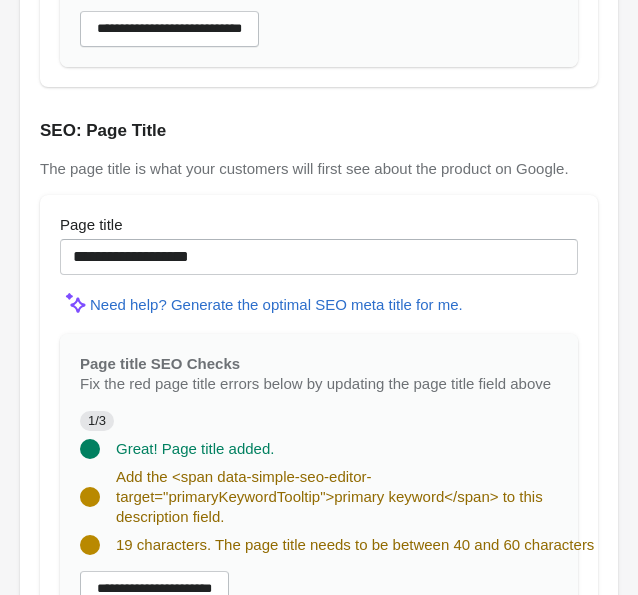 scroll, scrollTop: 2391, scrollLeft: 0, axis: vertical 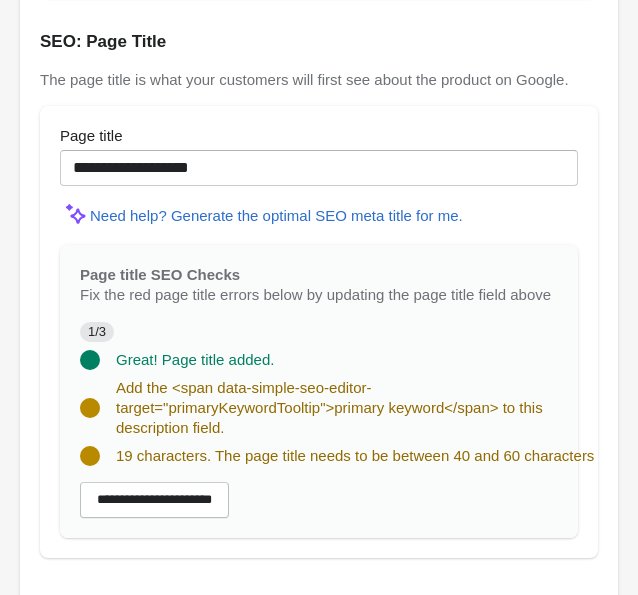 type on "**********" 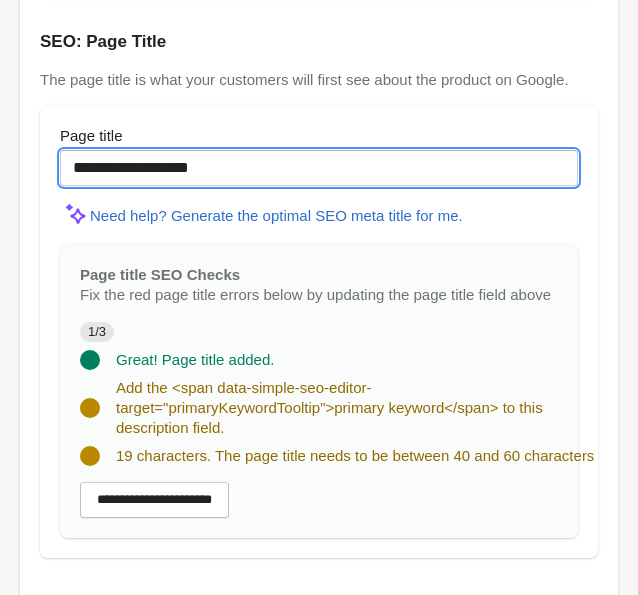 scroll, scrollTop: 0, scrollLeft: 0, axis: both 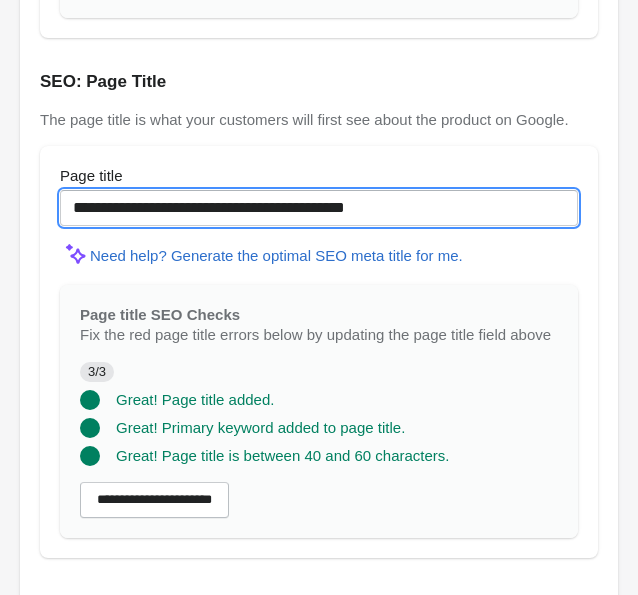 type on "**********" 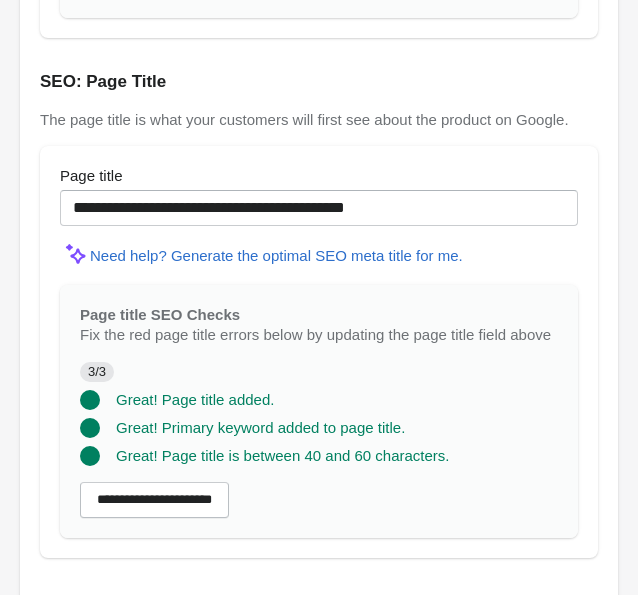 click on "Update product" at bounding box center (319, 624) 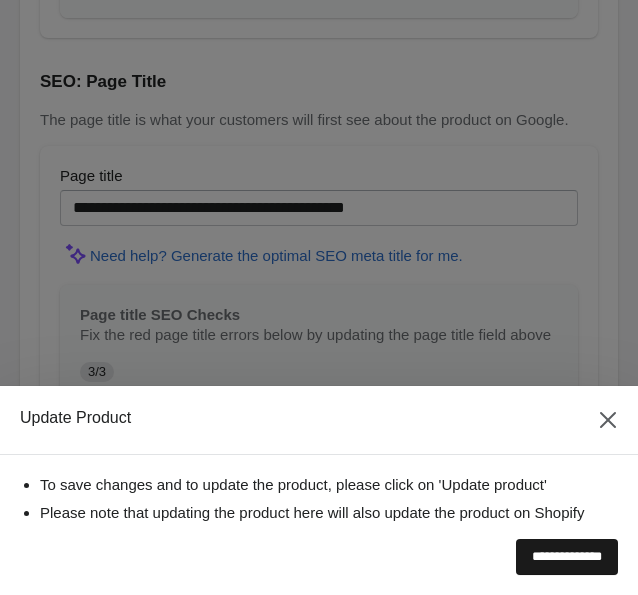 click on "**********" at bounding box center [567, 557] 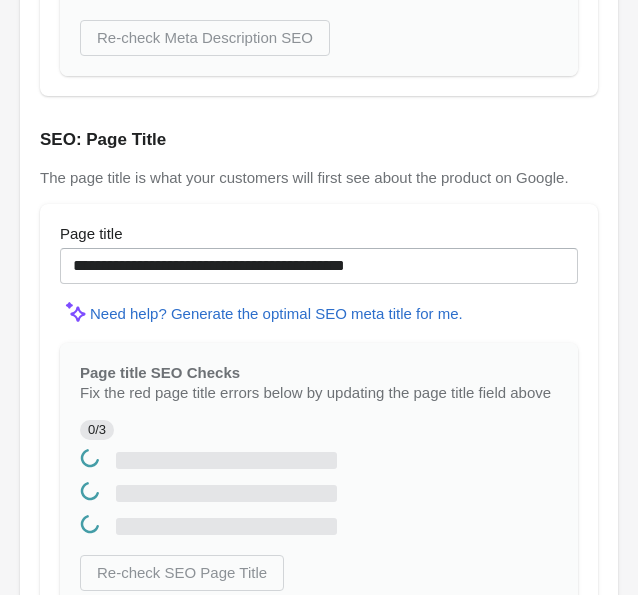 scroll, scrollTop: 0, scrollLeft: 0, axis: both 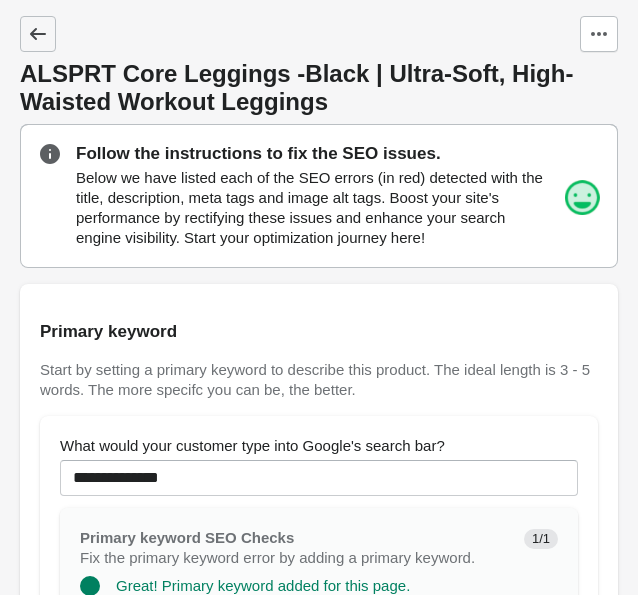 click 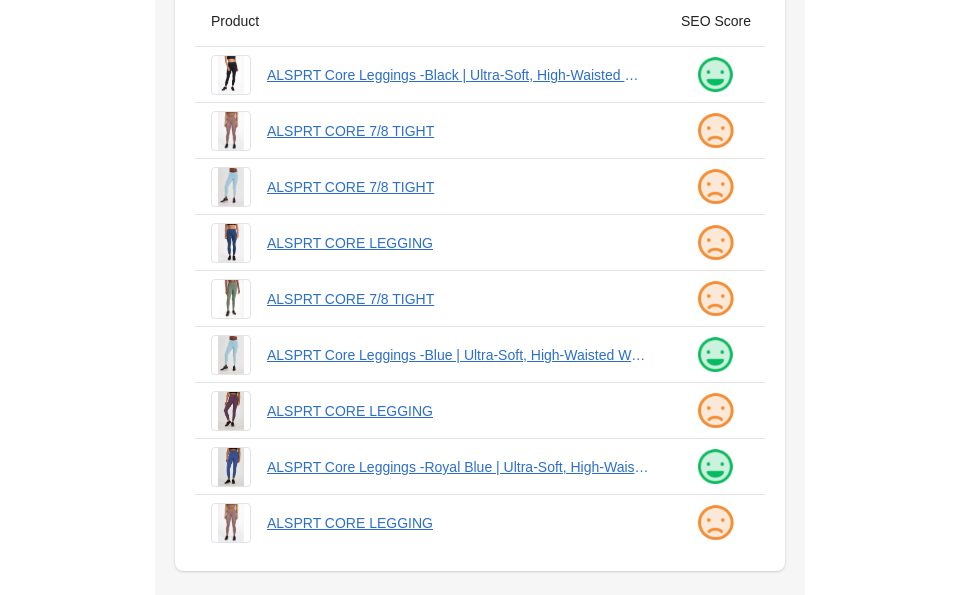 scroll, scrollTop: 190, scrollLeft: 0, axis: vertical 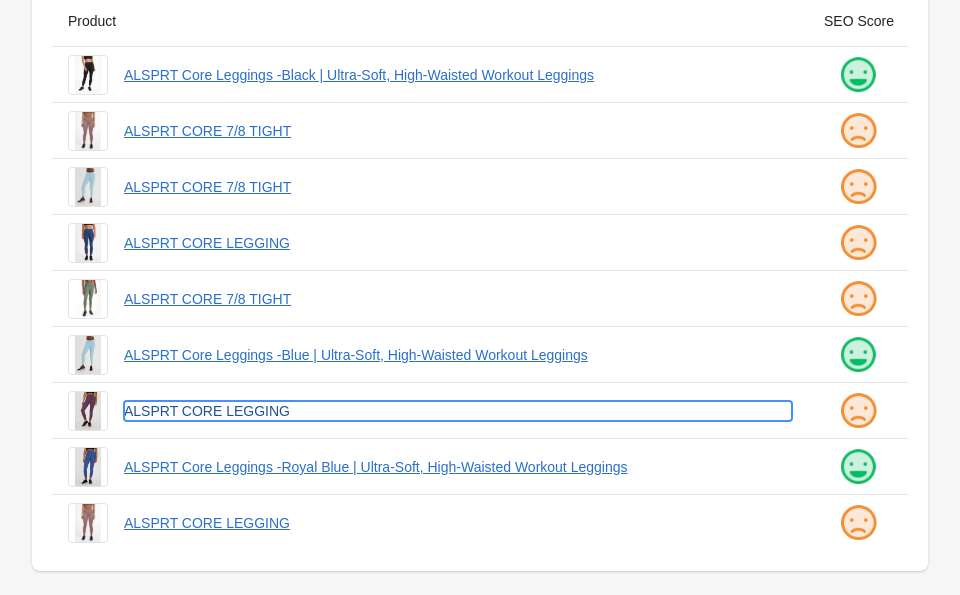 click on "ALSPRT CORE LEGGING" at bounding box center (458, 411) 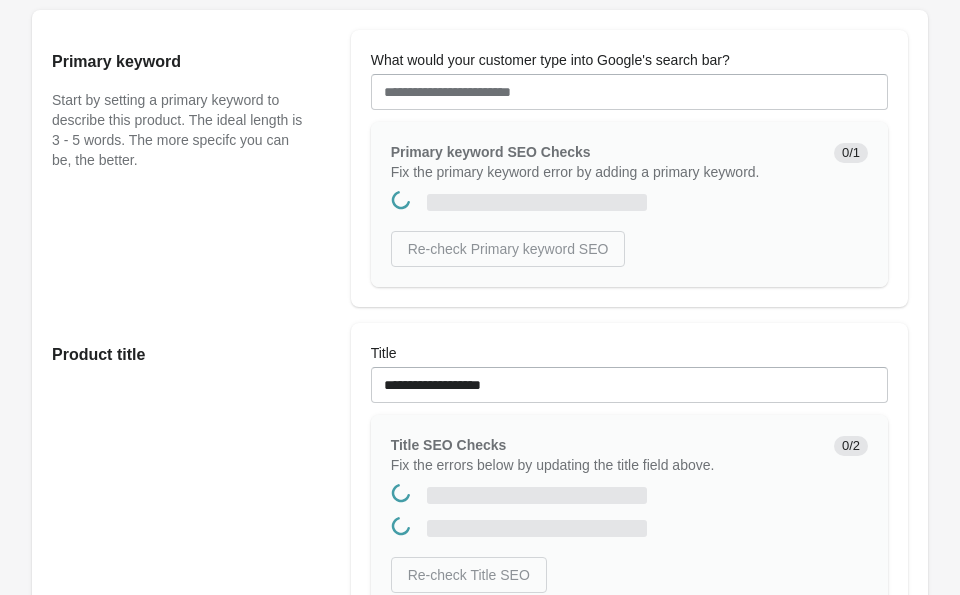 scroll, scrollTop: 0, scrollLeft: 0, axis: both 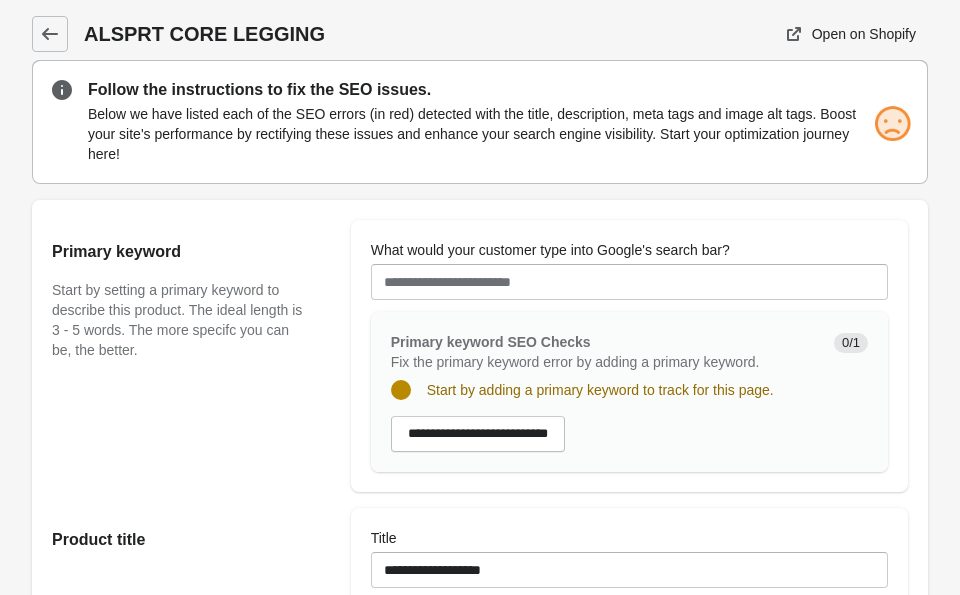 click on "What would your customer type into Google's search bar?" at bounding box center [629, 270] 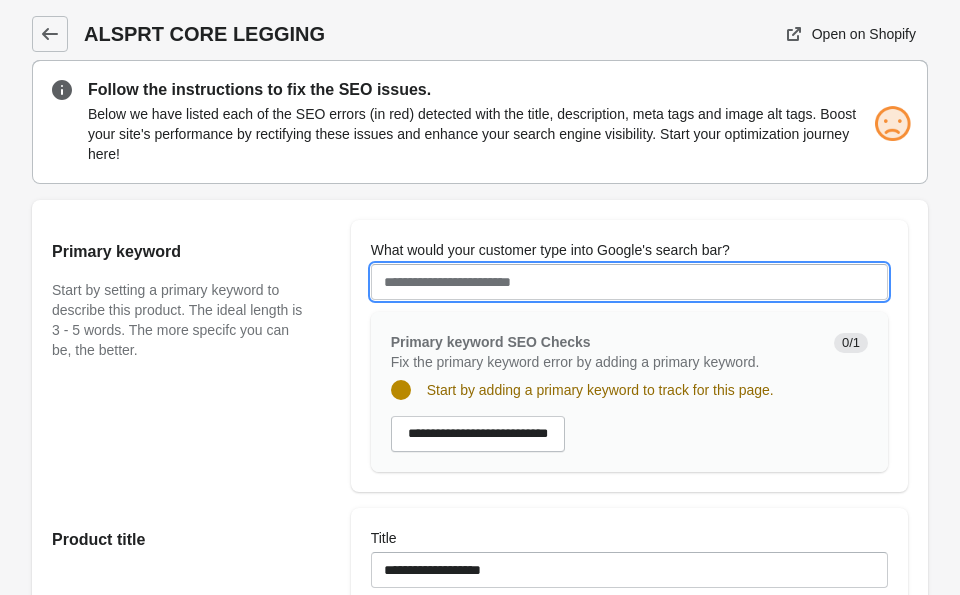 click on "What would your customer type into Google's search bar?" at bounding box center (629, 282) 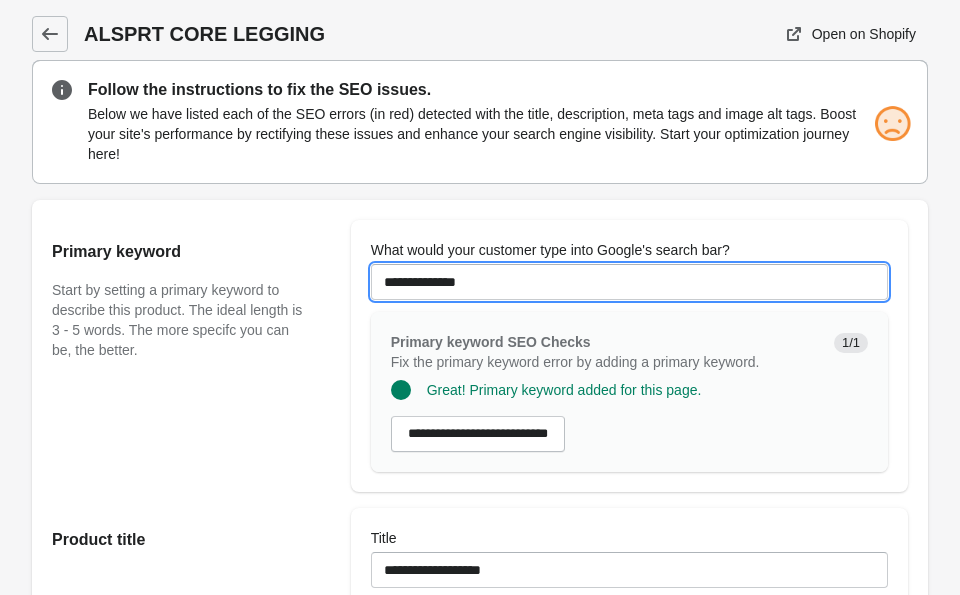 type on "**********" 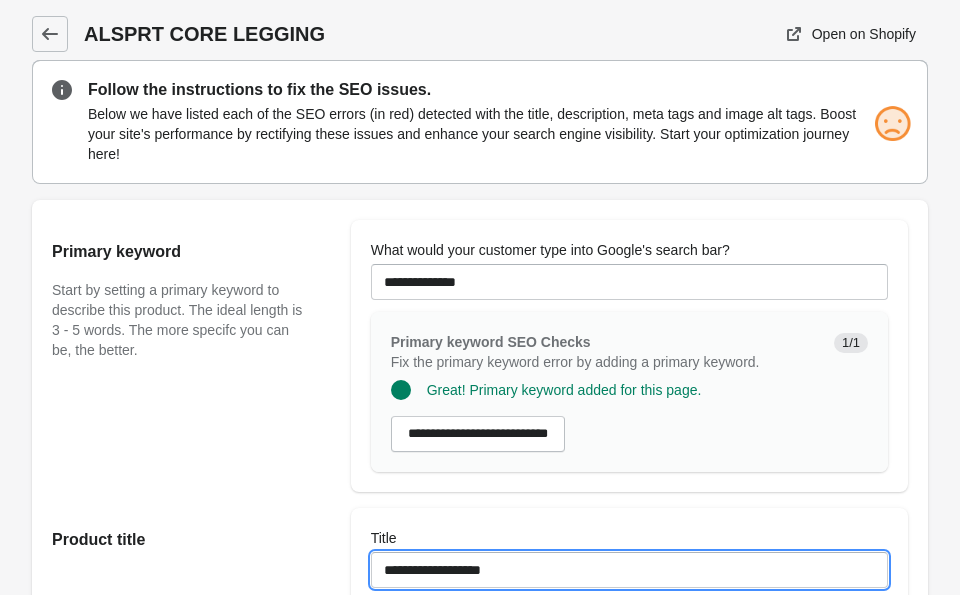 click on "**********" at bounding box center (629, 570) 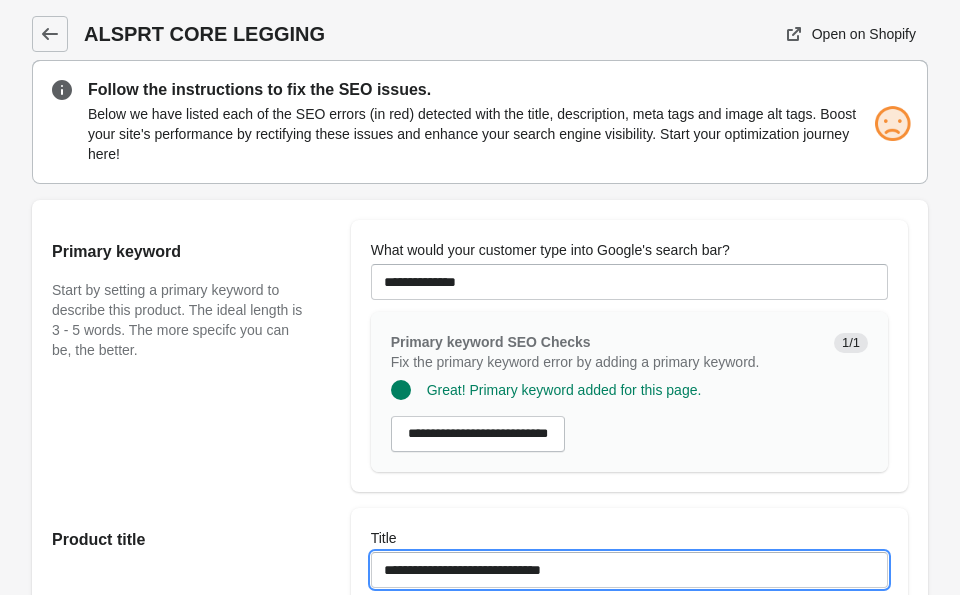 paste on "**********" 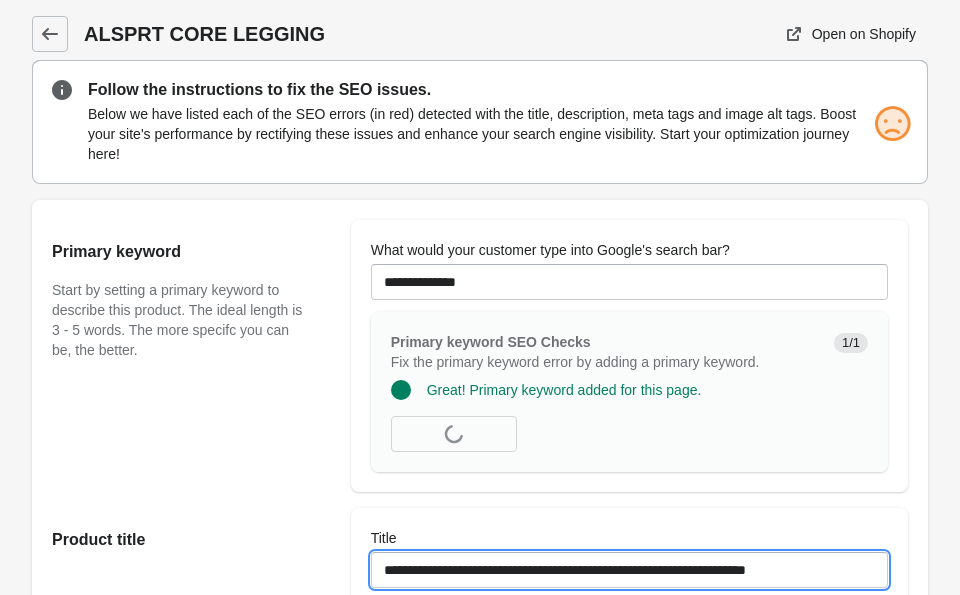scroll, scrollTop: 0, scrollLeft: 2, axis: horizontal 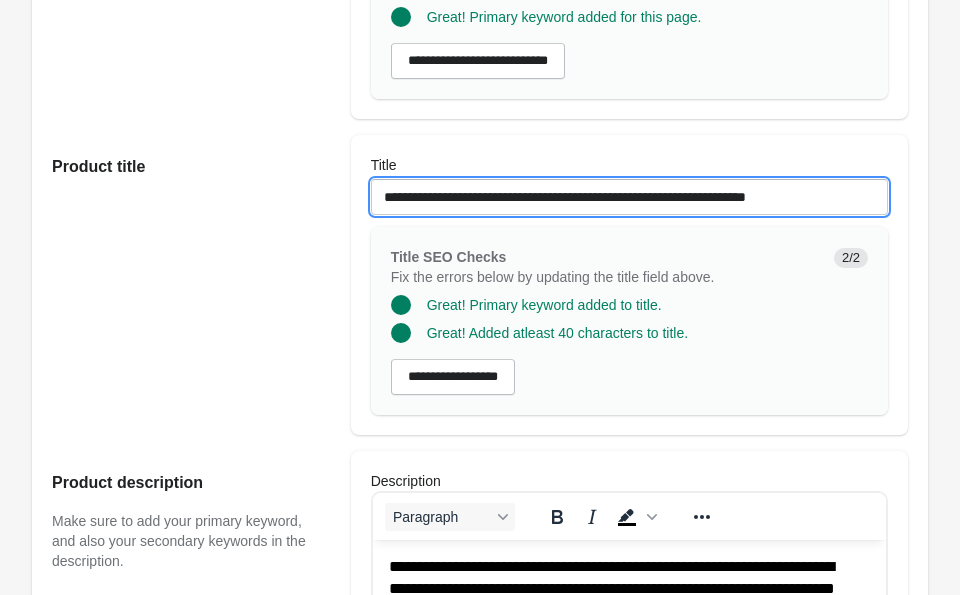 type on "**********" 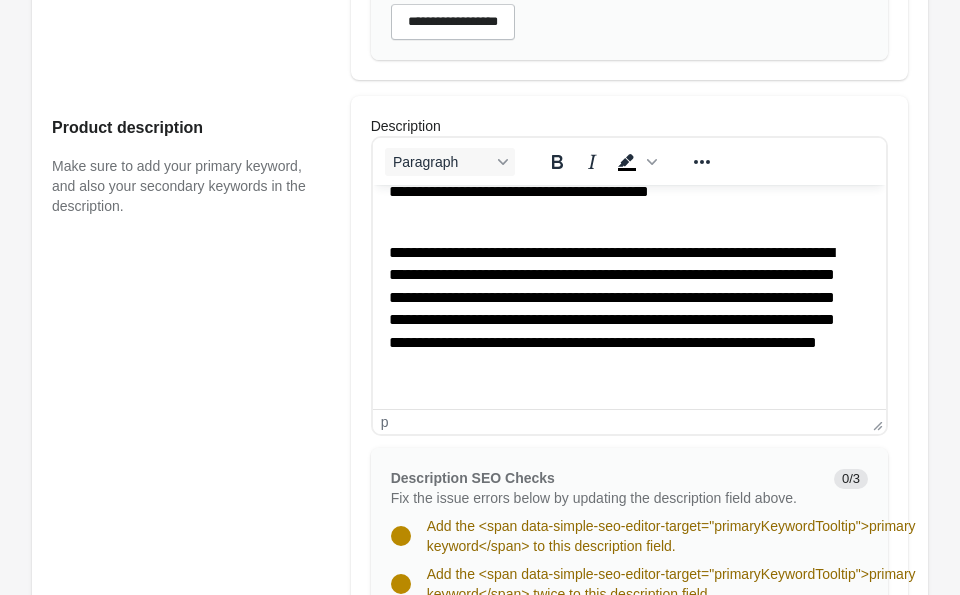 scroll, scrollTop: 131, scrollLeft: 0, axis: vertical 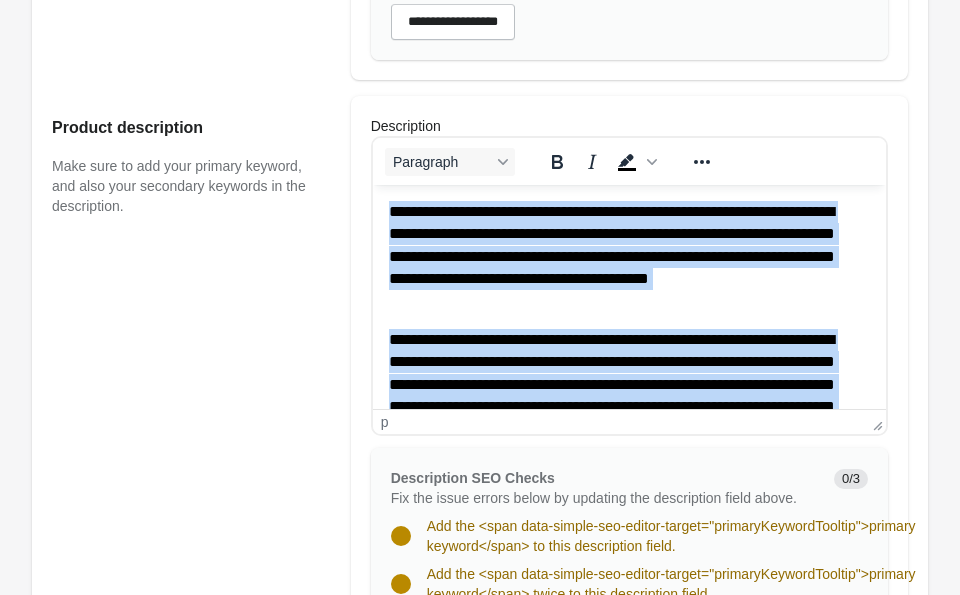 drag, startPoint x: 842, startPoint y: 389, endPoint x: 779, endPoint y: 346, distance: 76.27582 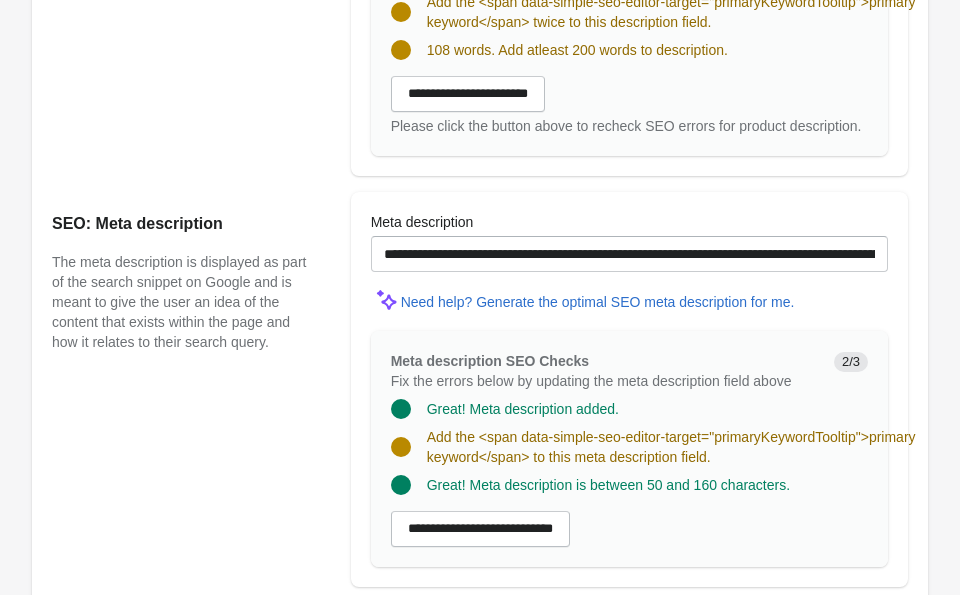 scroll, scrollTop: 1376, scrollLeft: 0, axis: vertical 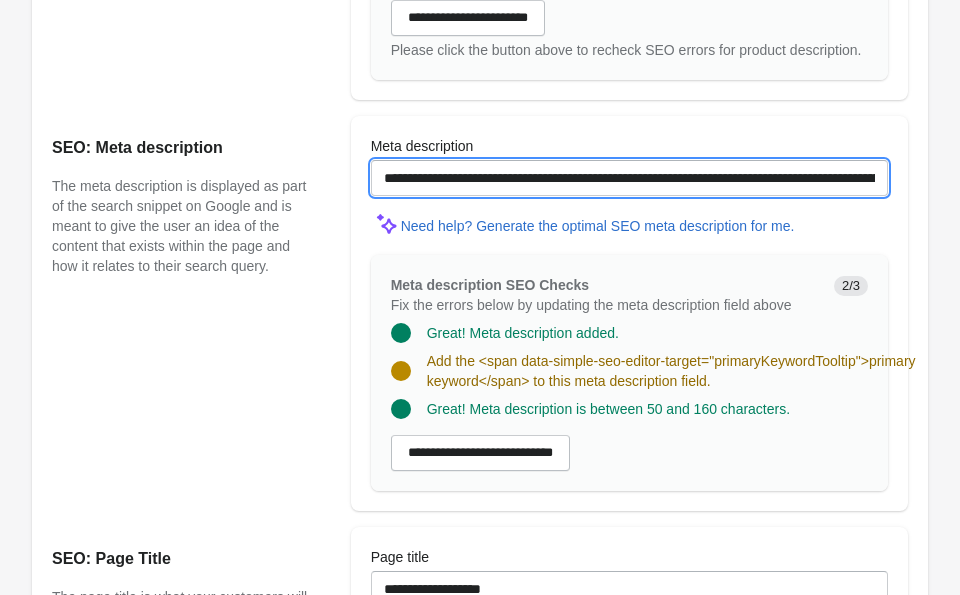 click on "**********" at bounding box center [629, 178] 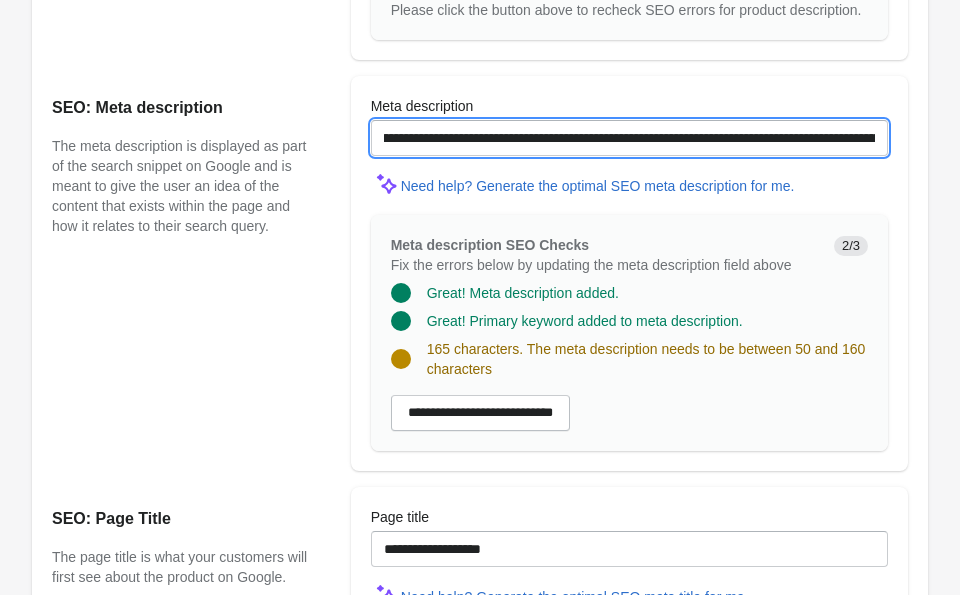 scroll, scrollTop: 0, scrollLeft: 566, axis: horizontal 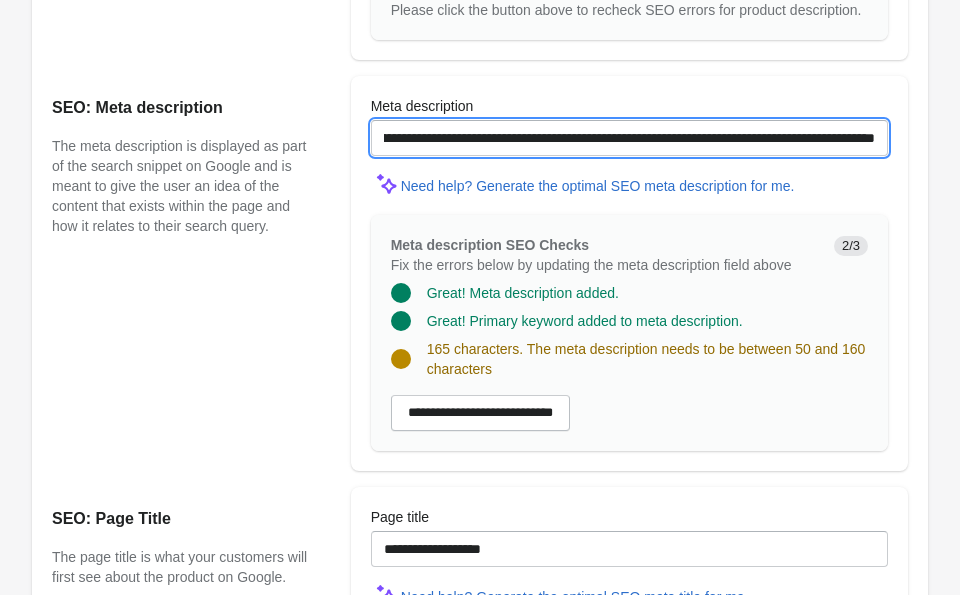 drag, startPoint x: 849, startPoint y: 160, endPoint x: 952, endPoint y: 178, distance: 104.56099 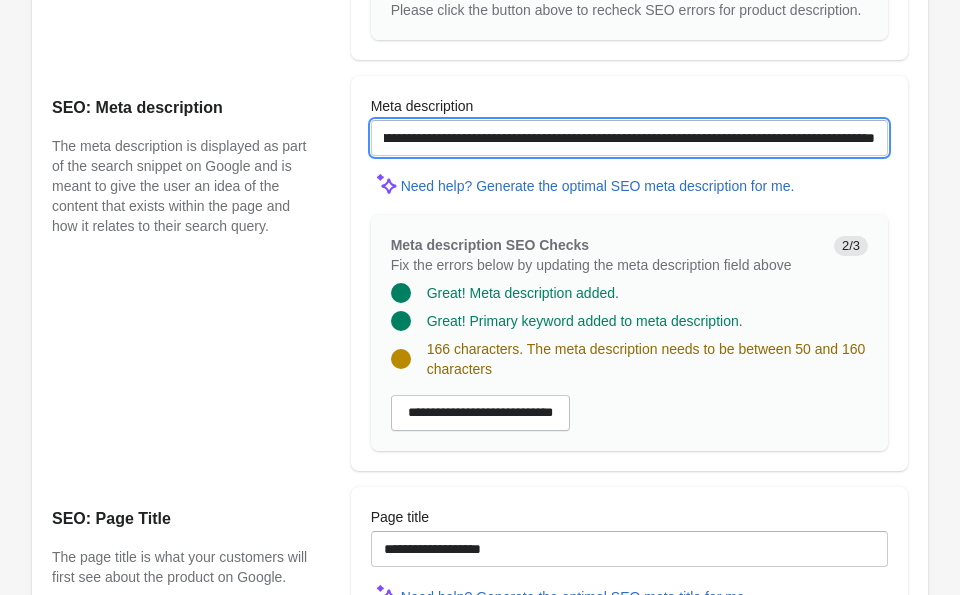 drag, startPoint x: 808, startPoint y: 159, endPoint x: 964, endPoint y: 168, distance: 156.2594 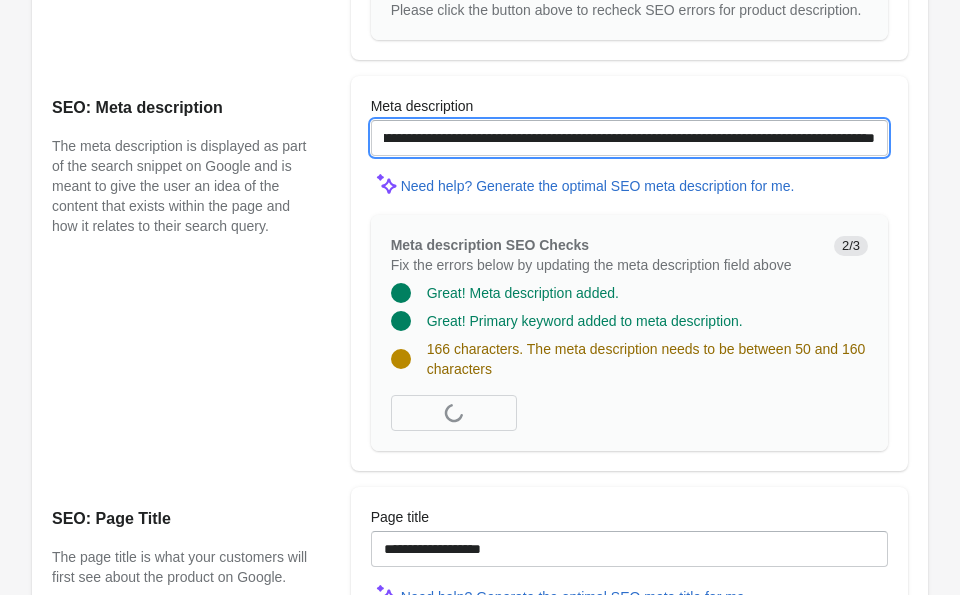 scroll, scrollTop: 0, scrollLeft: 498, axis: horizontal 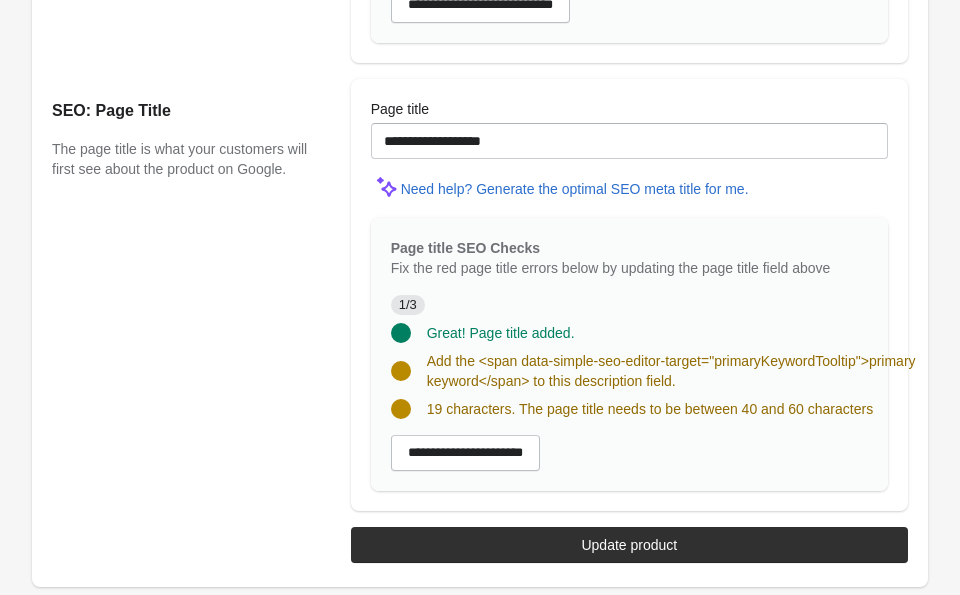 type on "**********" 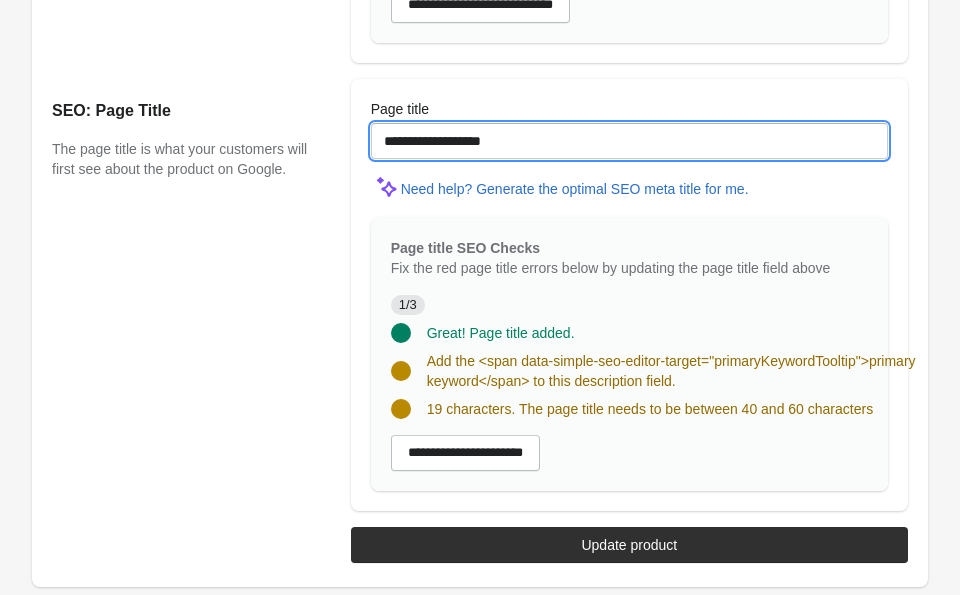 scroll, scrollTop: 0, scrollLeft: 0, axis: both 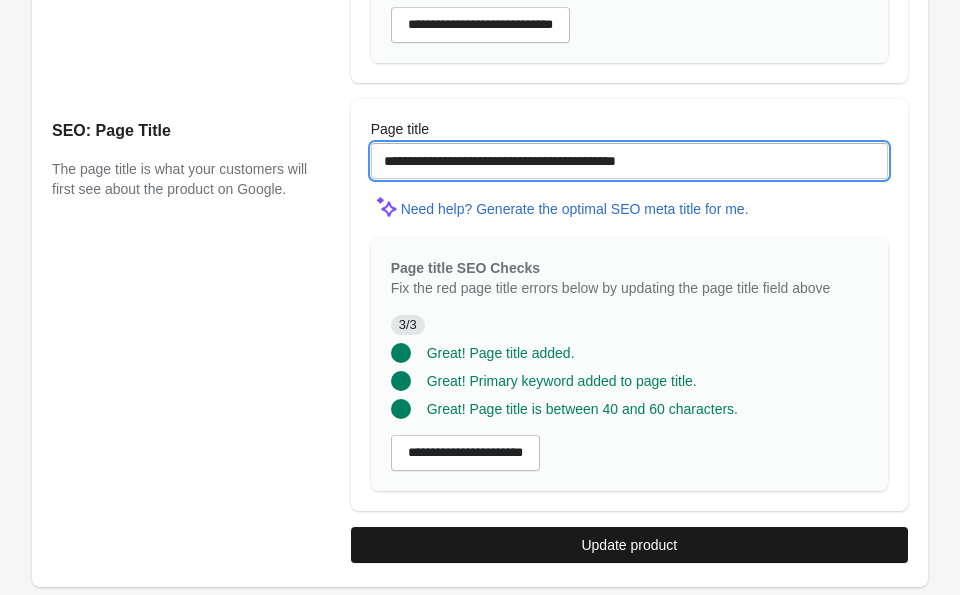 type on "**********" 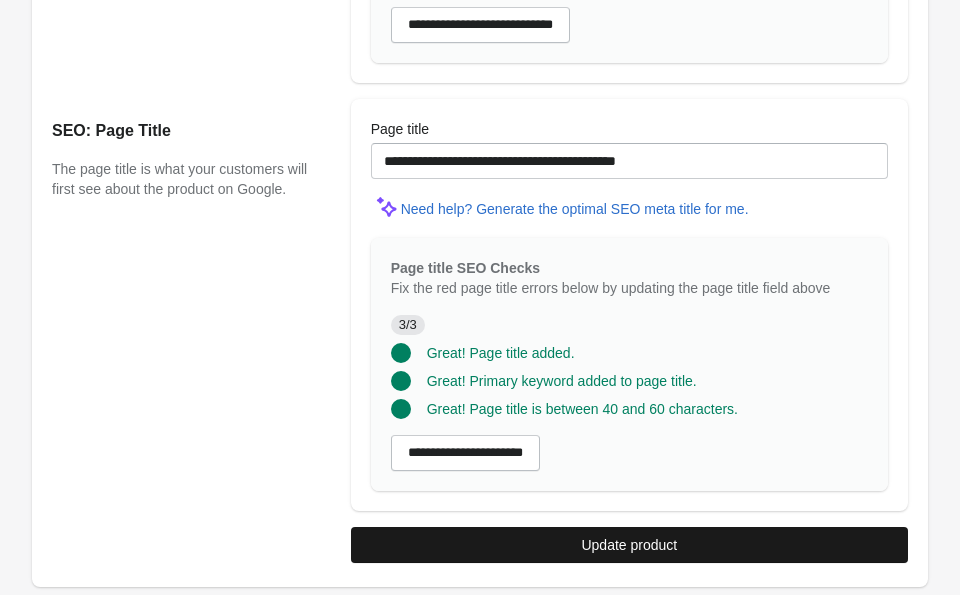 click on "Update product" at bounding box center (629, 545) 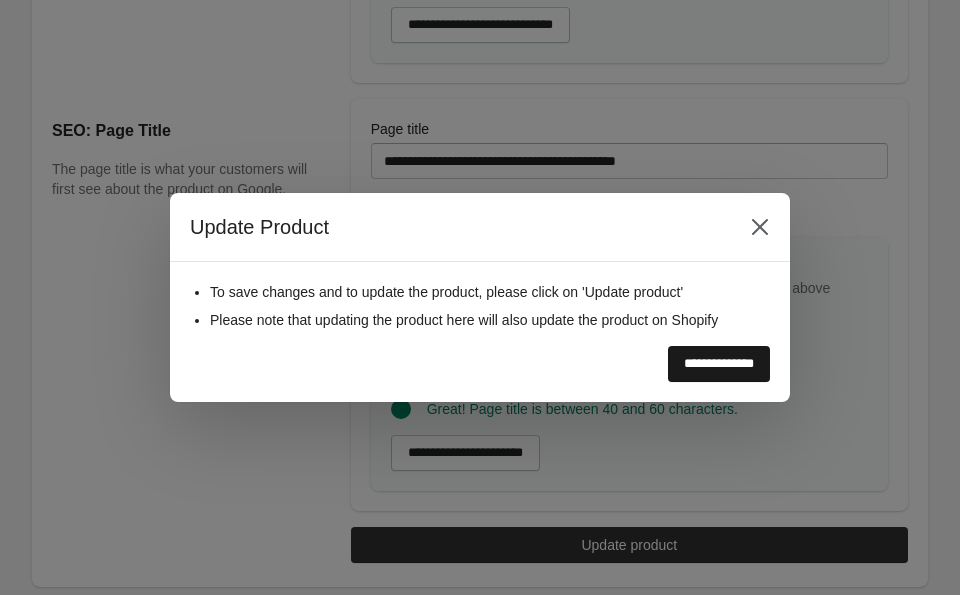 click on "**********" at bounding box center (719, 364) 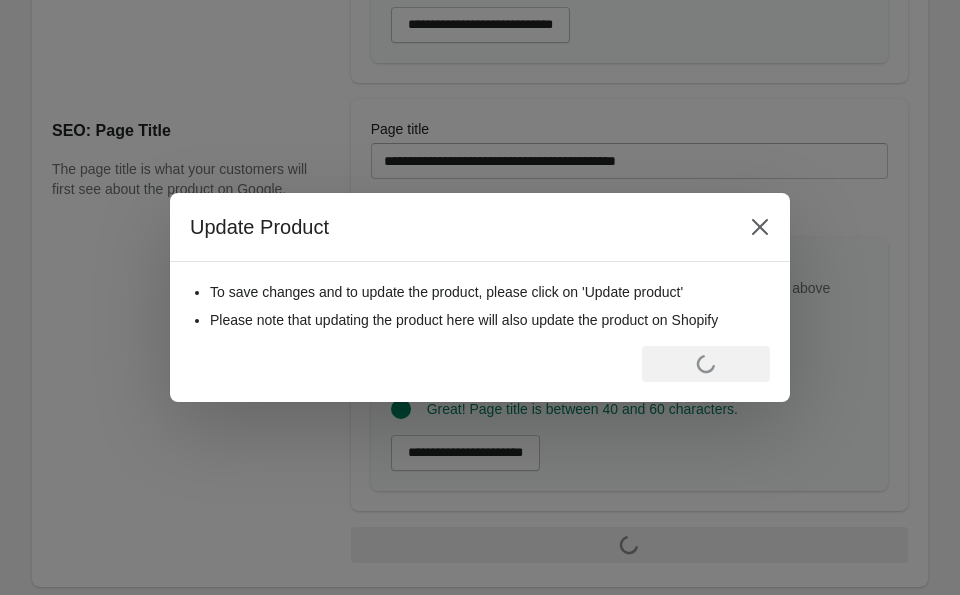 scroll, scrollTop: 0, scrollLeft: 0, axis: both 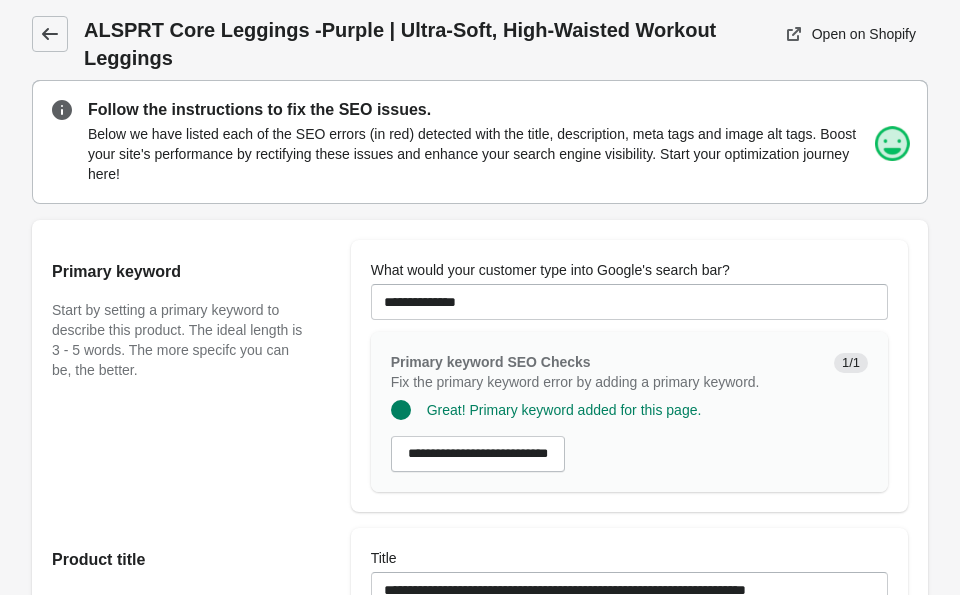 click at bounding box center (50, 34) 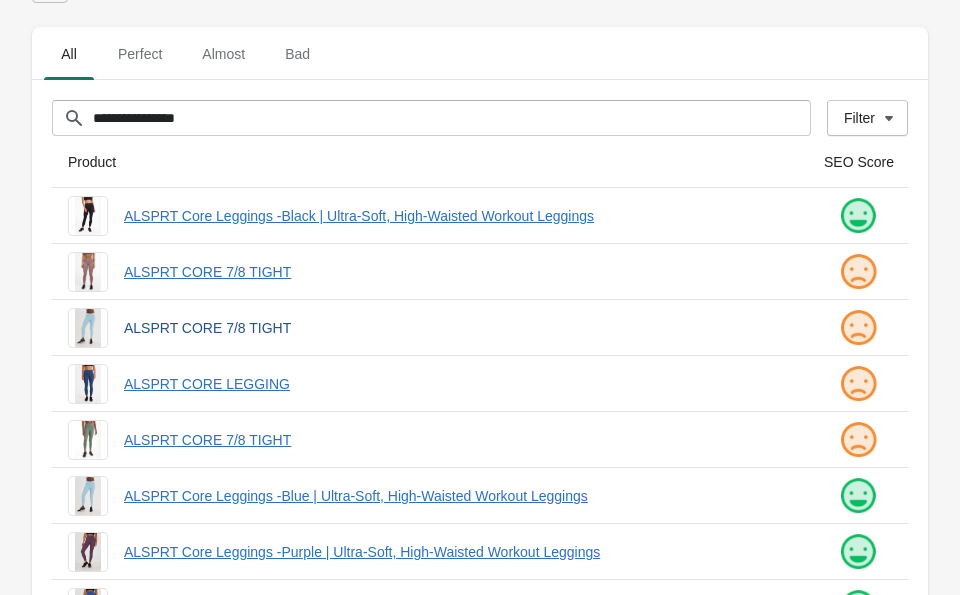 scroll, scrollTop: 190, scrollLeft: 0, axis: vertical 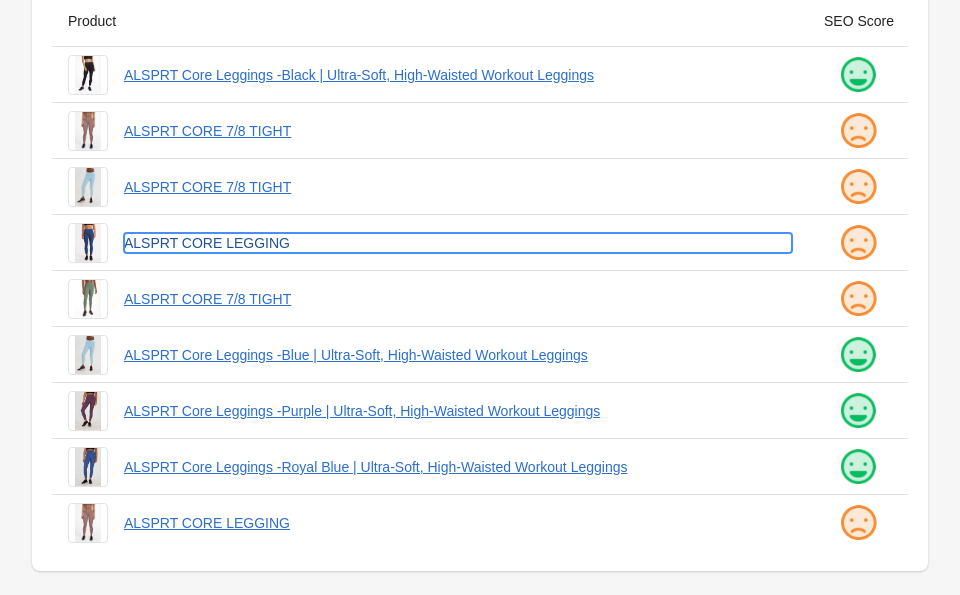 click on "ALSPRT CORE LEGGING" at bounding box center (458, 243) 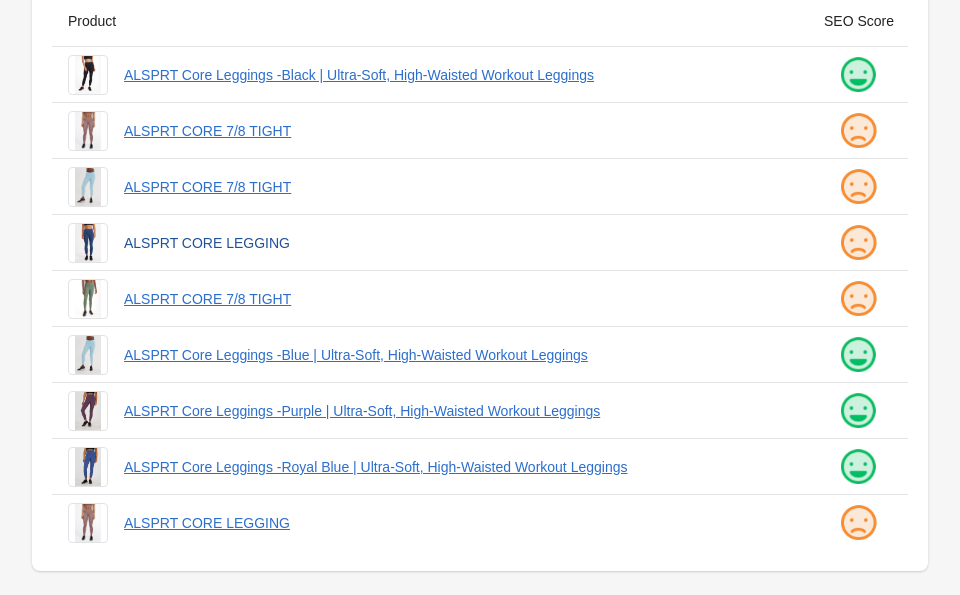 scroll, scrollTop: 0, scrollLeft: 0, axis: both 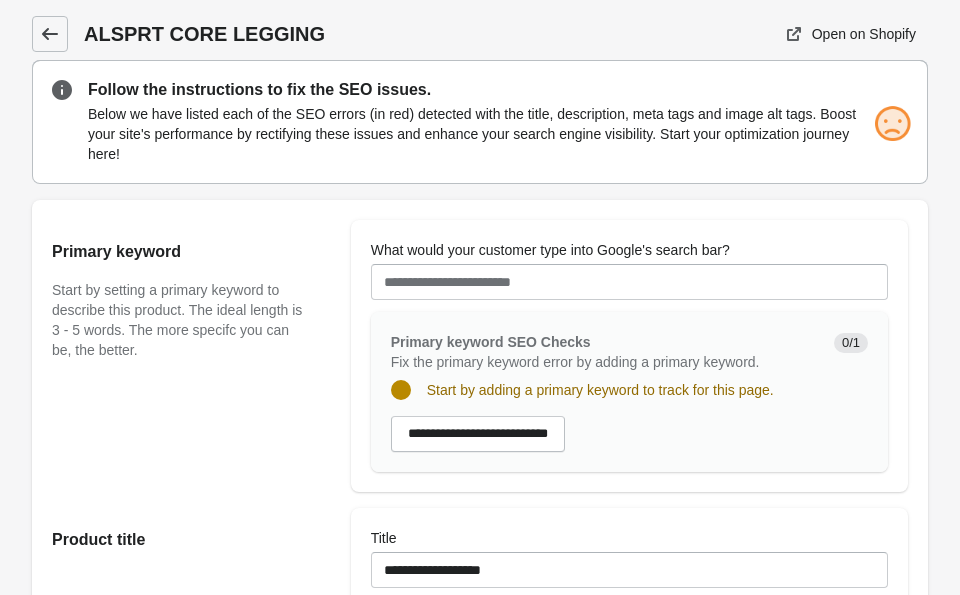 click 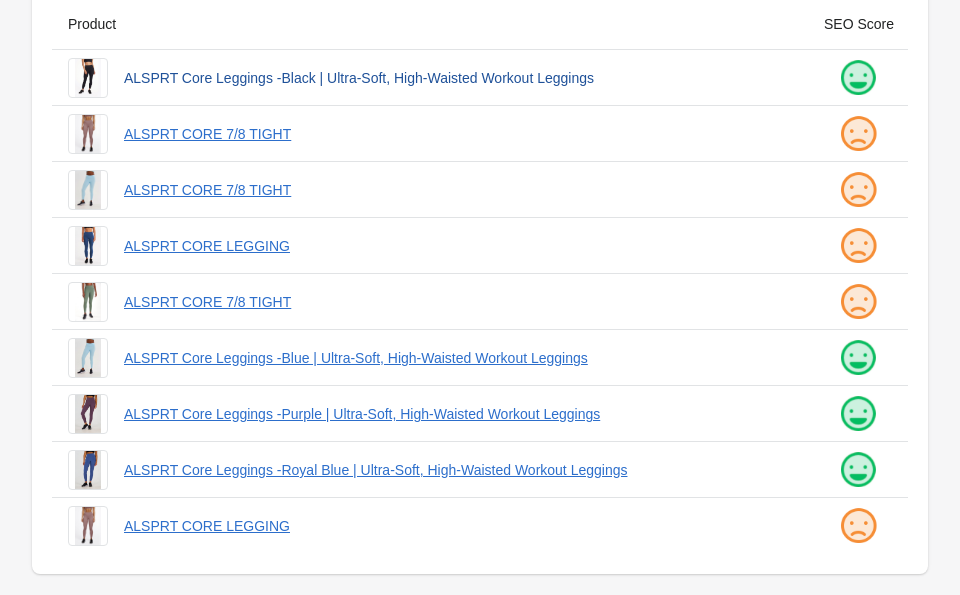 scroll, scrollTop: 185, scrollLeft: 0, axis: vertical 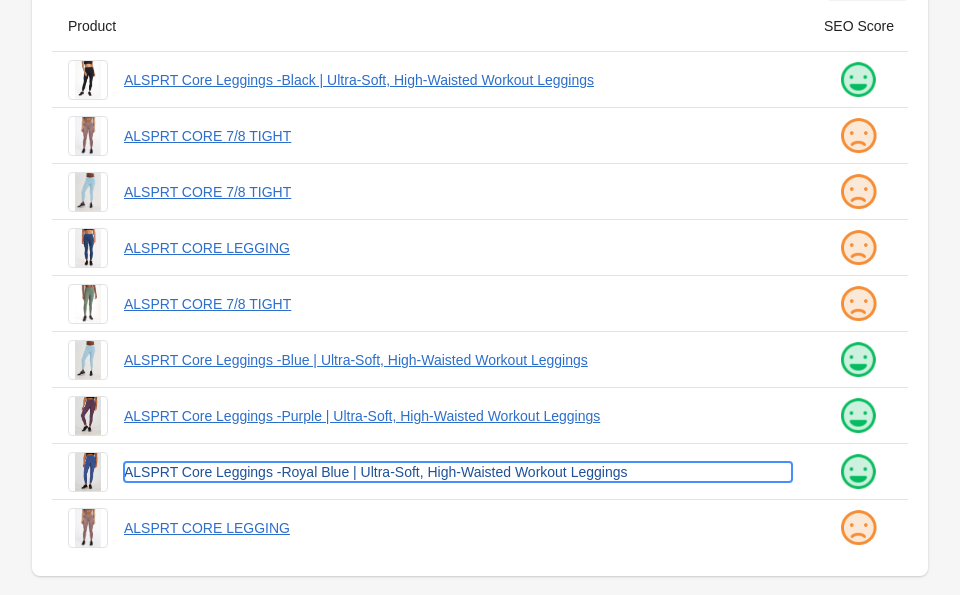 click on "ALSPRT Core Leggings -Royal Blue | Ultra-Soft, High-Waisted Workout Leggings" at bounding box center (458, 472) 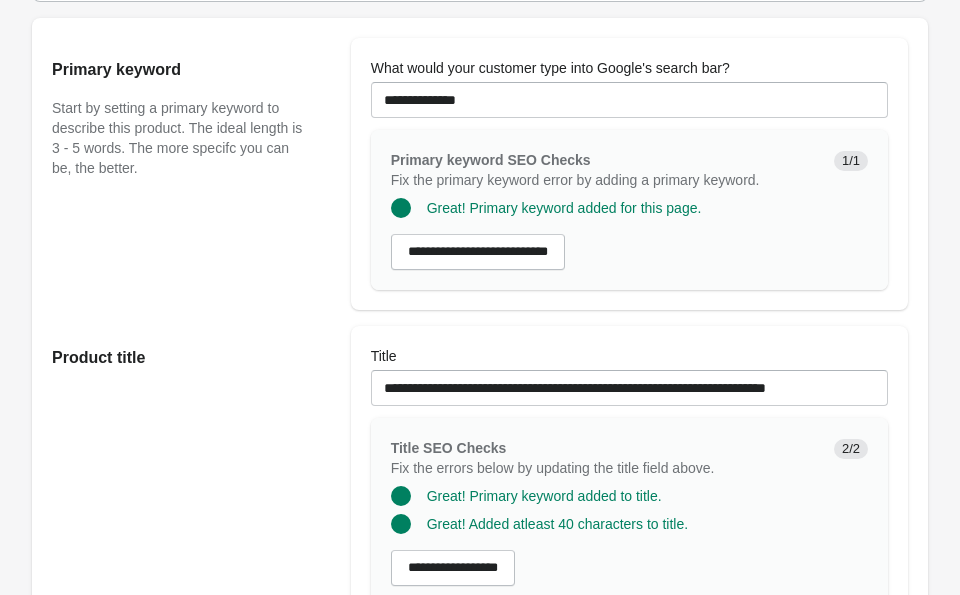 scroll, scrollTop: 218, scrollLeft: 0, axis: vertical 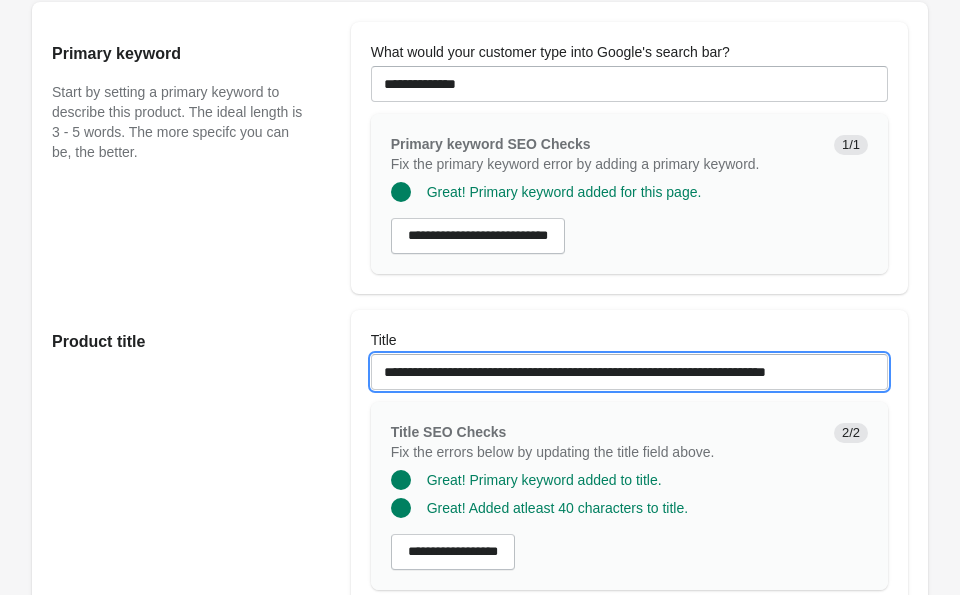 drag, startPoint x: 579, startPoint y: 373, endPoint x: 542, endPoint y: 373, distance: 37 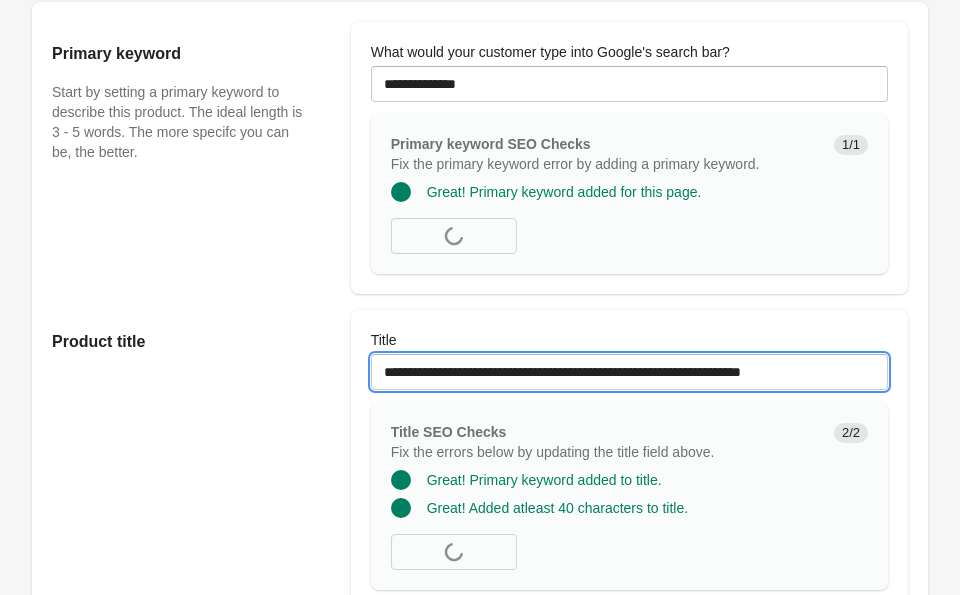 click on "**********" at bounding box center [629, 372] 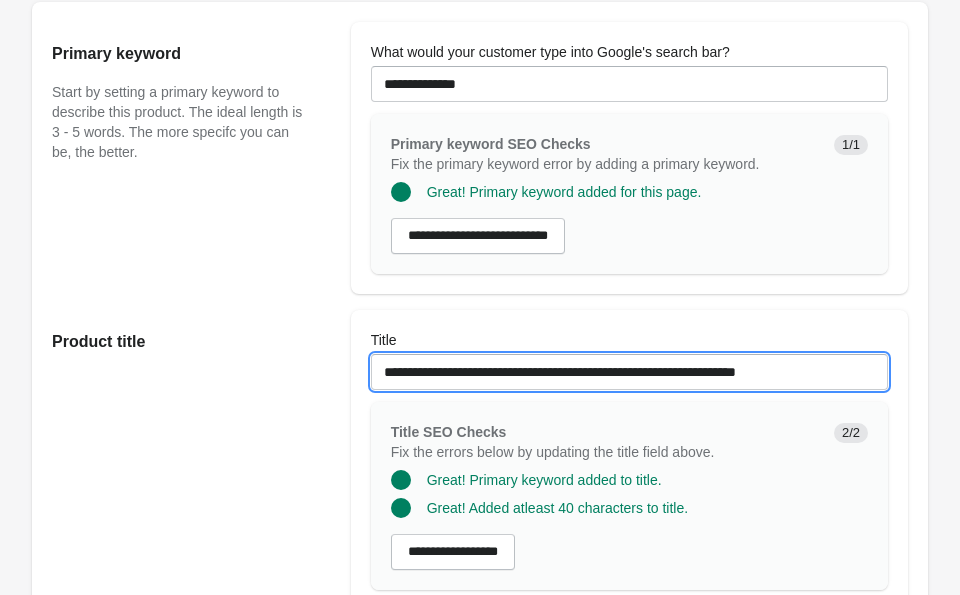 click on "**********" at bounding box center [629, 372] 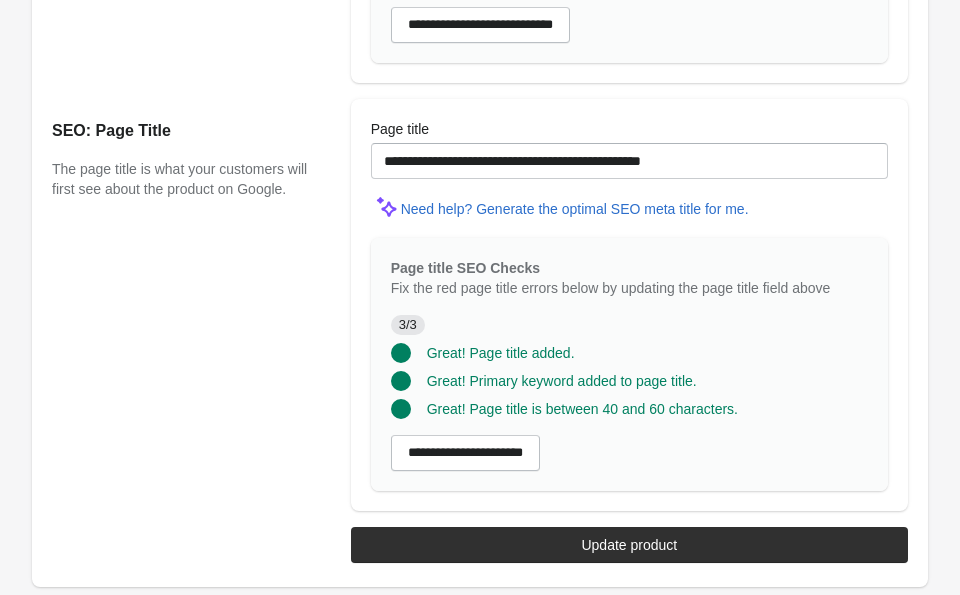 scroll, scrollTop: 1783, scrollLeft: 0, axis: vertical 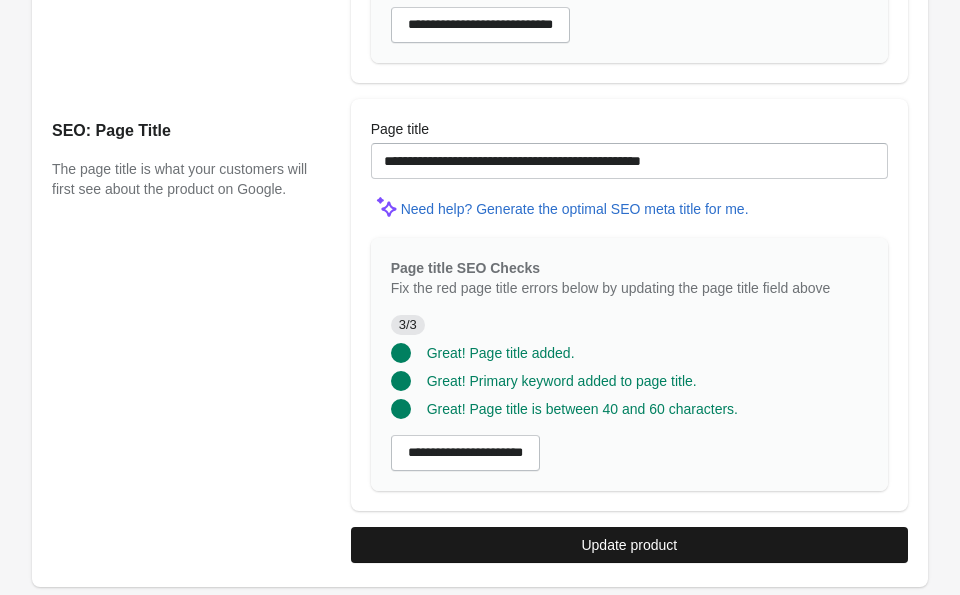type on "**********" 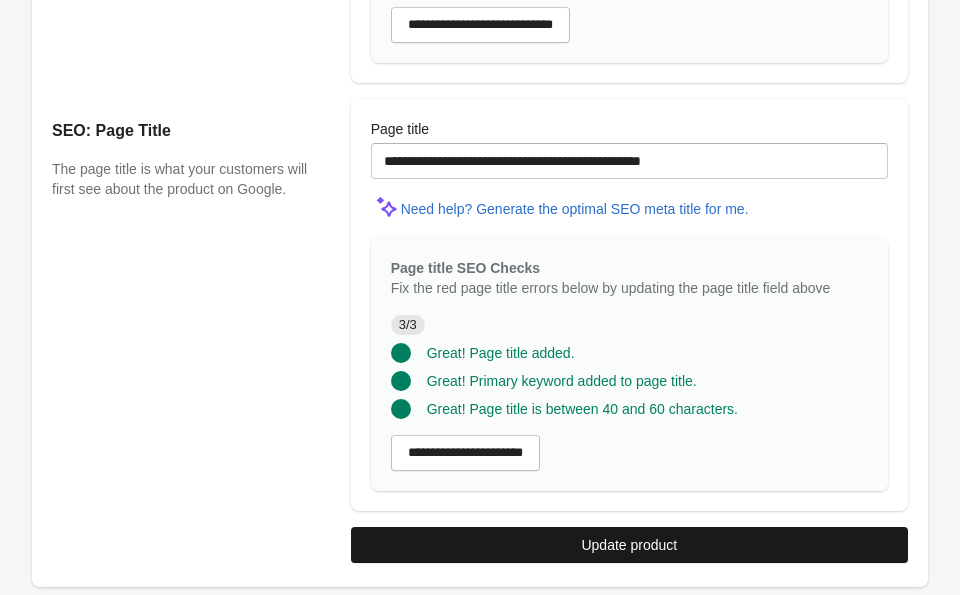 click on "Update product" at bounding box center (629, 545) 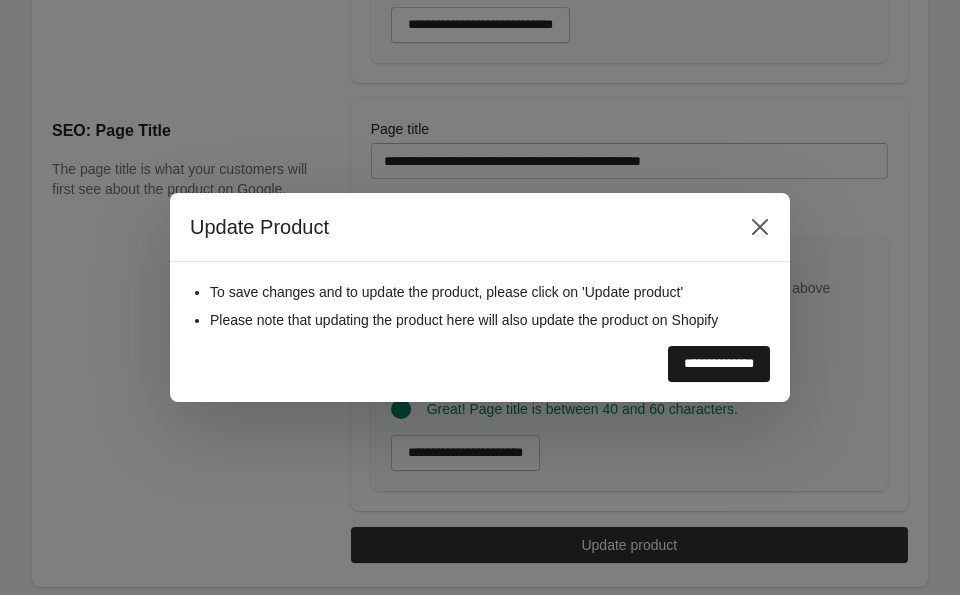 click on "**********" at bounding box center (719, 364) 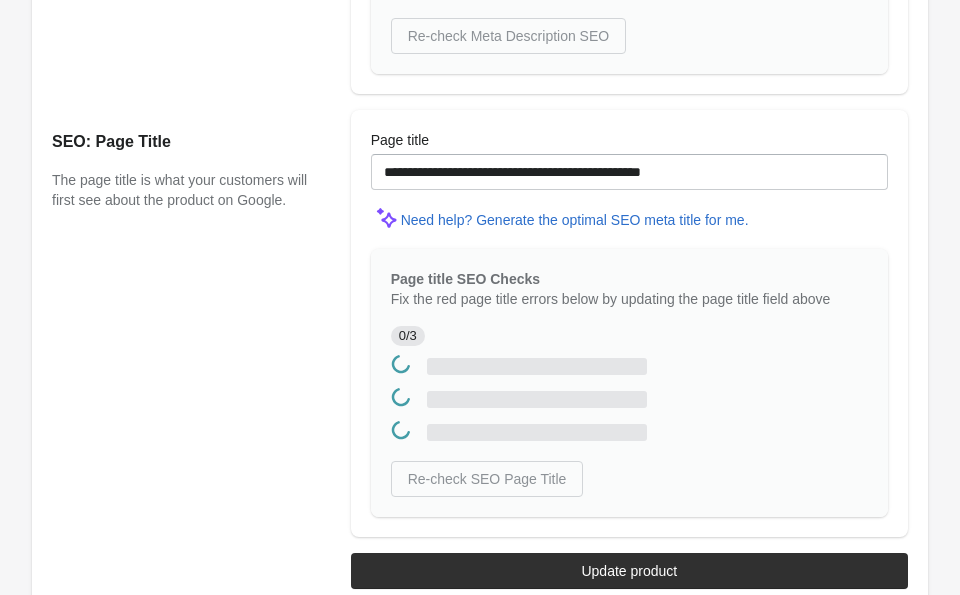 scroll, scrollTop: 0, scrollLeft: 0, axis: both 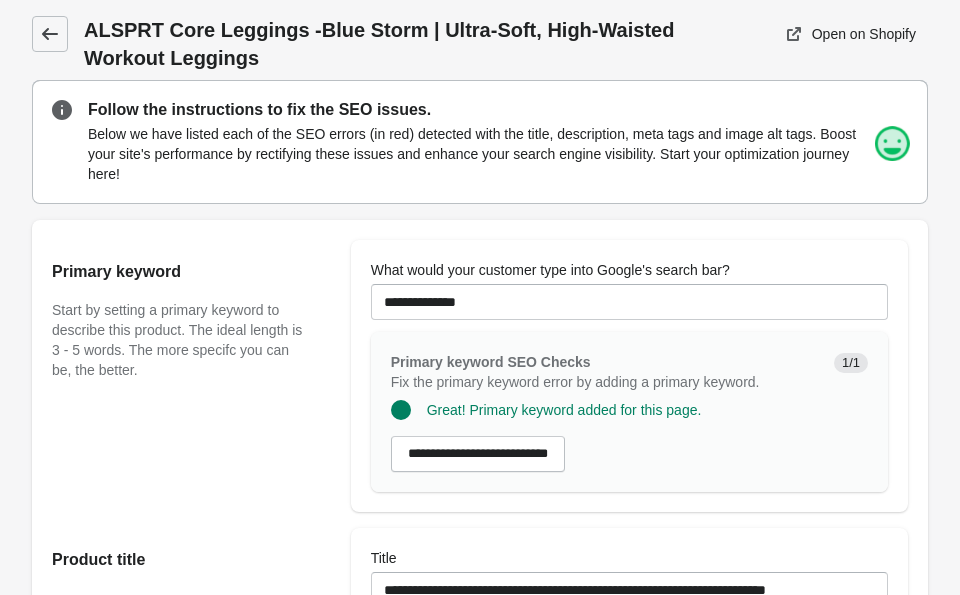 click 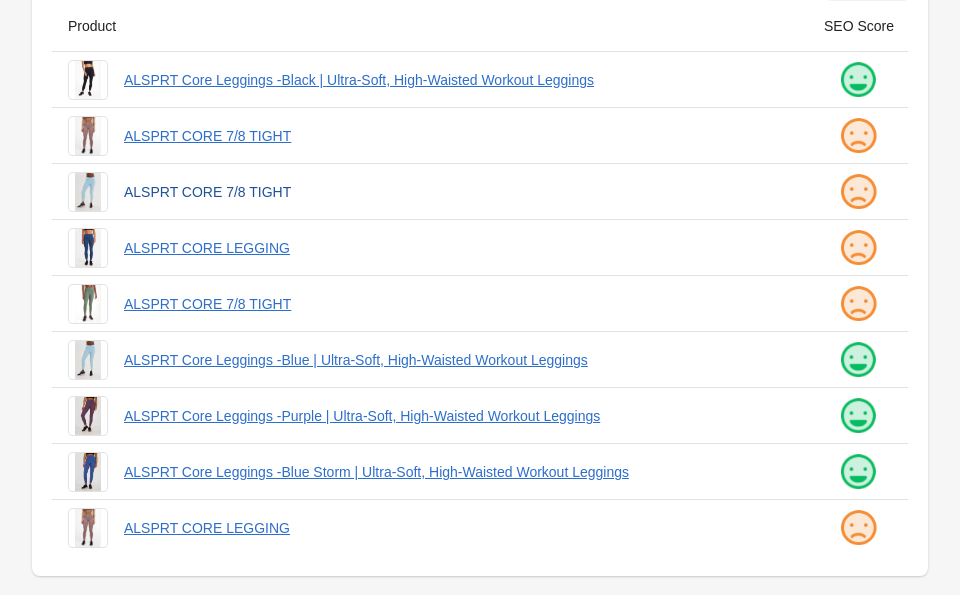 scroll, scrollTop: 190, scrollLeft: 0, axis: vertical 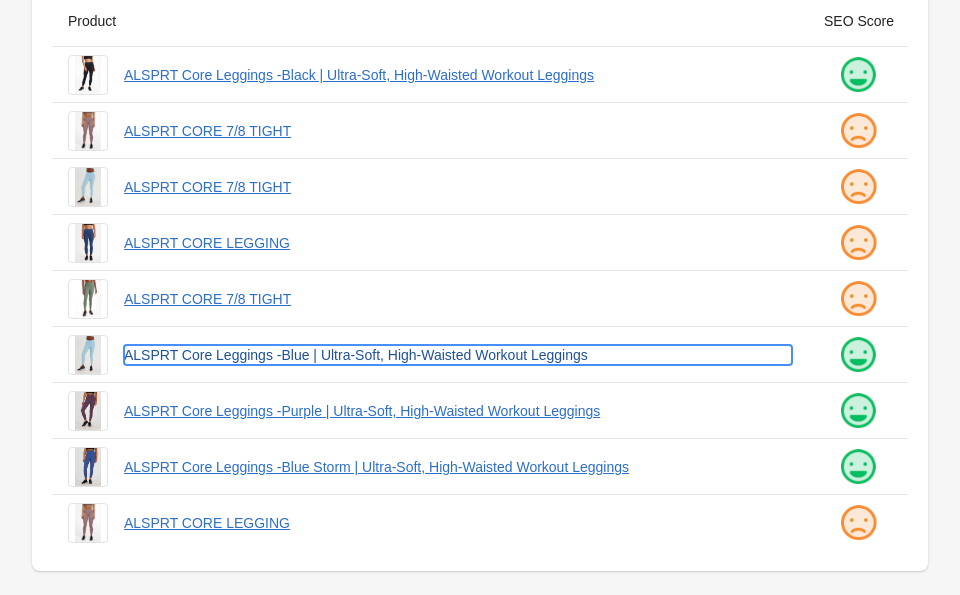 click on "ALSPRT Core Leggings -Blue | Ultra-Soft, High-Waisted Workout Leggings" at bounding box center (458, 355) 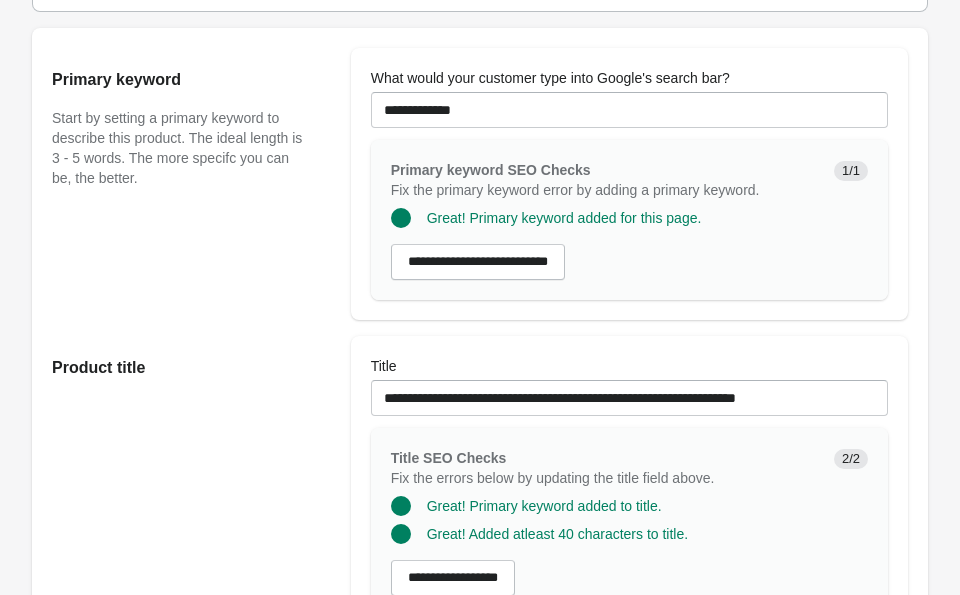 scroll, scrollTop: 199, scrollLeft: 0, axis: vertical 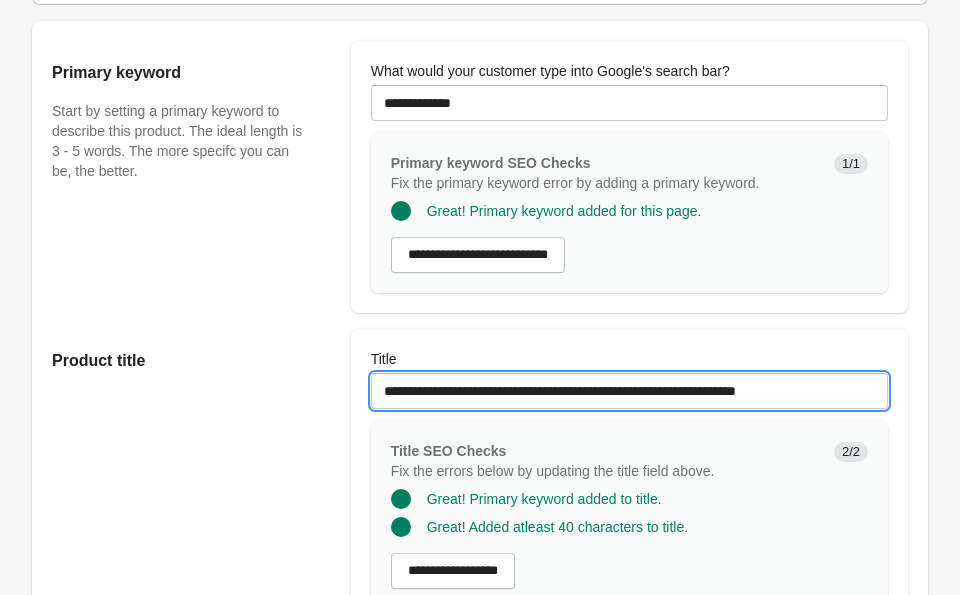 drag, startPoint x: 570, startPoint y: 394, endPoint x: 545, endPoint y: 394, distance: 25 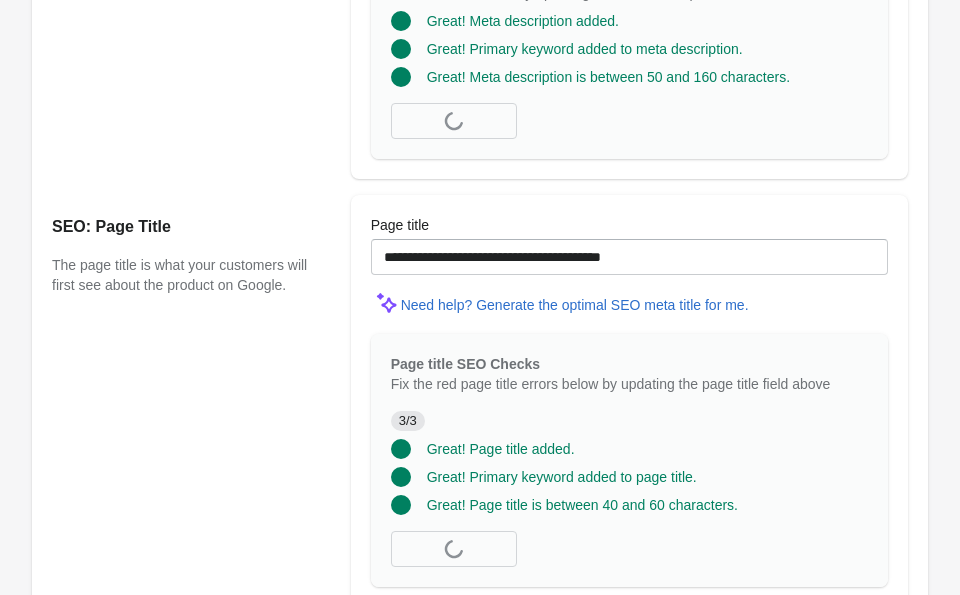 scroll, scrollTop: 1783, scrollLeft: 0, axis: vertical 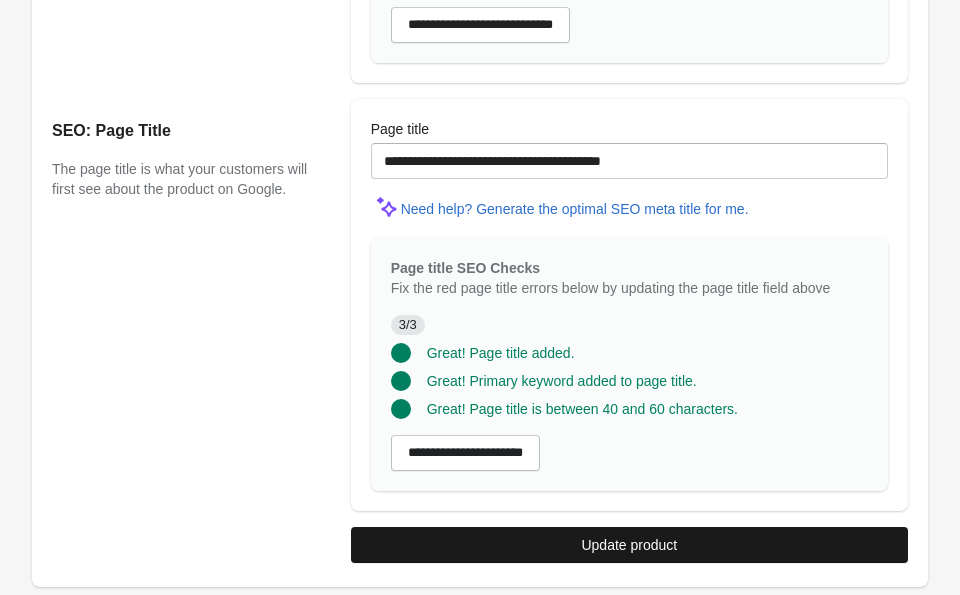 type on "**********" 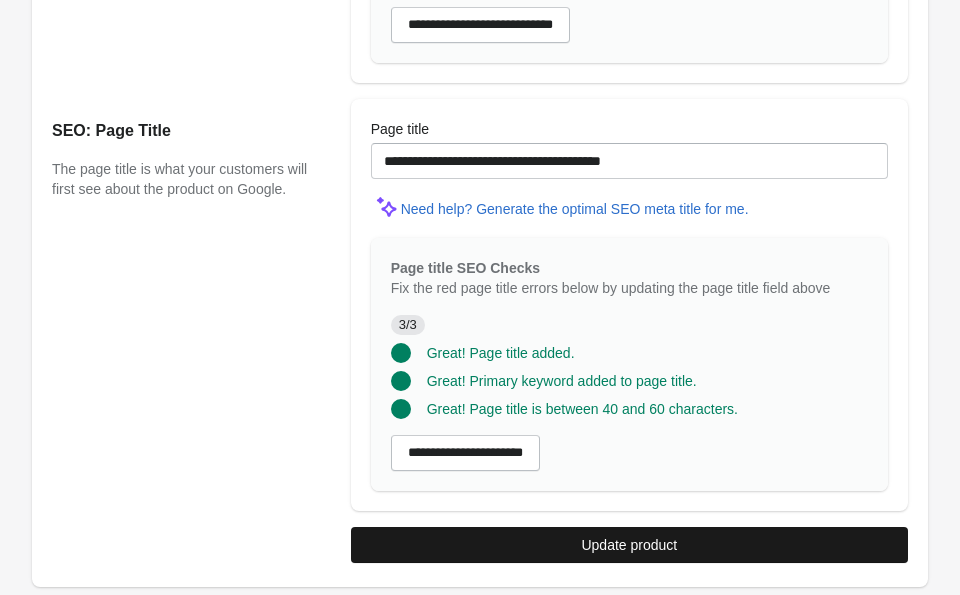 click on "Update product" at bounding box center [629, 545] 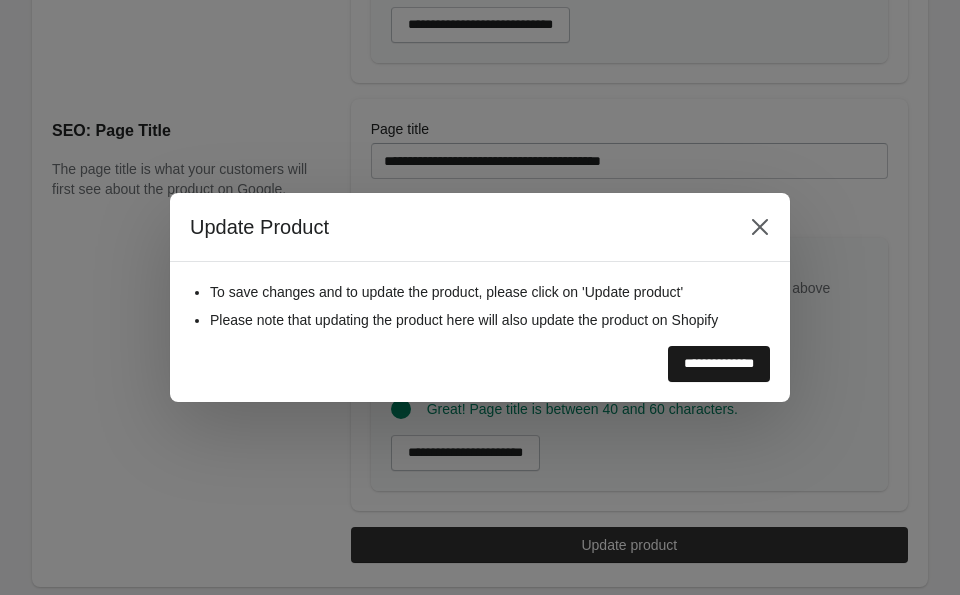 click on "**********" at bounding box center [719, 364] 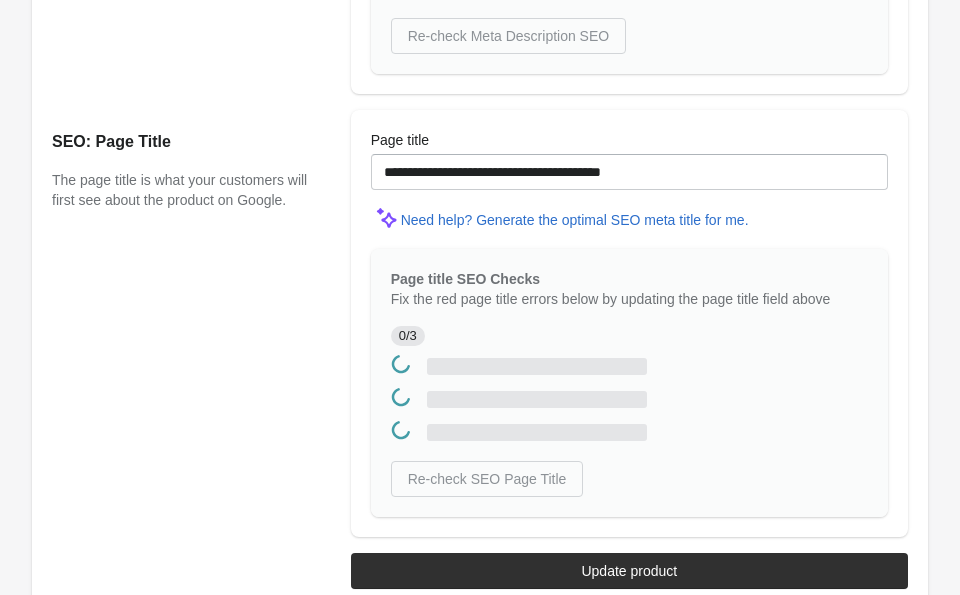 scroll, scrollTop: 0, scrollLeft: 0, axis: both 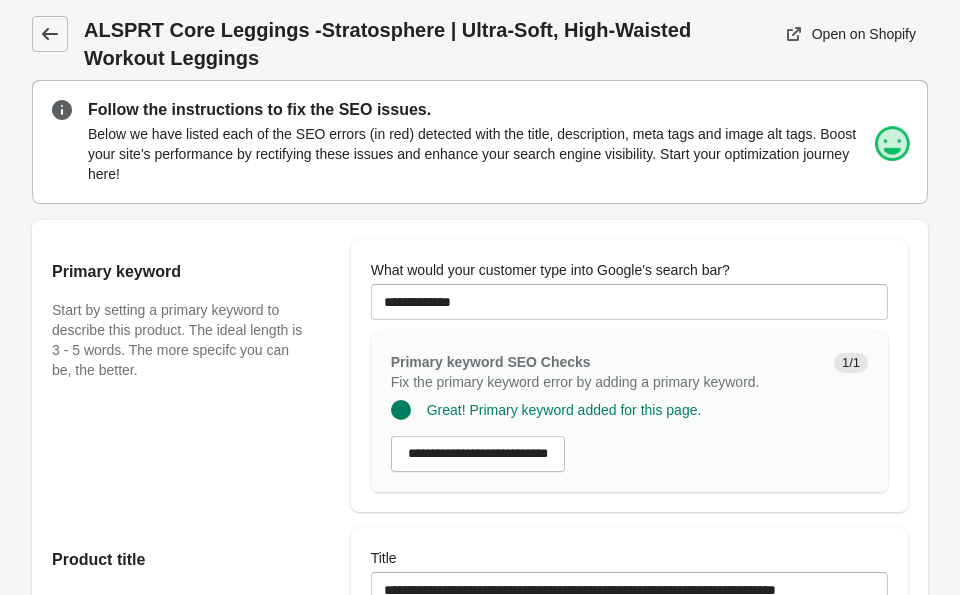 click 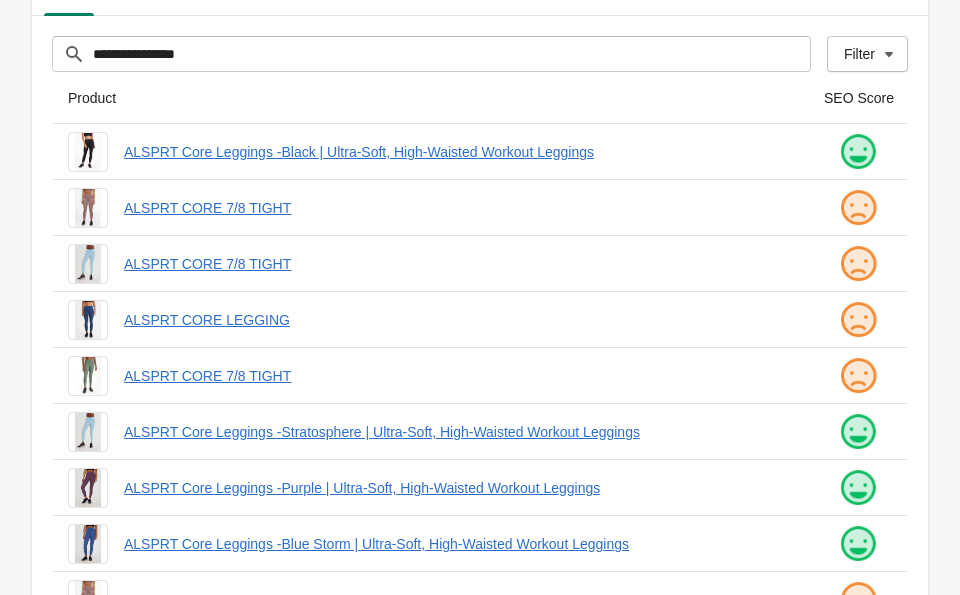 scroll, scrollTop: 190, scrollLeft: 0, axis: vertical 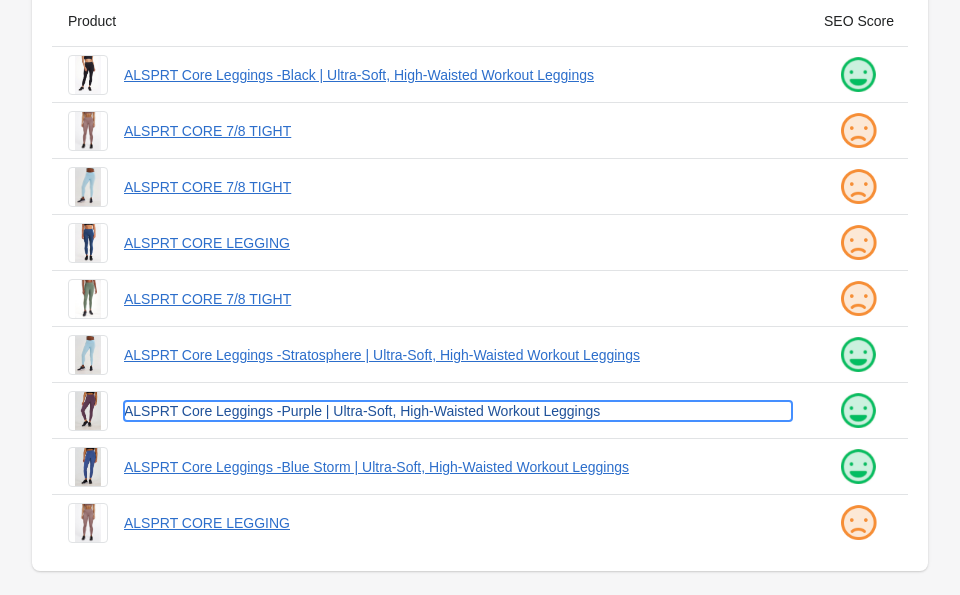 click on "ALSPRT Core Leggings -Purple | Ultra-Soft, High-Waisted Workout Leggings" at bounding box center (458, 411) 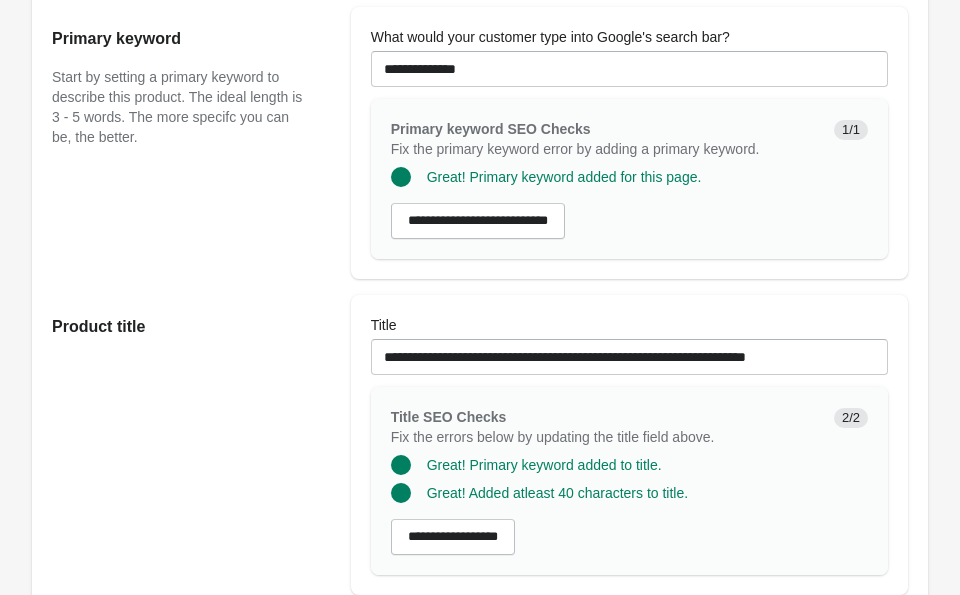 scroll, scrollTop: 242, scrollLeft: 0, axis: vertical 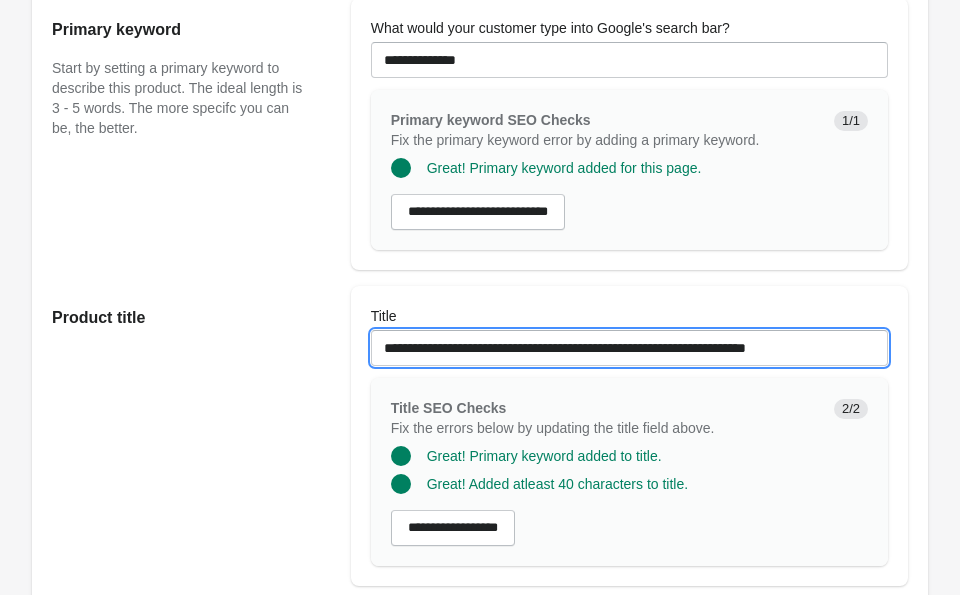 click on "**********" at bounding box center (629, 348) 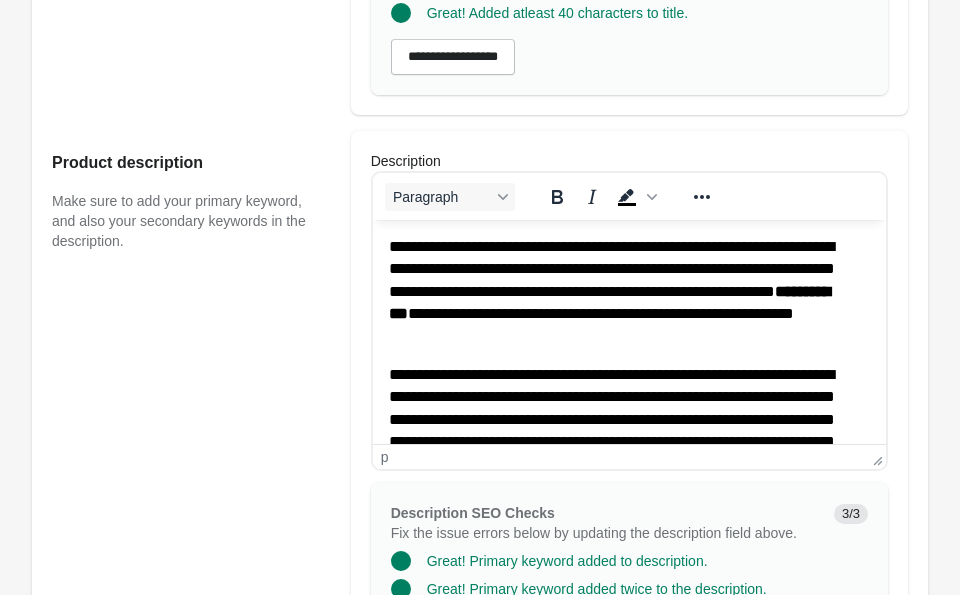 scroll, scrollTop: 1783, scrollLeft: 0, axis: vertical 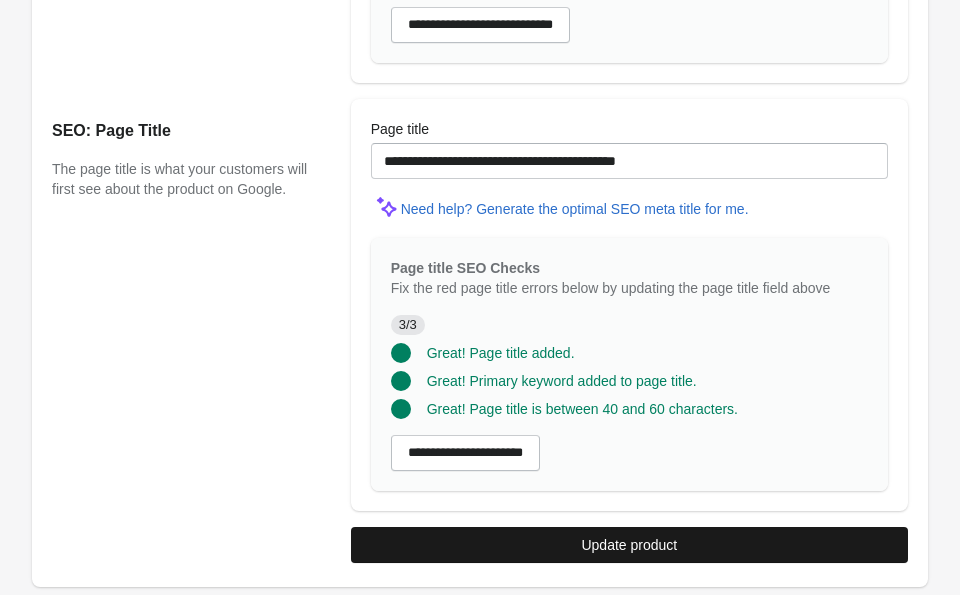 type on "**********" 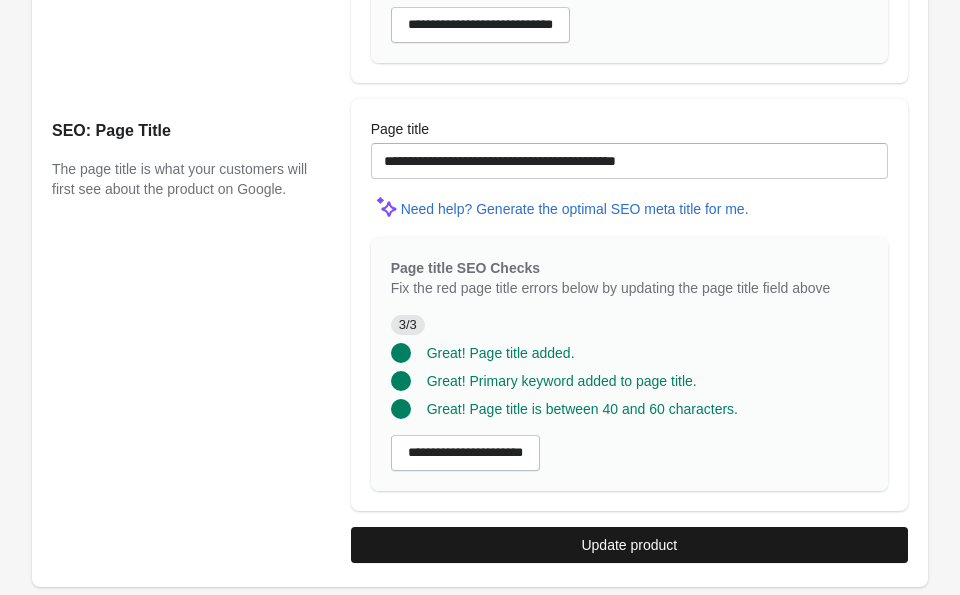 click on "Update product" at bounding box center (629, 545) 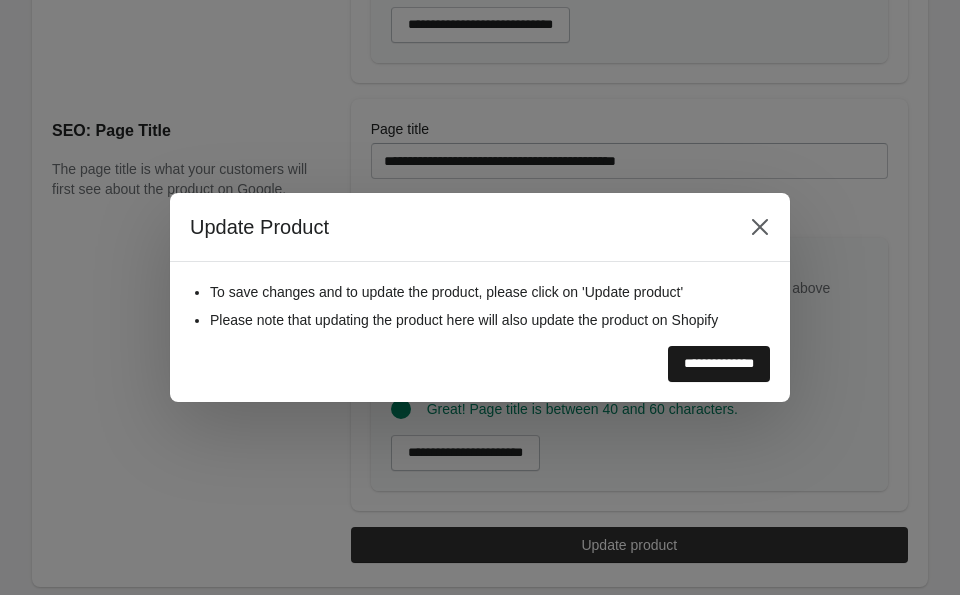 click on "**********" at bounding box center (719, 364) 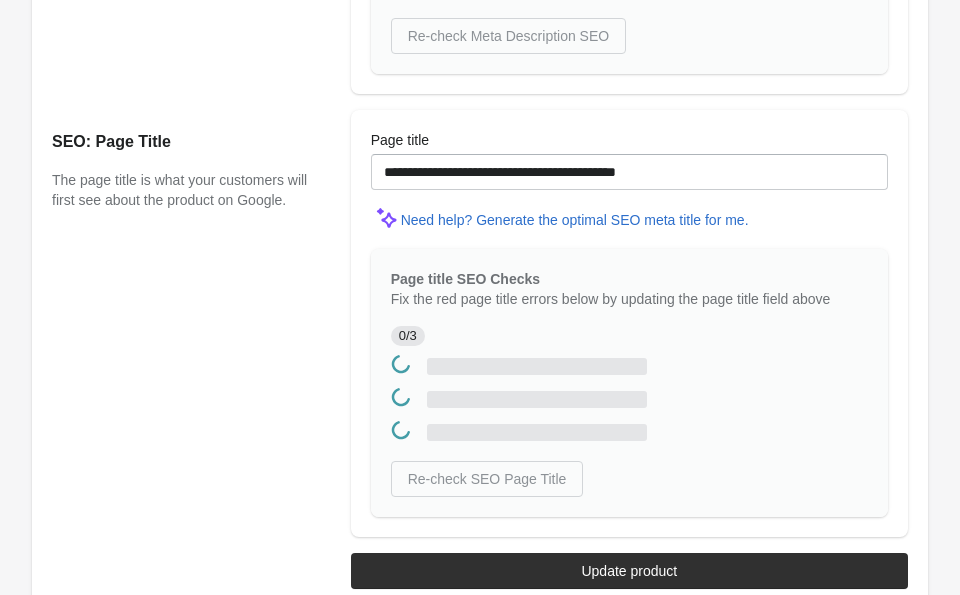 scroll, scrollTop: 0, scrollLeft: 0, axis: both 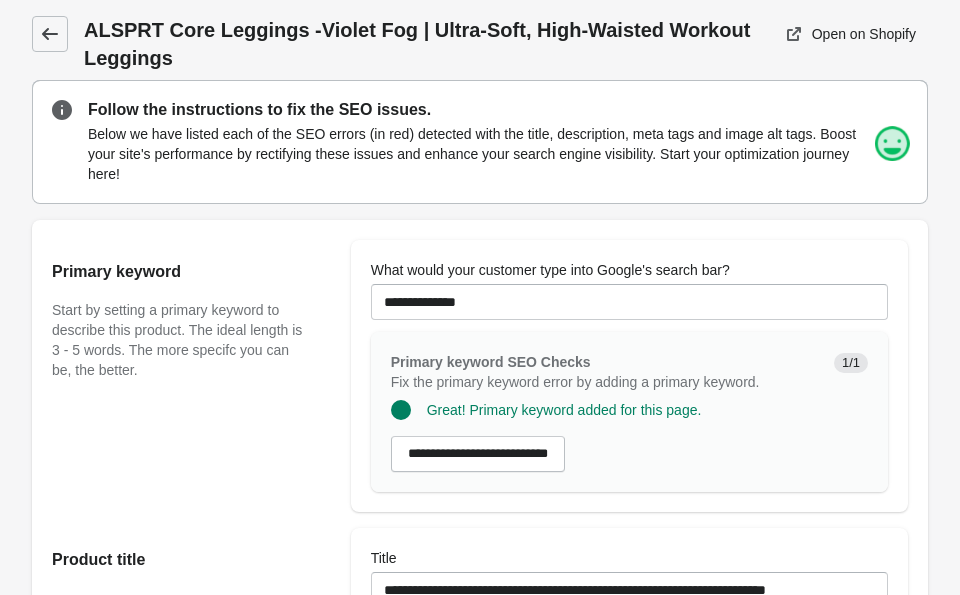 click 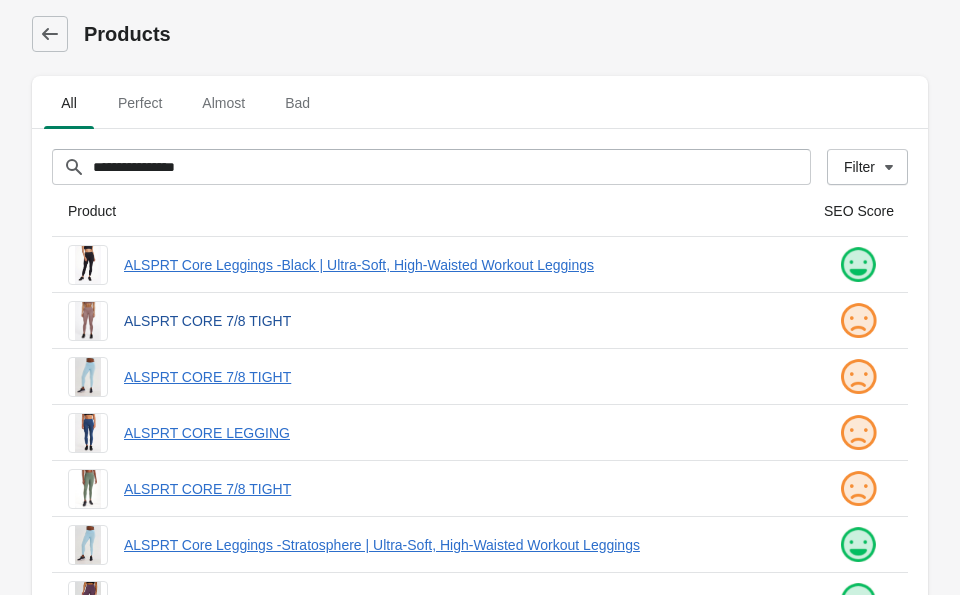 scroll, scrollTop: 190, scrollLeft: 0, axis: vertical 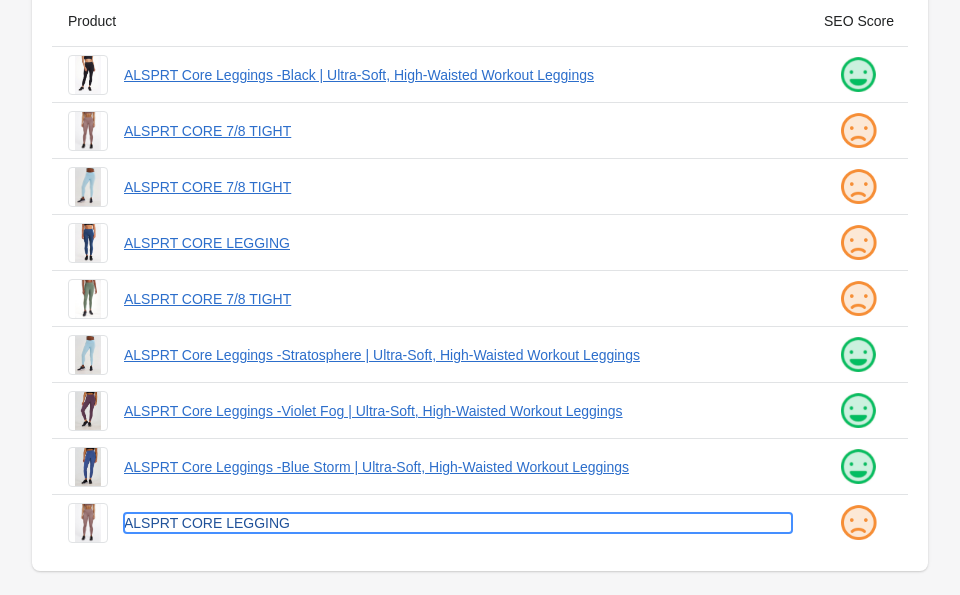 click on "ALSPRT CORE LEGGING" at bounding box center (458, 523) 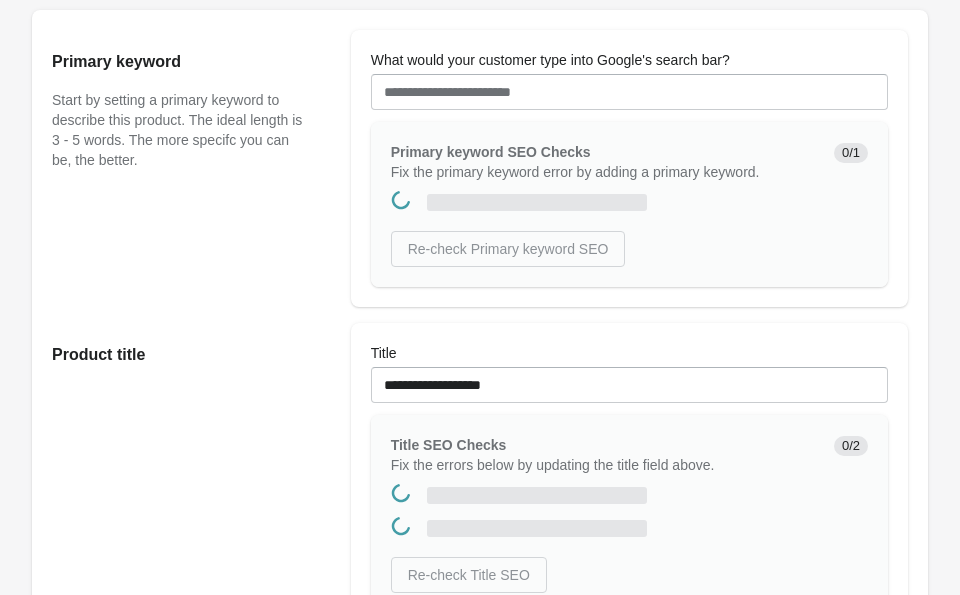 scroll, scrollTop: 0, scrollLeft: 0, axis: both 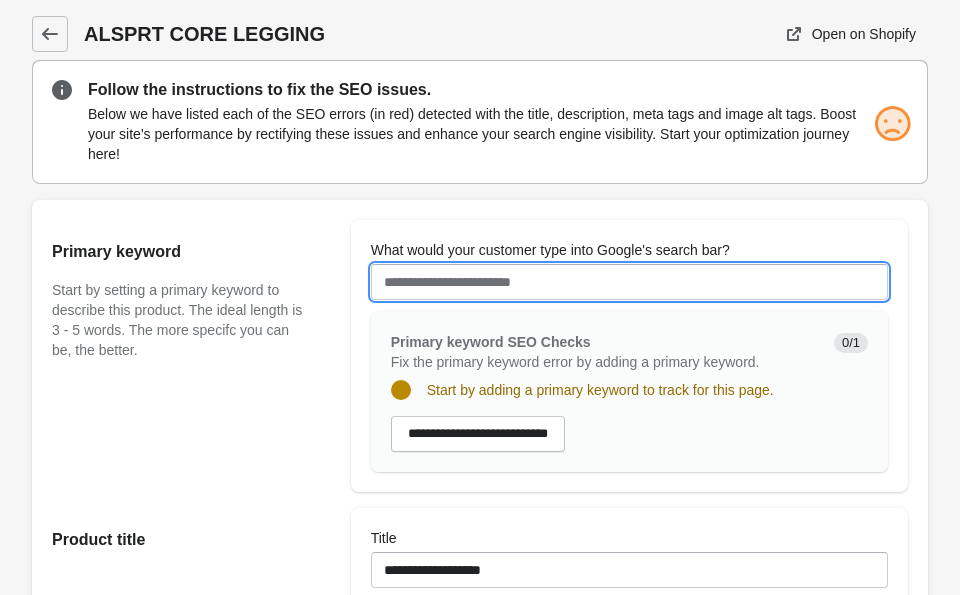 click on "What would your customer type into Google's search bar?" at bounding box center [629, 282] 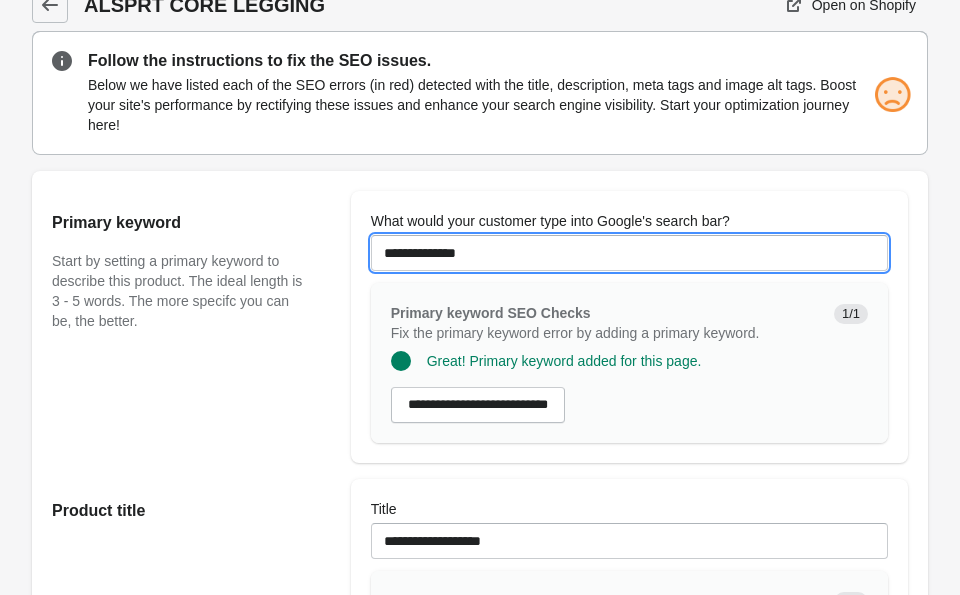 scroll, scrollTop: 31, scrollLeft: 0, axis: vertical 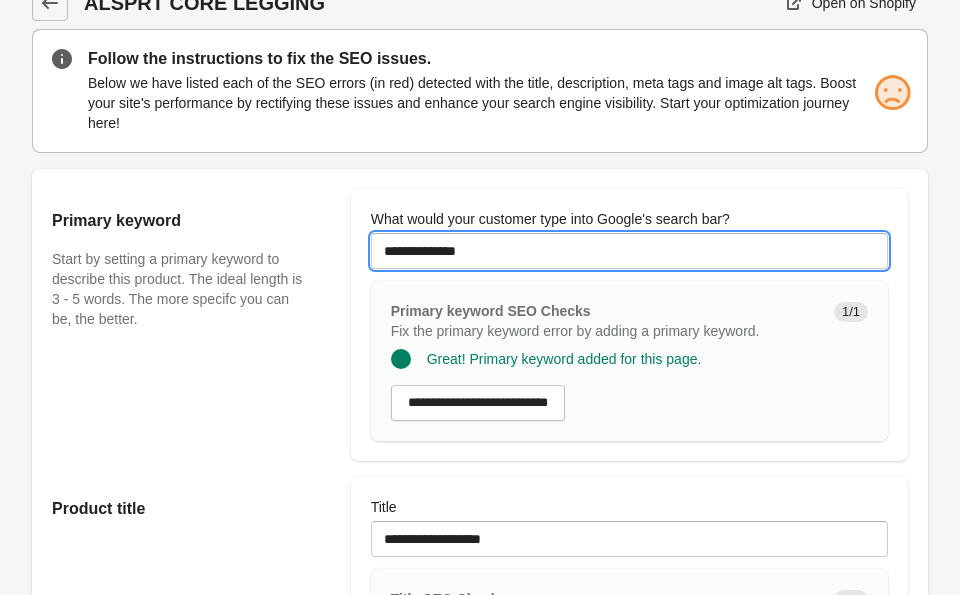 type on "**********" 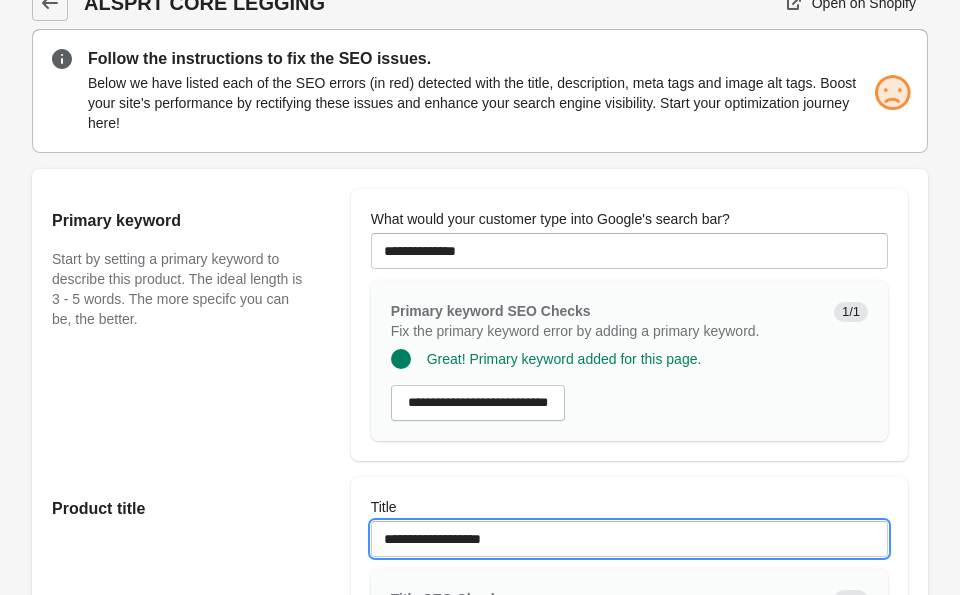 drag, startPoint x: 573, startPoint y: 539, endPoint x: 441, endPoint y: 533, distance: 132.13629 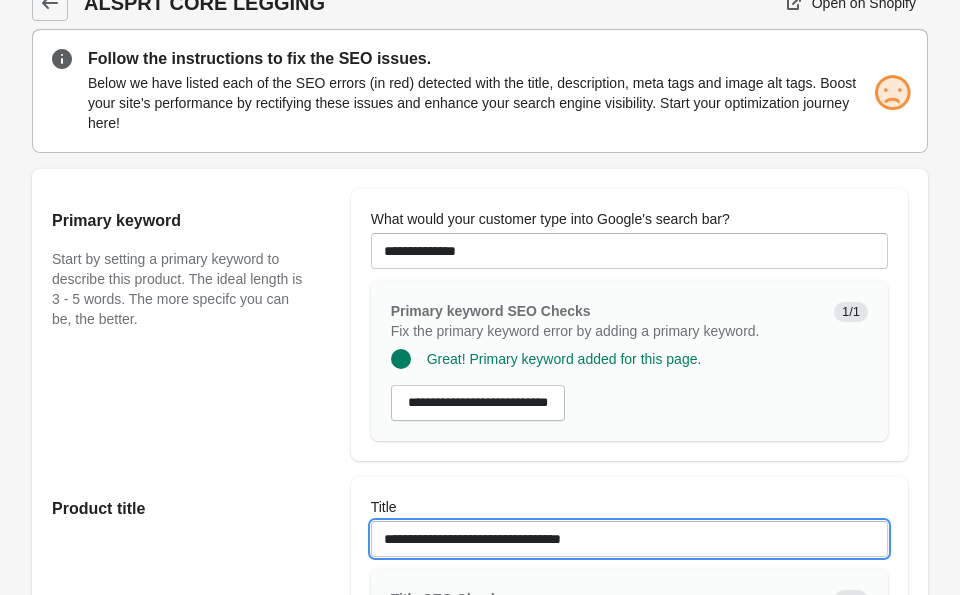 paste on "**********" 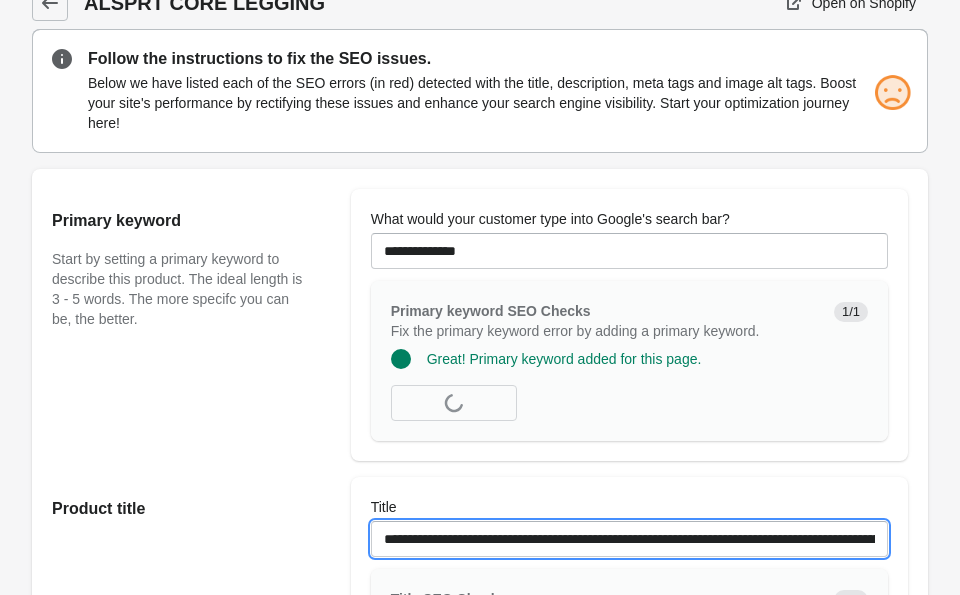 scroll, scrollTop: 0, scrollLeft: 9832, axis: horizontal 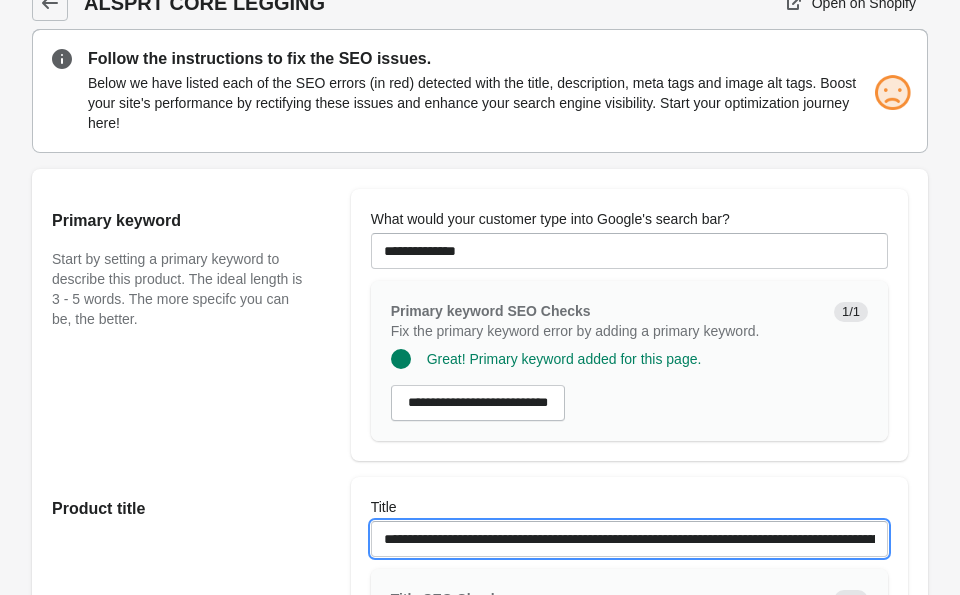 drag, startPoint x: 884, startPoint y: 538, endPoint x: 622, endPoint y: 542, distance: 262.03052 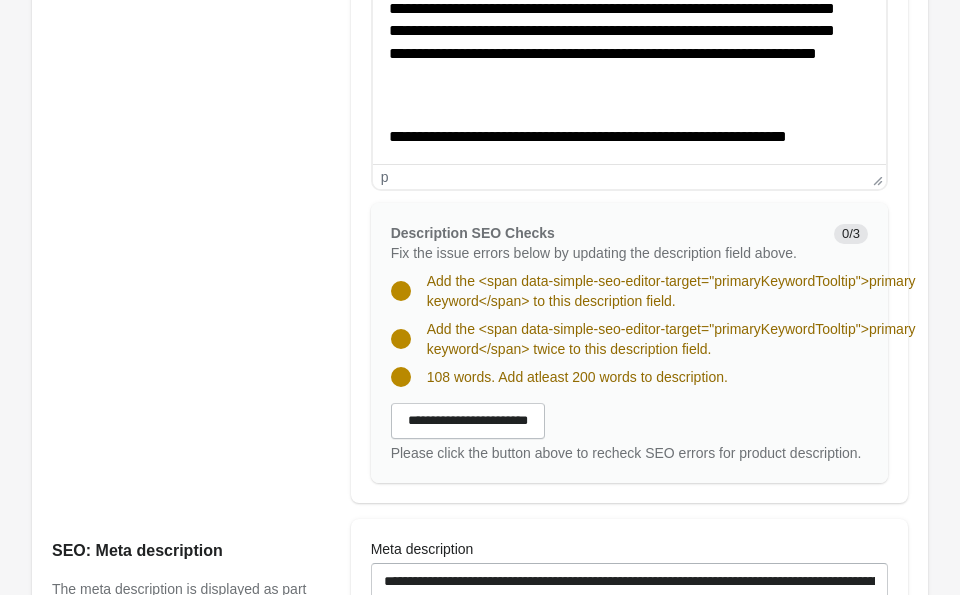 scroll, scrollTop: 889, scrollLeft: 0, axis: vertical 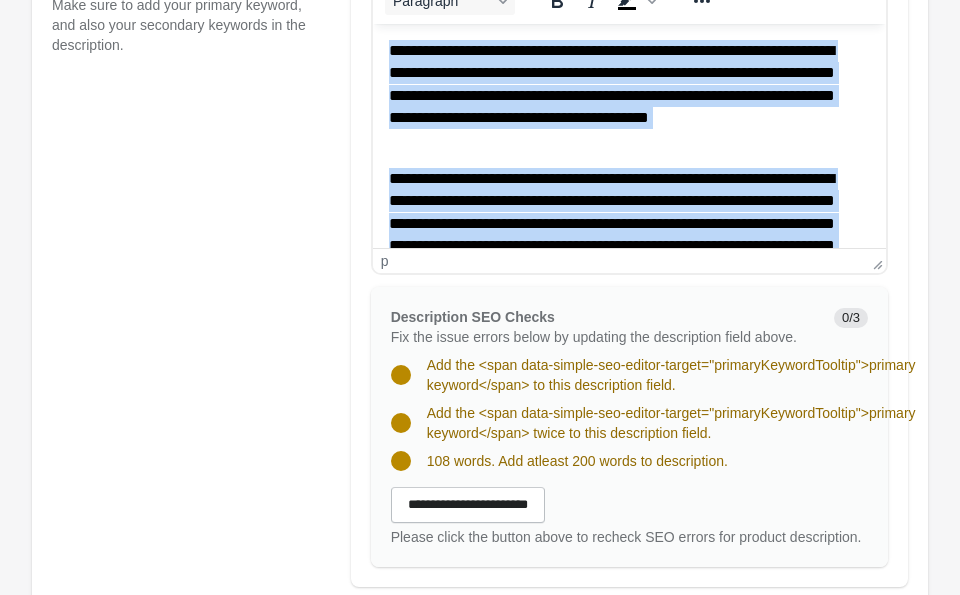 drag, startPoint x: 846, startPoint y: 222, endPoint x: 423, endPoint y: 29, distance: 464.94946 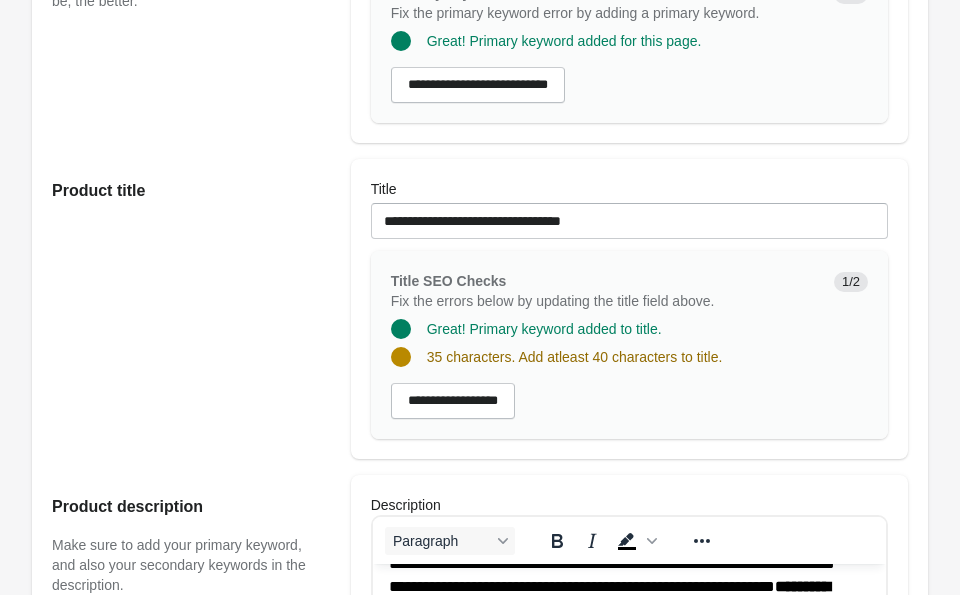 scroll, scrollTop: 348, scrollLeft: 0, axis: vertical 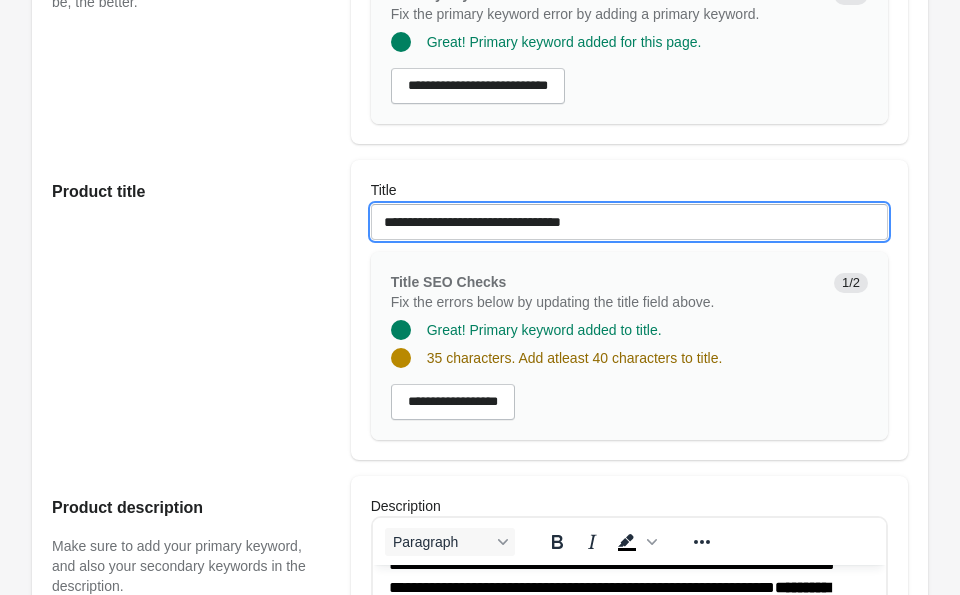 click on "**********" at bounding box center (629, 222) 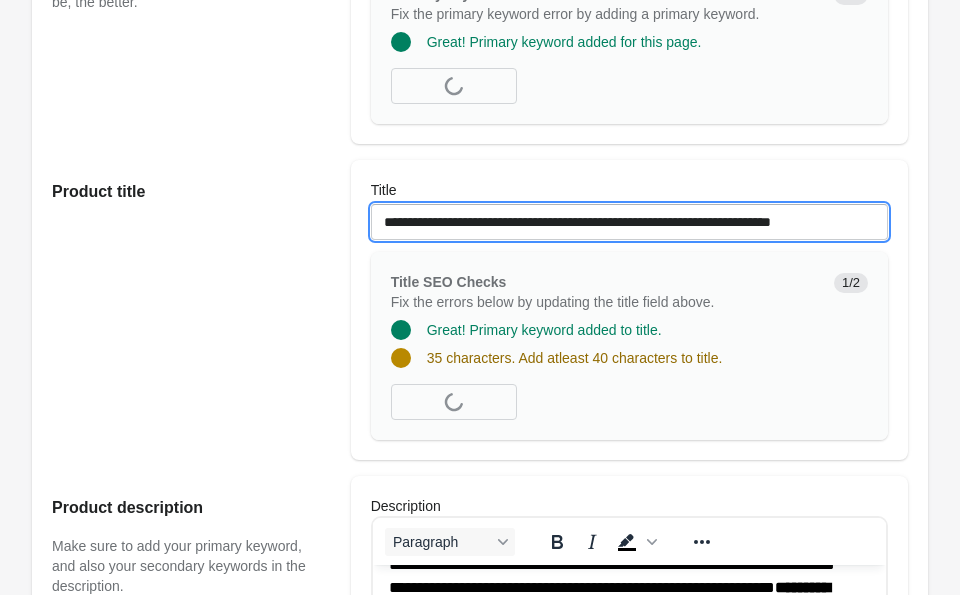 scroll, scrollTop: 0, scrollLeft: 31, axis: horizontal 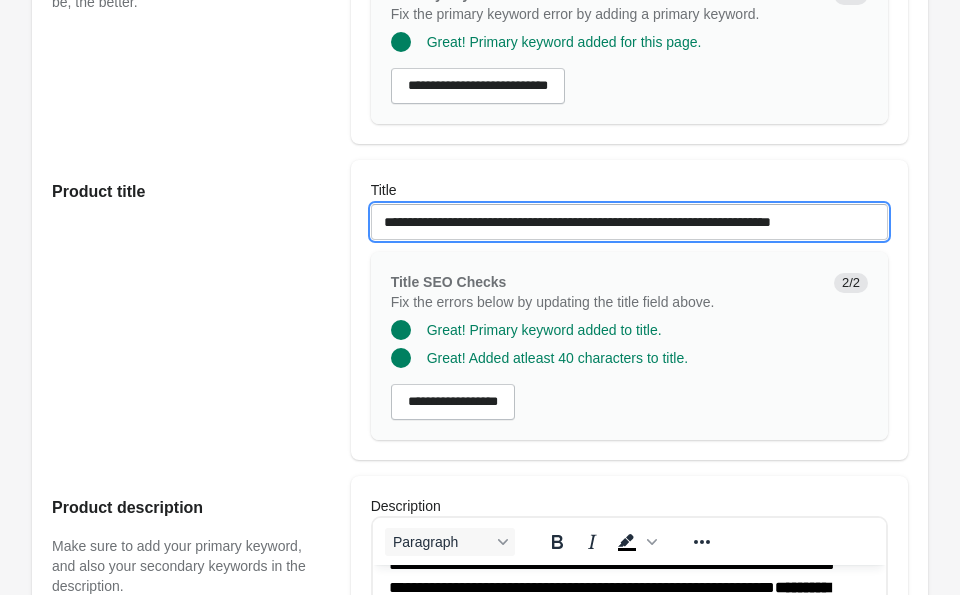 click on "**********" at bounding box center (629, 222) 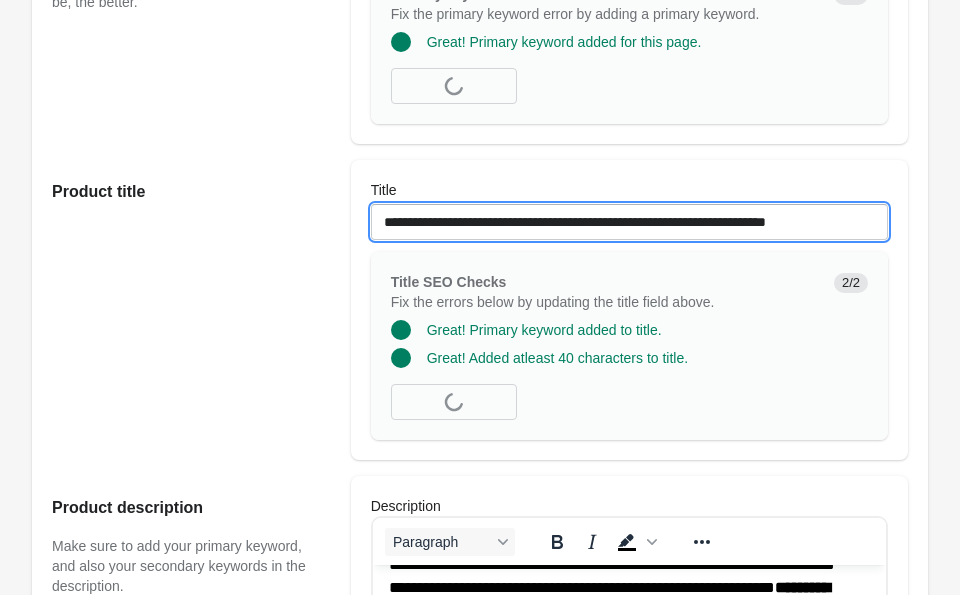 scroll, scrollTop: 0, scrollLeft: 27, axis: horizontal 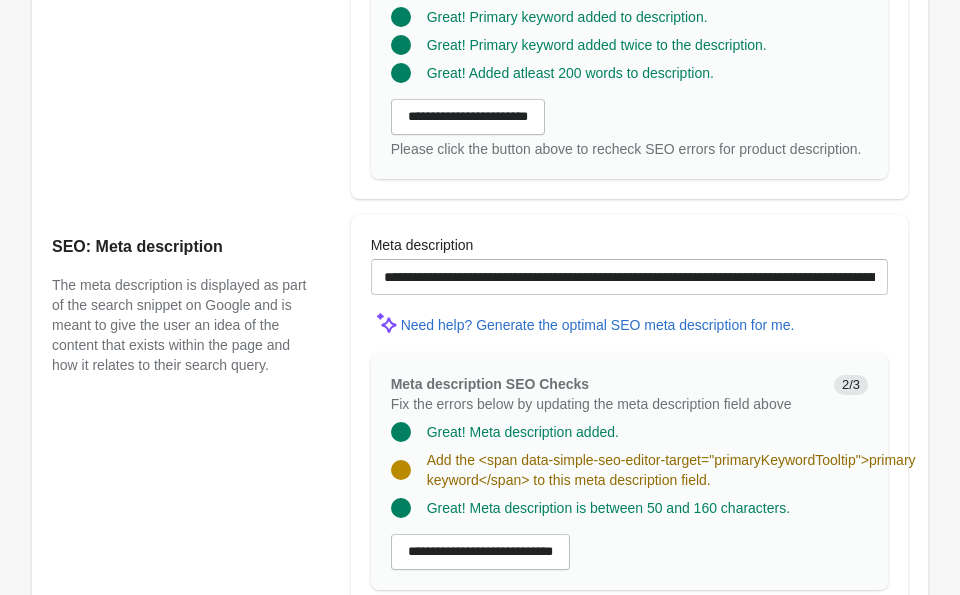 type on "**********" 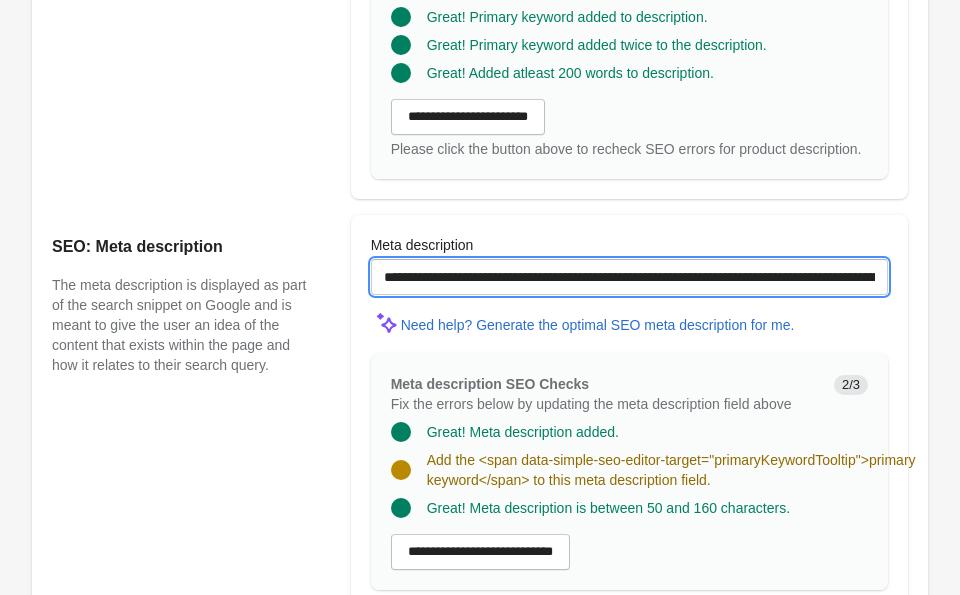 scroll, scrollTop: 0, scrollLeft: 0, axis: both 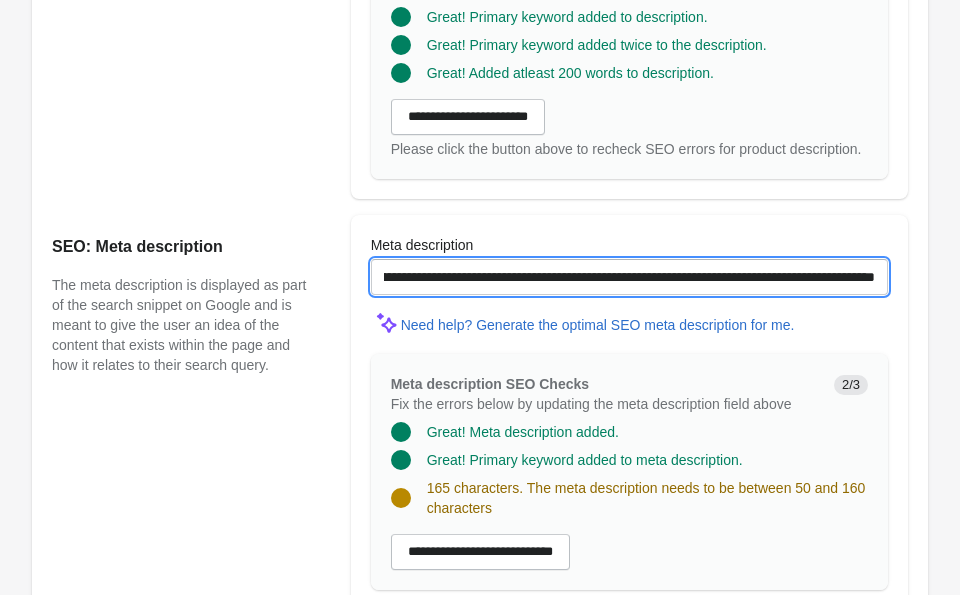 drag, startPoint x: 845, startPoint y: 299, endPoint x: 893, endPoint y: 302, distance: 48.09366 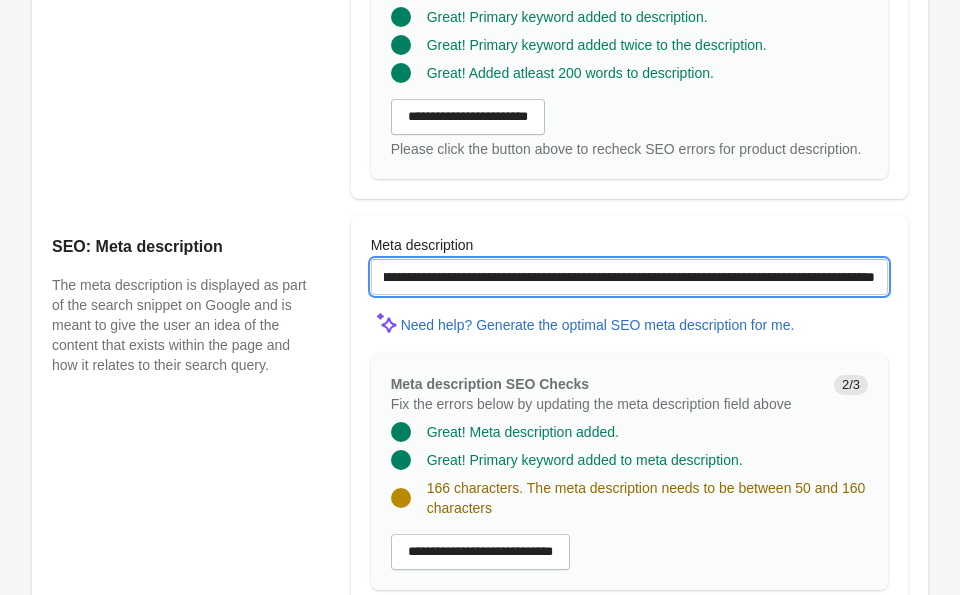 drag, startPoint x: 808, startPoint y: 298, endPoint x: 883, endPoint y: 313, distance: 76.48529 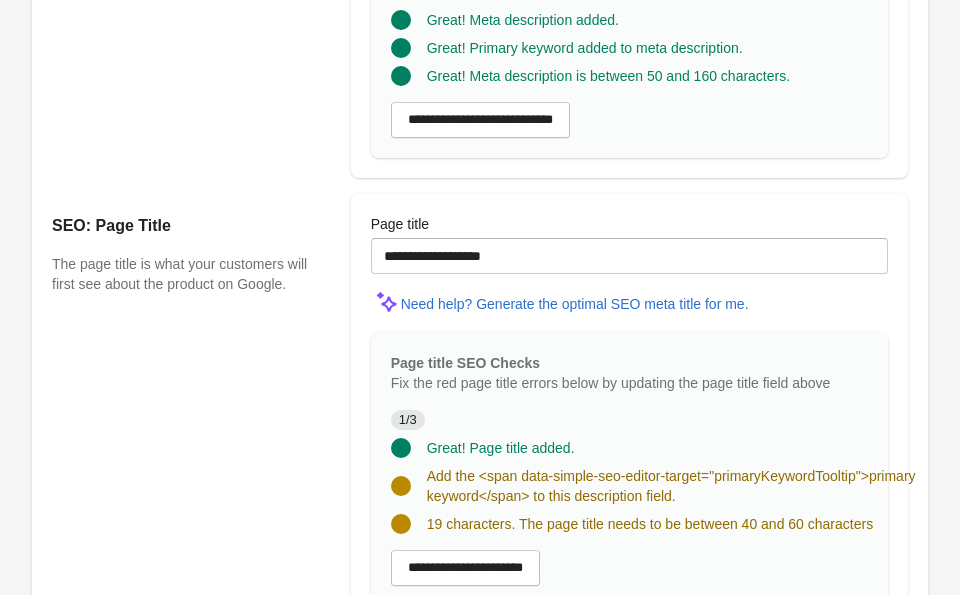 scroll, scrollTop: 1675, scrollLeft: 0, axis: vertical 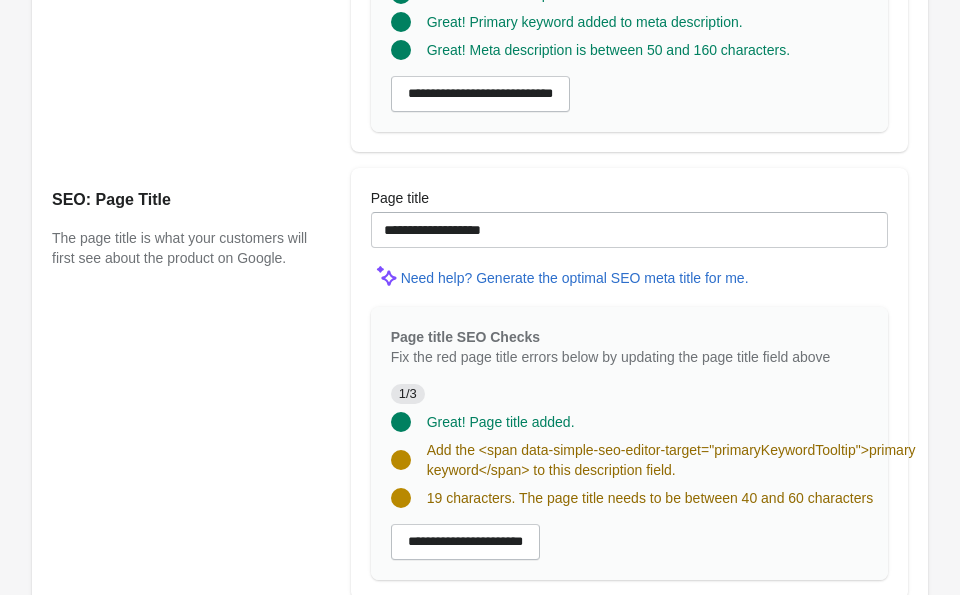 type on "**********" 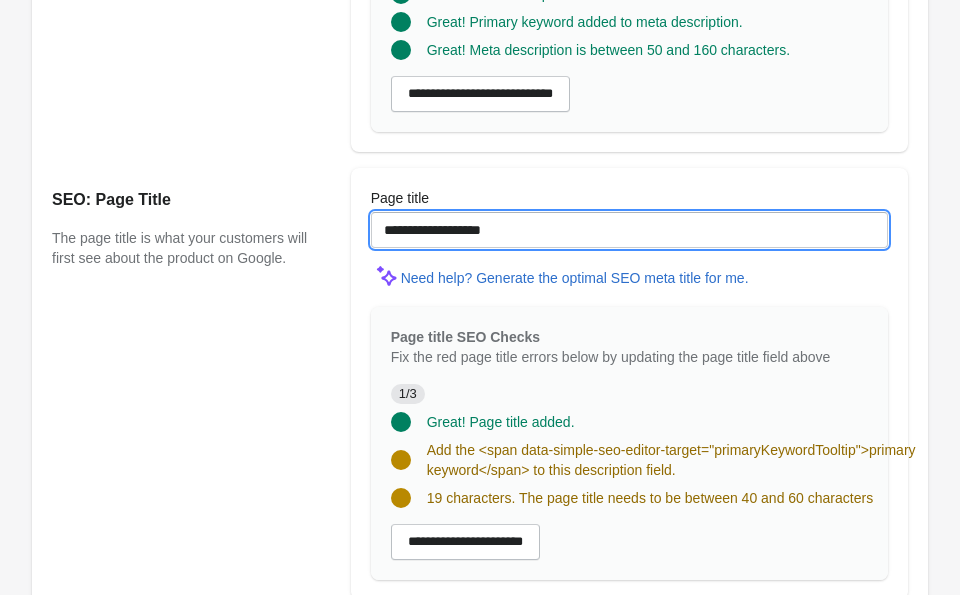 scroll, scrollTop: 0, scrollLeft: 0, axis: both 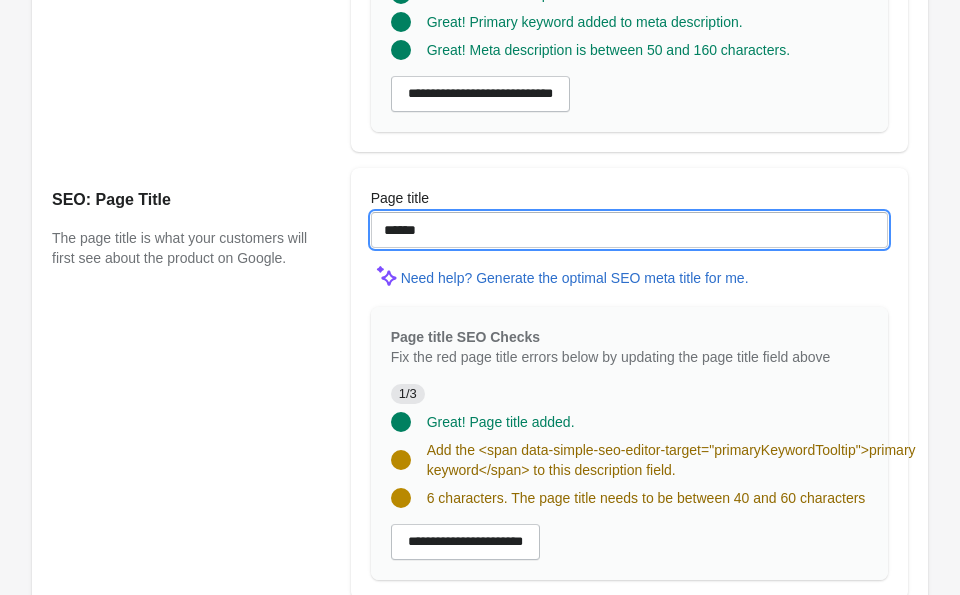 click on "******" at bounding box center (629, 230) 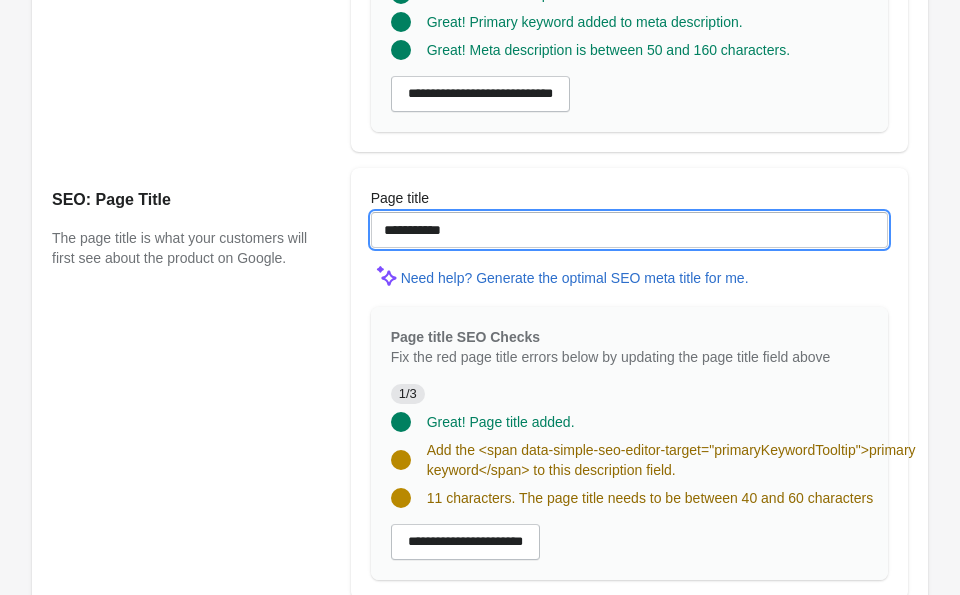 click on "**********" at bounding box center (629, 230) 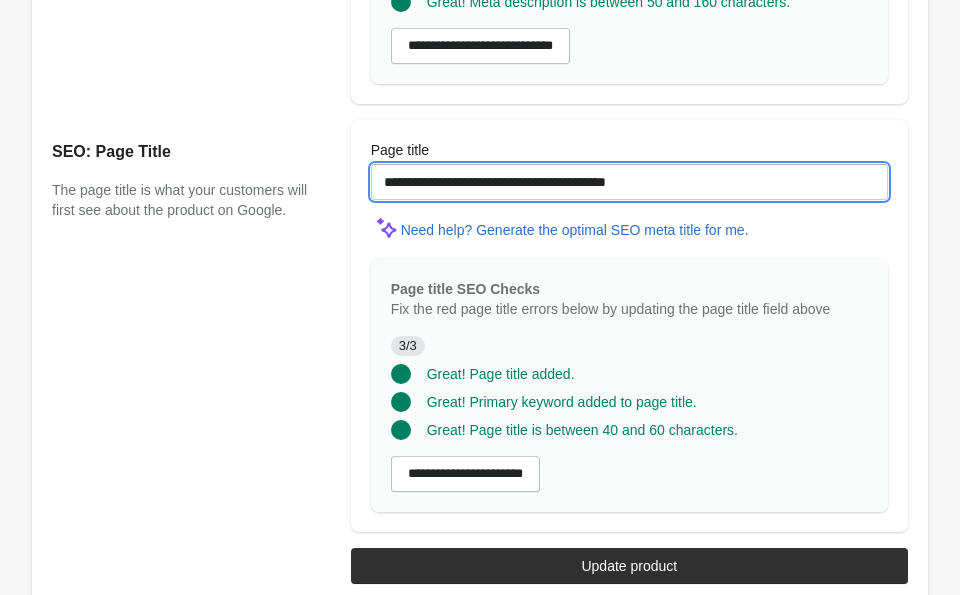 scroll, scrollTop: 1763, scrollLeft: 0, axis: vertical 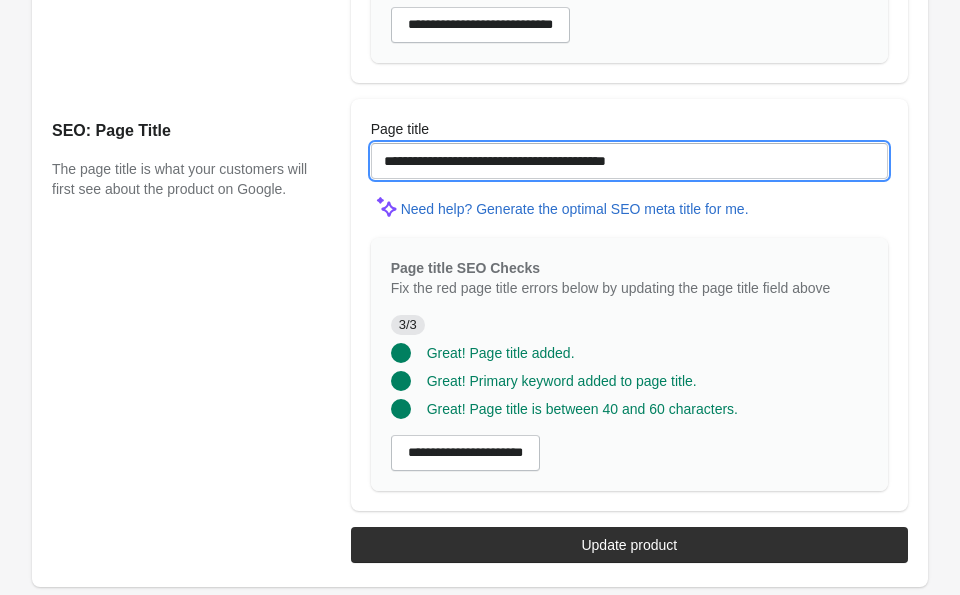 type on "**********" 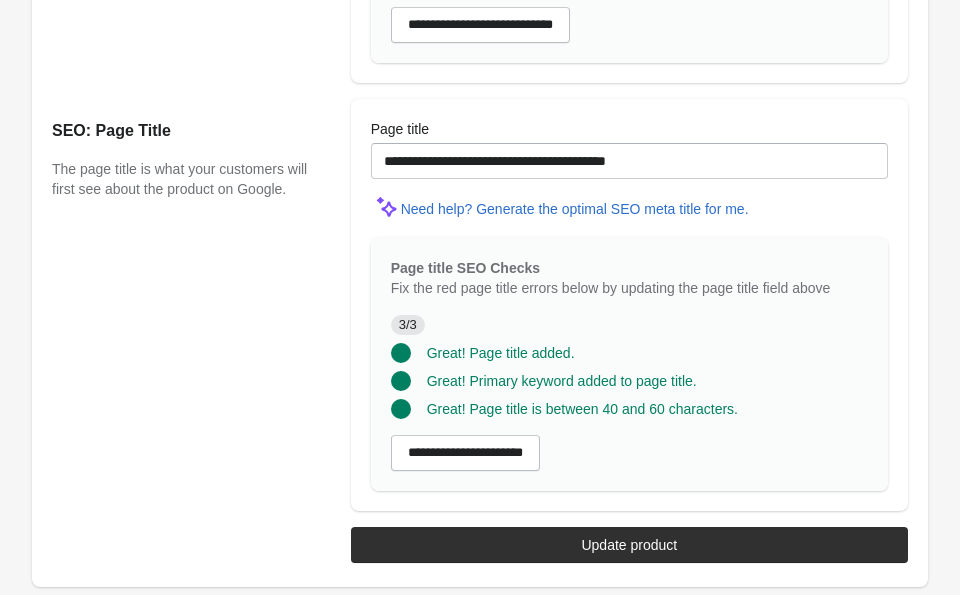 click on "Update product" at bounding box center [629, 545] 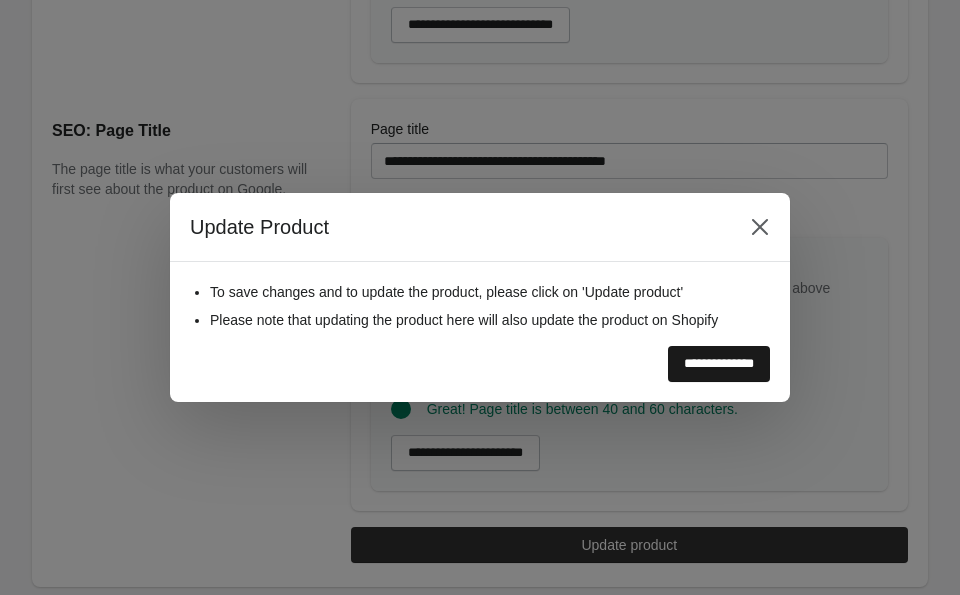 click on "**********" at bounding box center (719, 364) 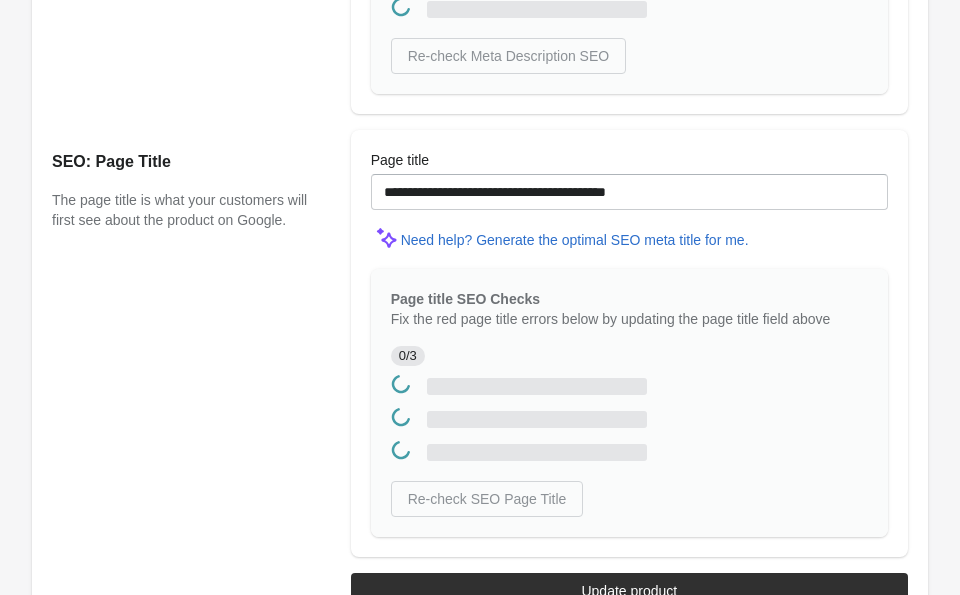 scroll, scrollTop: 0, scrollLeft: 0, axis: both 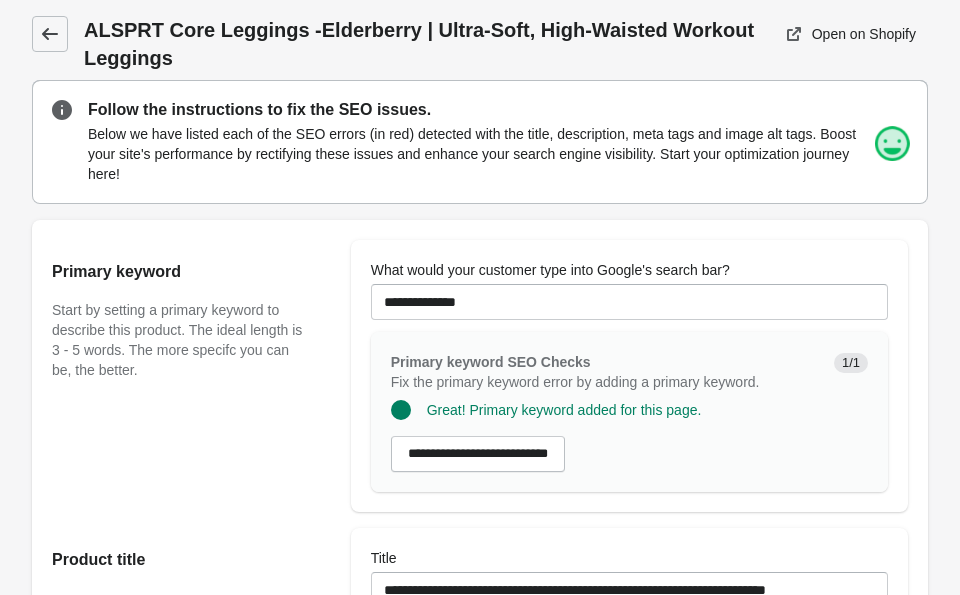 click 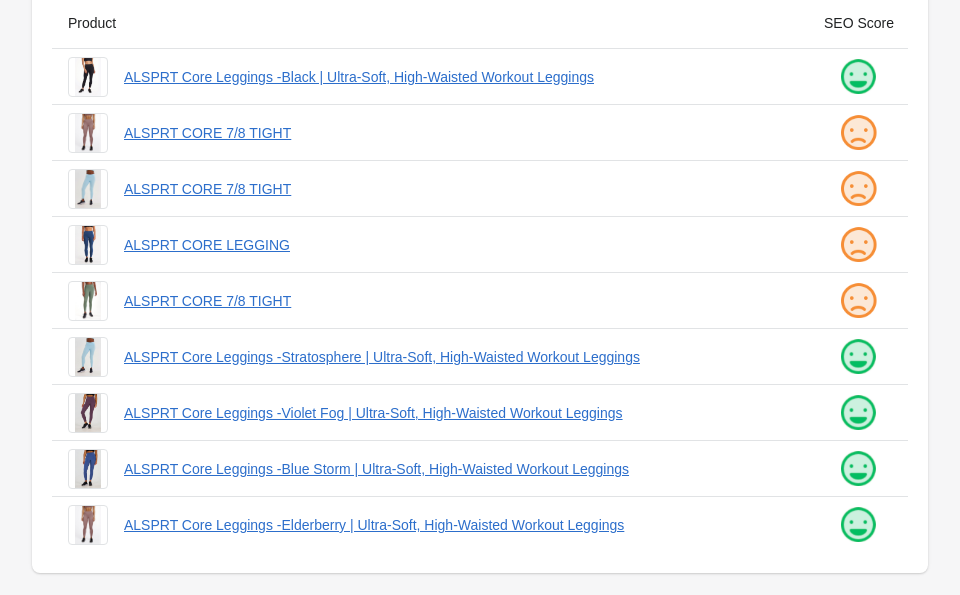 scroll, scrollTop: 190, scrollLeft: 0, axis: vertical 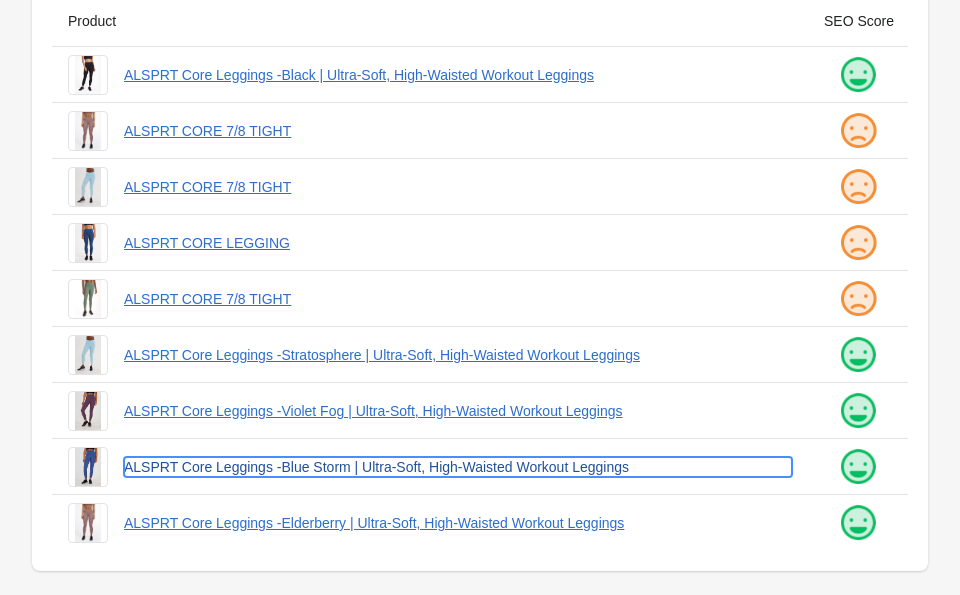click on "ALSPRT Core Leggings -Blue Storm | Ultra-Soft, High-Waisted Workout Leggings" at bounding box center [458, 467] 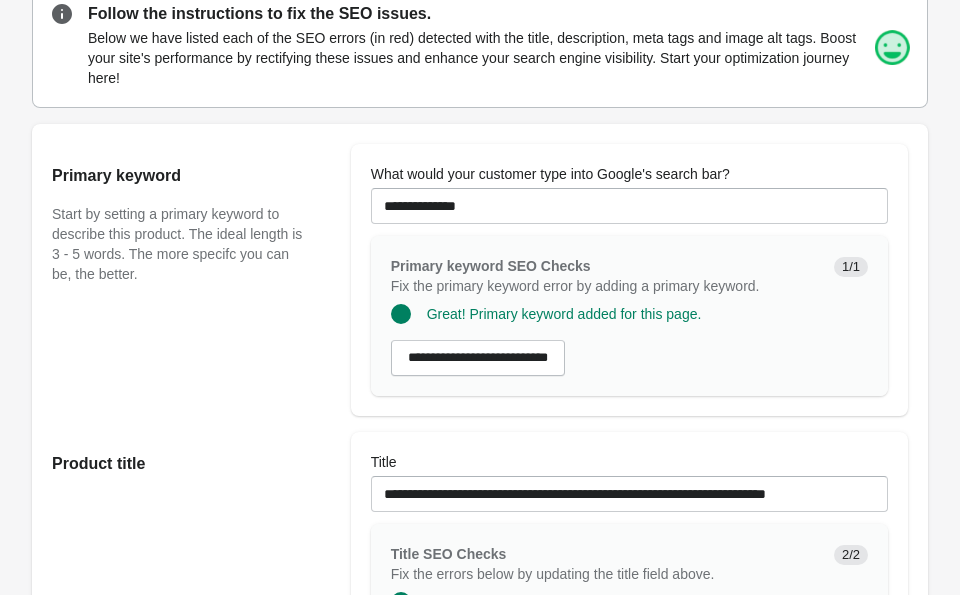 scroll, scrollTop: 165, scrollLeft: 0, axis: vertical 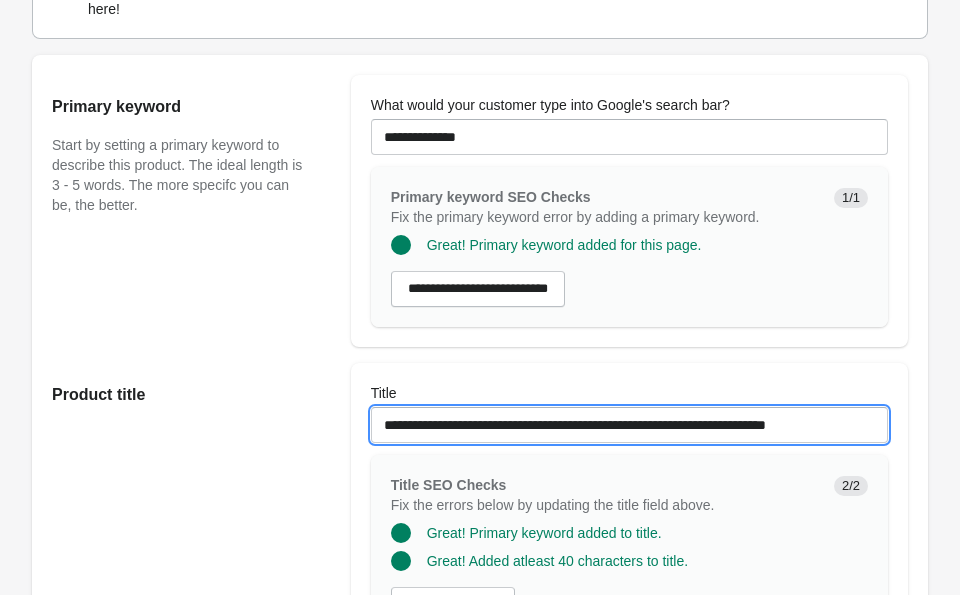 drag, startPoint x: 614, startPoint y: 427, endPoint x: 545, endPoint y: 431, distance: 69.115845 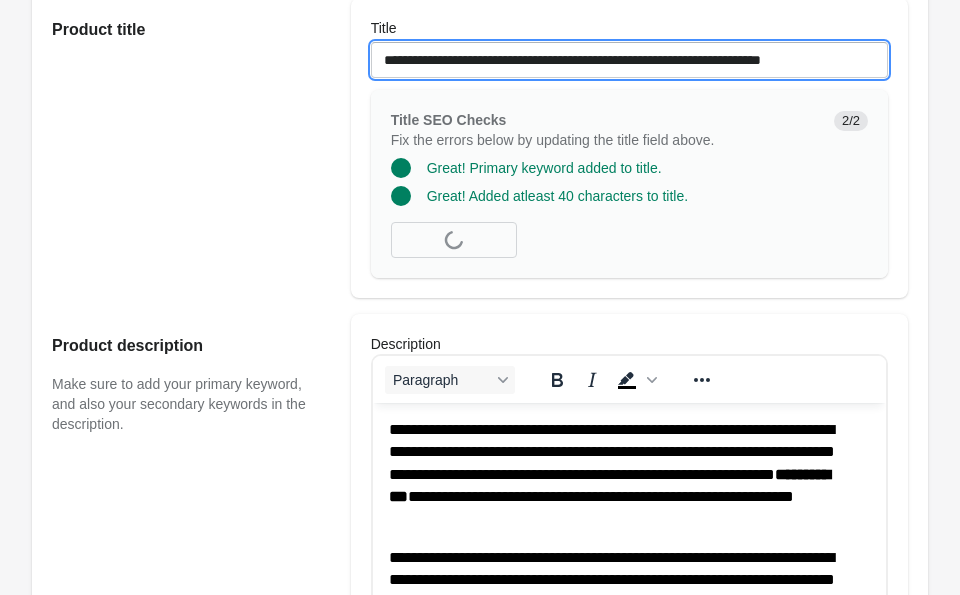 scroll, scrollTop: 1783, scrollLeft: 0, axis: vertical 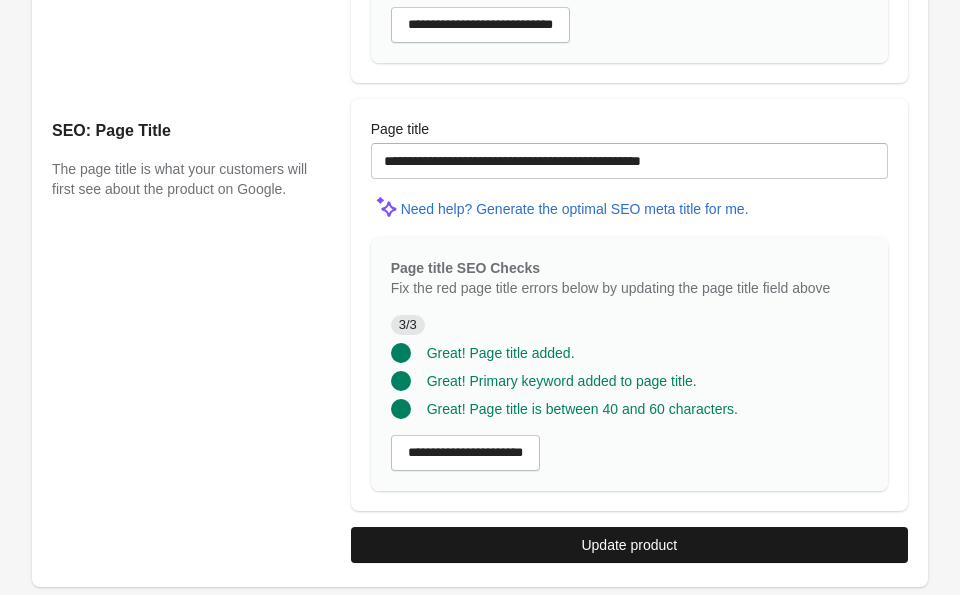 type on "**********" 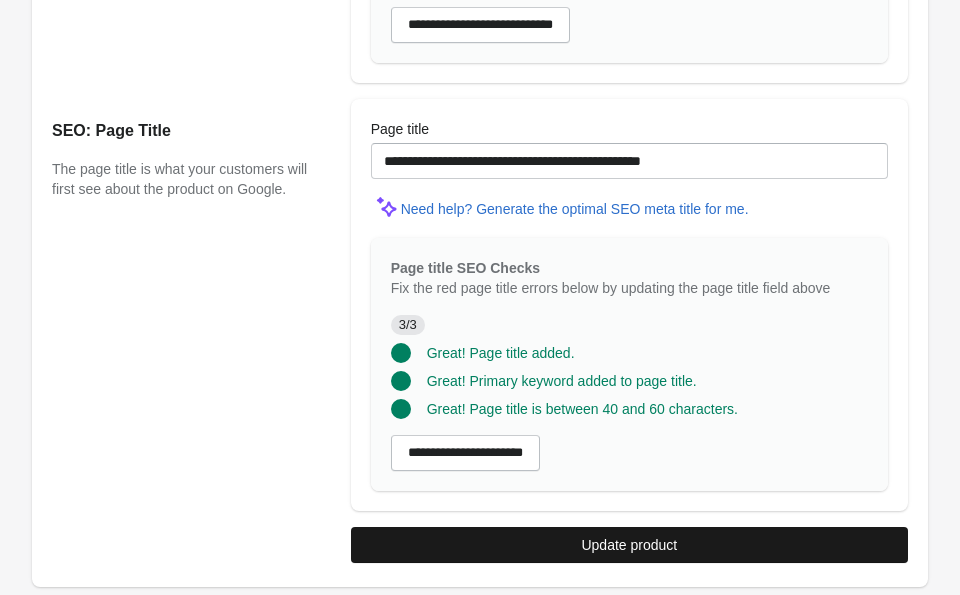 click on "Update product" at bounding box center (629, 545) 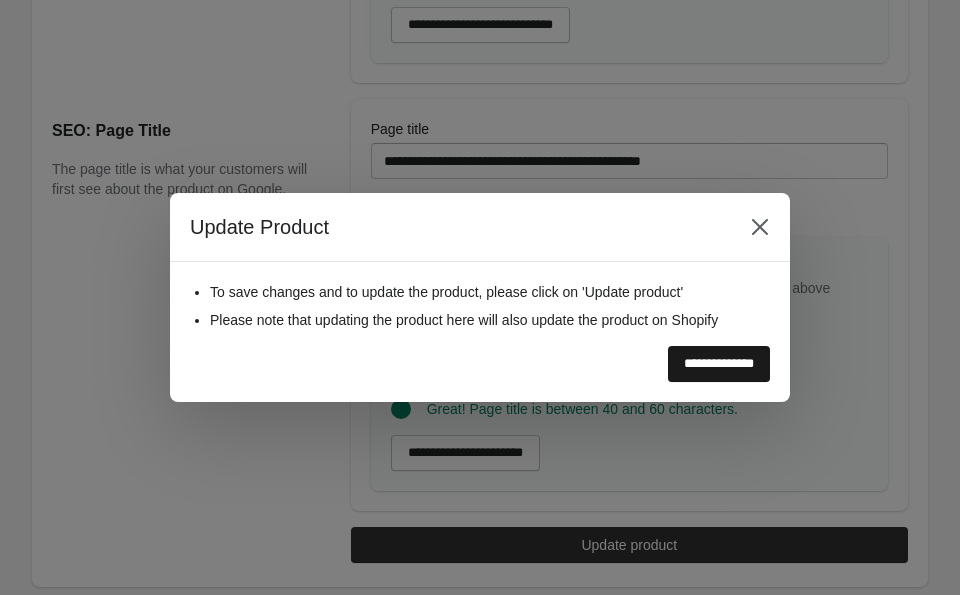 click on "**********" at bounding box center (719, 364) 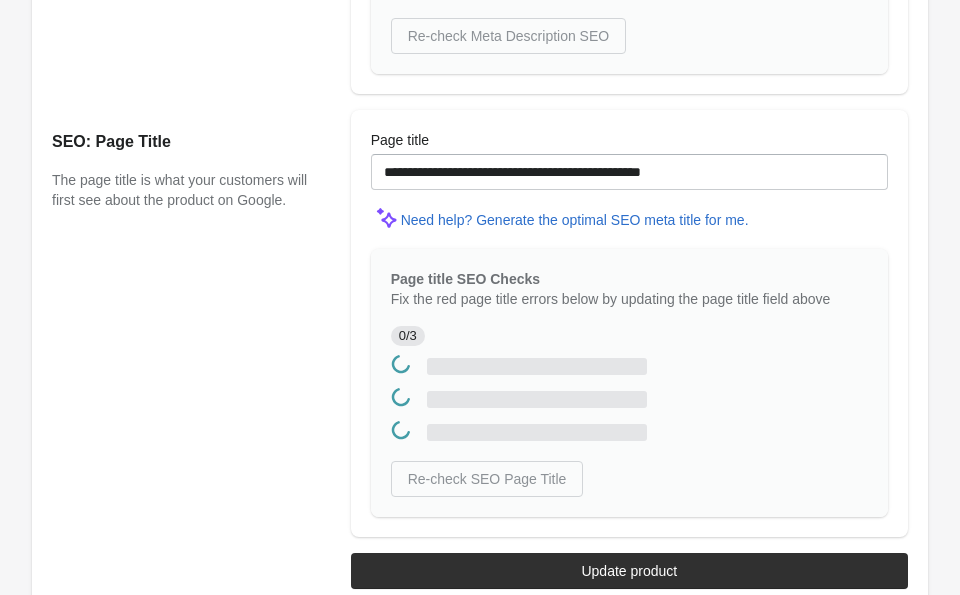 scroll, scrollTop: 0, scrollLeft: 0, axis: both 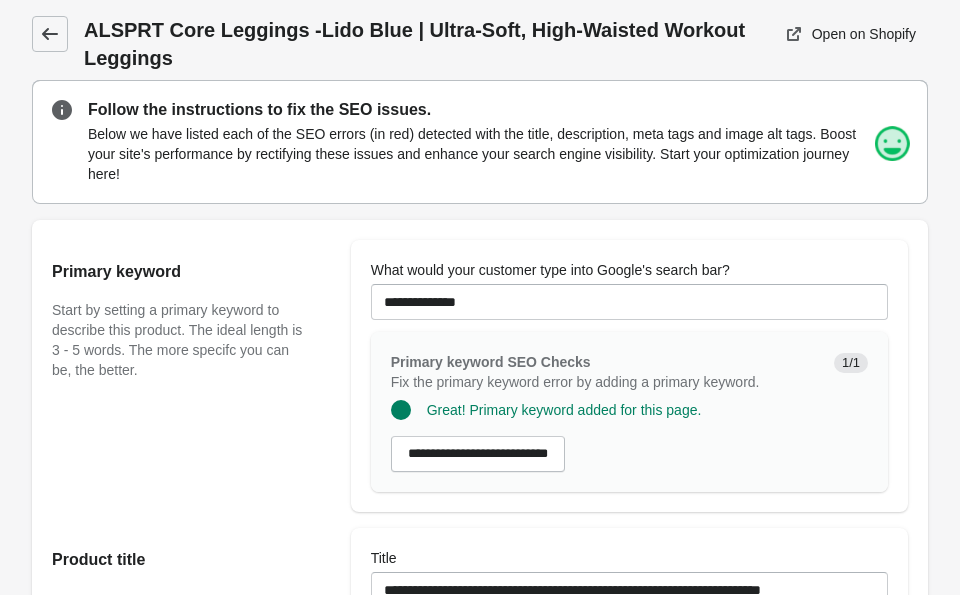 click at bounding box center [50, 34] 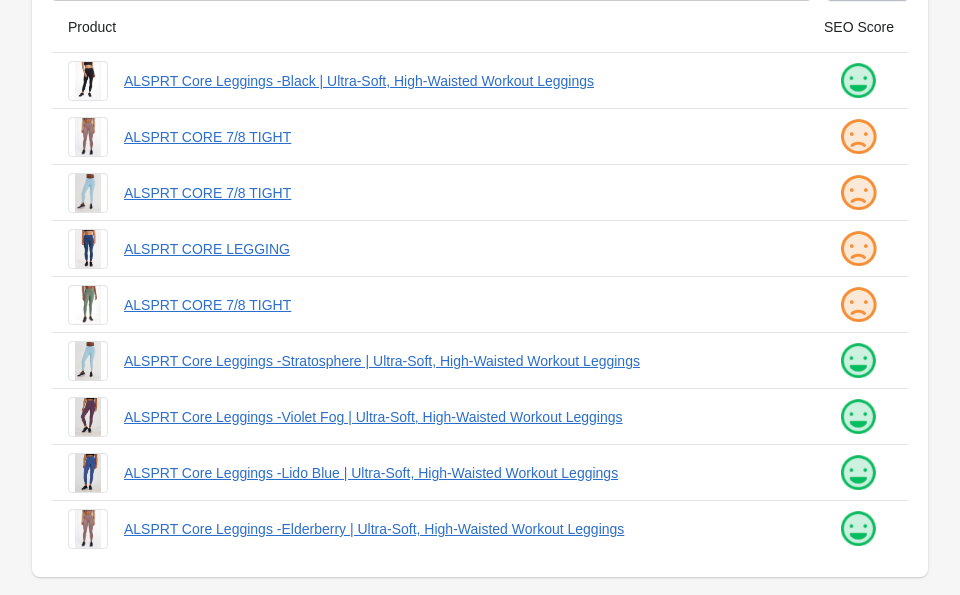 scroll, scrollTop: 190, scrollLeft: 0, axis: vertical 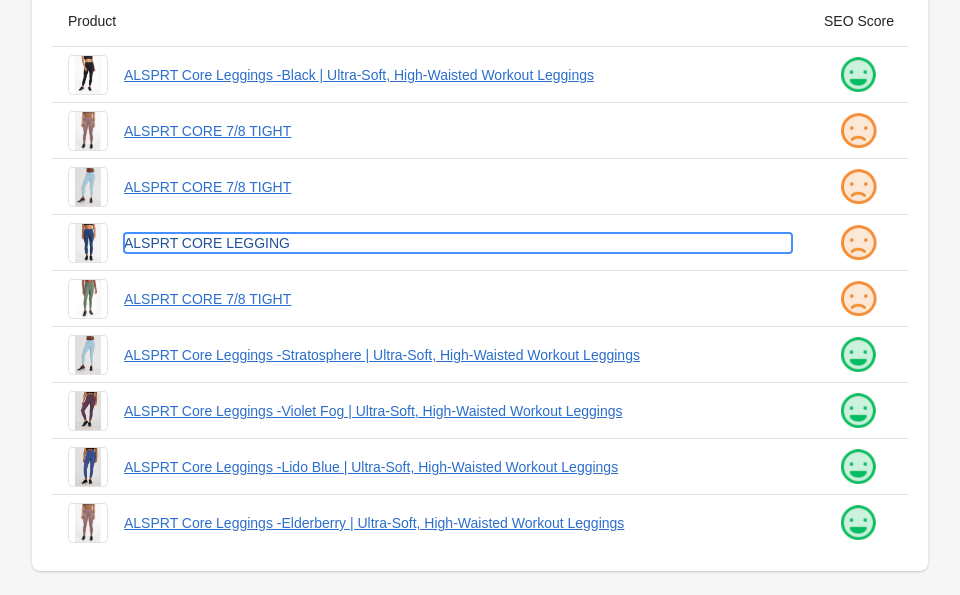 click on "ALSPRT CORE LEGGING" at bounding box center [458, 243] 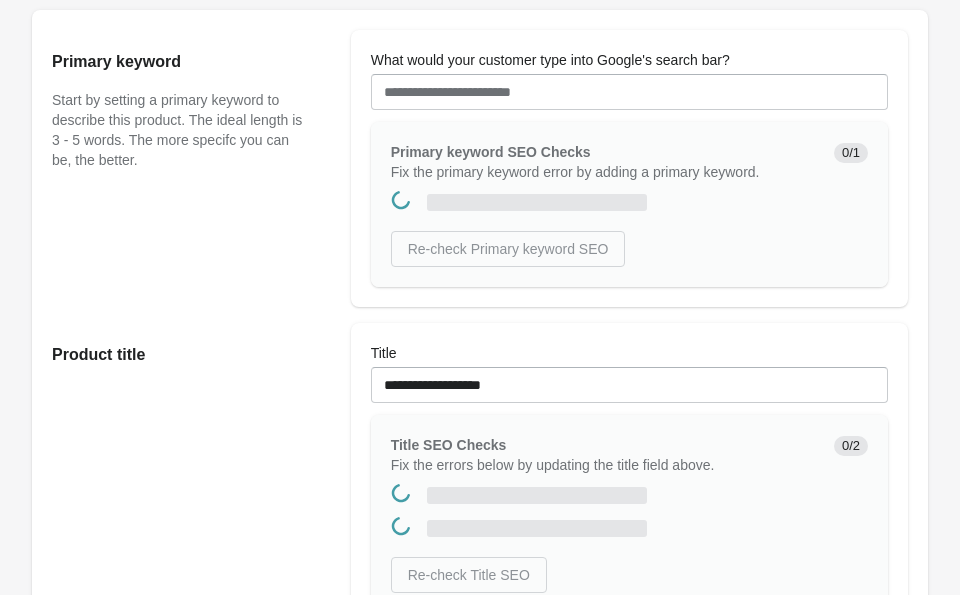 scroll, scrollTop: 0, scrollLeft: 0, axis: both 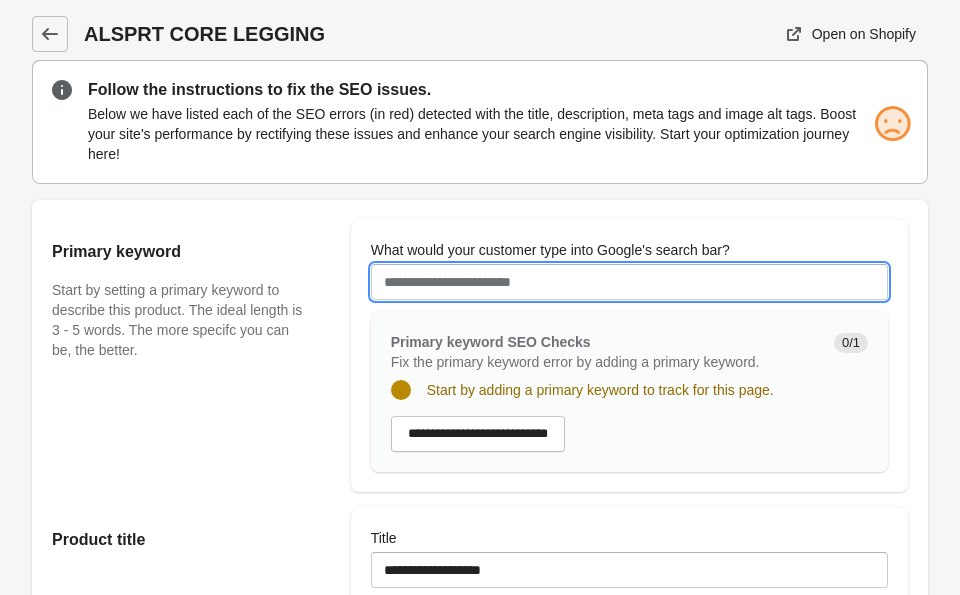 click on "What would your customer type into Google's search bar?" at bounding box center (629, 282) 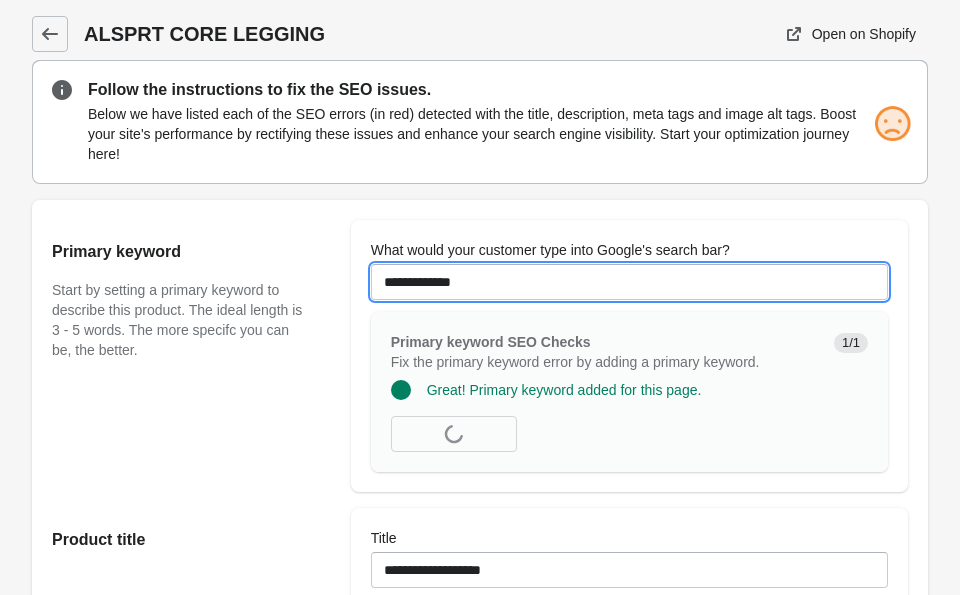 type on "**********" 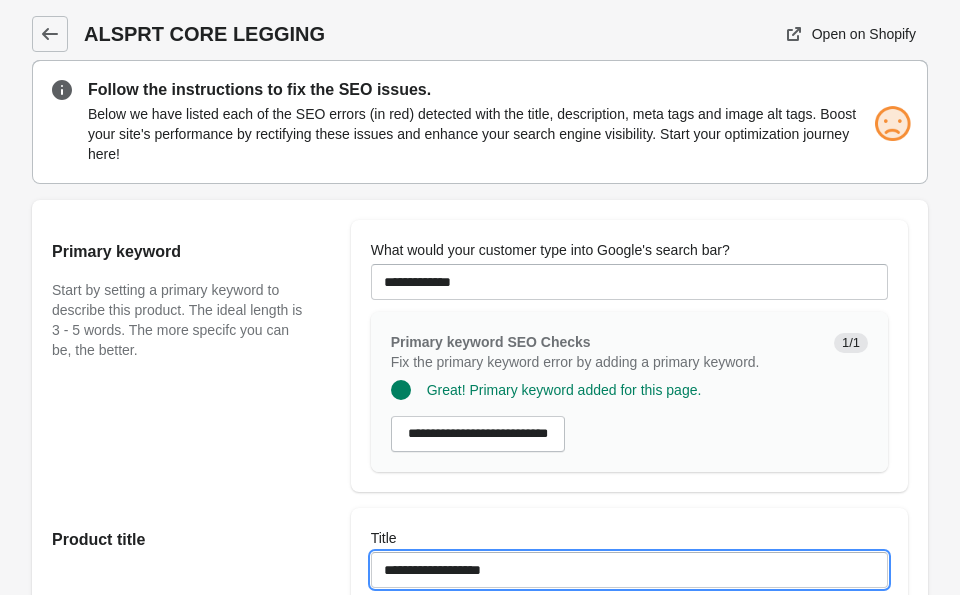 drag, startPoint x: 556, startPoint y: 580, endPoint x: 442, endPoint y: 572, distance: 114.28036 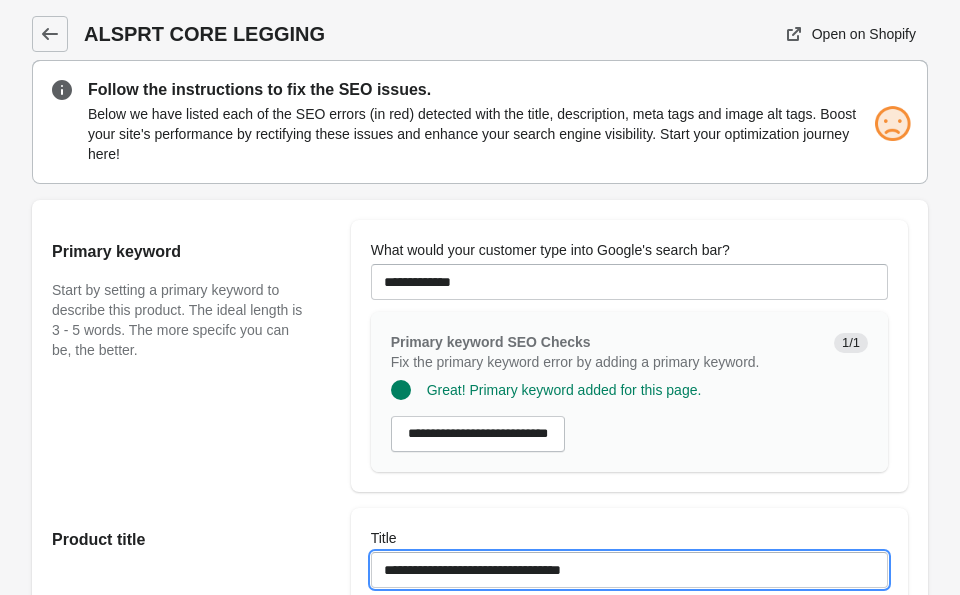 paste on "**********" 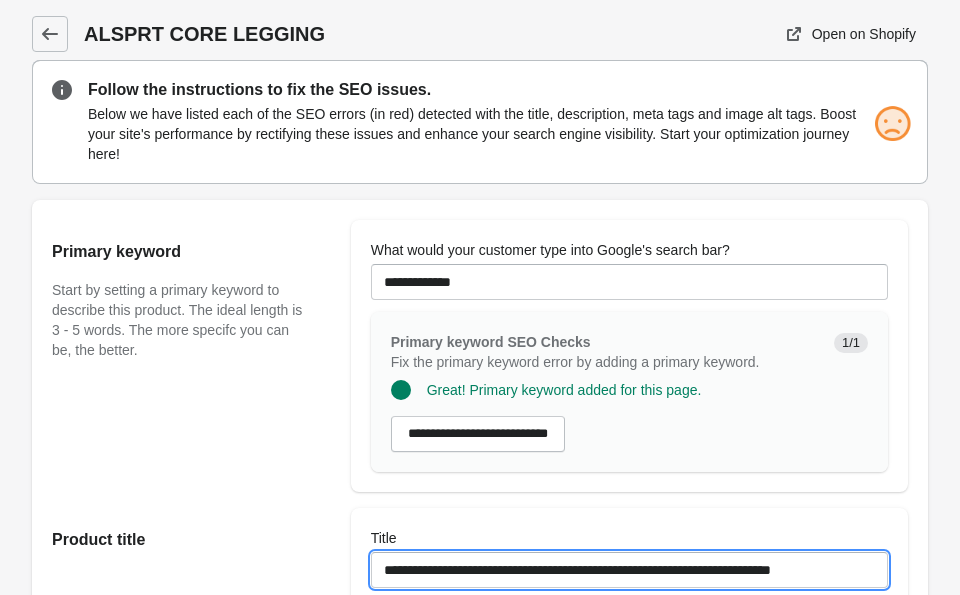 scroll, scrollTop: 0, scrollLeft: 35, axis: horizontal 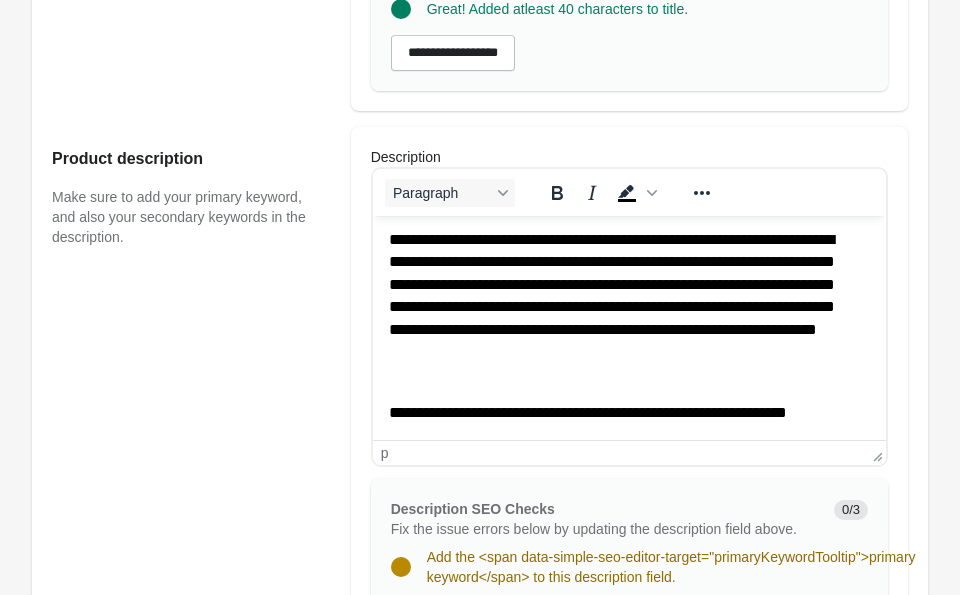 type on "**********" 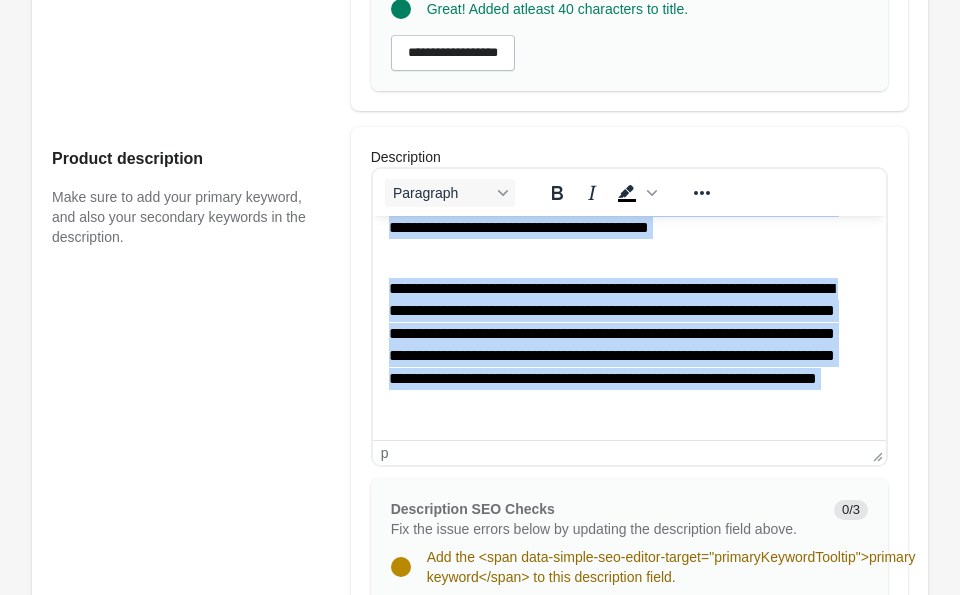 scroll, scrollTop: 0, scrollLeft: 0, axis: both 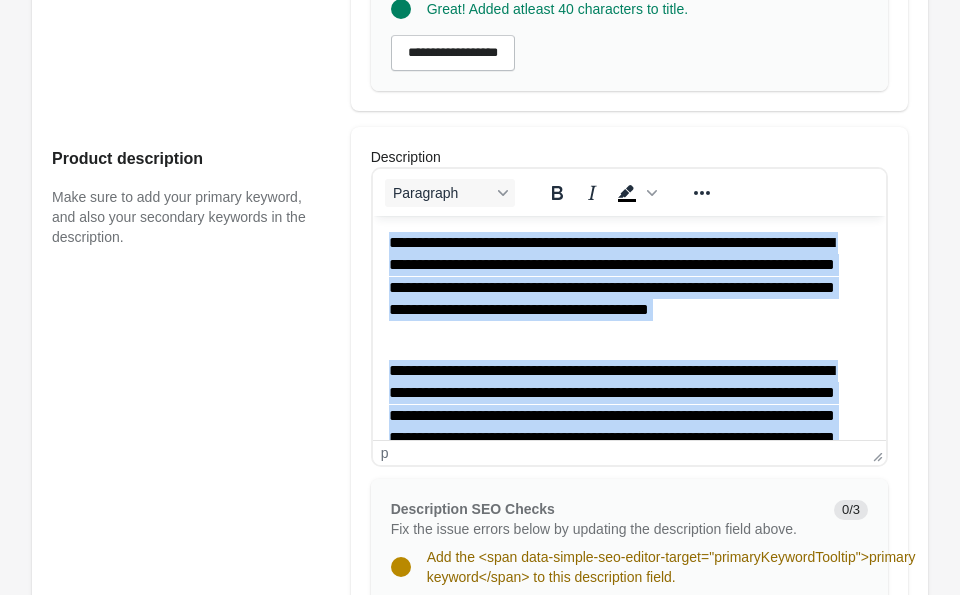 drag, startPoint x: 850, startPoint y: 415, endPoint x: 436, endPoint y: 191, distance: 470.71436 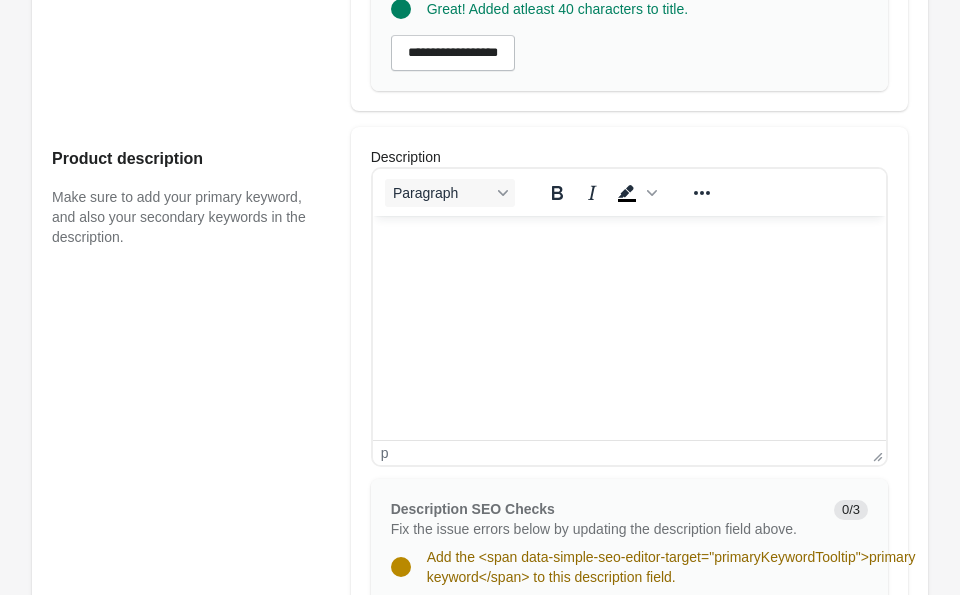 click at bounding box center (628, 243) 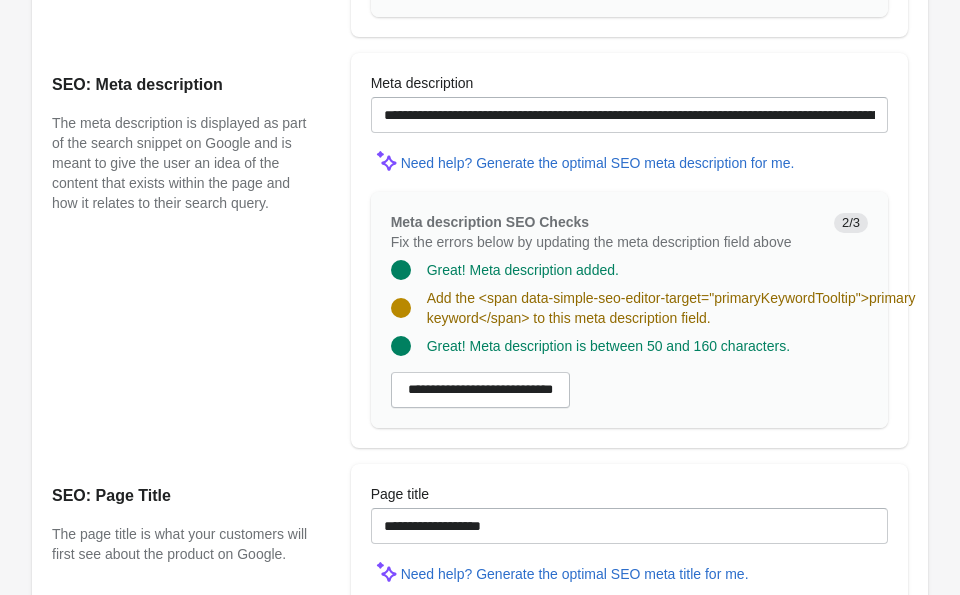 scroll, scrollTop: 1435, scrollLeft: 0, axis: vertical 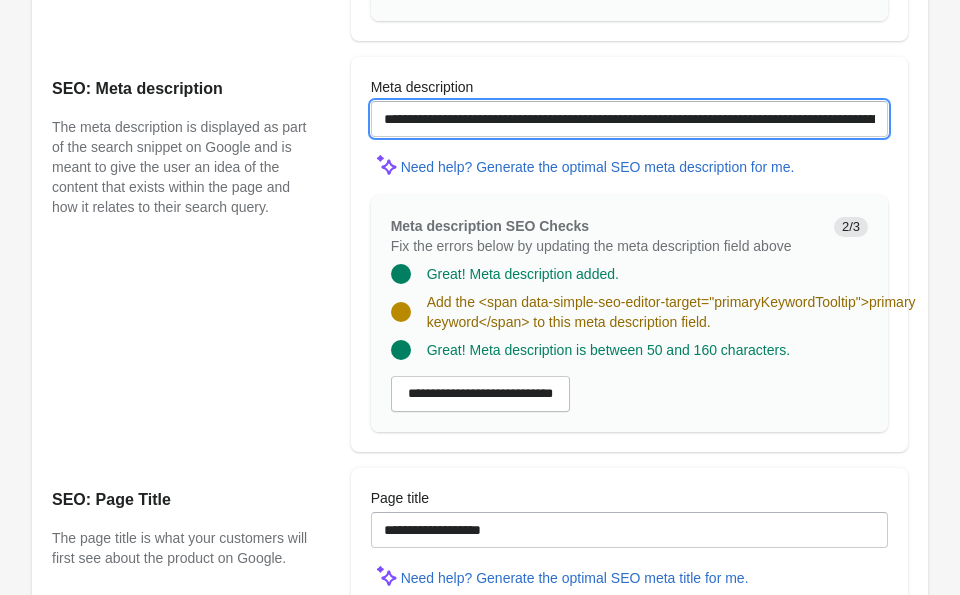 click on "**********" at bounding box center [629, 119] 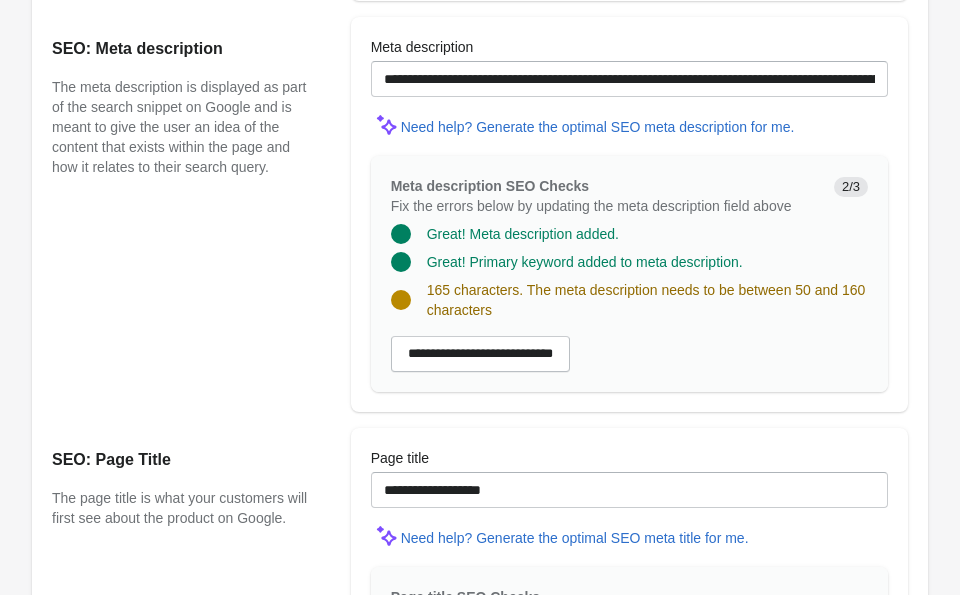 click on "ALSPRT CORE LEGGING
Open on Shopify
Open on Shopify" at bounding box center (480, -246) 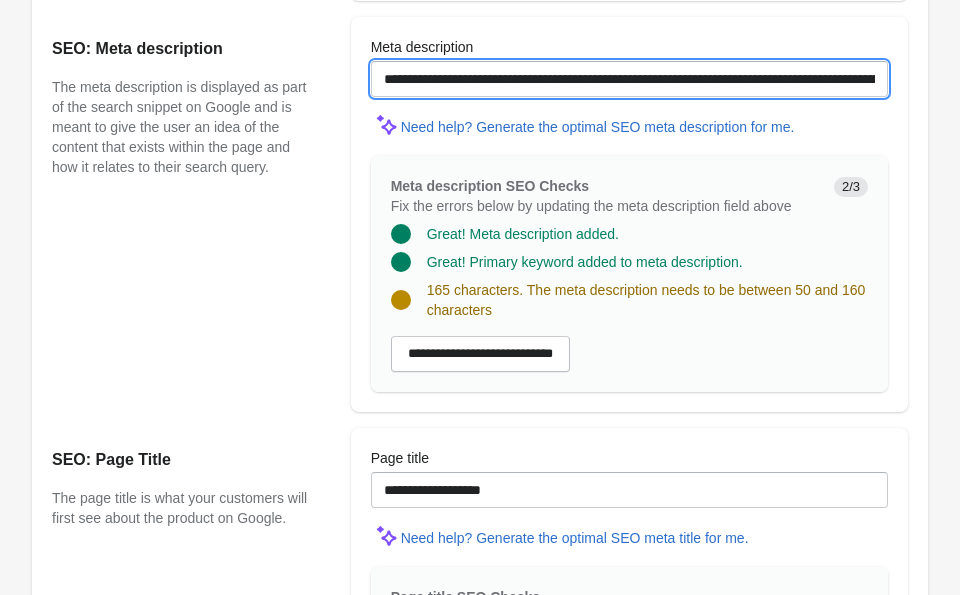 drag, startPoint x: 837, startPoint y: 98, endPoint x: 900, endPoint y: 85, distance: 64.327286 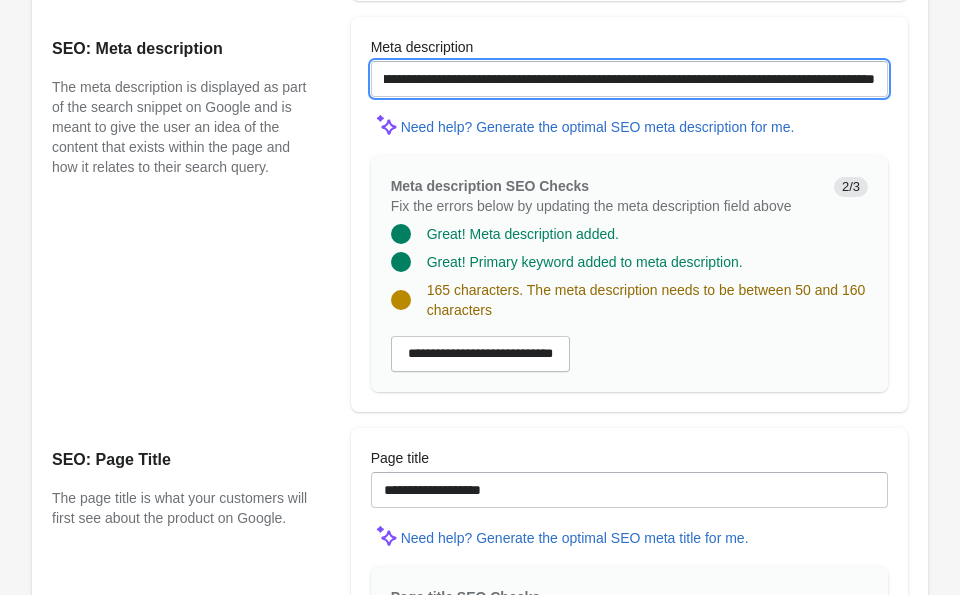 scroll, scrollTop: 0, scrollLeft: 566, axis: horizontal 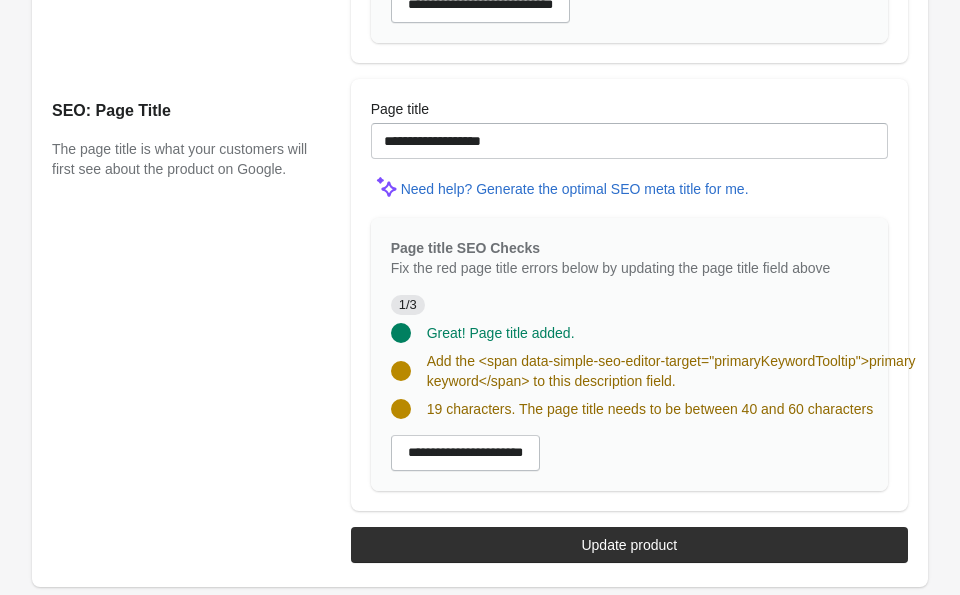 type on "**********" 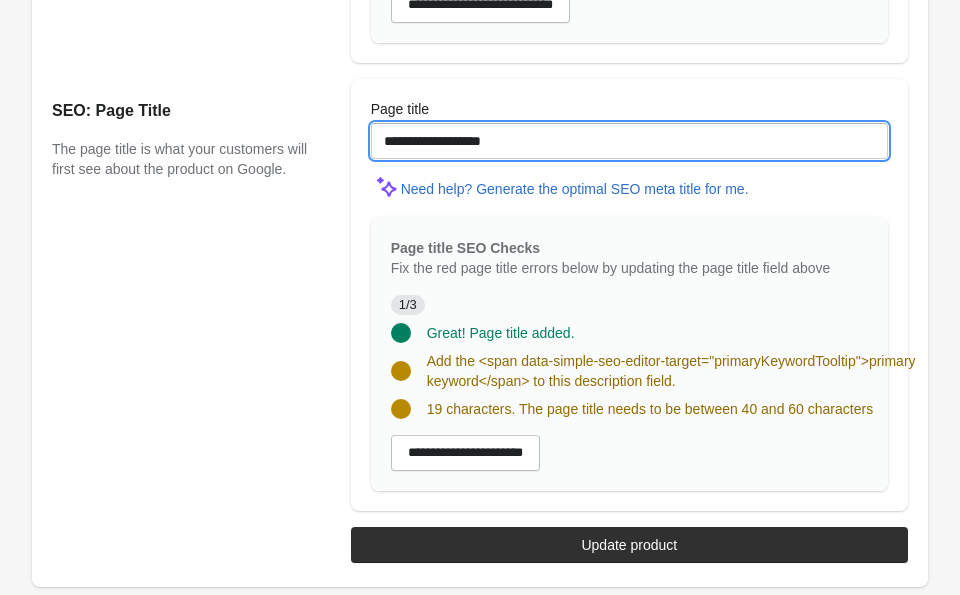 scroll, scrollTop: 0, scrollLeft: 0, axis: both 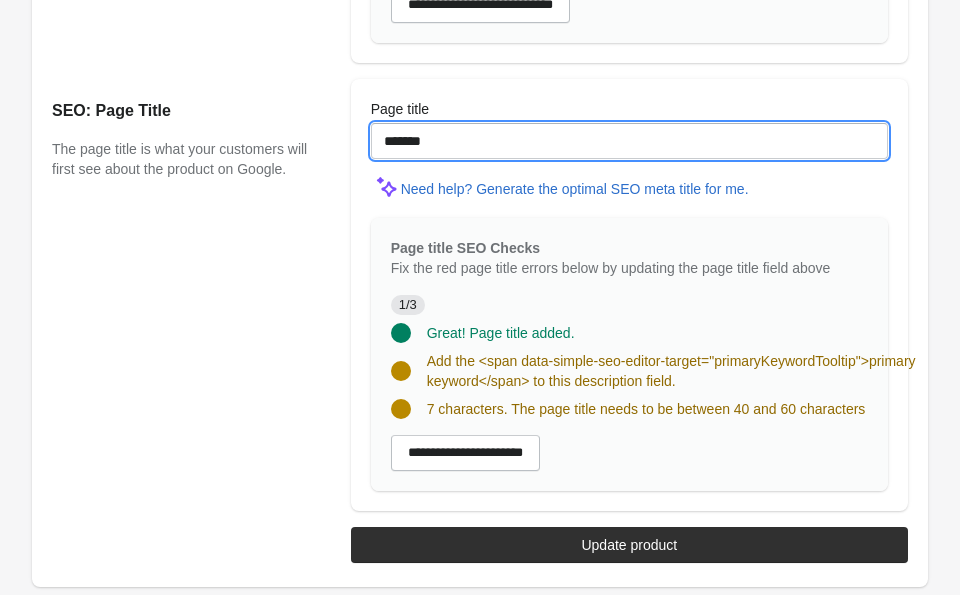 click on "******" at bounding box center [629, 141] 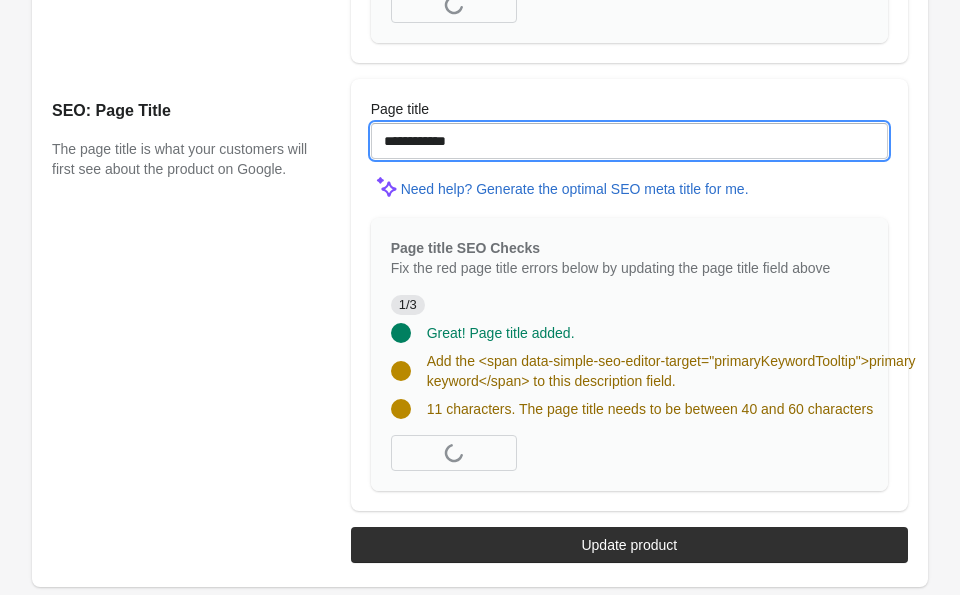 click on "**********" at bounding box center [629, 141] 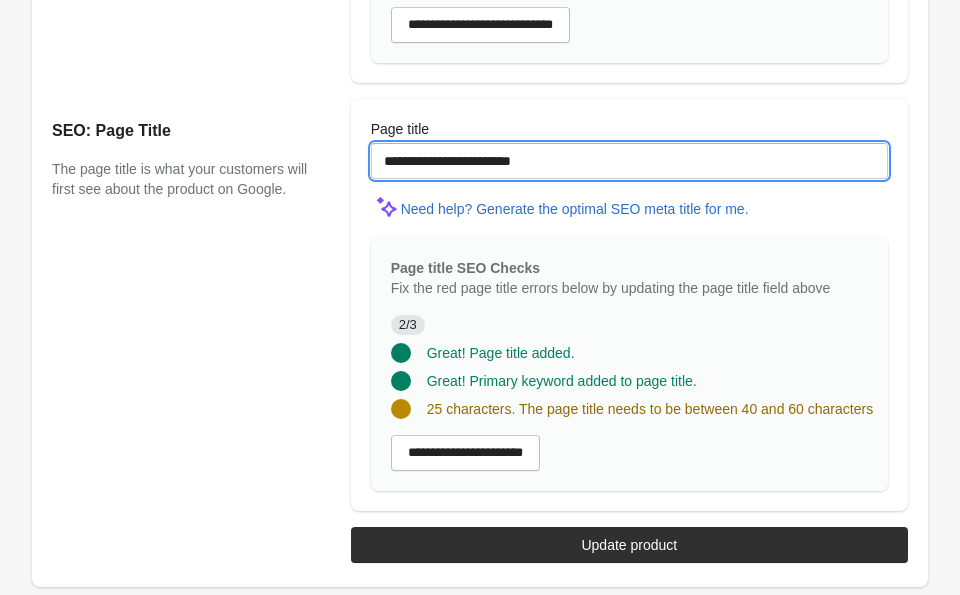scroll, scrollTop: 1763, scrollLeft: 0, axis: vertical 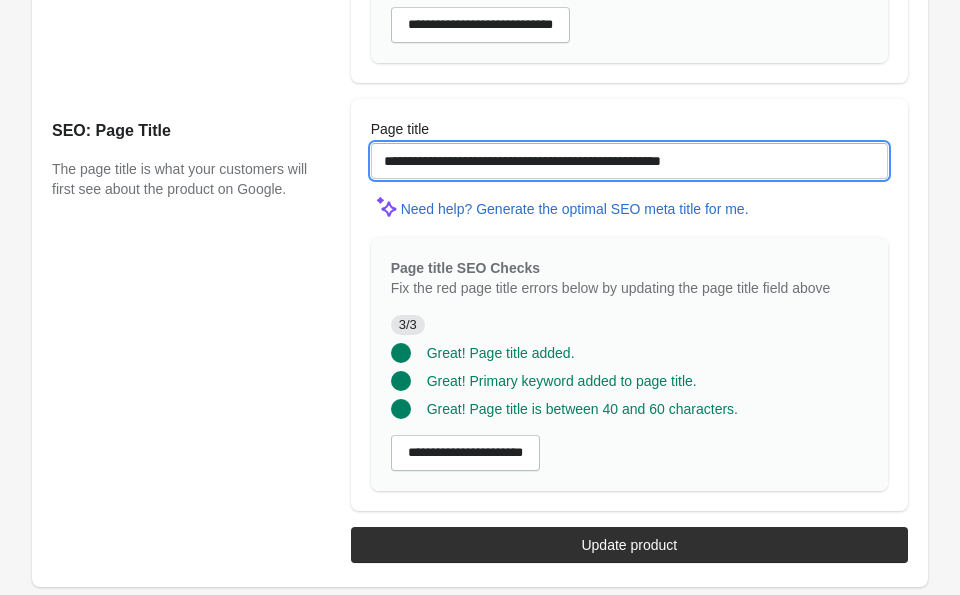 click on "**********" at bounding box center [629, 161] 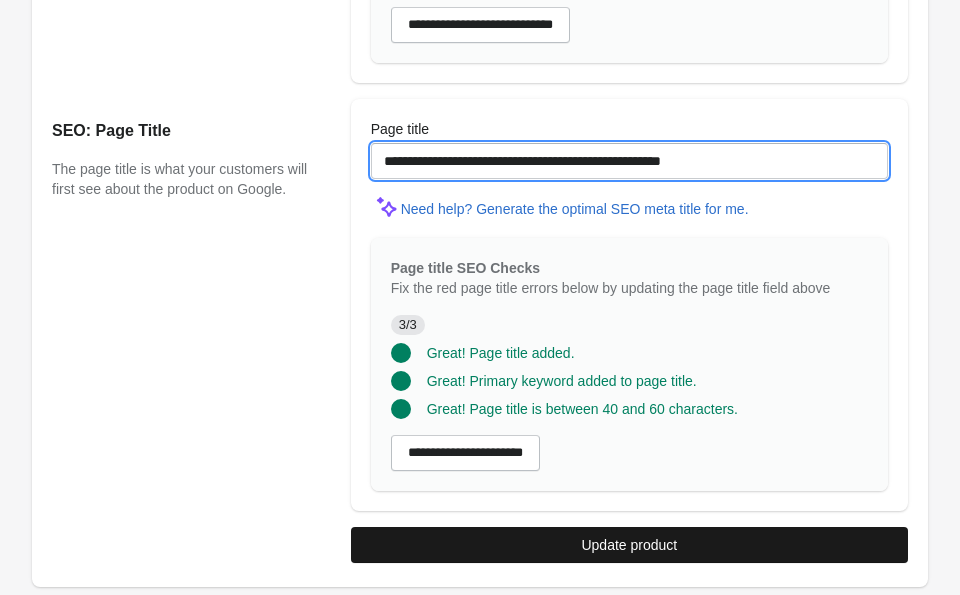 type on "**********" 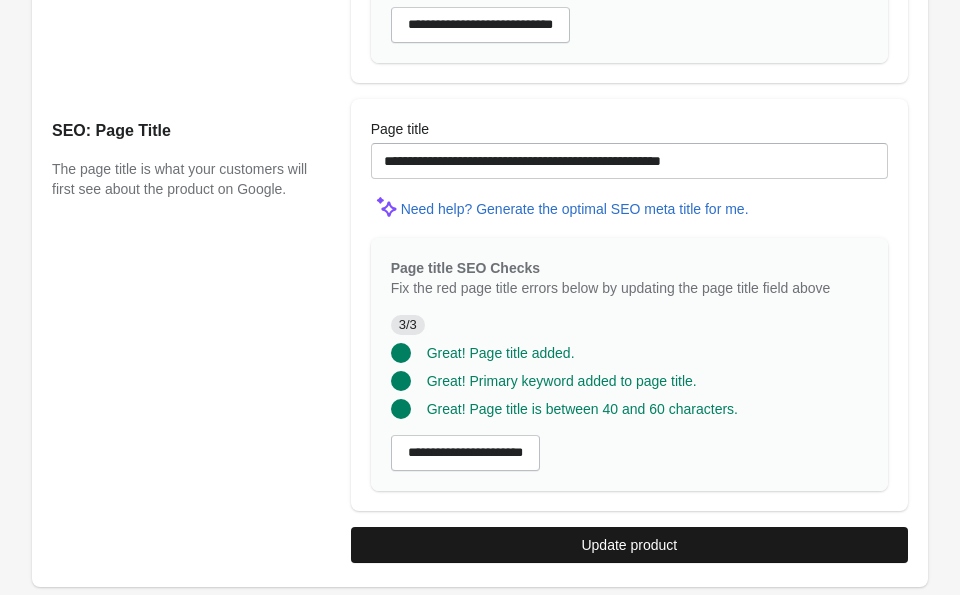 click on "Update product" at bounding box center (629, 545) 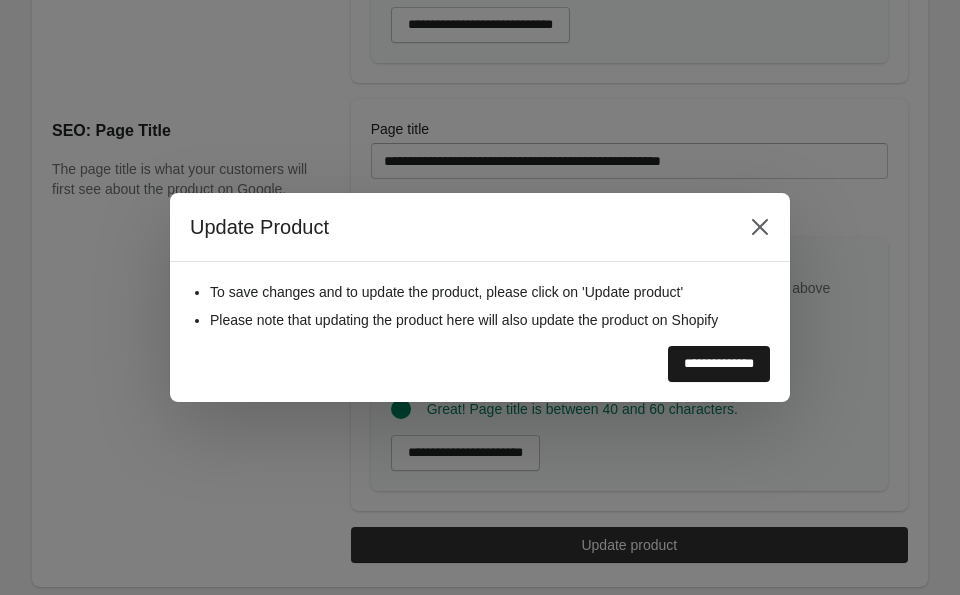 click on "**********" at bounding box center [719, 364] 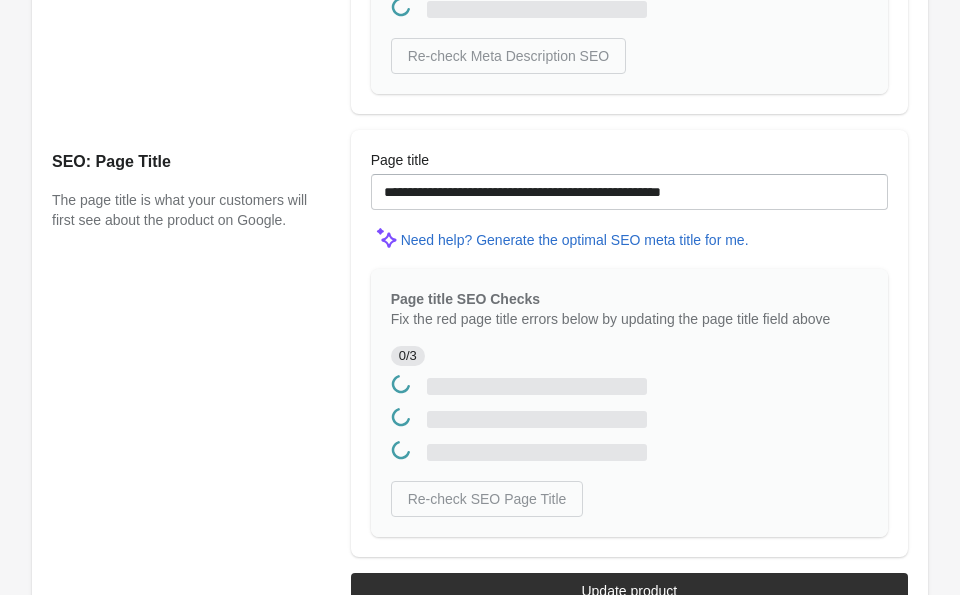 scroll, scrollTop: 0, scrollLeft: 0, axis: both 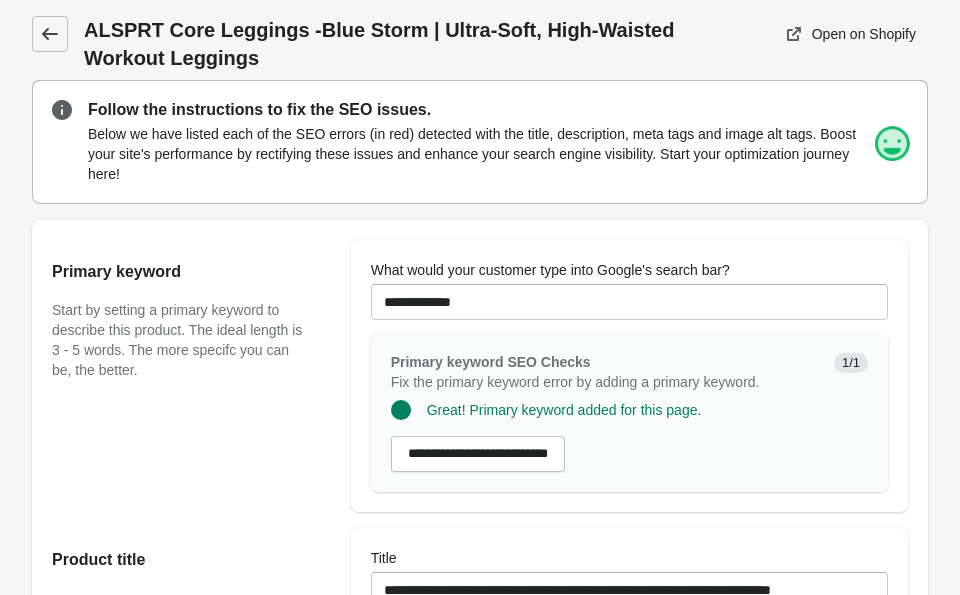 click at bounding box center [50, 34] 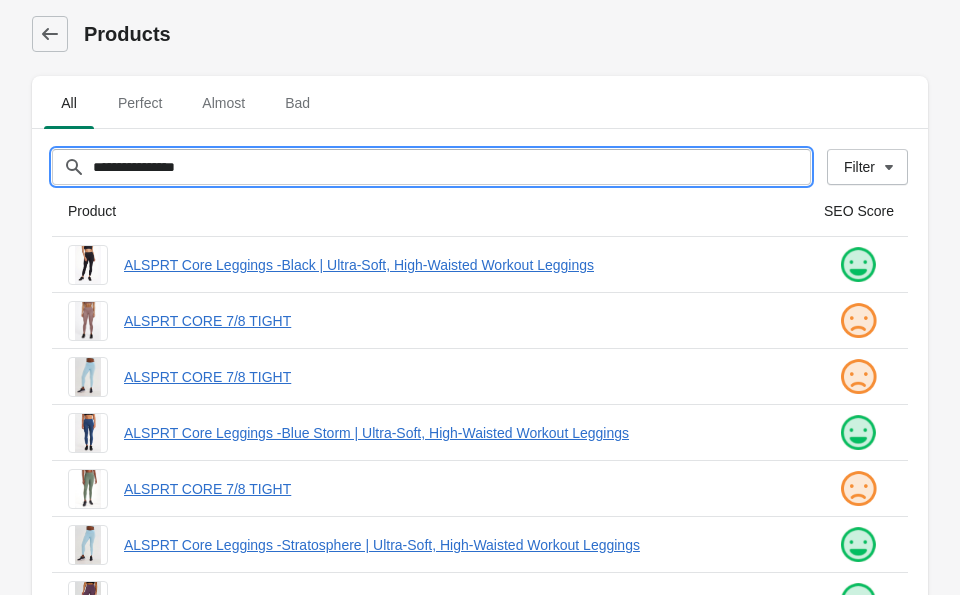 drag, startPoint x: 234, startPoint y: 171, endPoint x: 111, endPoint y: 163, distance: 123.25989 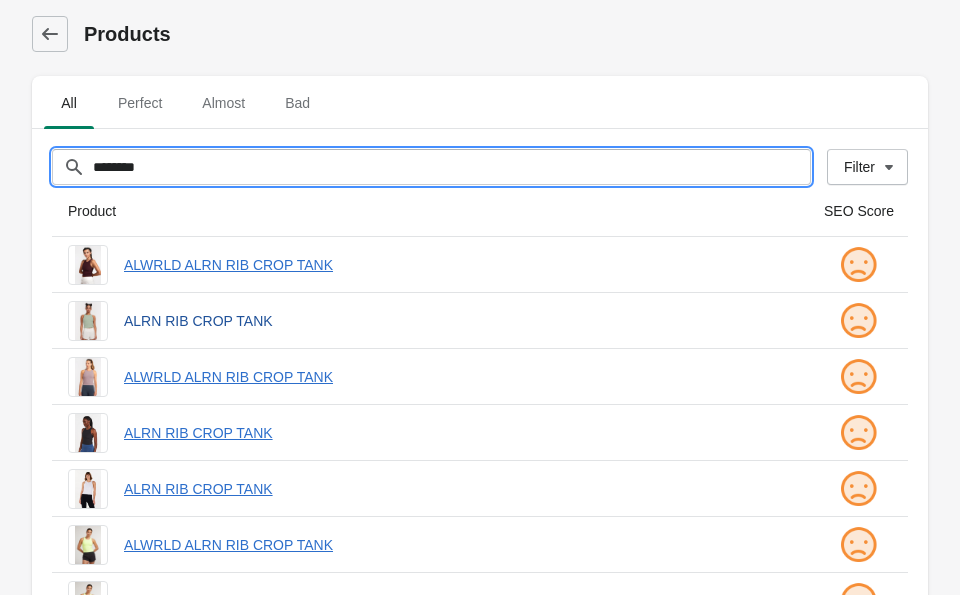 type on "********" 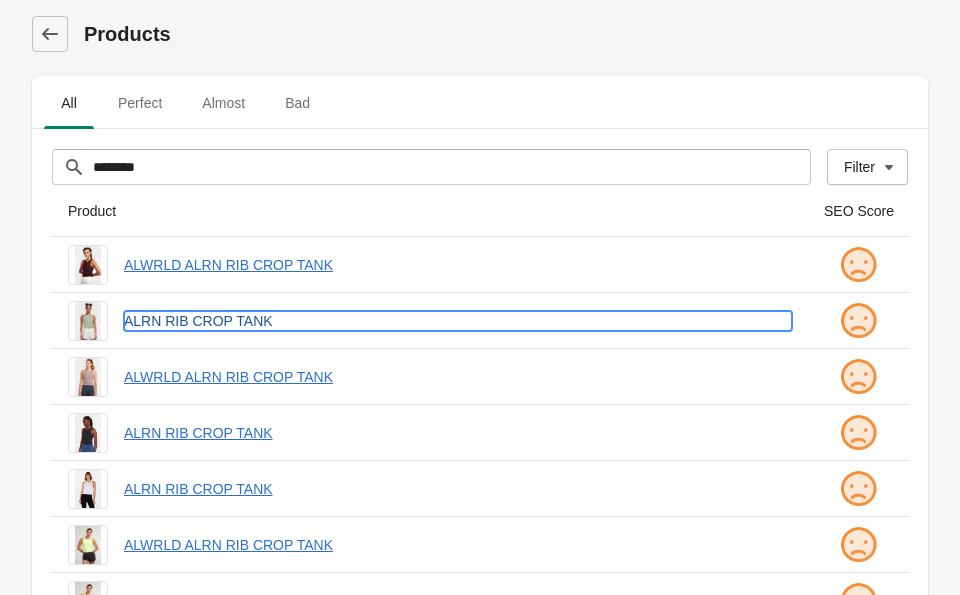 click on "ALRN RIB CROP TANK" at bounding box center (458, 321) 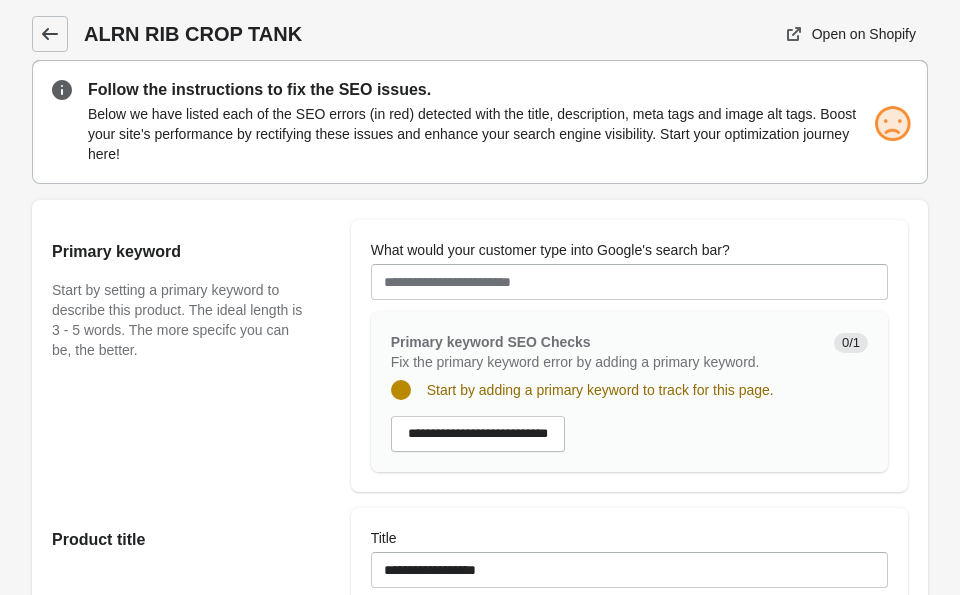 click 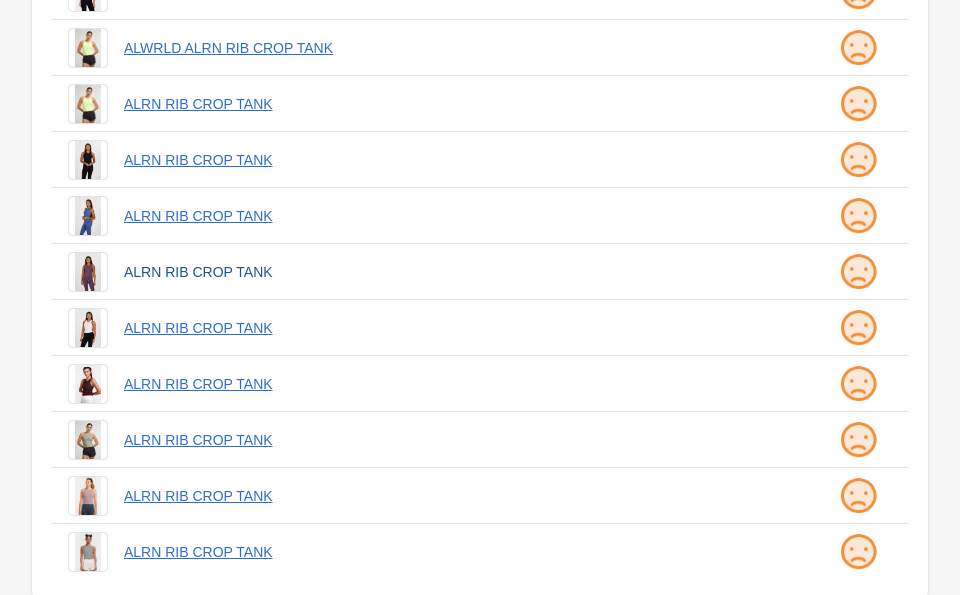 scroll, scrollTop: 526, scrollLeft: 0, axis: vertical 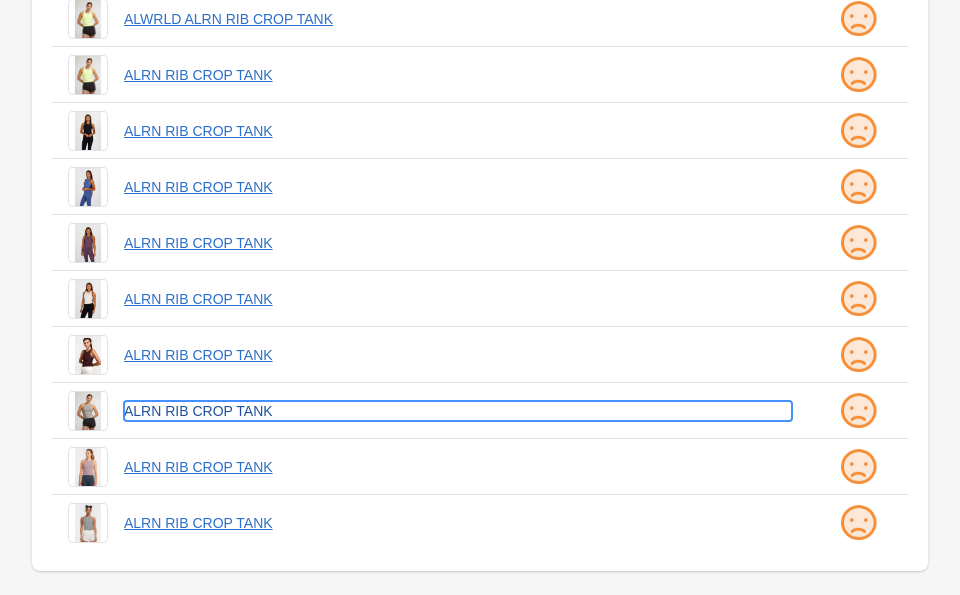 click on "ALRN RIB CROP TANK" at bounding box center [458, 411] 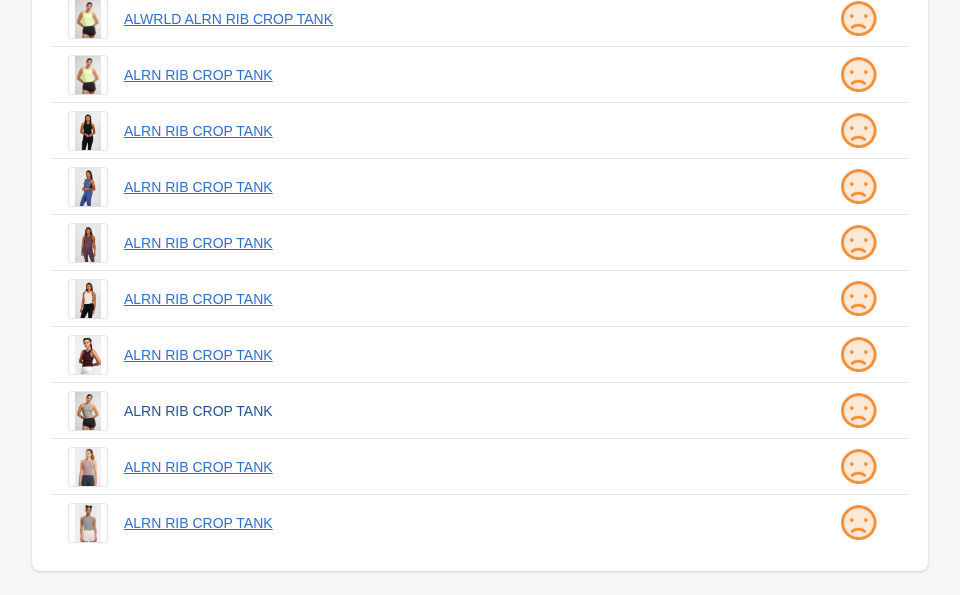 scroll, scrollTop: 0, scrollLeft: 0, axis: both 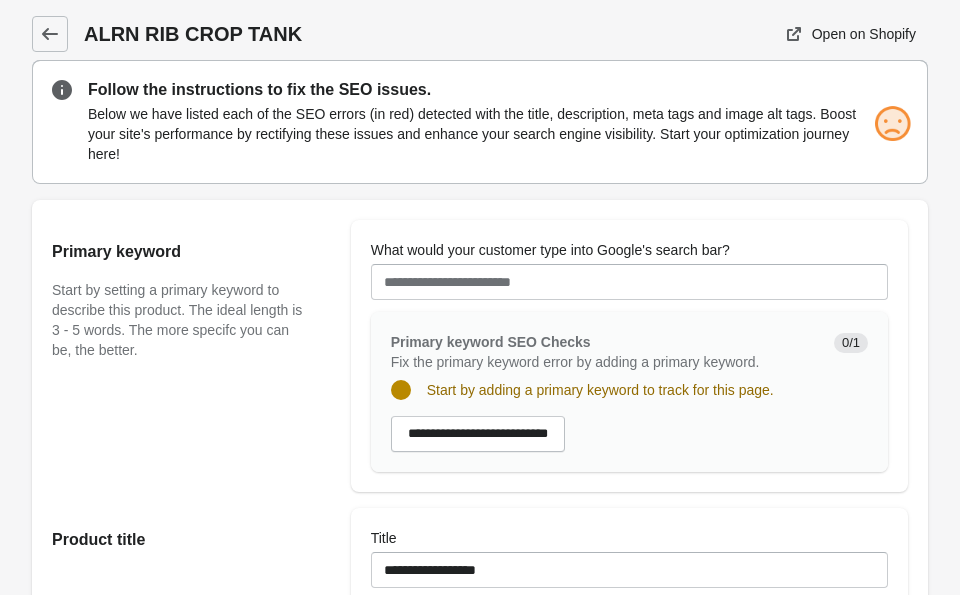 click on "**********" at bounding box center (629, 392) 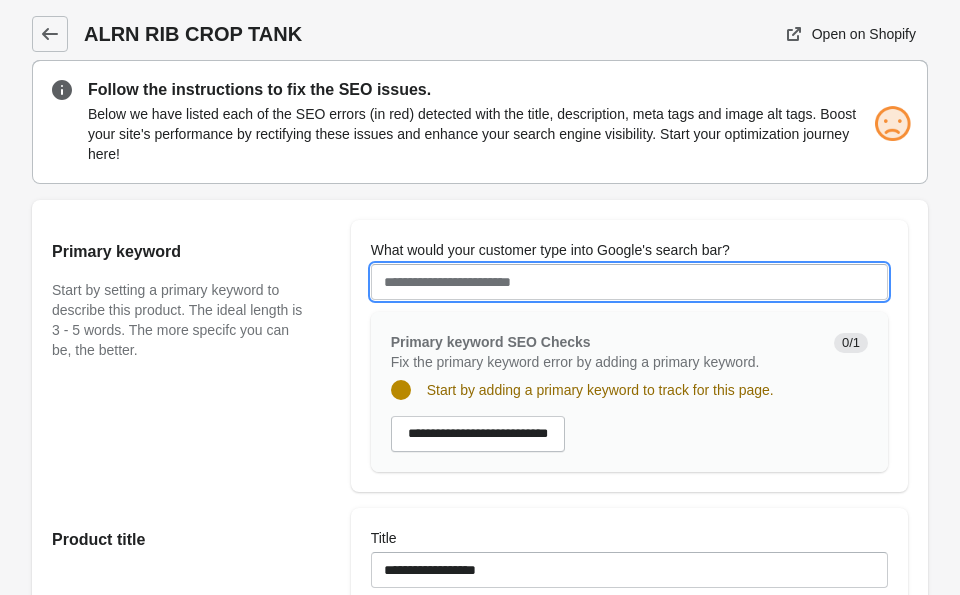 click on "What would your customer type into Google's search bar?" at bounding box center (629, 282) 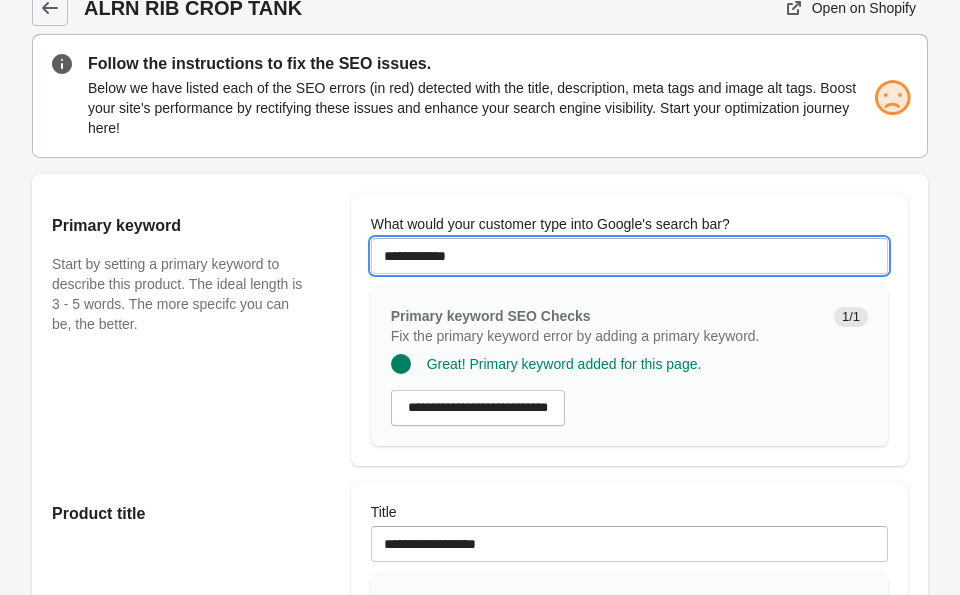 scroll, scrollTop: 27, scrollLeft: 0, axis: vertical 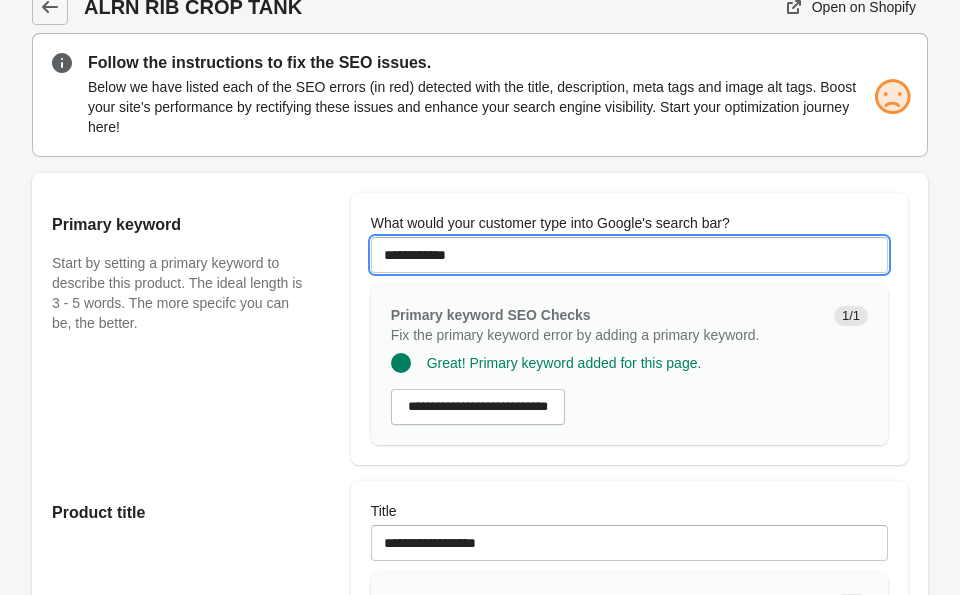 type on "**********" 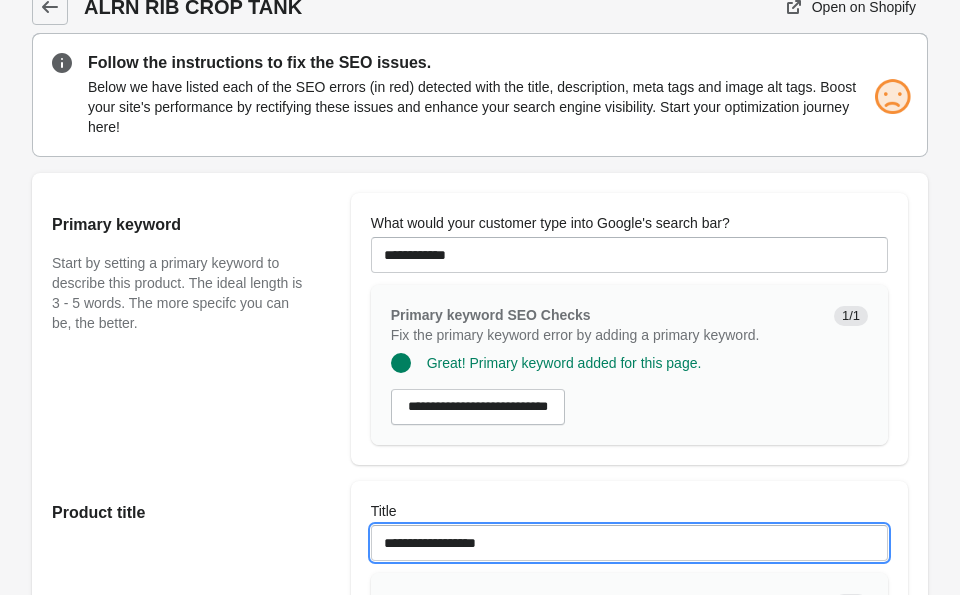 drag, startPoint x: 545, startPoint y: 546, endPoint x: 423, endPoint y: 547, distance: 122.0041 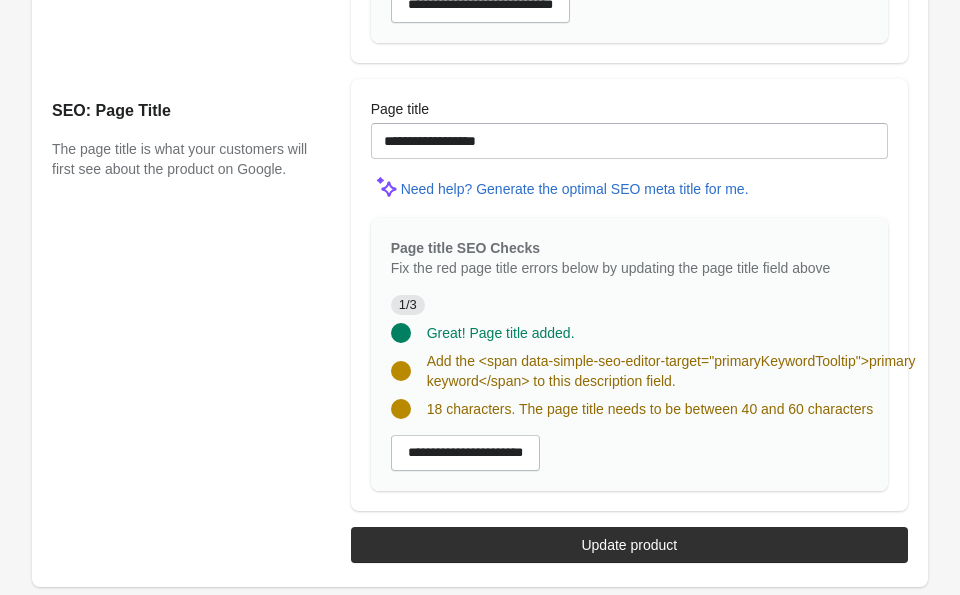 scroll, scrollTop: 1943, scrollLeft: 0, axis: vertical 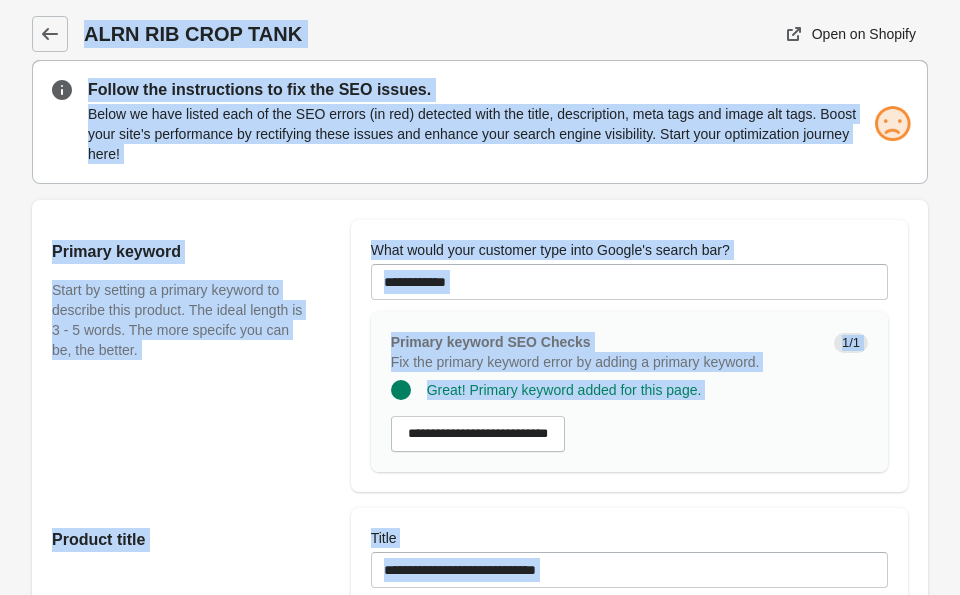 drag, startPoint x: 889, startPoint y: 408, endPoint x: 347, endPoint y: -25, distance: 693.724 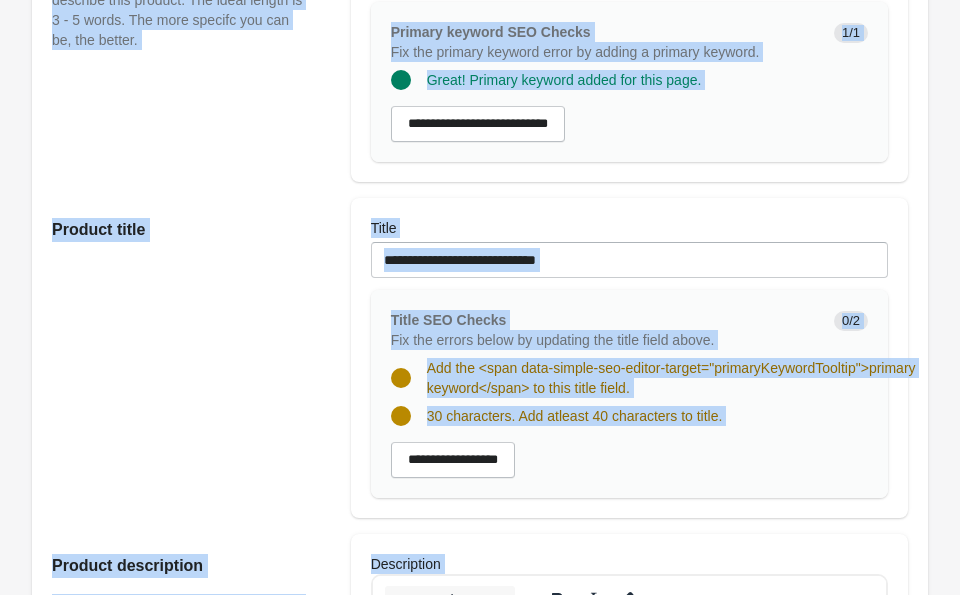 scroll, scrollTop: 875, scrollLeft: 0, axis: vertical 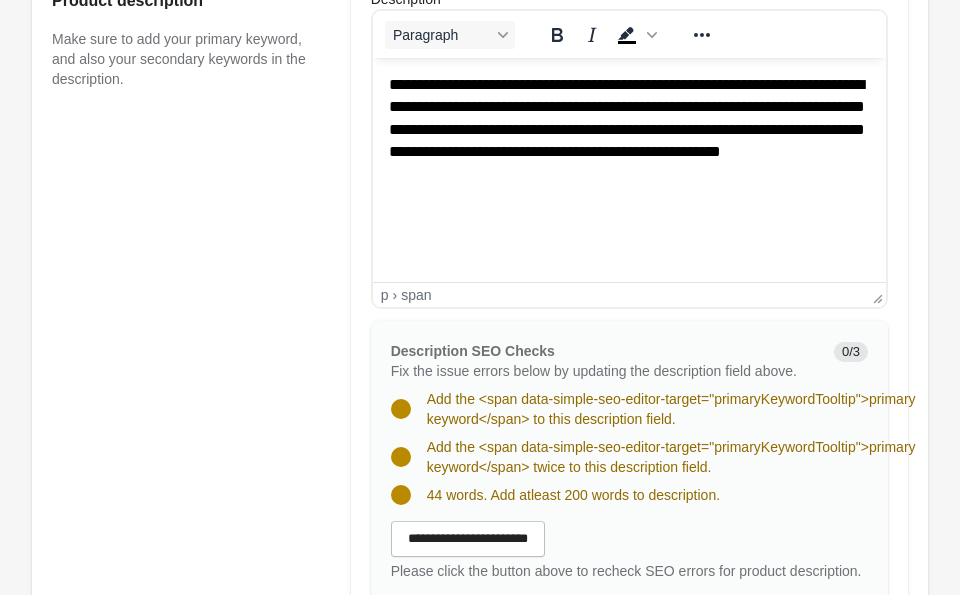 click on "**********" at bounding box center [628, 119] 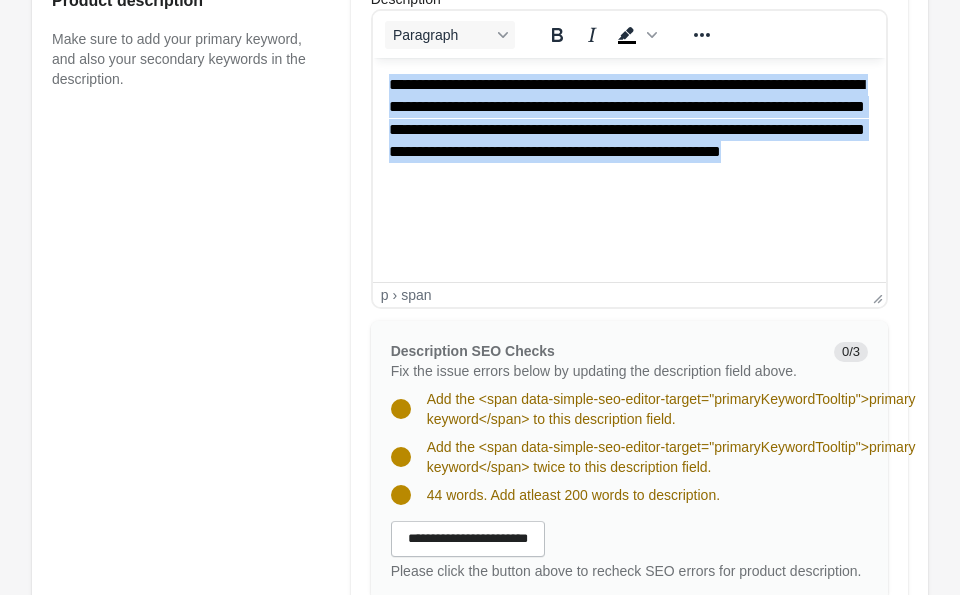 drag, startPoint x: 693, startPoint y: 172, endPoint x: 359, endPoint y: 75, distance: 347.80023 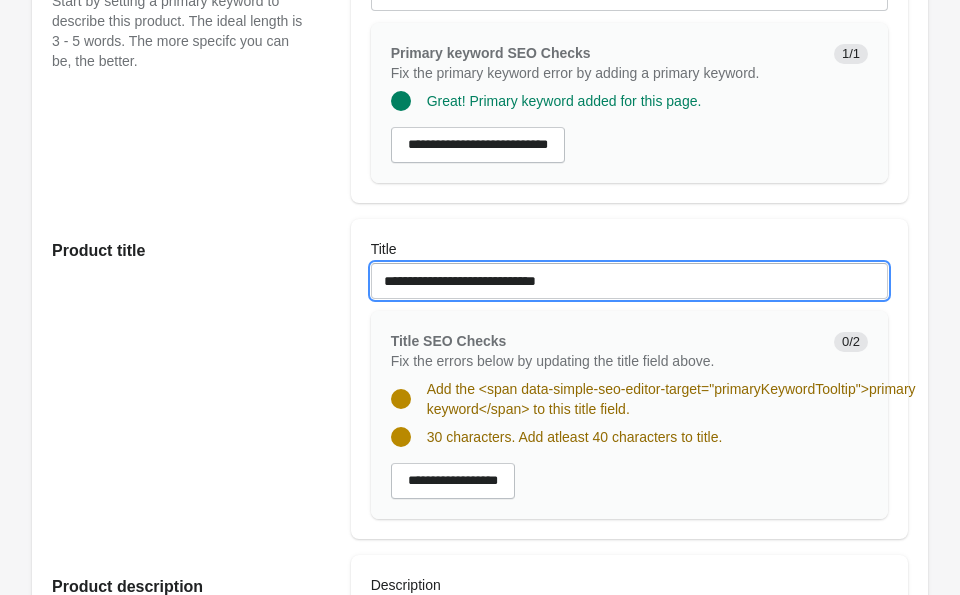 click on "**********" at bounding box center (629, 281) 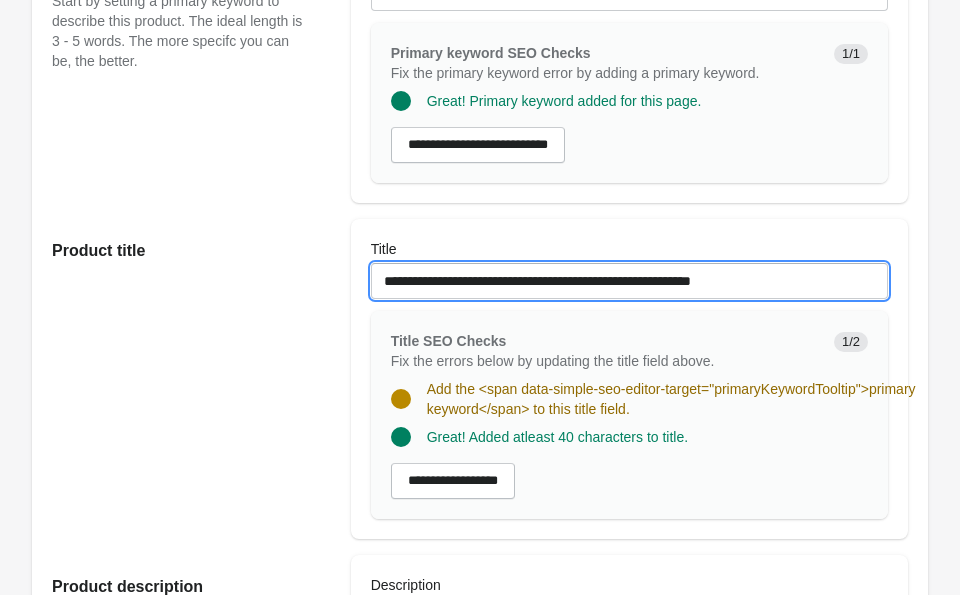 type on "**********" 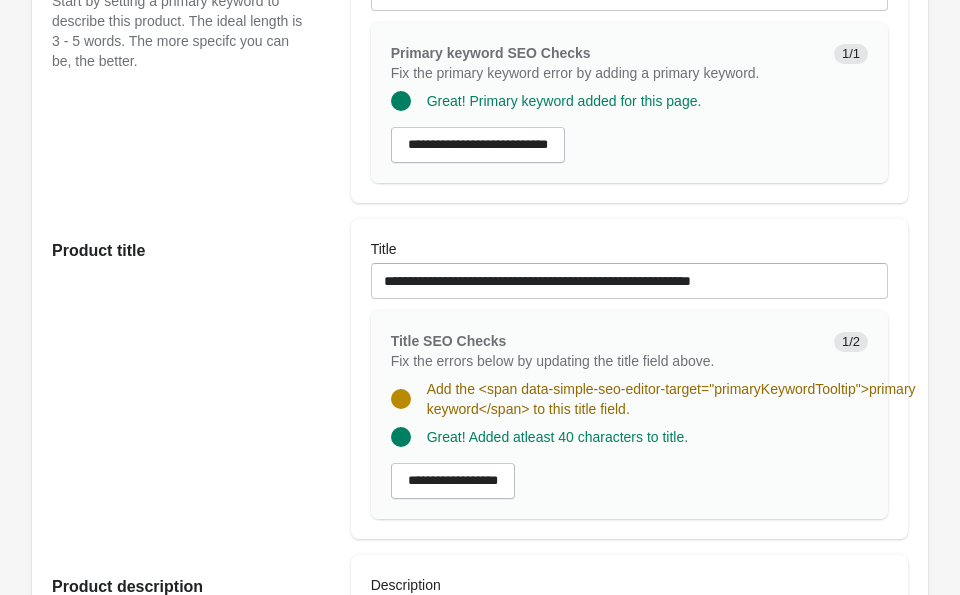 drag, startPoint x: 191, startPoint y: 325, endPoint x: 193, endPoint y: 345, distance: 20.09975 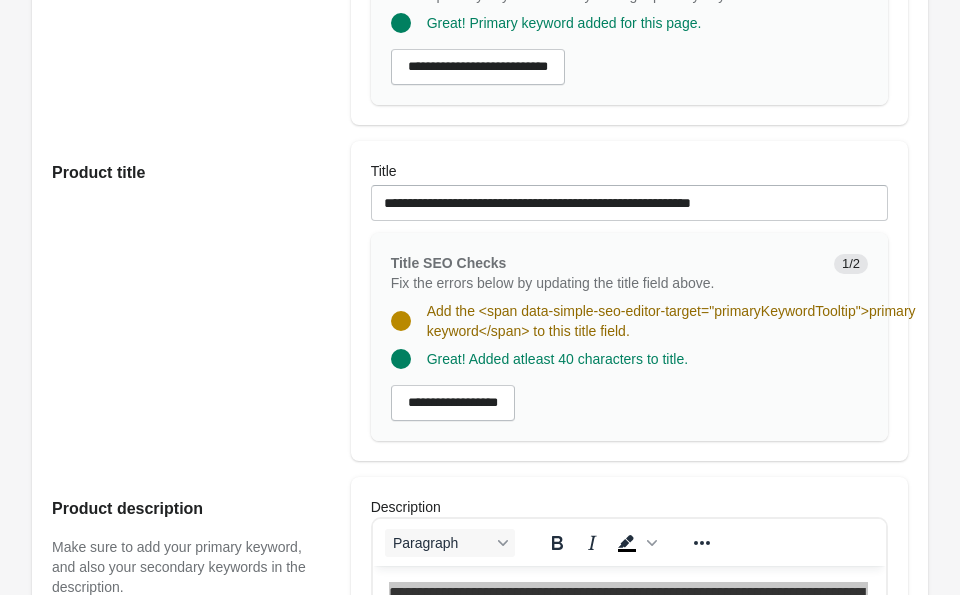 scroll, scrollTop: 218, scrollLeft: 0, axis: vertical 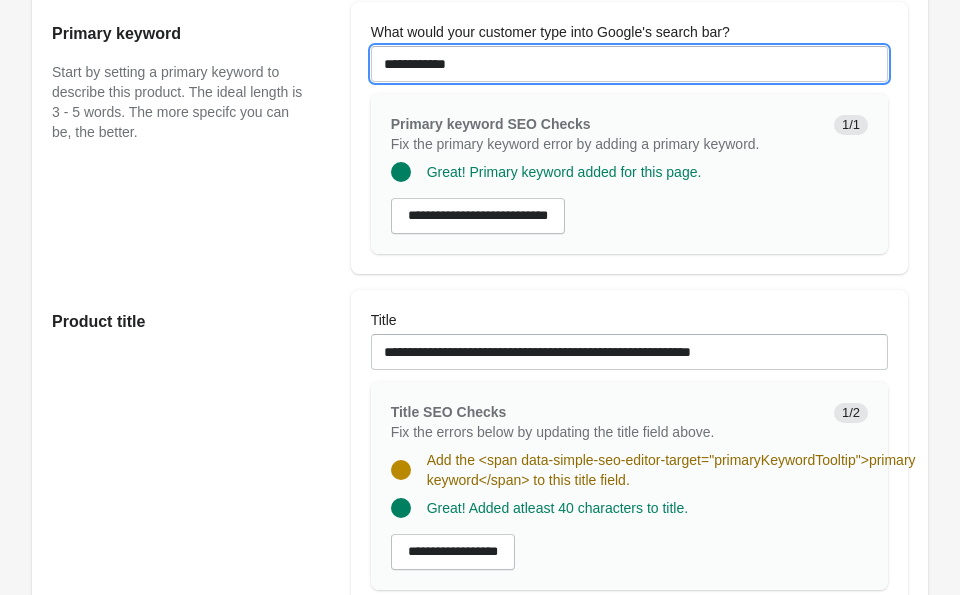 click on "**********" at bounding box center (629, 64) 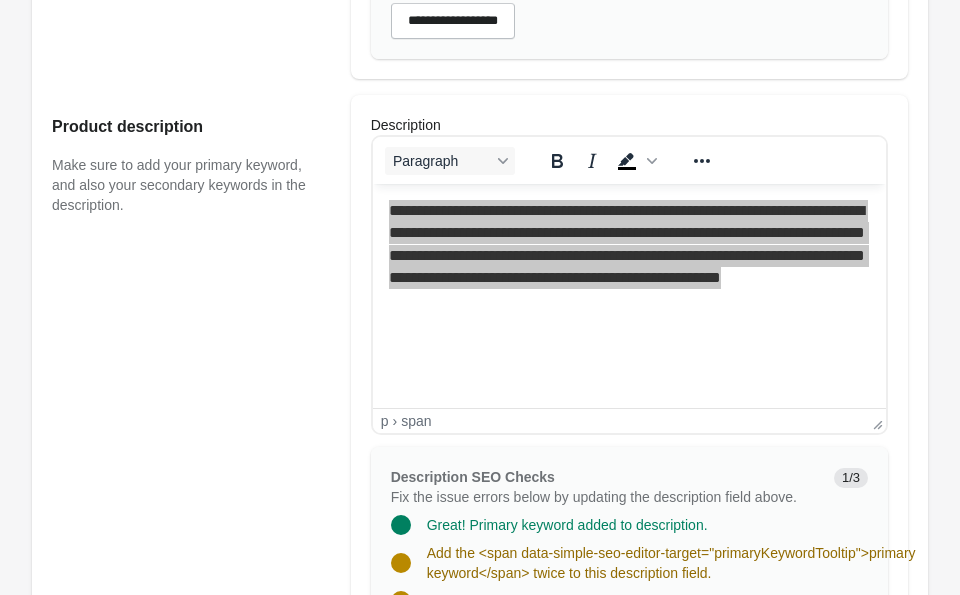 scroll, scrollTop: 784, scrollLeft: 0, axis: vertical 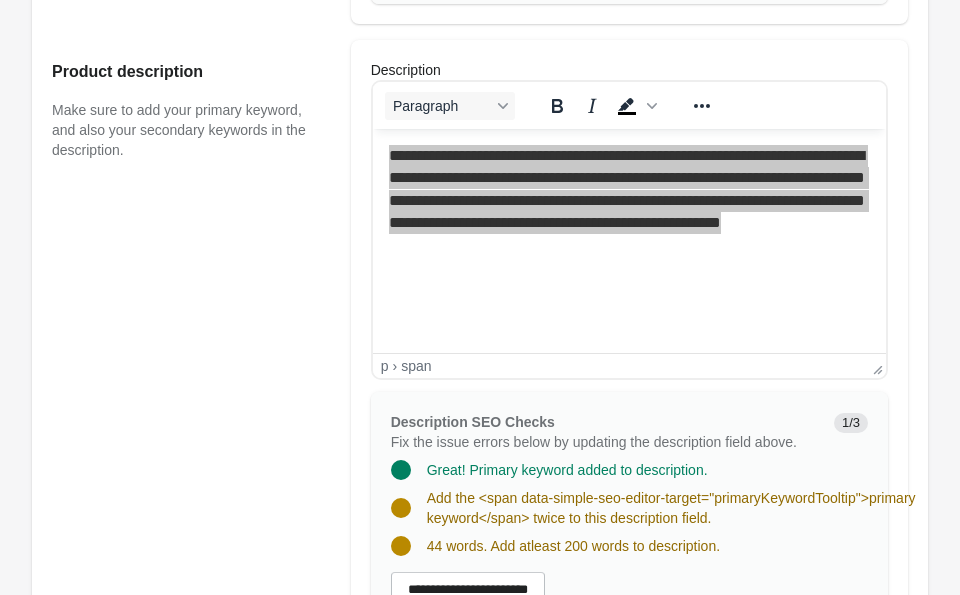 type on "**********" 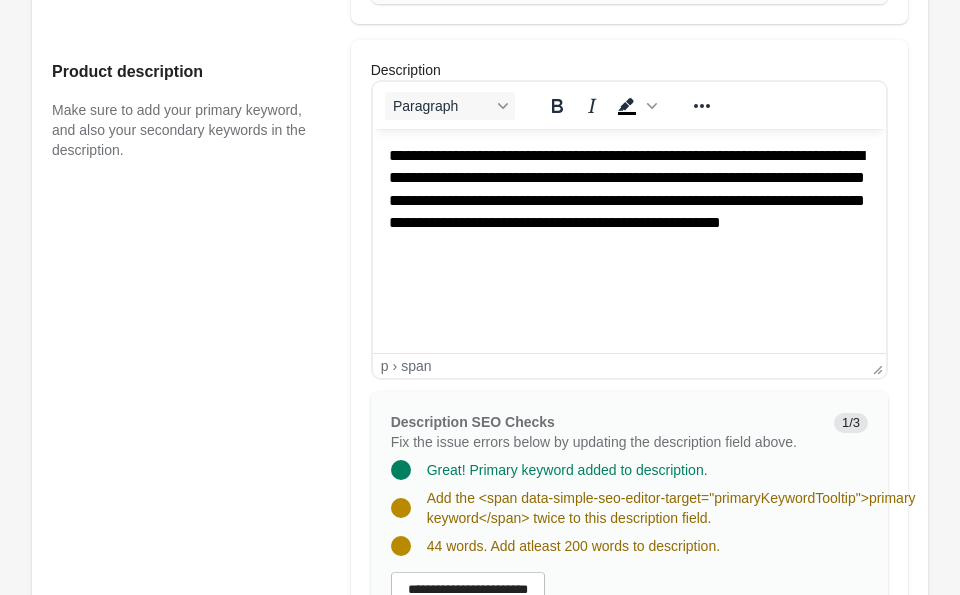 click on "**********" at bounding box center [628, 190] 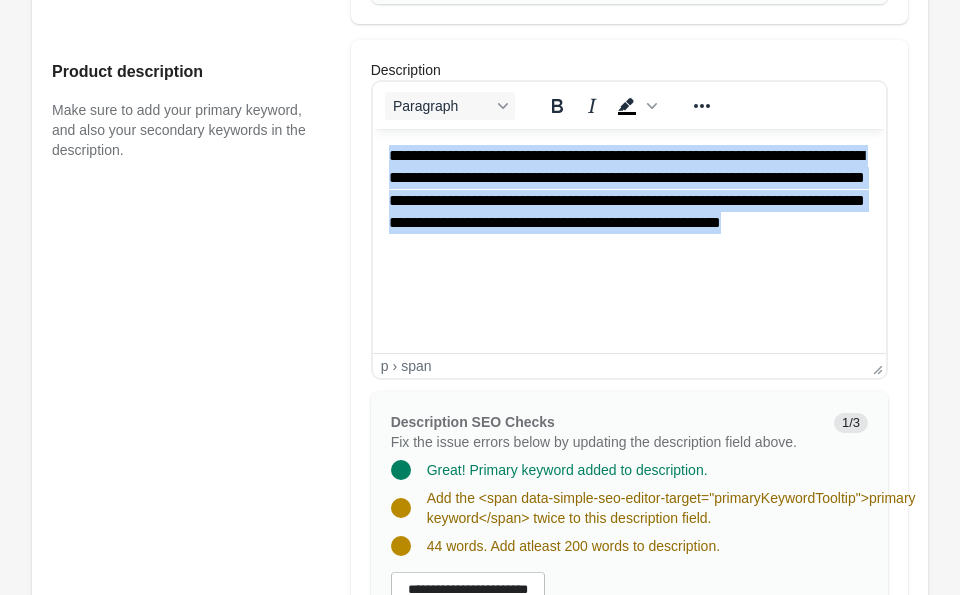 drag, startPoint x: 701, startPoint y: 247, endPoint x: 377, endPoint y: 168, distance: 333.49213 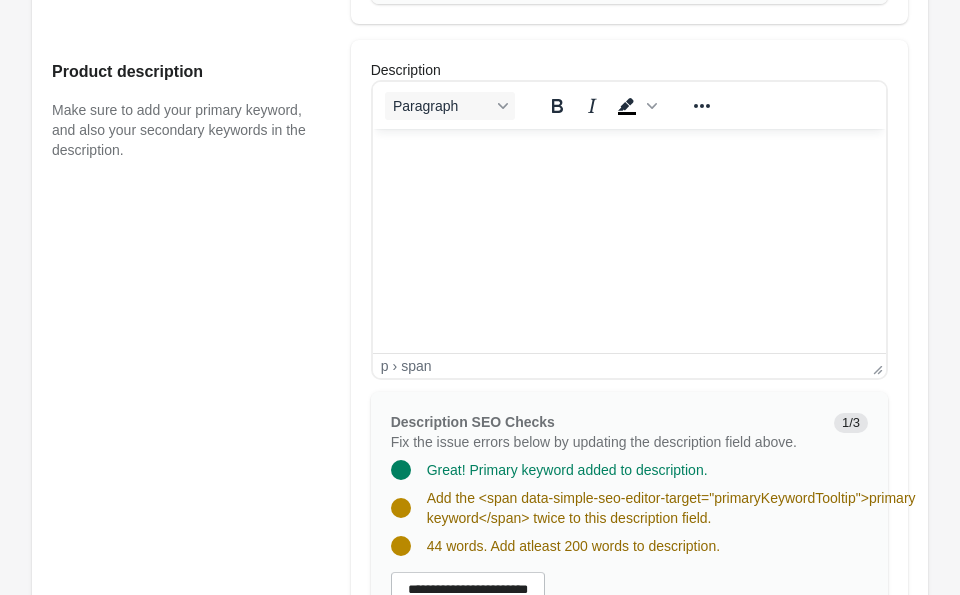 scroll, scrollTop: 758, scrollLeft: 0, axis: vertical 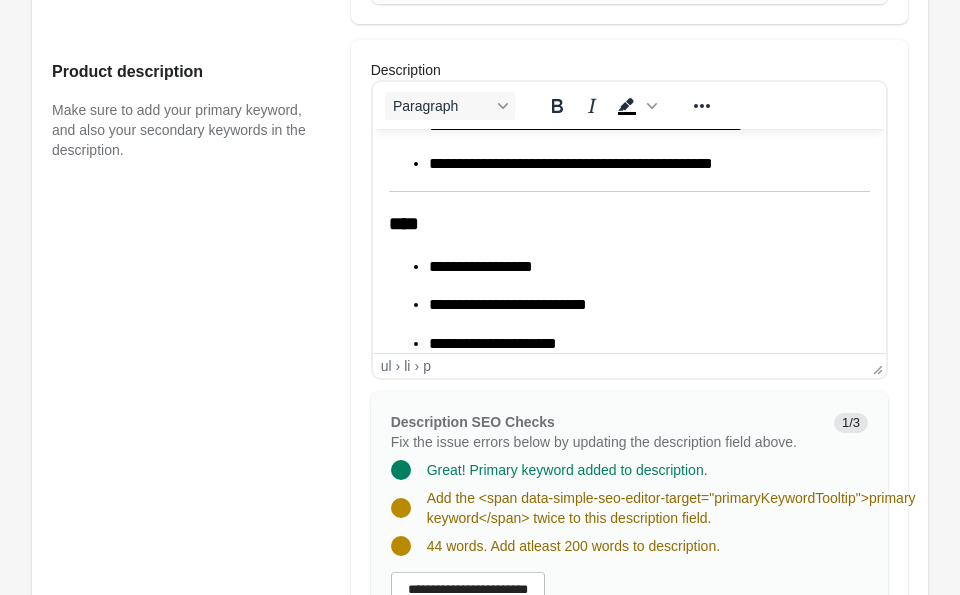 click on "****" at bounding box center [403, 223] 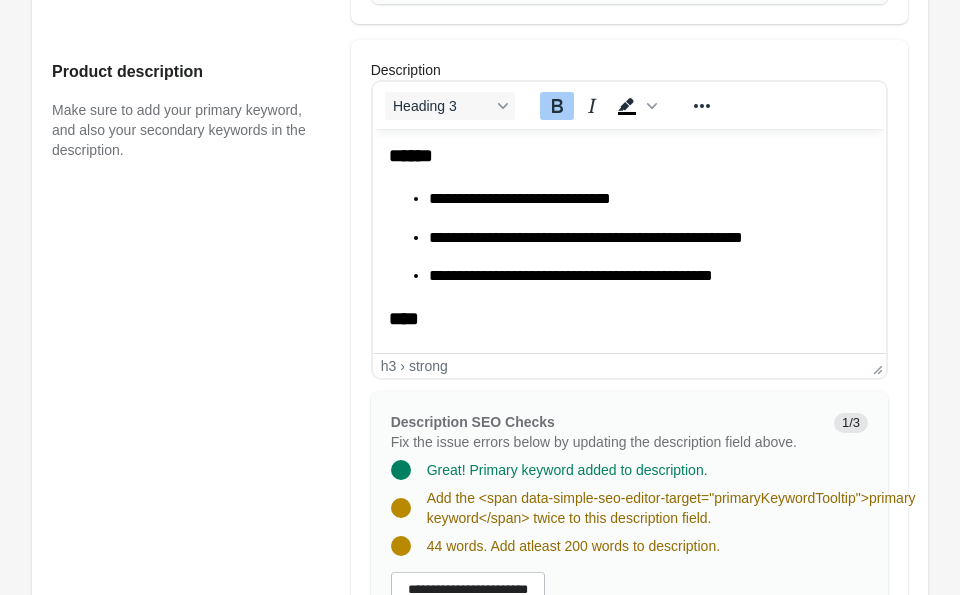 scroll, scrollTop: 642, scrollLeft: 0, axis: vertical 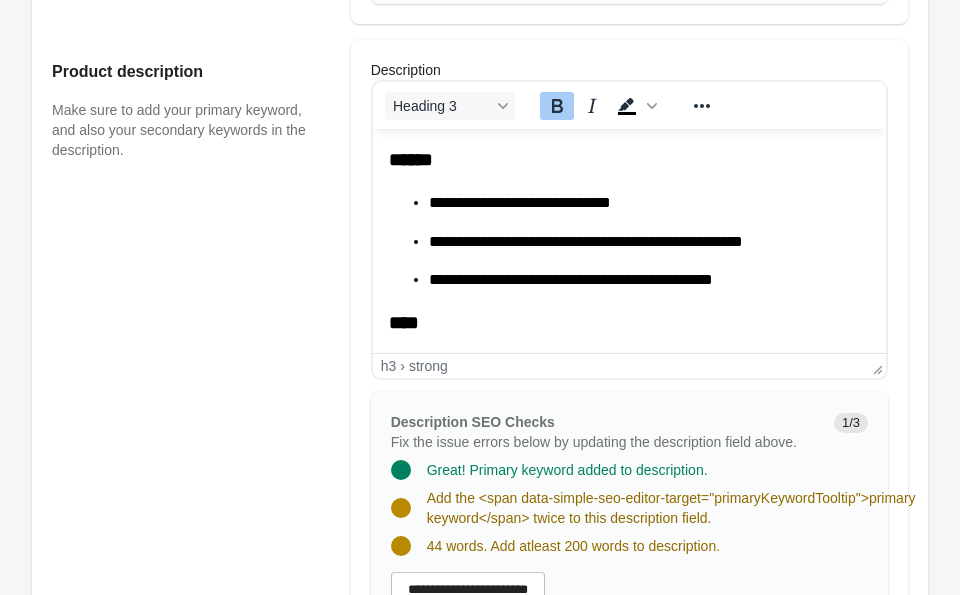 click on "**********" at bounding box center [628, -2] 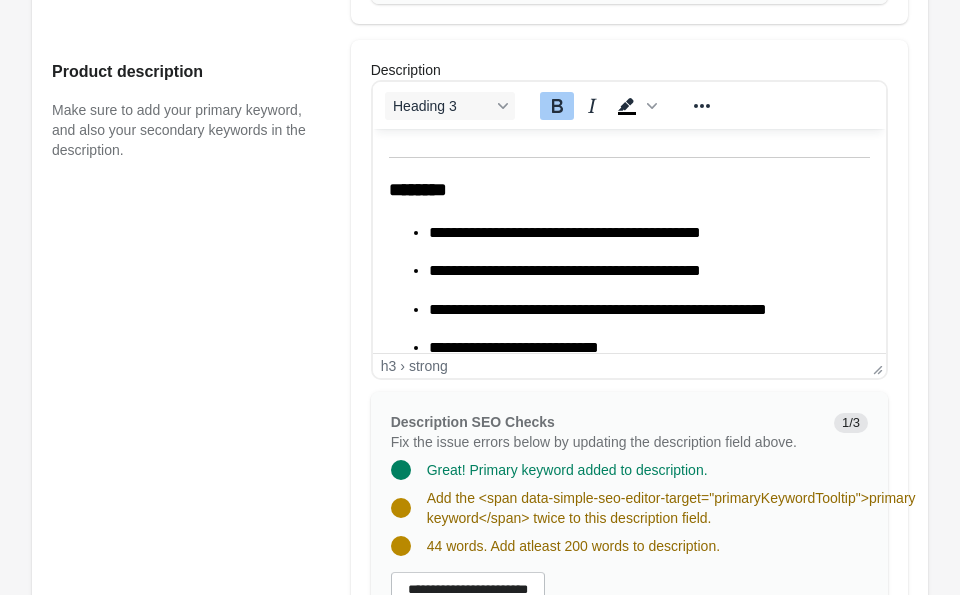 scroll, scrollTop: 367, scrollLeft: 0, axis: vertical 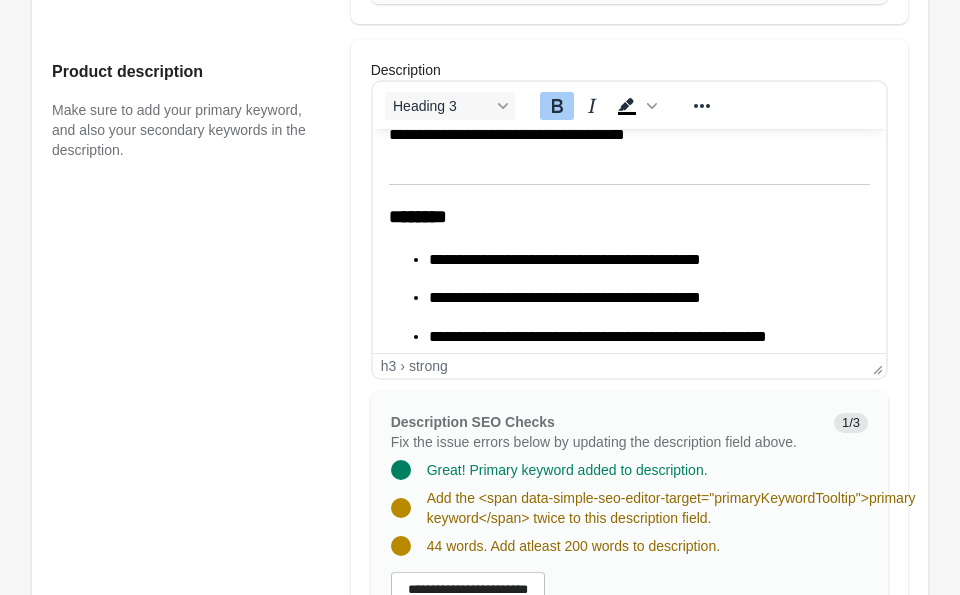 click on "********" at bounding box center [417, 216] 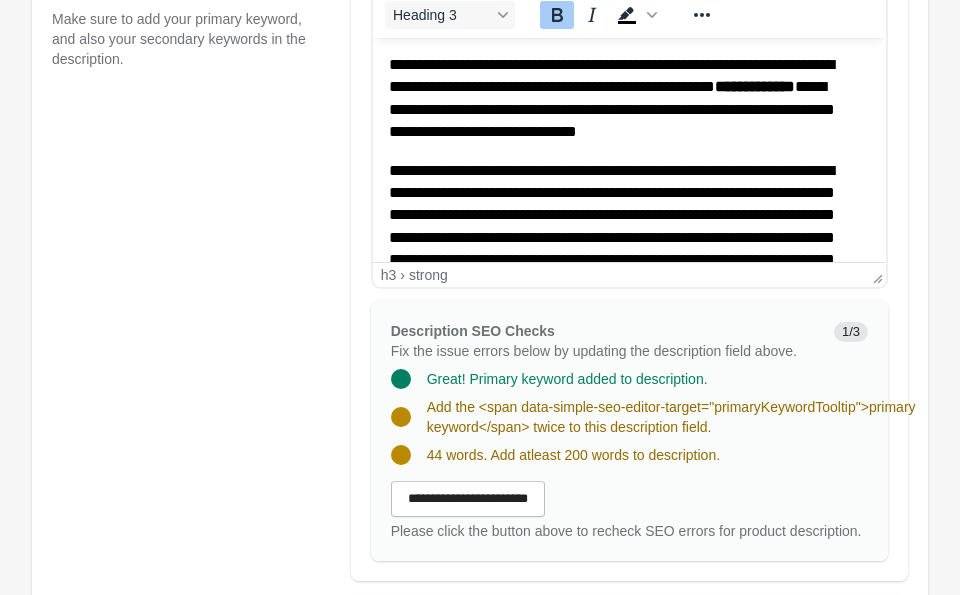scroll, scrollTop: 1095, scrollLeft: 0, axis: vertical 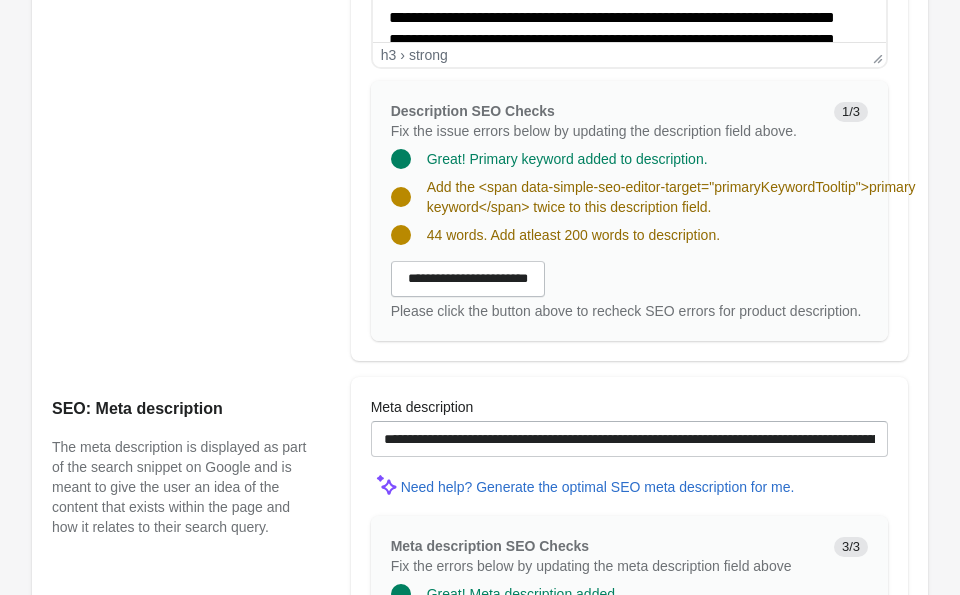 click on "**********" at bounding box center (468, 279) 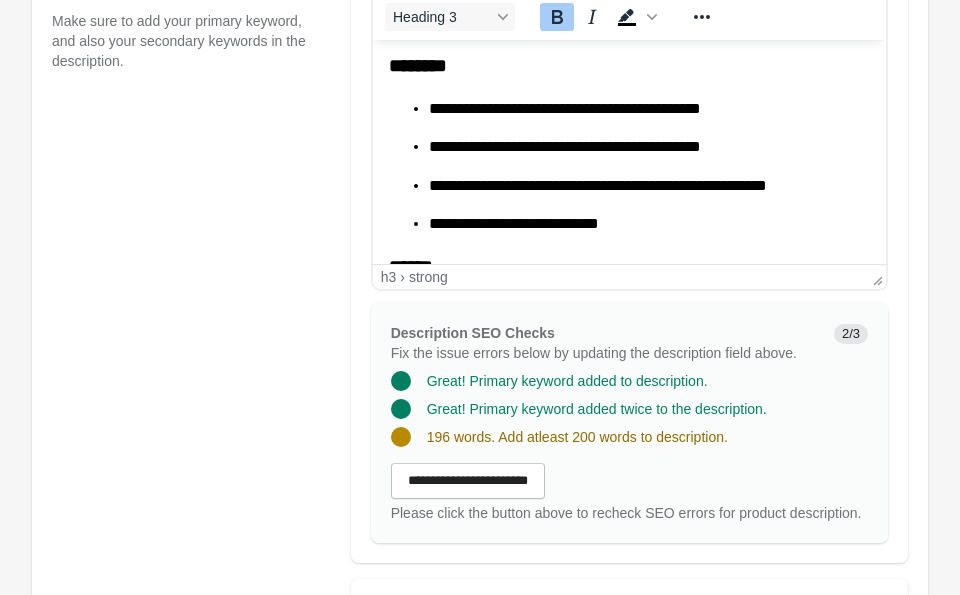 scroll, scrollTop: 0, scrollLeft: 0, axis: both 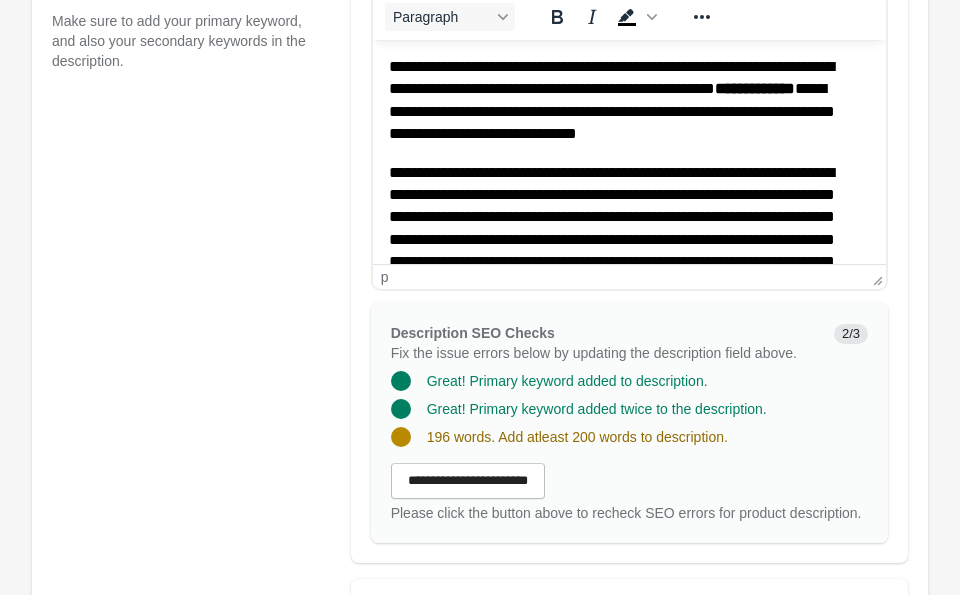 click on "**********" at bounding box center (621, 101) 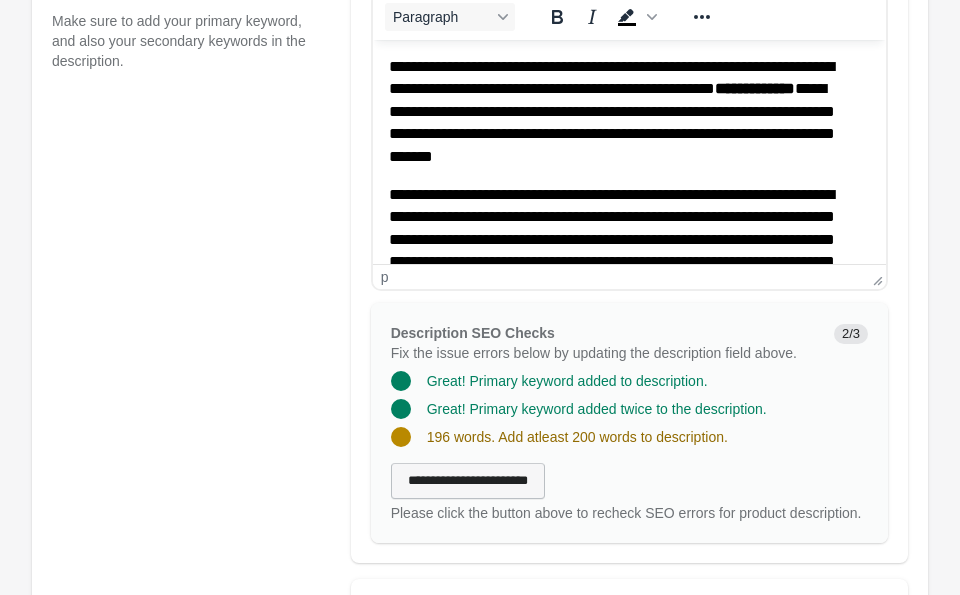 drag, startPoint x: 515, startPoint y: 498, endPoint x: 512, endPoint y: 488, distance: 10.440307 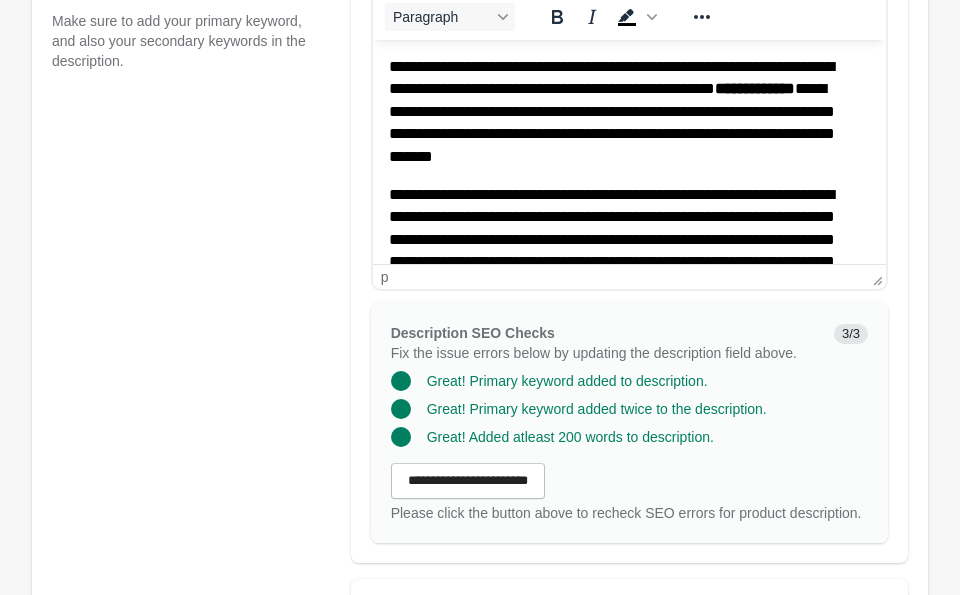 scroll, scrollTop: 1763, scrollLeft: 0, axis: vertical 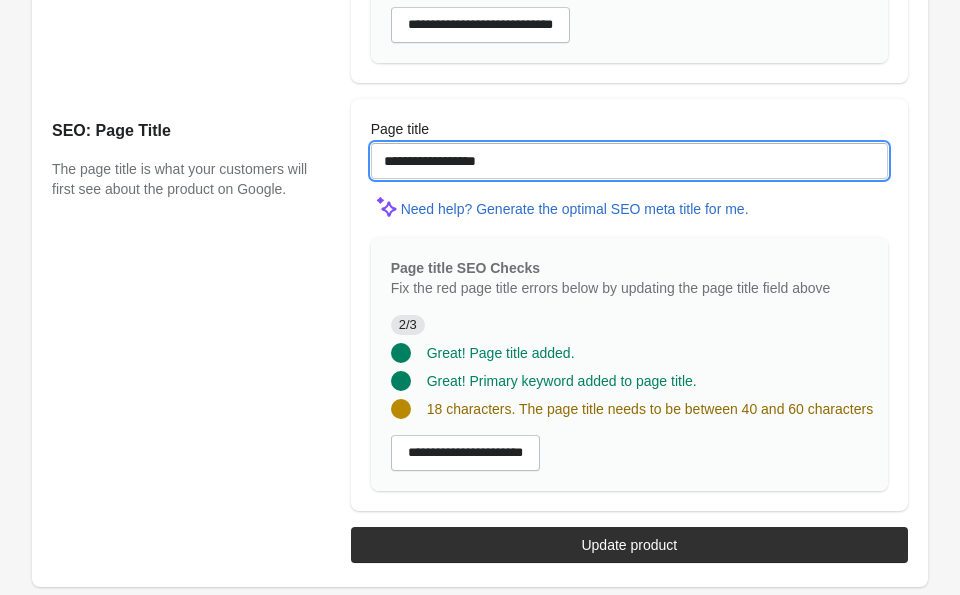 click on "**********" at bounding box center [629, 161] 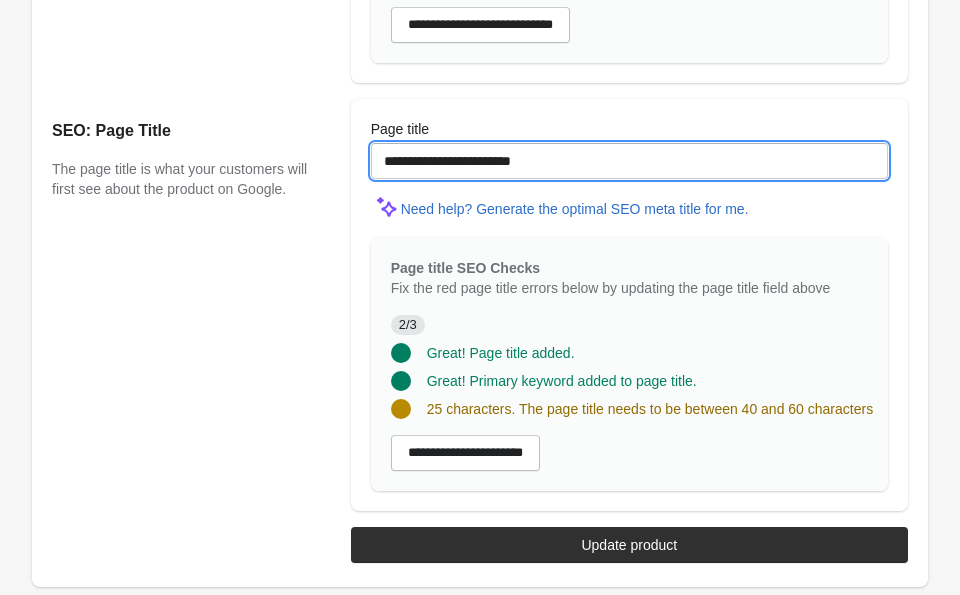 drag, startPoint x: 602, startPoint y: 157, endPoint x: 480, endPoint y: 160, distance: 122.03688 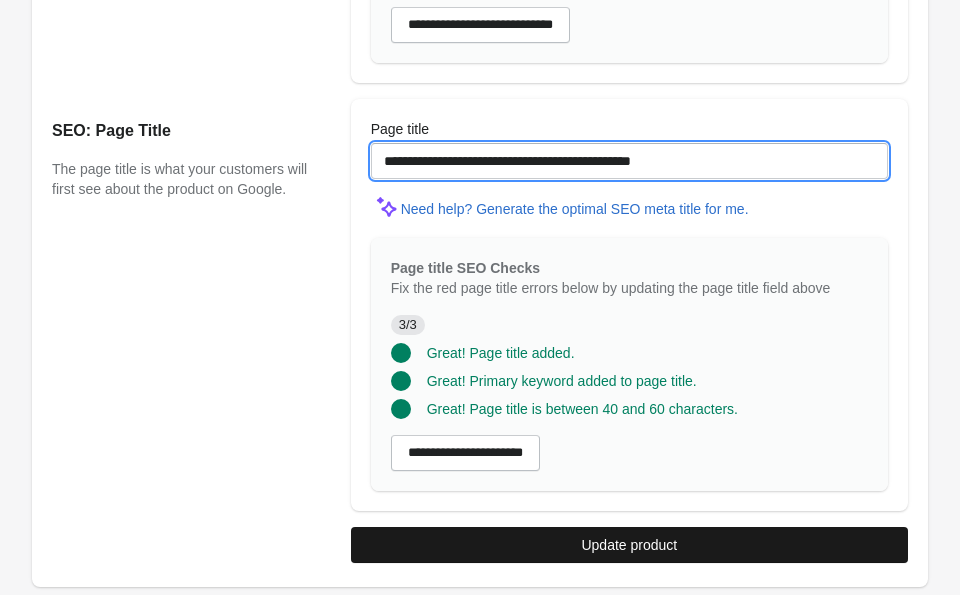 type on "**********" 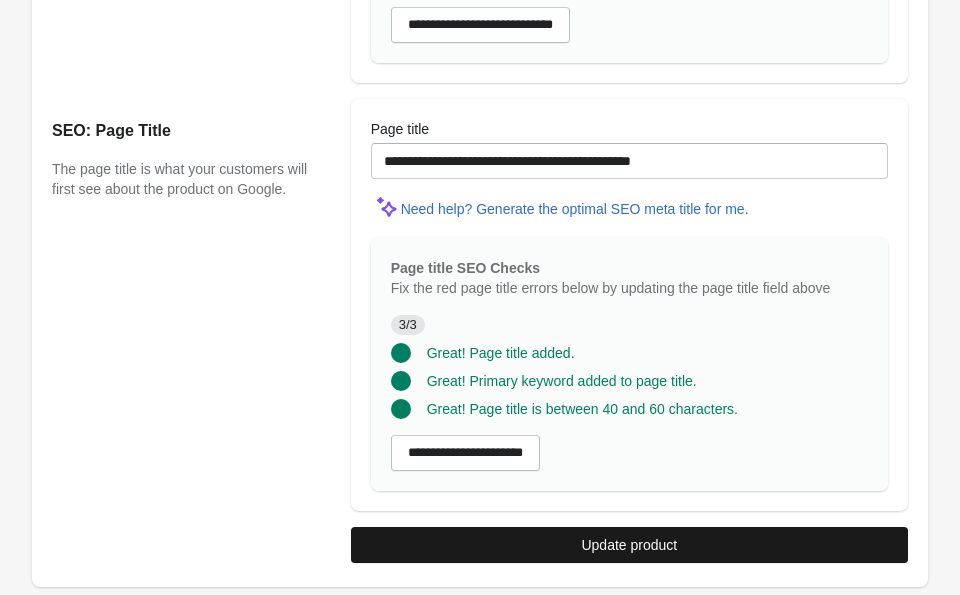click on "Update product" at bounding box center [629, 545] 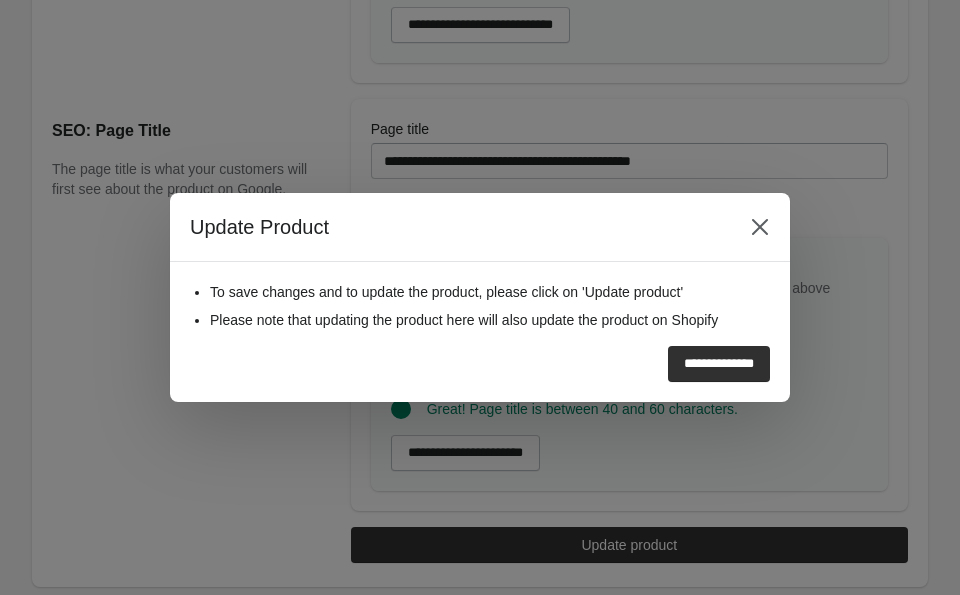 click on "**********" at bounding box center [719, 364] 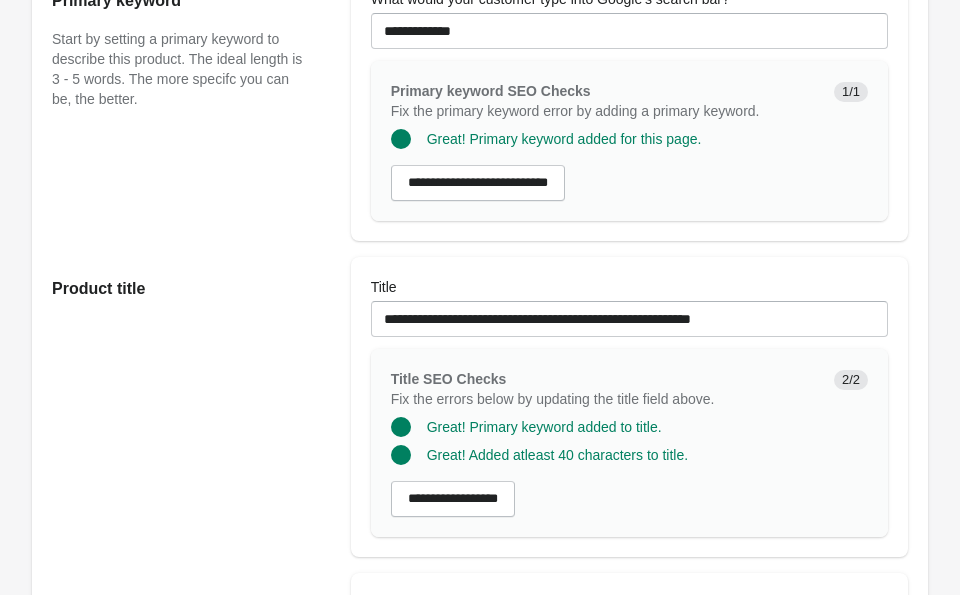 scroll, scrollTop: 424, scrollLeft: 0, axis: vertical 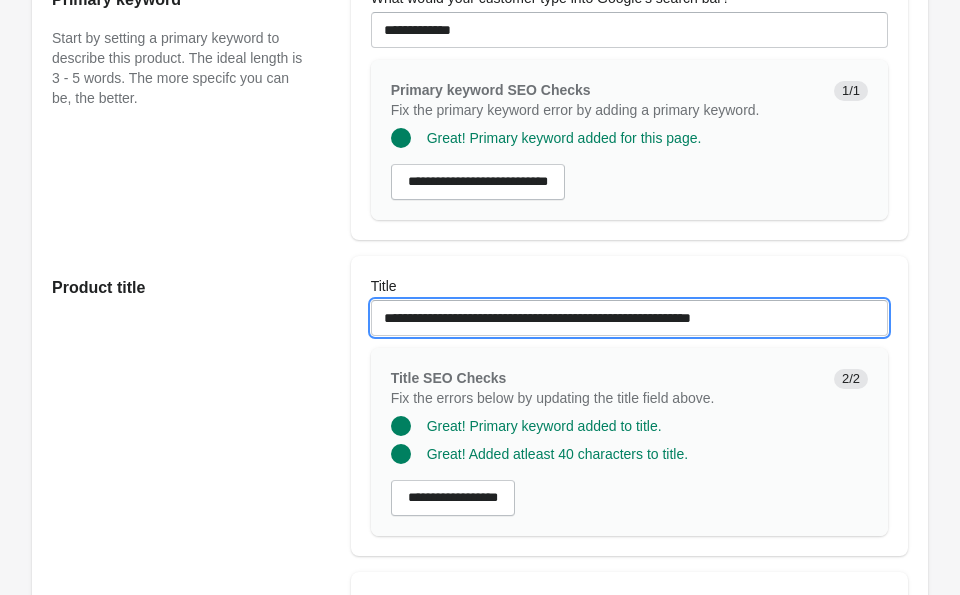 drag, startPoint x: 591, startPoint y: 318, endPoint x: 789, endPoint y: 307, distance: 198.30531 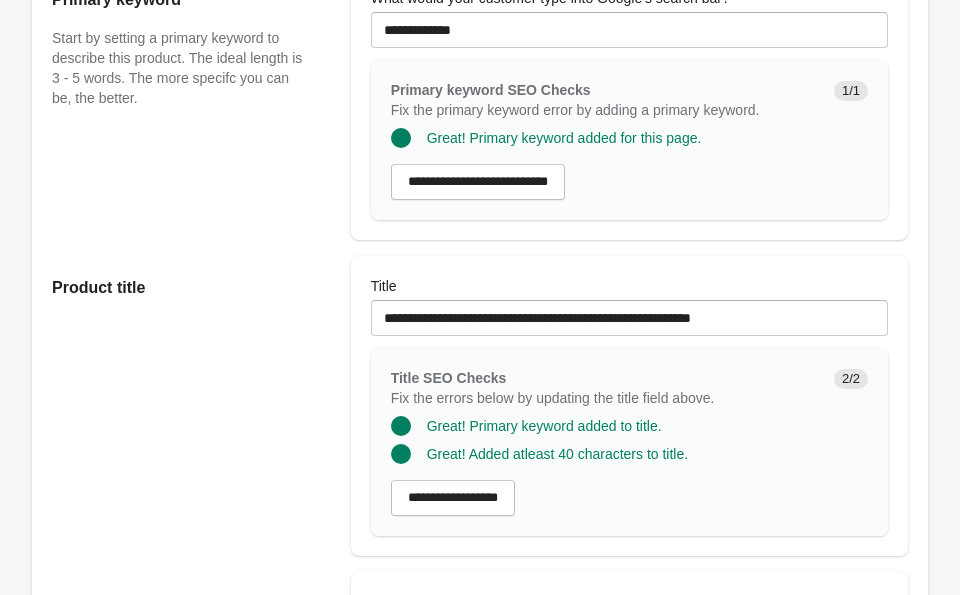 click on "Product title" at bounding box center [191, 406] 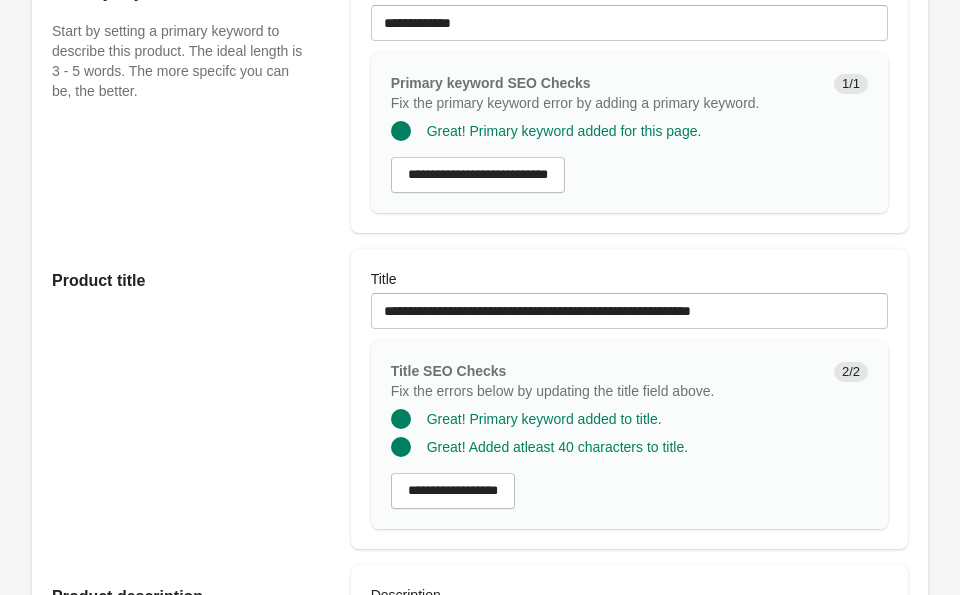 scroll, scrollTop: 0, scrollLeft: 0, axis: both 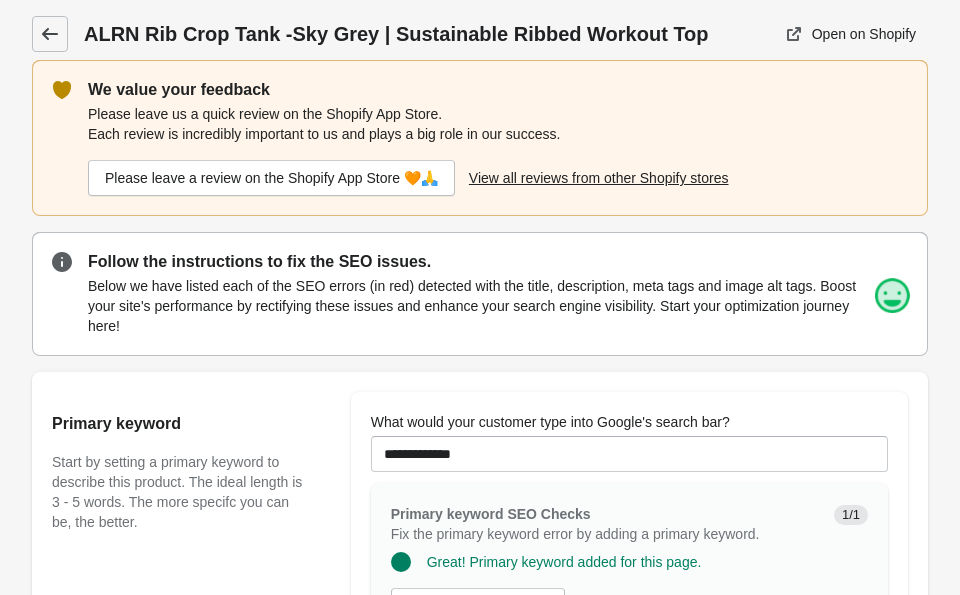 click 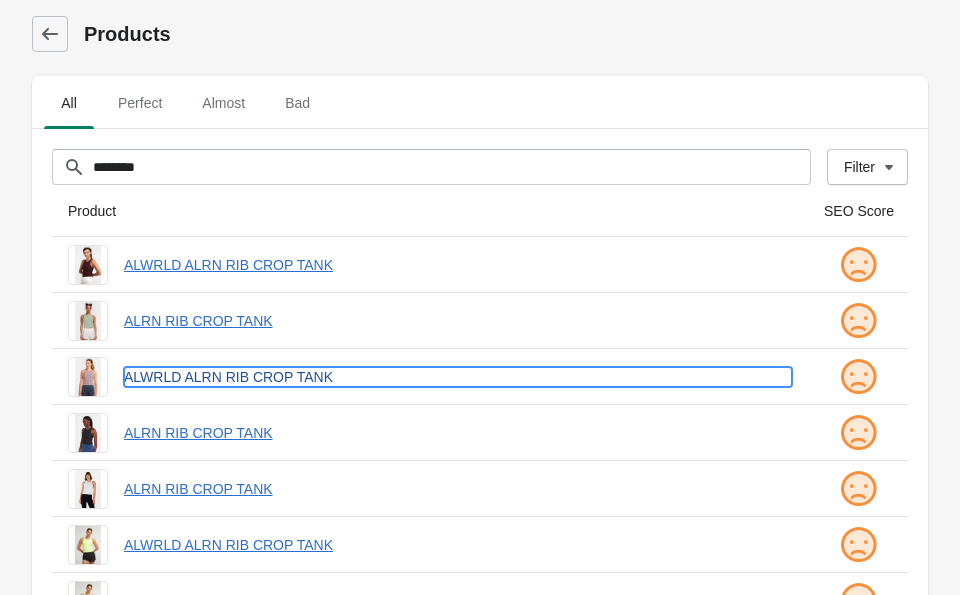 click on "ALWRLD ALRN RIB CROP TANK" at bounding box center (458, 377) 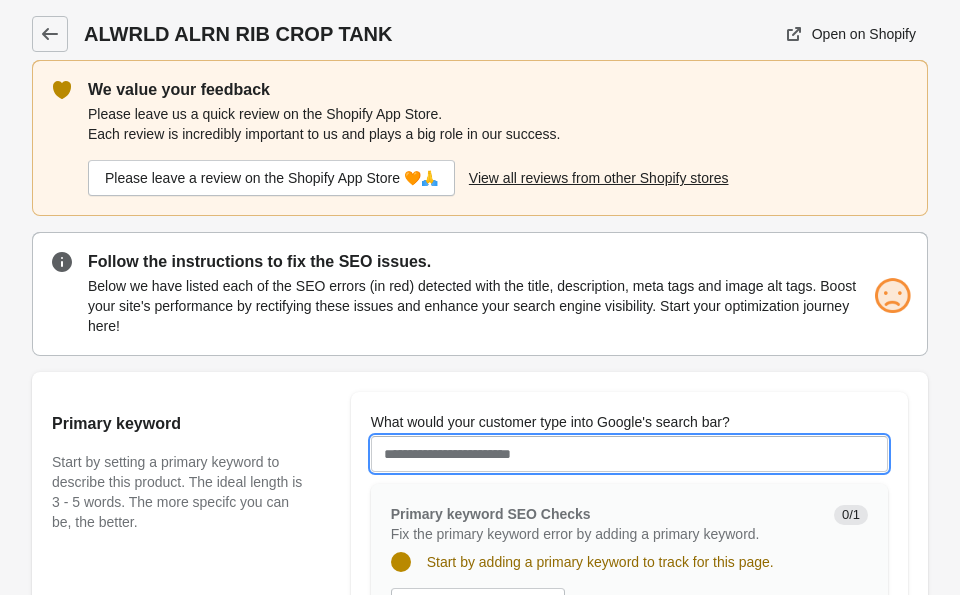 click on "What would your customer type into Google's search bar?" at bounding box center [629, 454] 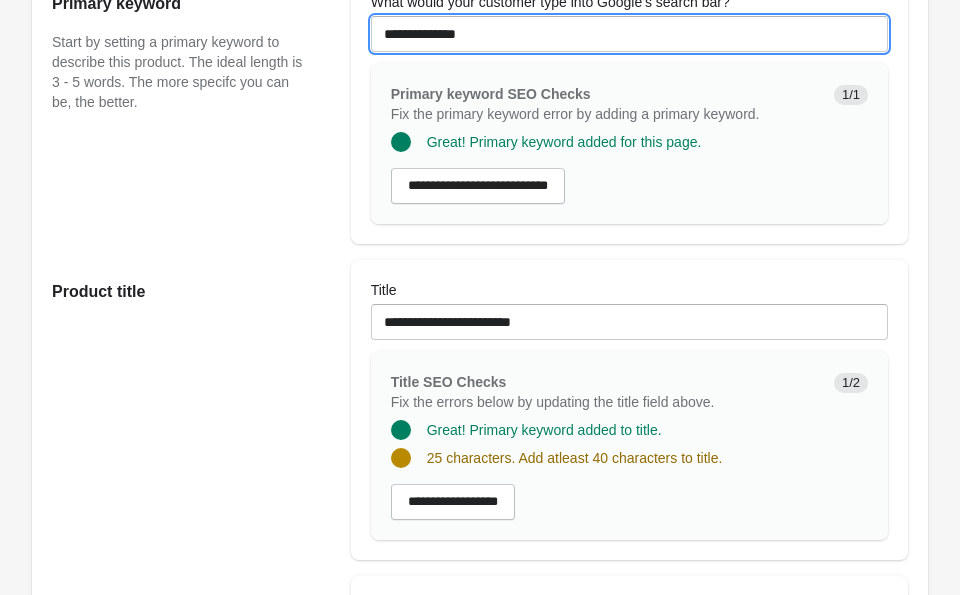 scroll, scrollTop: 424, scrollLeft: 0, axis: vertical 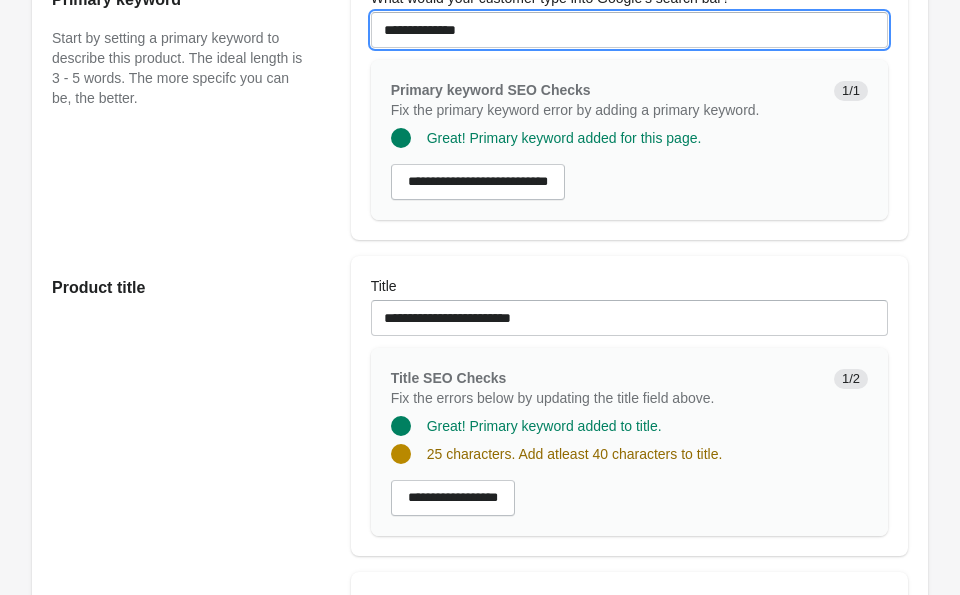 type on "**********" 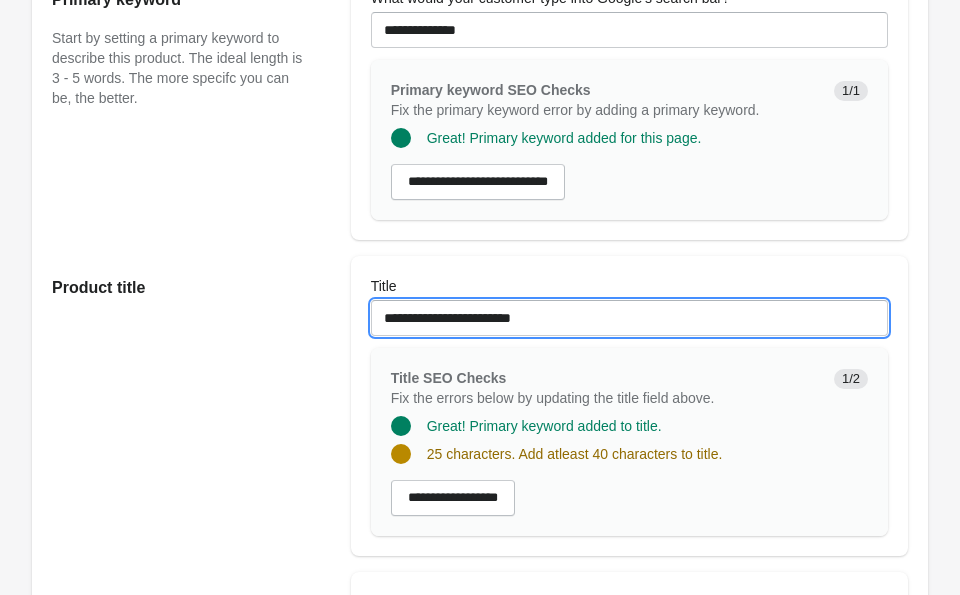 drag, startPoint x: 615, startPoint y: 323, endPoint x: 471, endPoint y: 309, distance: 144.67896 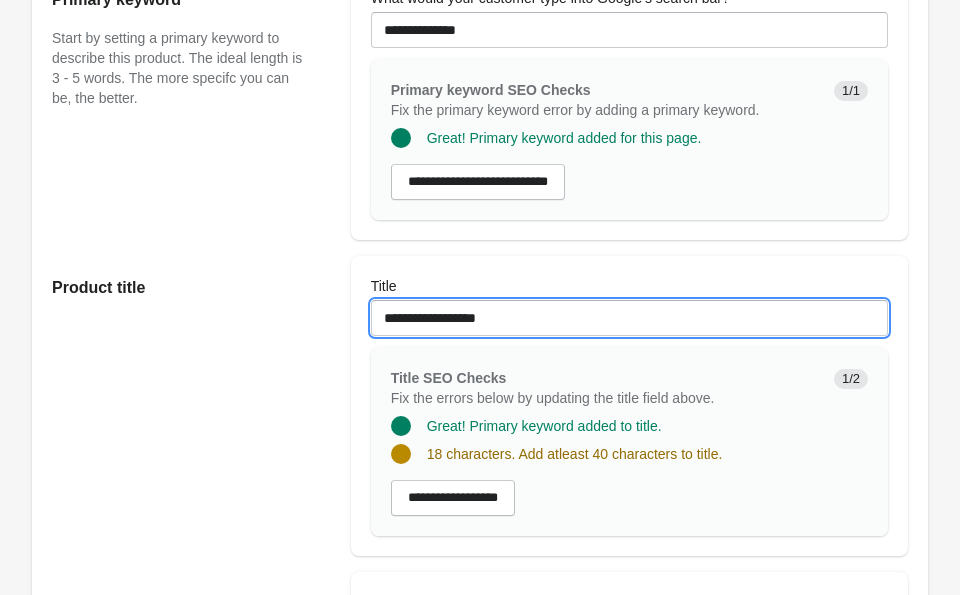 drag, startPoint x: 539, startPoint y: 317, endPoint x: 425, endPoint y: 308, distance: 114.35471 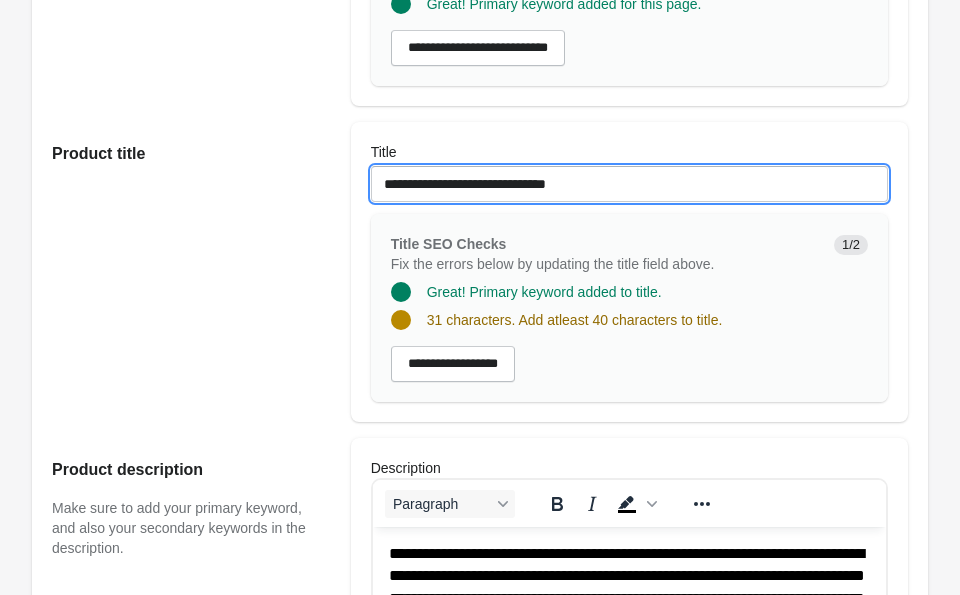 scroll, scrollTop: 0, scrollLeft: 0, axis: both 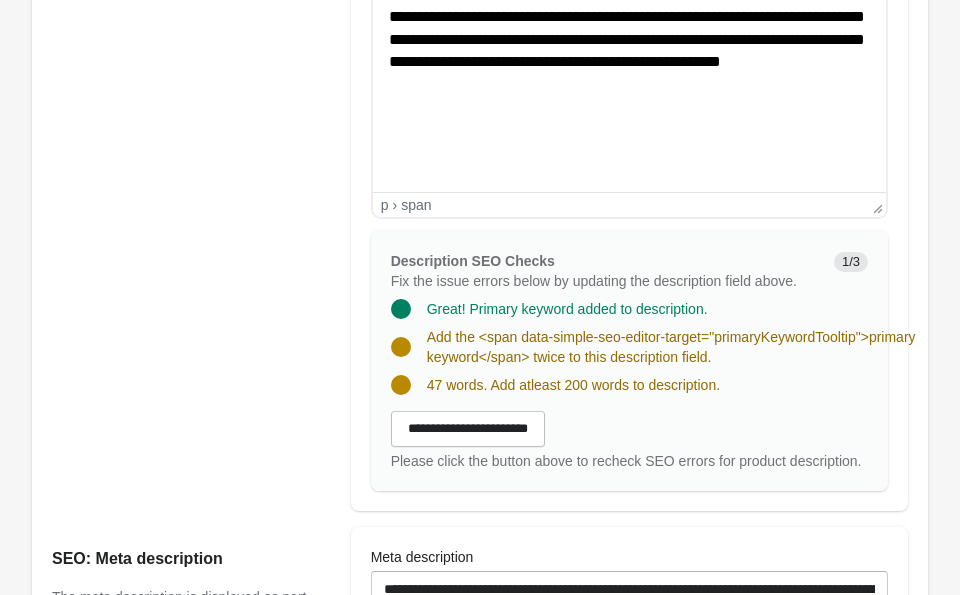 type on "**********" 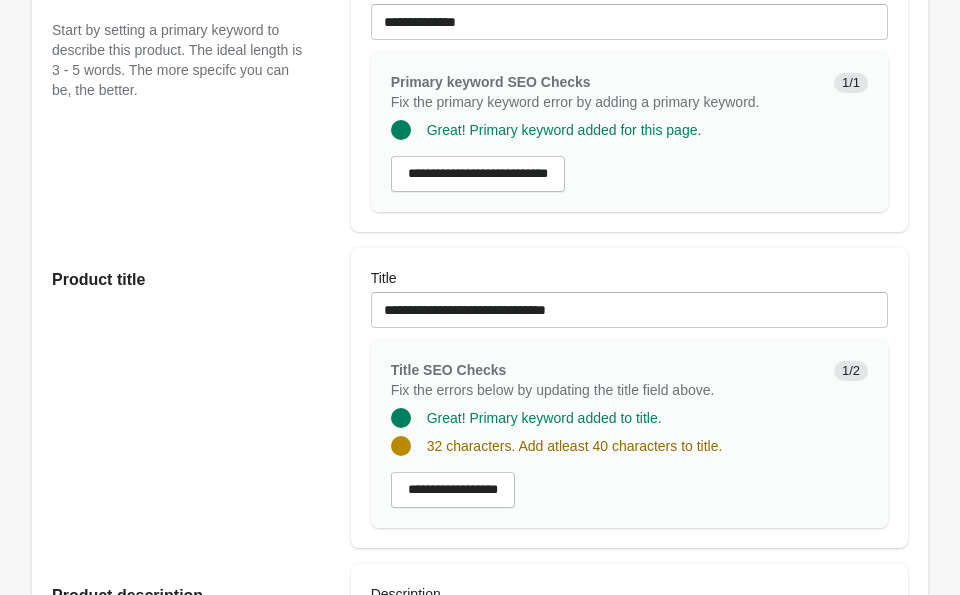 scroll, scrollTop: 136, scrollLeft: 0, axis: vertical 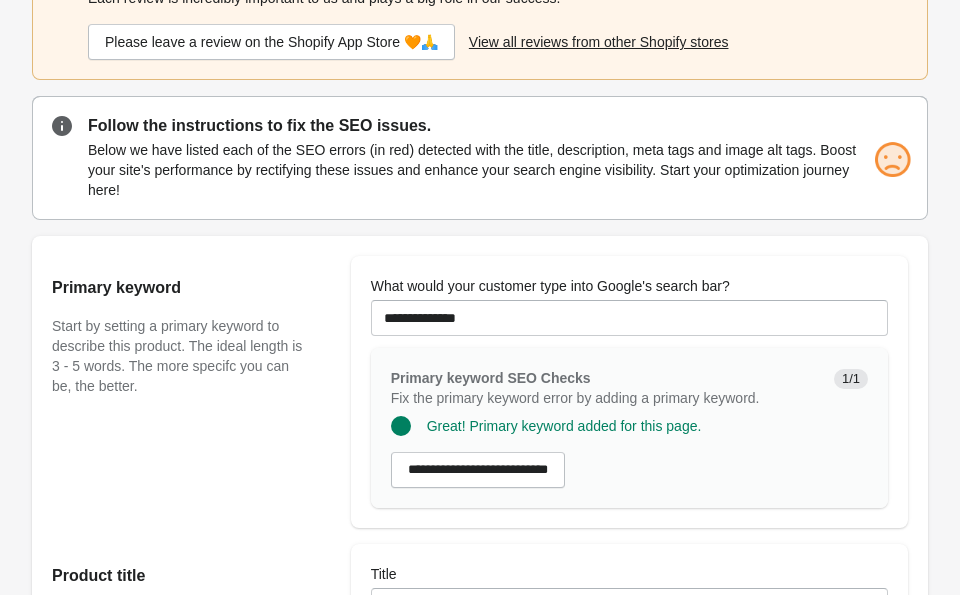 drag, startPoint x: 724, startPoint y: 1088, endPoint x: 397, endPoint y: 84, distance: 1055.9095 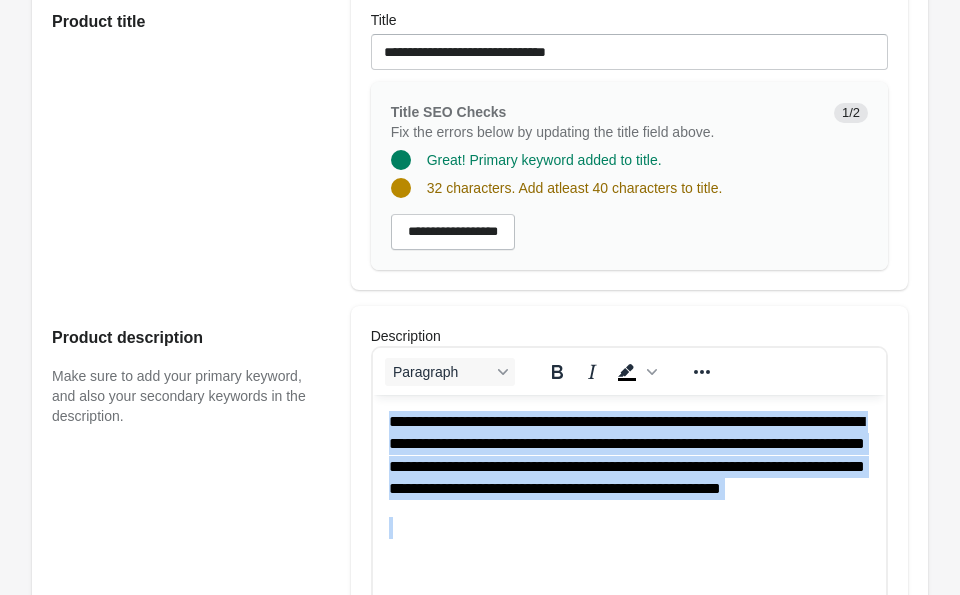 scroll, scrollTop: 939, scrollLeft: 0, axis: vertical 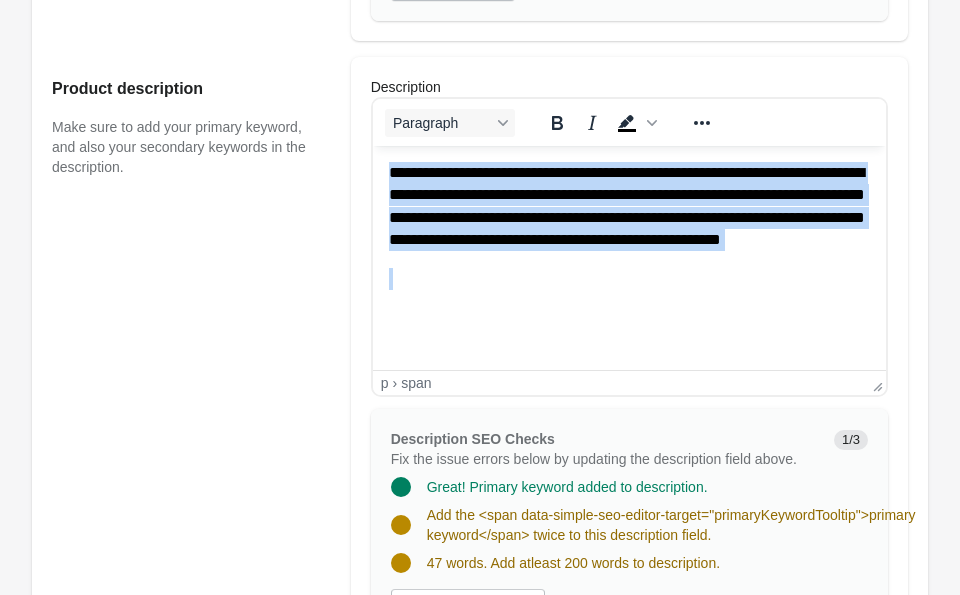 click at bounding box center [628, 290] 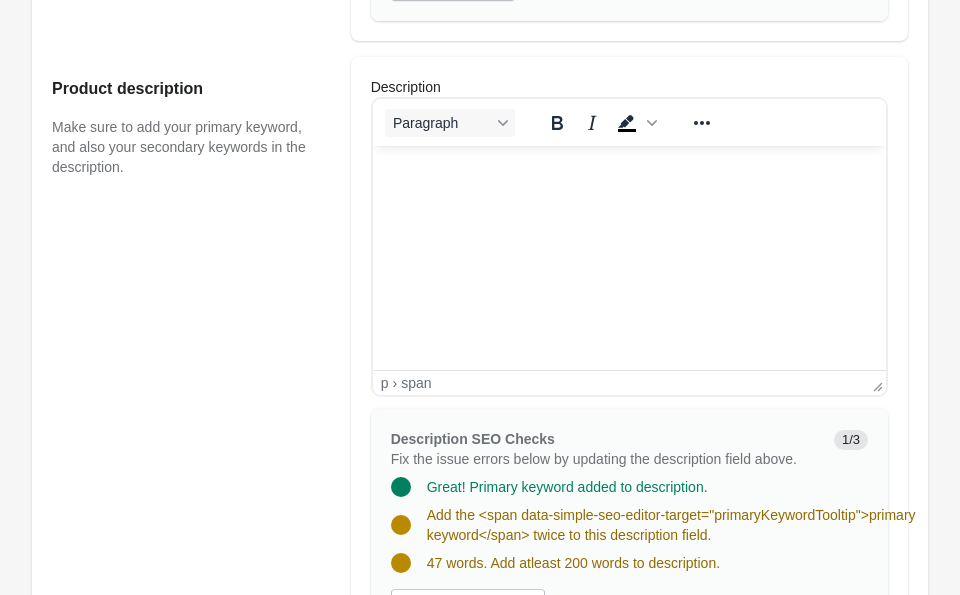 paste 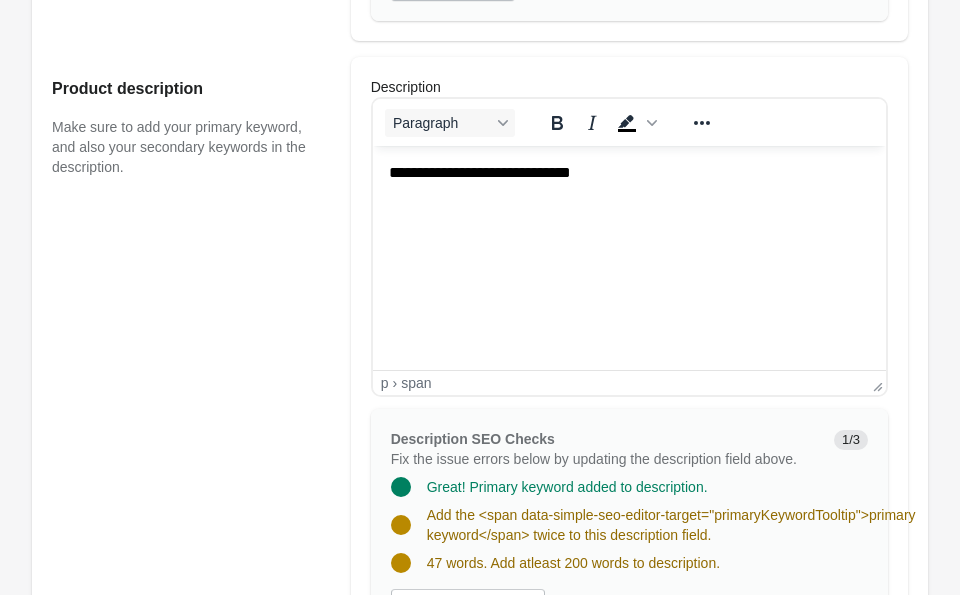 scroll, scrollTop: 547, scrollLeft: 0, axis: vertical 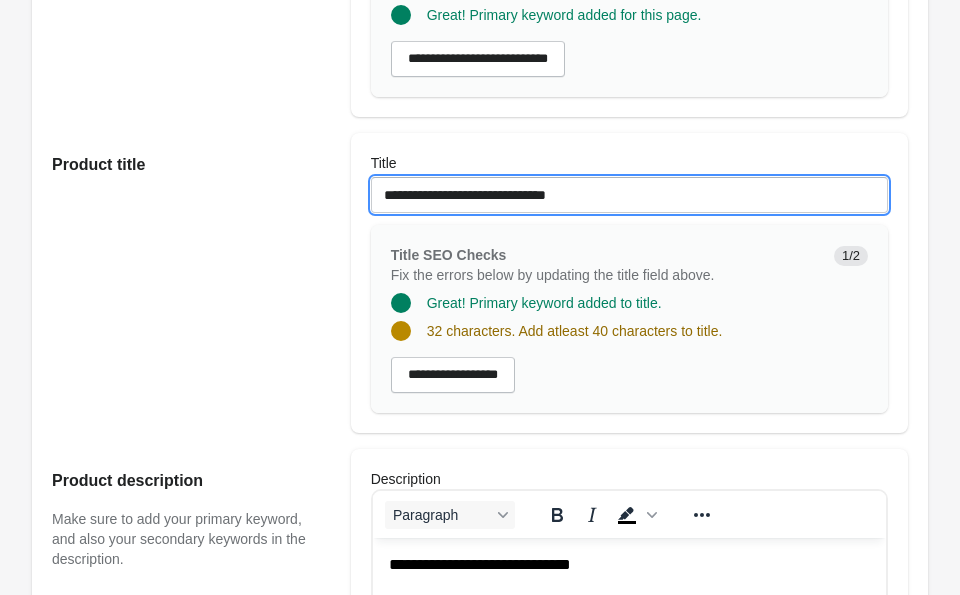 click on "**********" at bounding box center [629, 195] 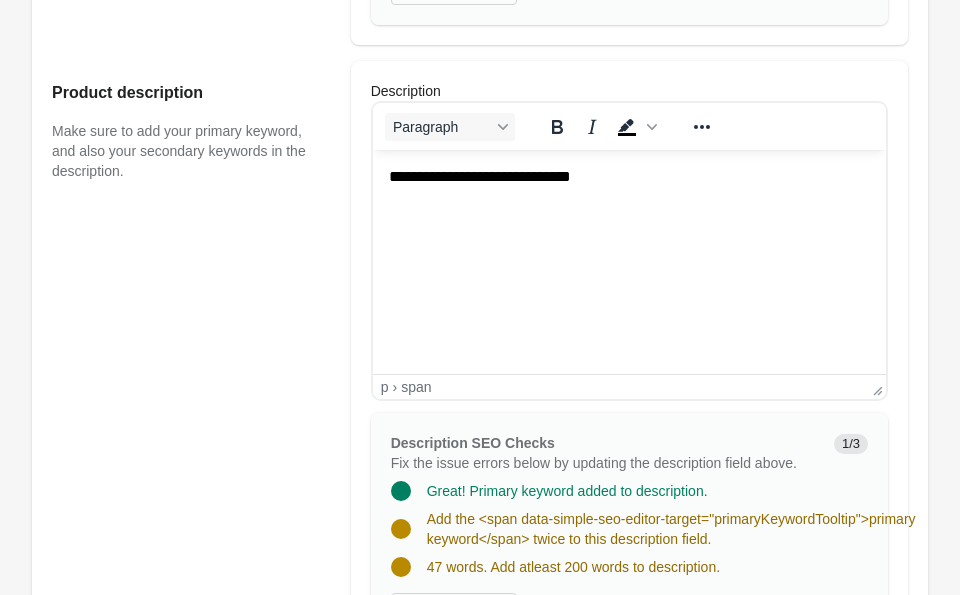 scroll, scrollTop: 939, scrollLeft: 0, axis: vertical 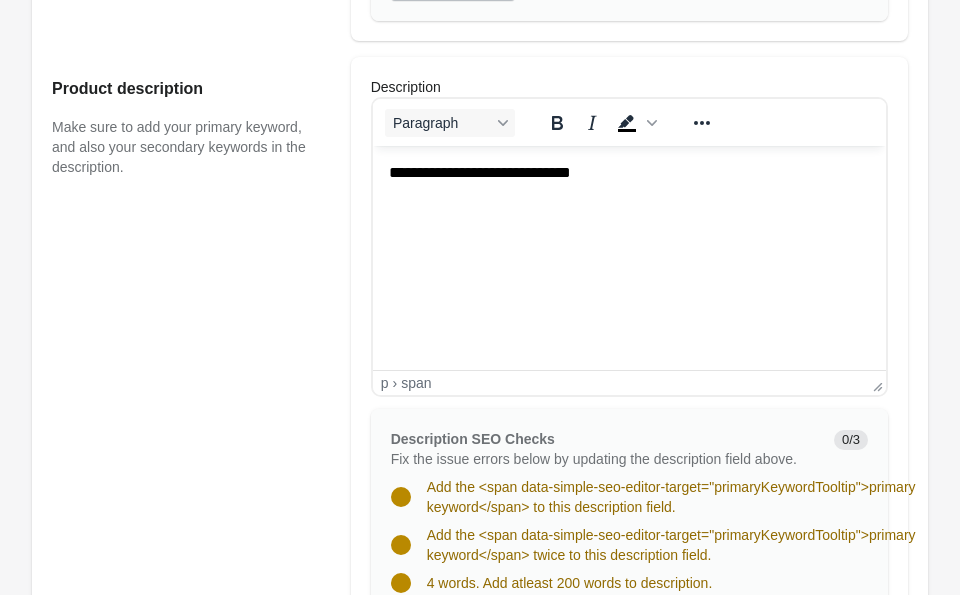 type on "**********" 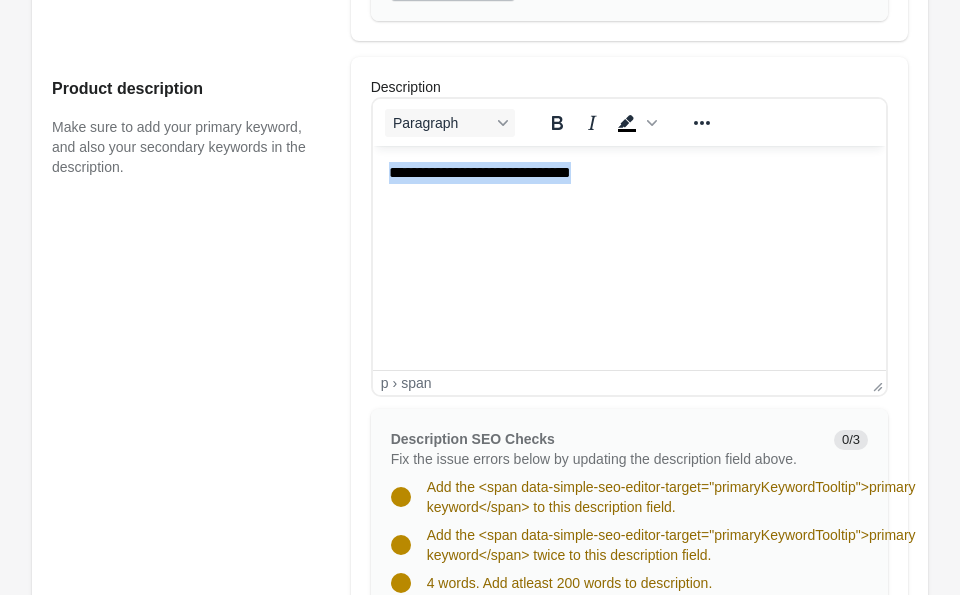 drag, startPoint x: 629, startPoint y: 174, endPoint x: 229, endPoint y: 107, distance: 405.57245 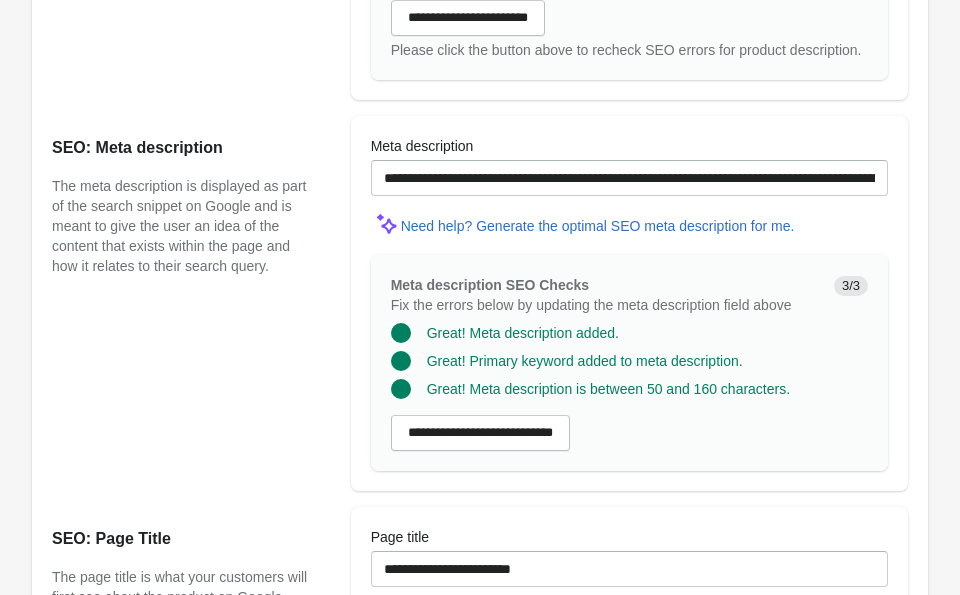 scroll, scrollTop: 1592, scrollLeft: 0, axis: vertical 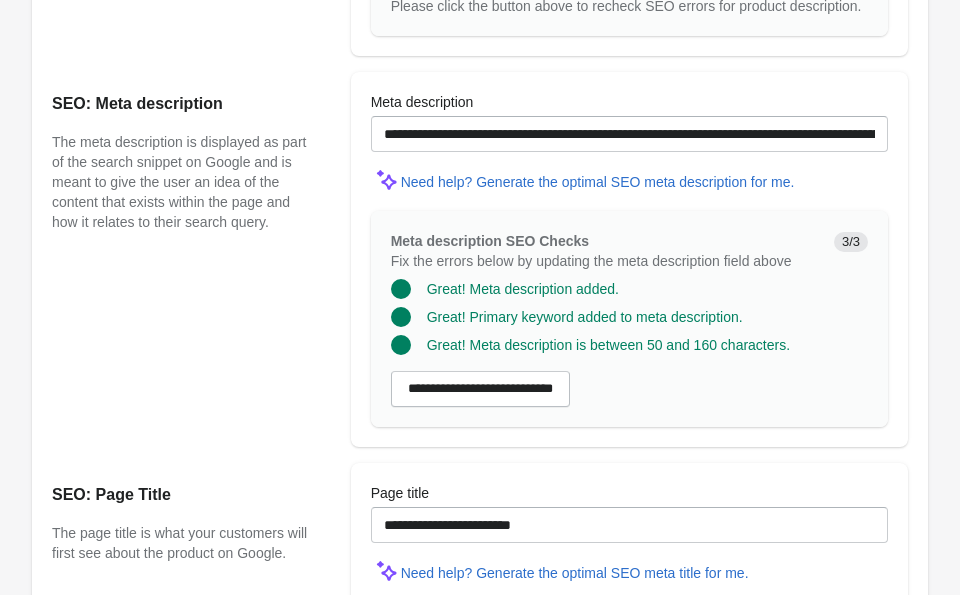 click on "**********" at bounding box center [468, -26] 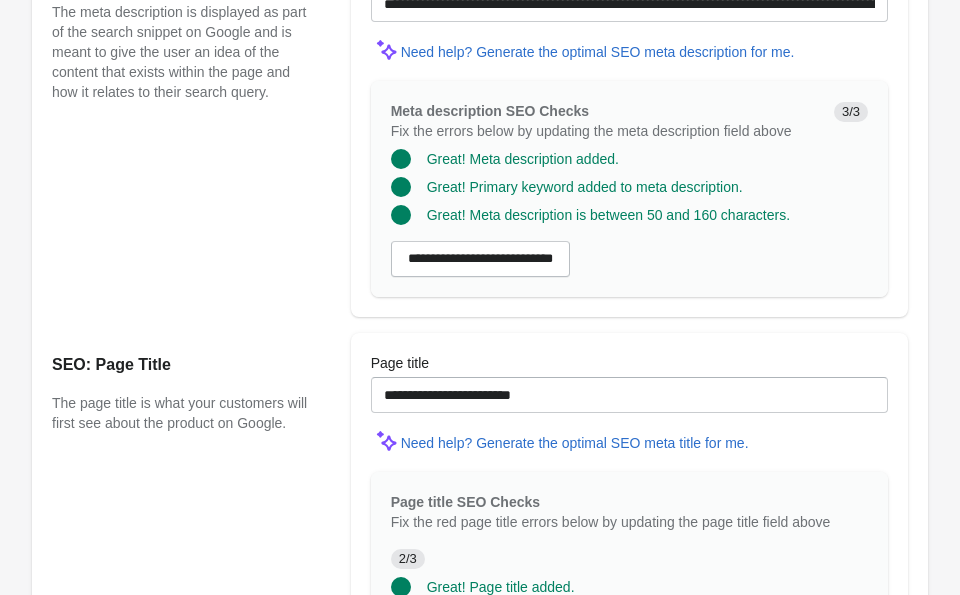 scroll, scrollTop: 1699, scrollLeft: 0, axis: vertical 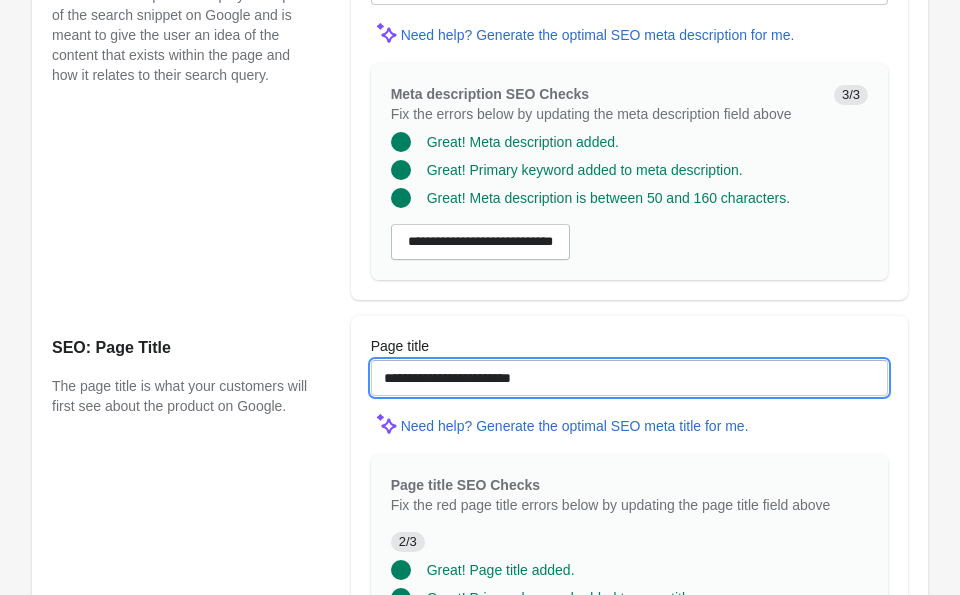 click on "**********" at bounding box center (629, 378) 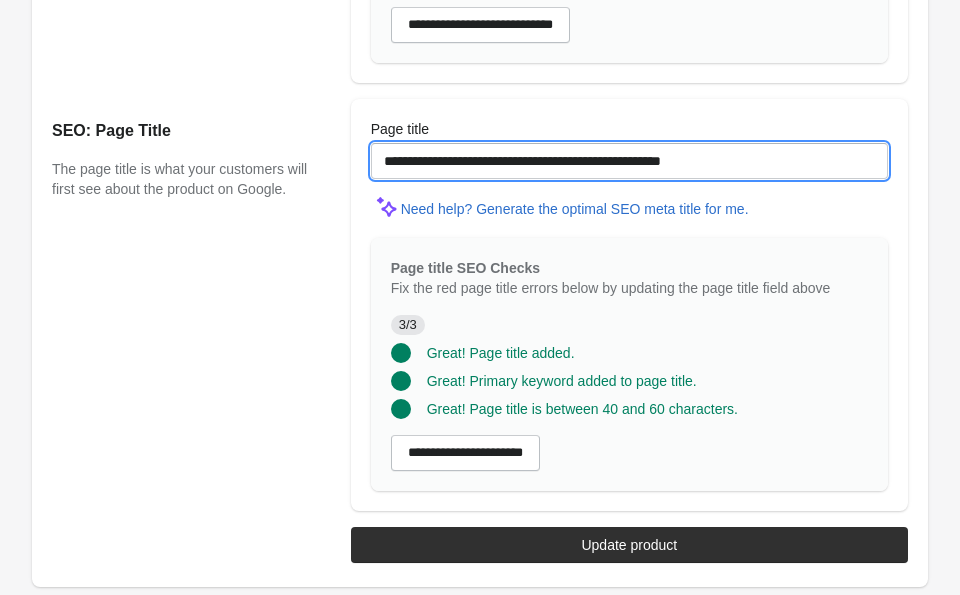 scroll, scrollTop: 1935, scrollLeft: 0, axis: vertical 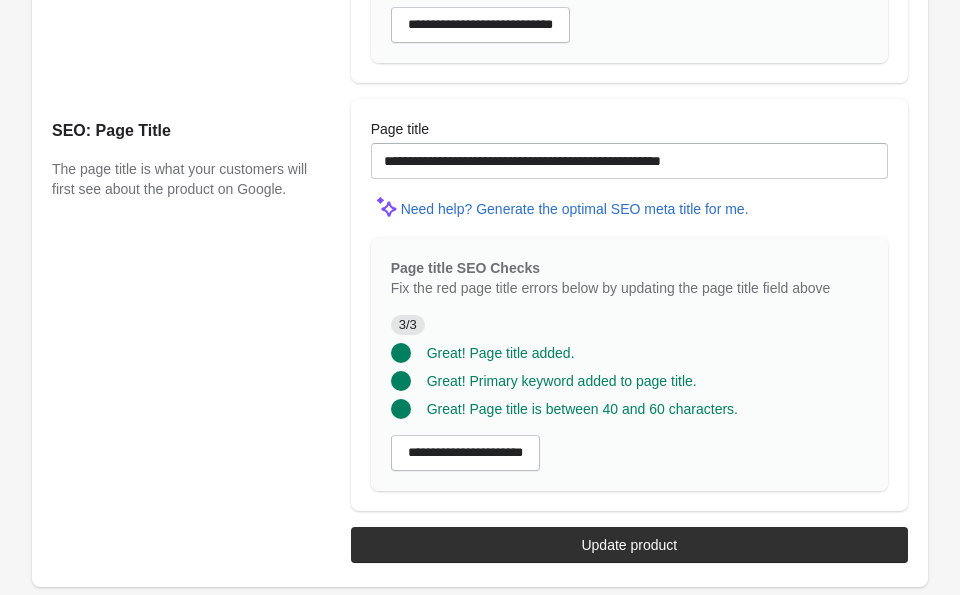click on "**********" at bounding box center (470, 539) 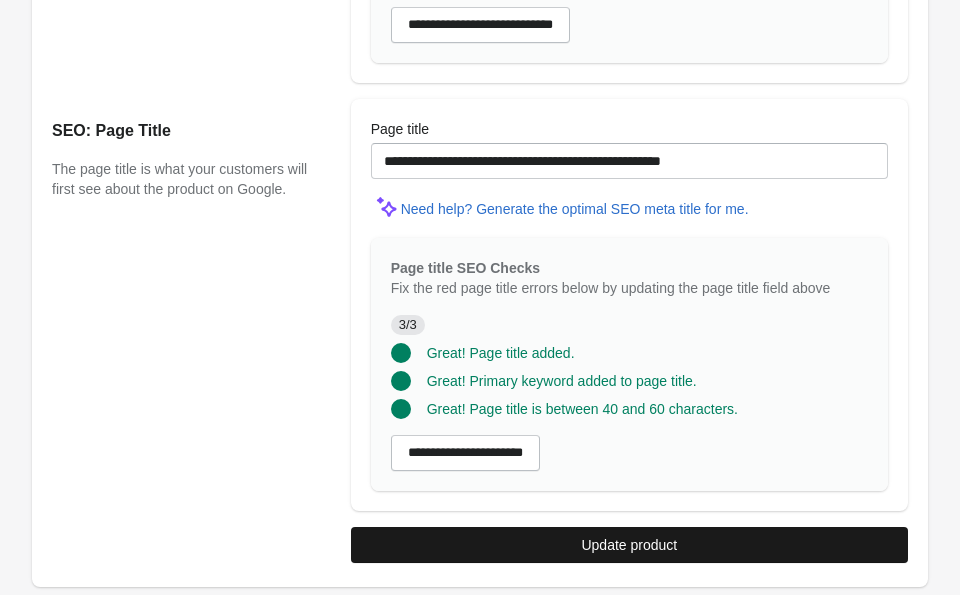 click on "Update product" at bounding box center (629, 545) 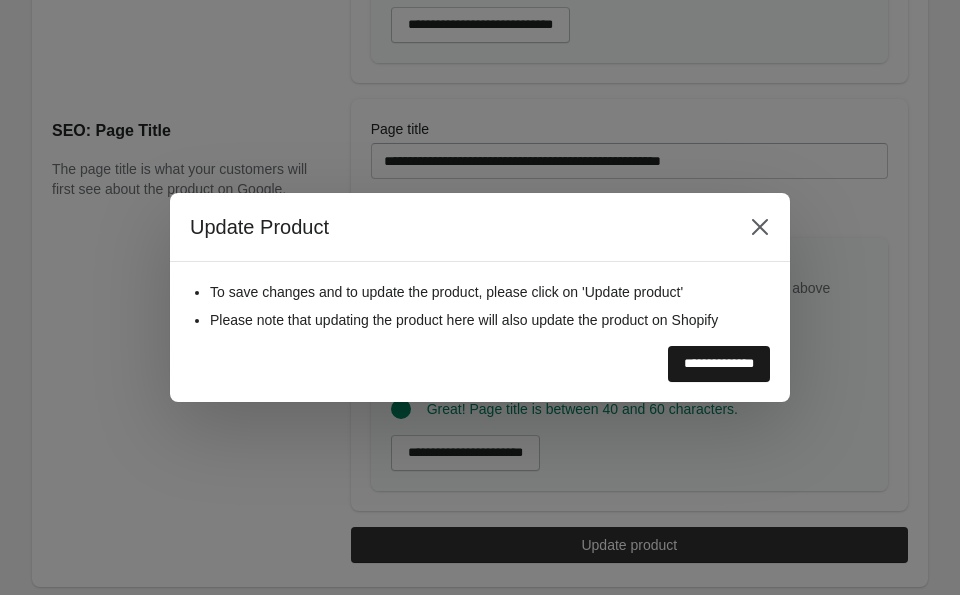 click on "**********" at bounding box center [719, 364] 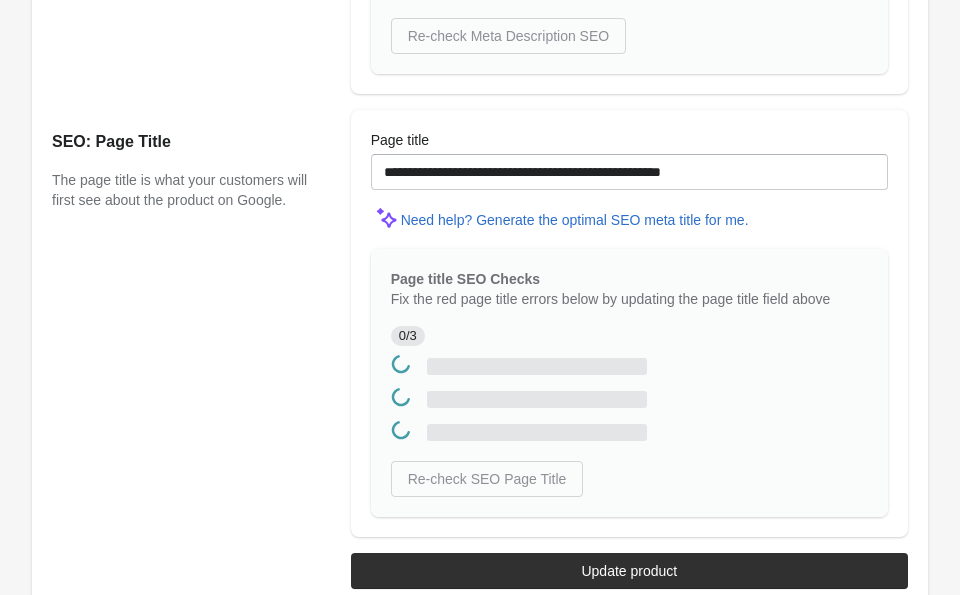 scroll, scrollTop: 0, scrollLeft: 0, axis: both 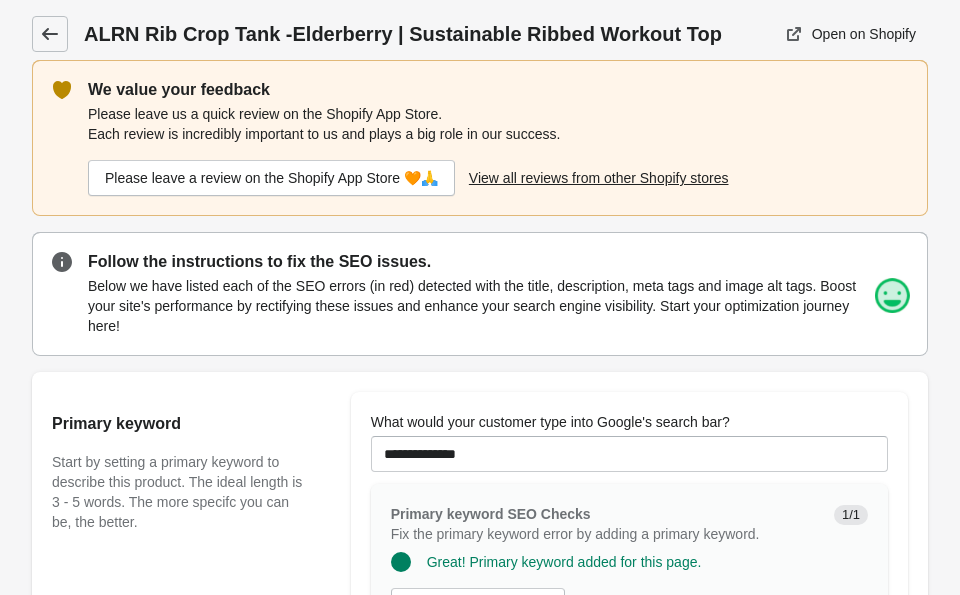click 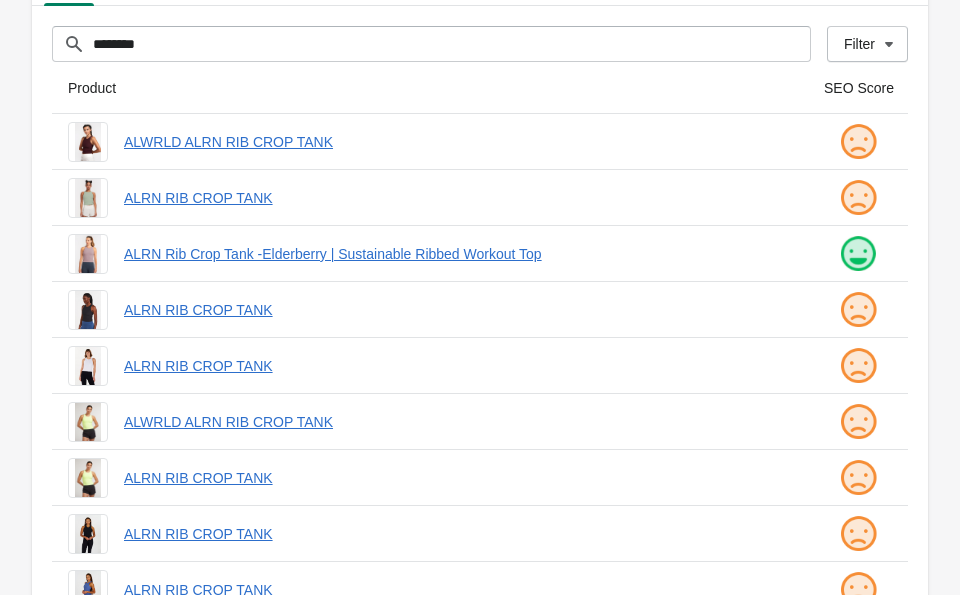scroll, scrollTop: 127, scrollLeft: 0, axis: vertical 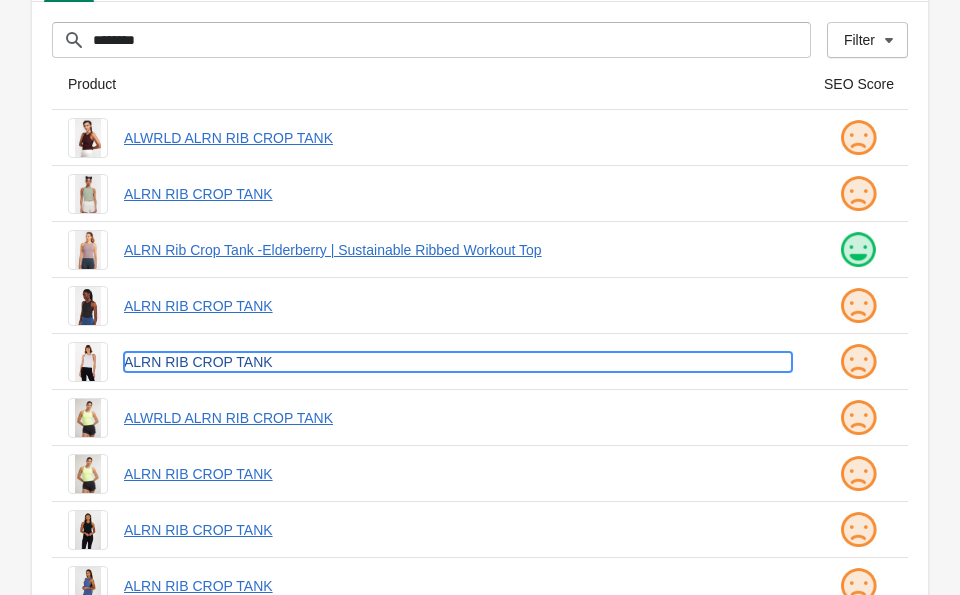 click on "ALRN RIB CROP TANK" at bounding box center [458, 362] 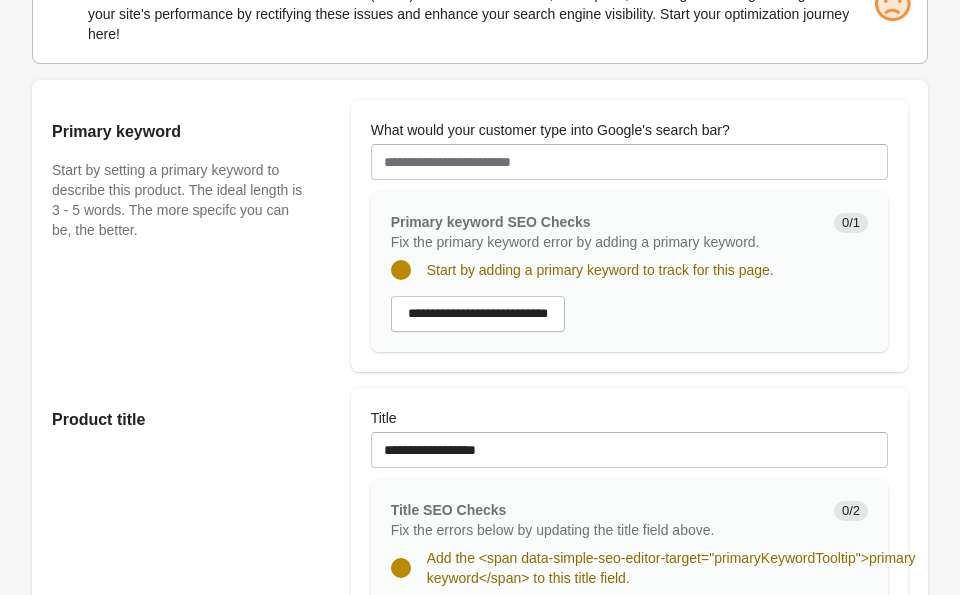 scroll, scrollTop: 440, scrollLeft: 0, axis: vertical 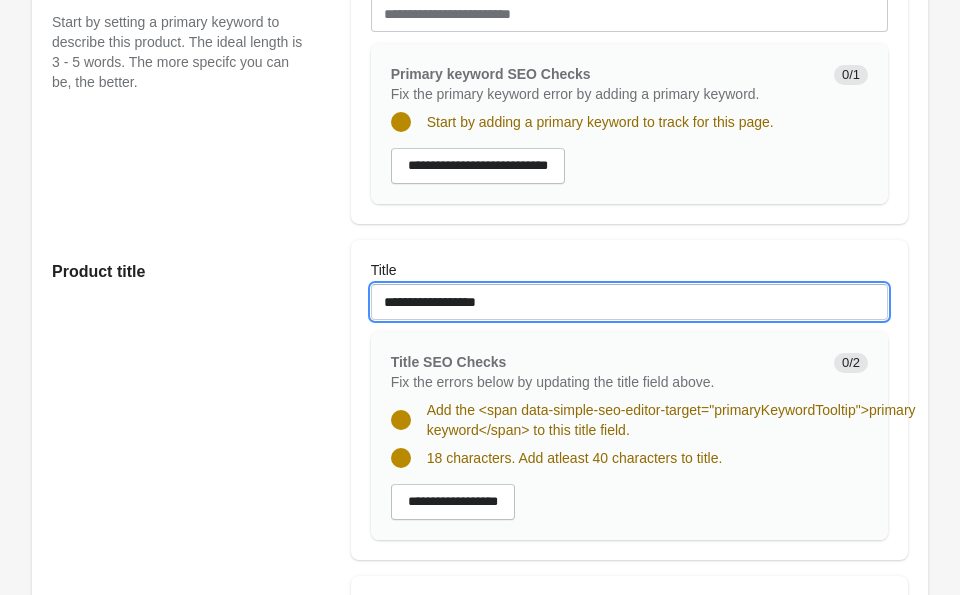 drag, startPoint x: 531, startPoint y: 305, endPoint x: 424, endPoint y: 300, distance: 107.11676 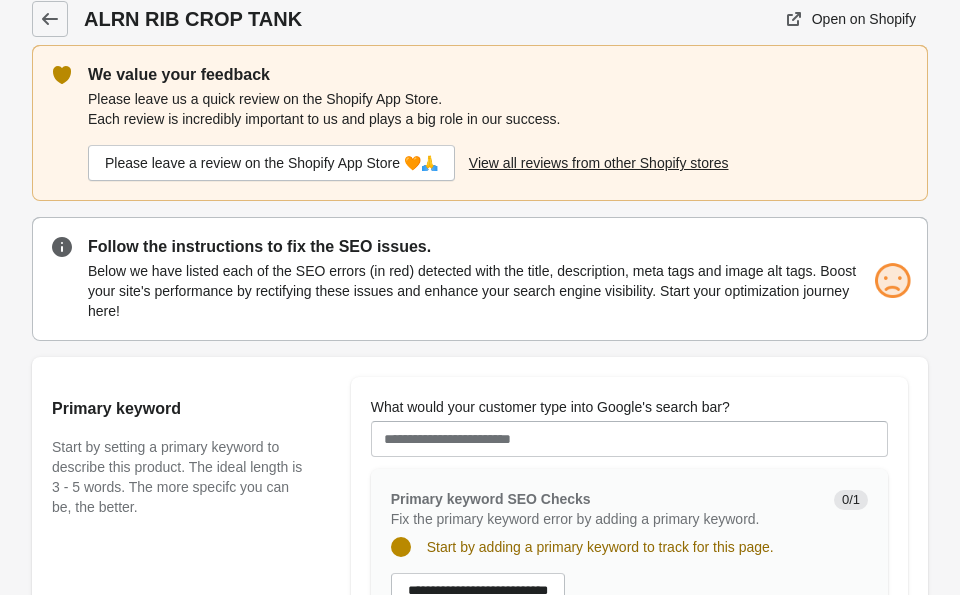 scroll, scrollTop: 24, scrollLeft: 0, axis: vertical 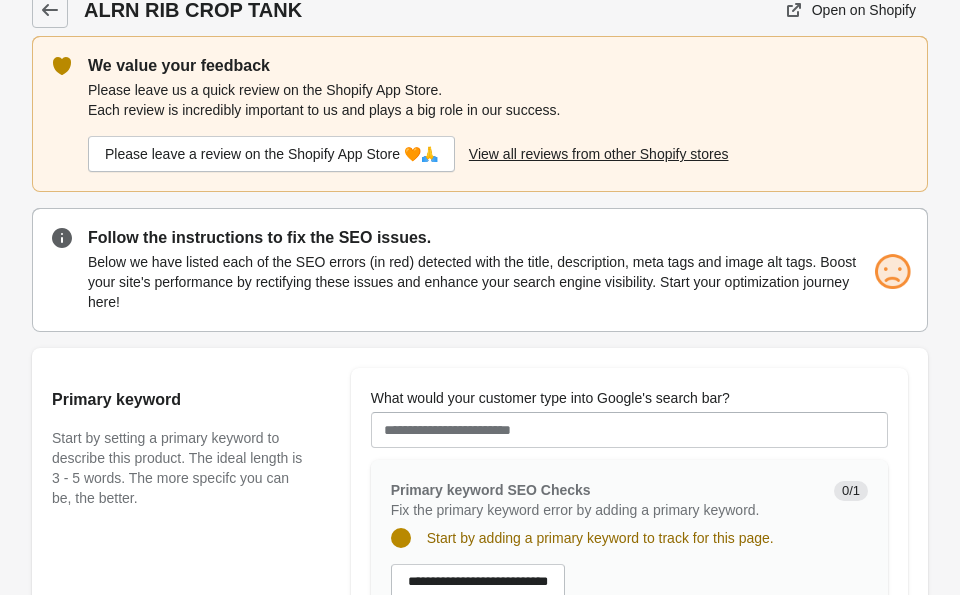 type on "**********" 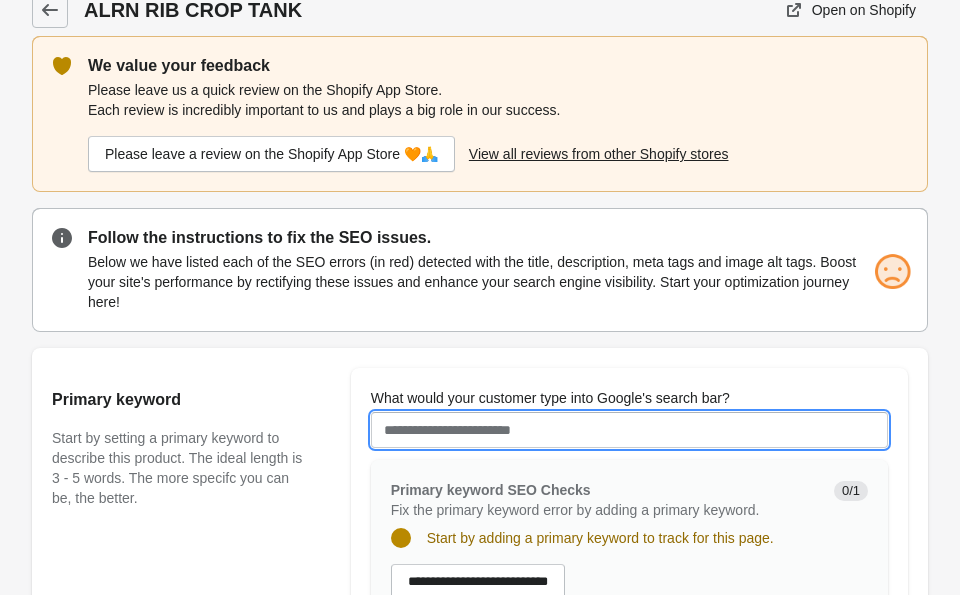 click on "What would your customer type into Google's search bar?" at bounding box center (629, 430) 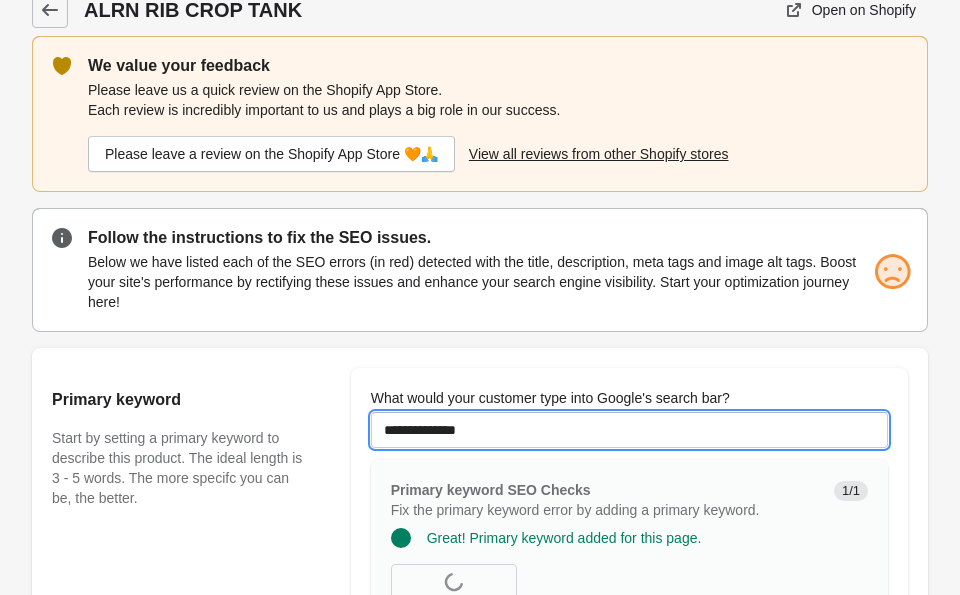 type on "**********" 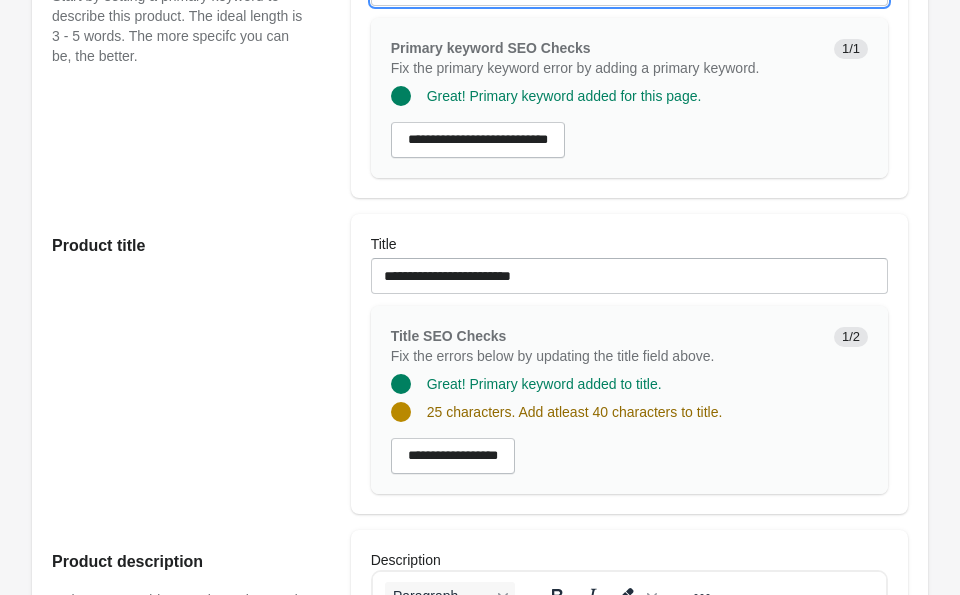 scroll, scrollTop: 604, scrollLeft: 0, axis: vertical 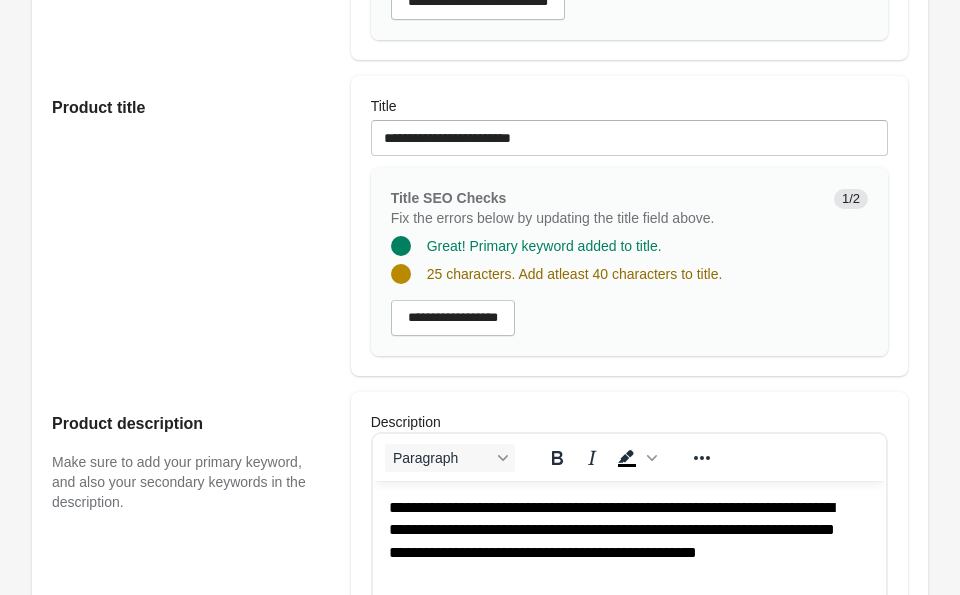 click on "**********" at bounding box center [629, 708] 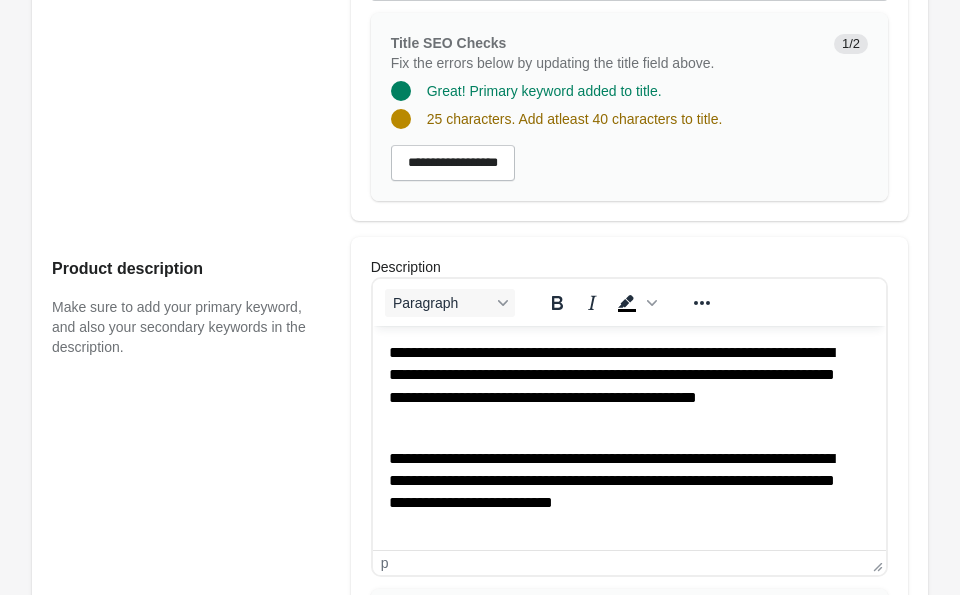 scroll, scrollTop: 760, scrollLeft: 0, axis: vertical 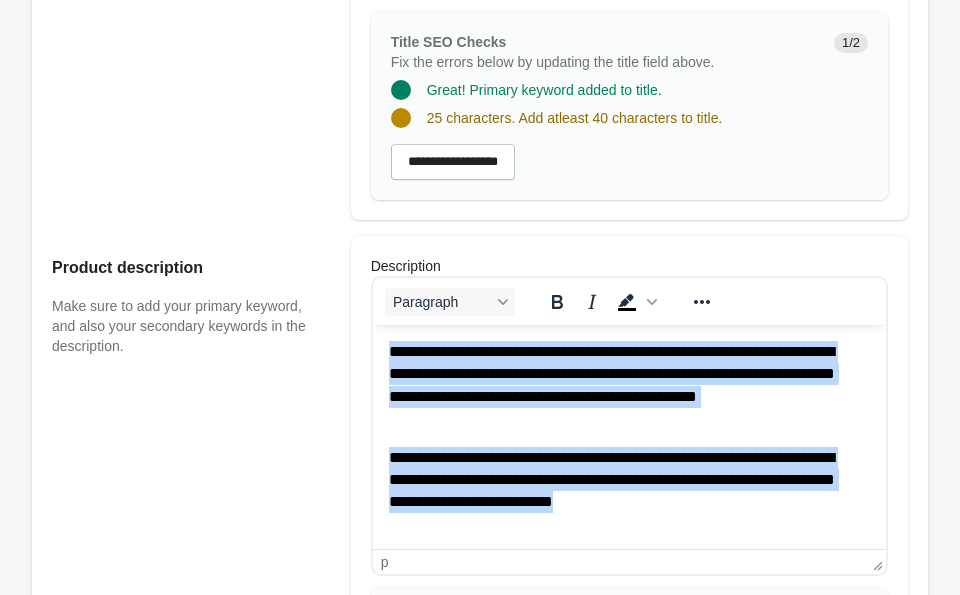 drag, startPoint x: 782, startPoint y: 511, endPoint x: 684, endPoint y: 663, distance: 180.85353 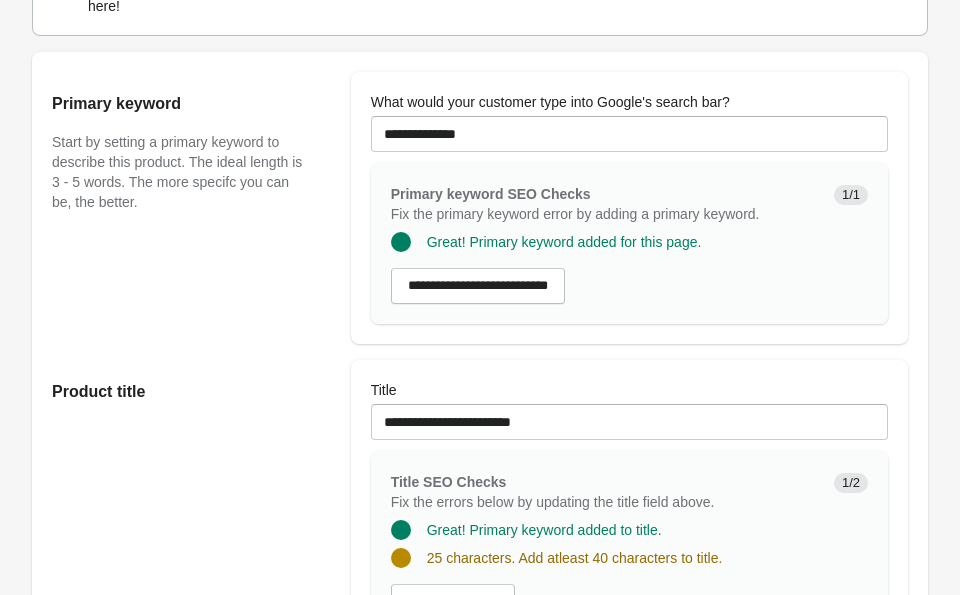 scroll, scrollTop: 343, scrollLeft: 0, axis: vertical 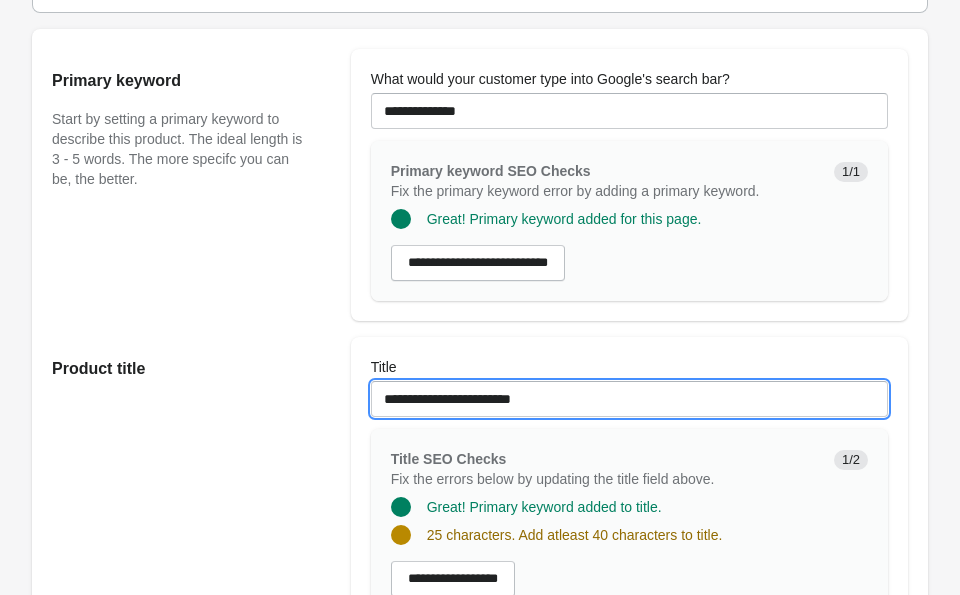 click on "**********" at bounding box center (629, 399) 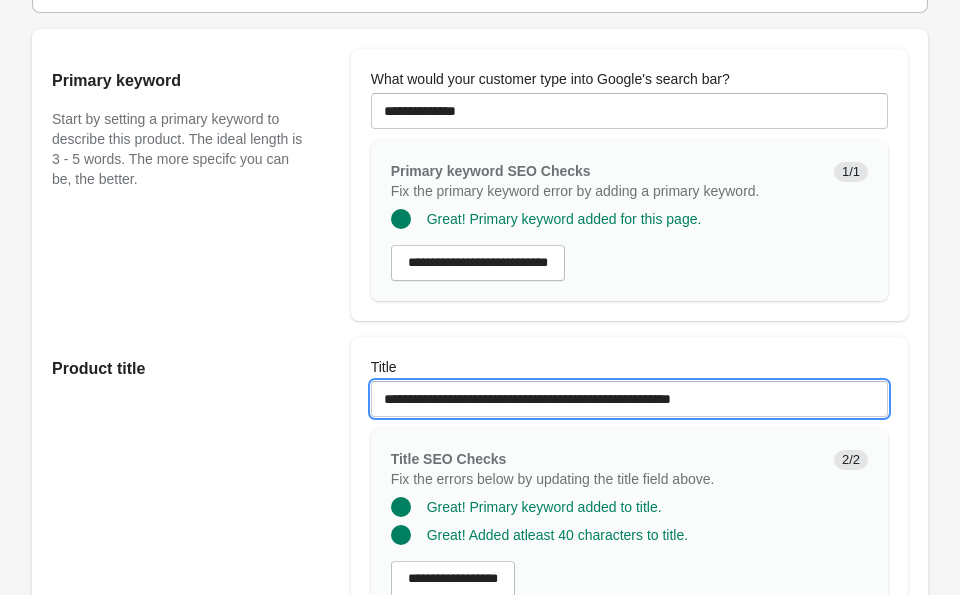 click on "**********" at bounding box center (629, 399) 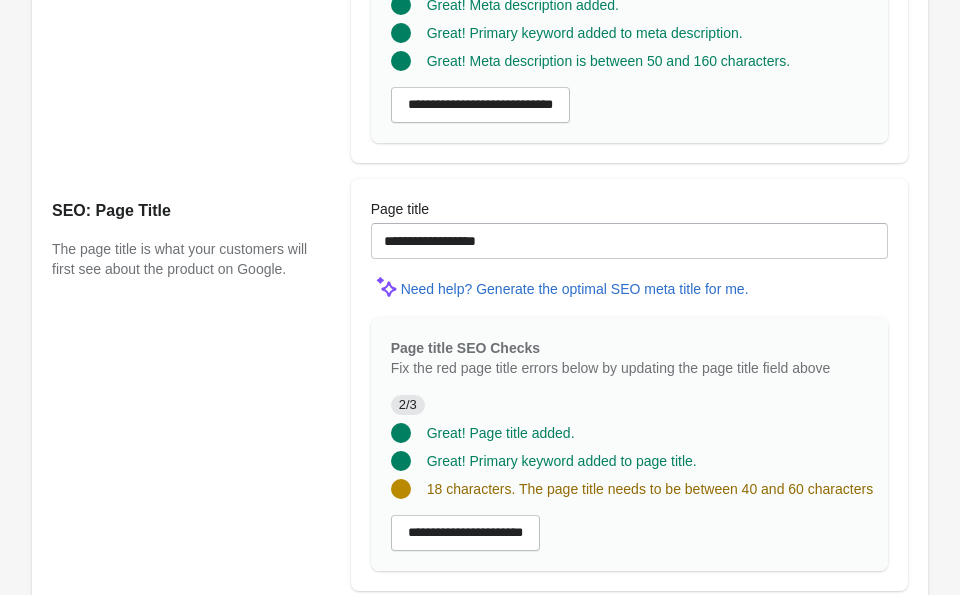 scroll, scrollTop: 1836, scrollLeft: 0, axis: vertical 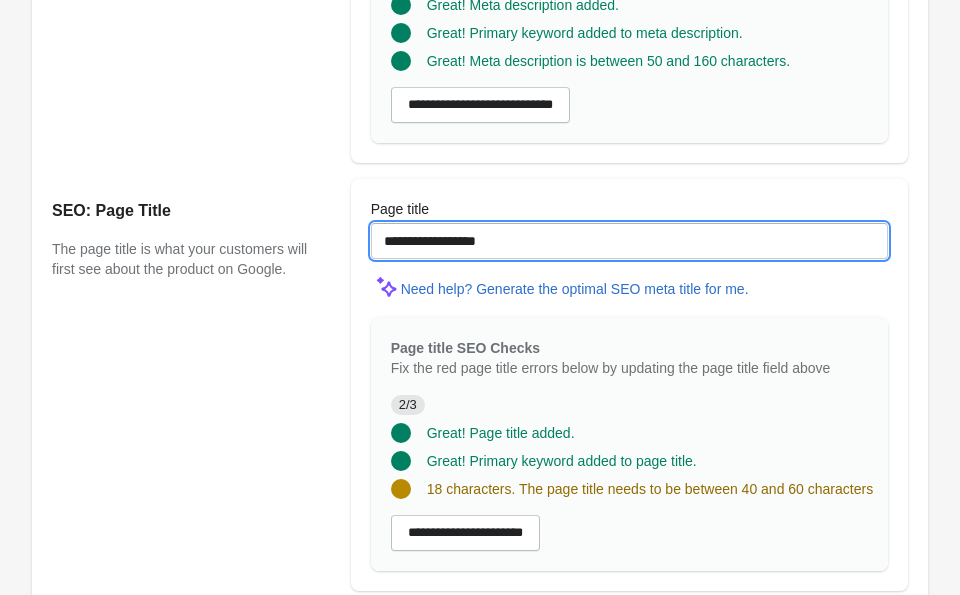 drag, startPoint x: 536, startPoint y: 264, endPoint x: 427, endPoint y: 255, distance: 109.370926 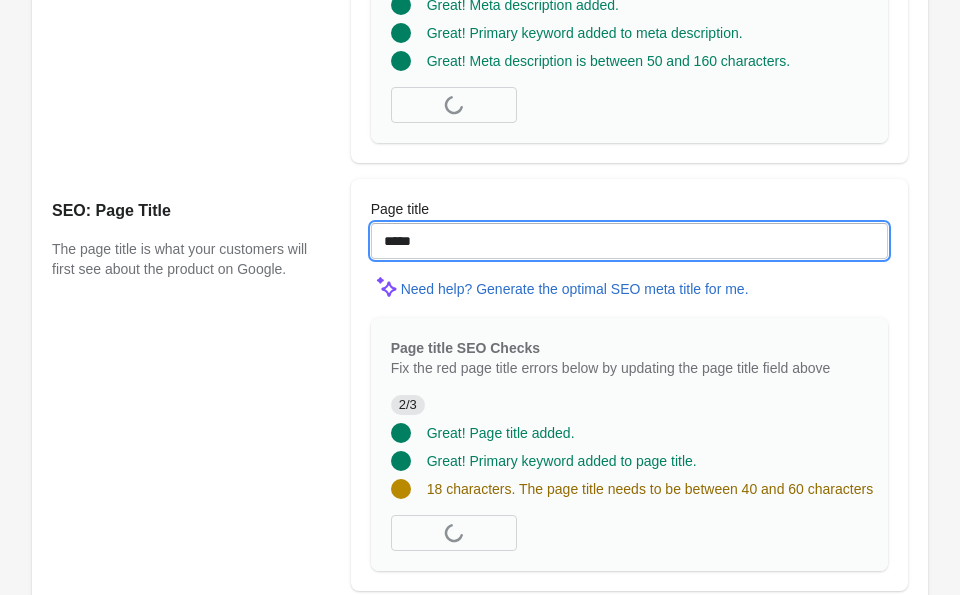 click on "****" at bounding box center (629, 241) 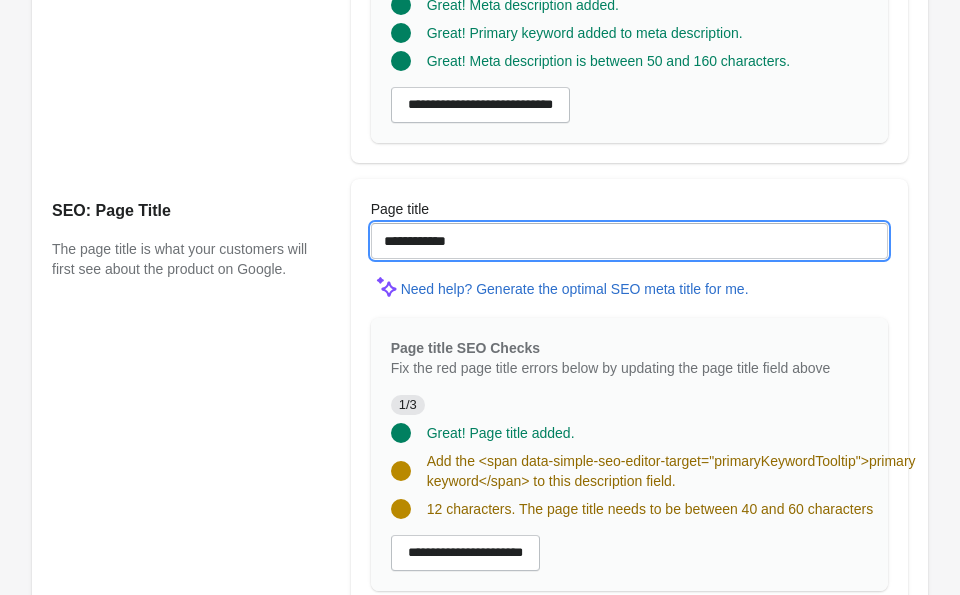 click on "**********" at bounding box center [629, 241] 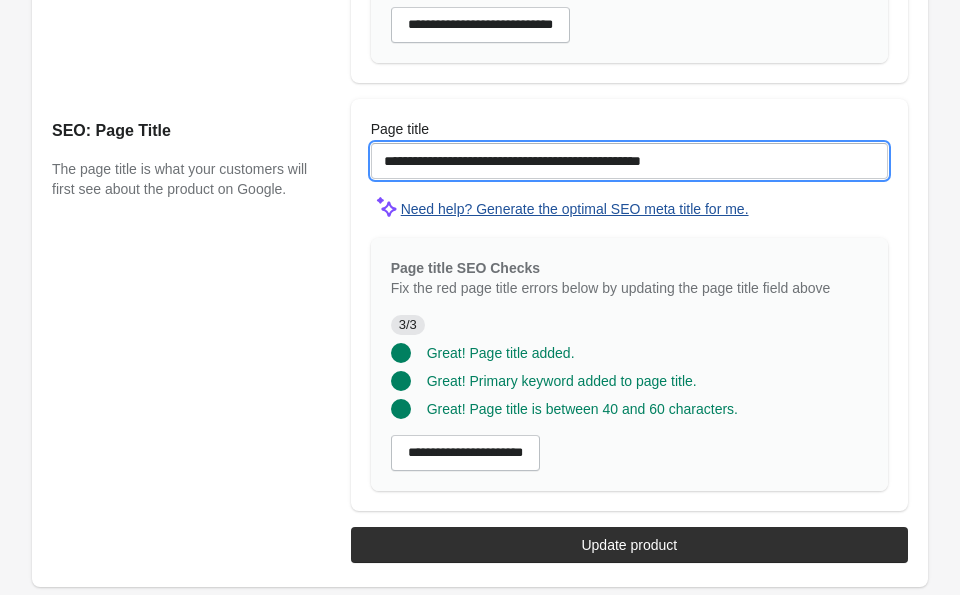 scroll, scrollTop: 1935, scrollLeft: 0, axis: vertical 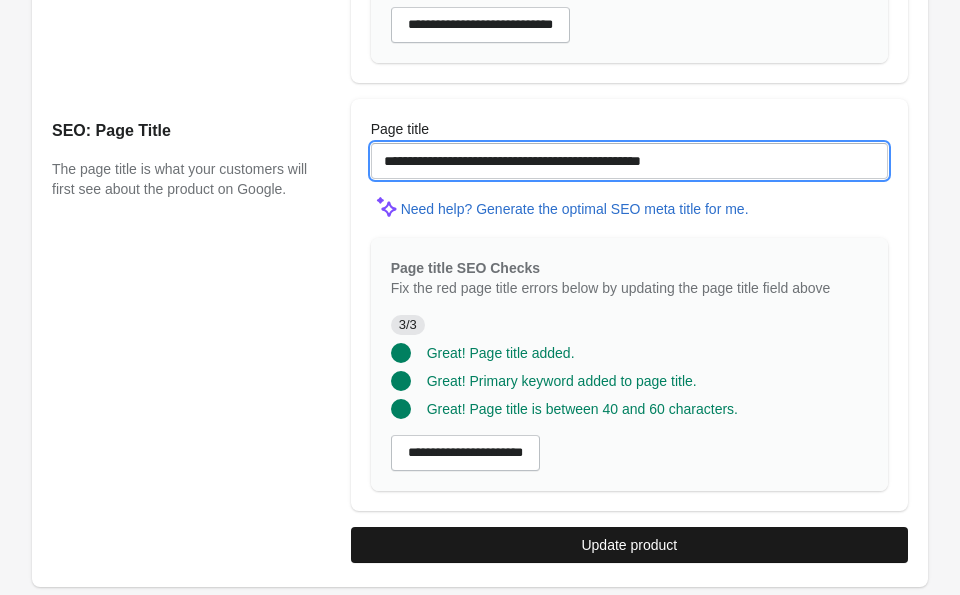 type on "**********" 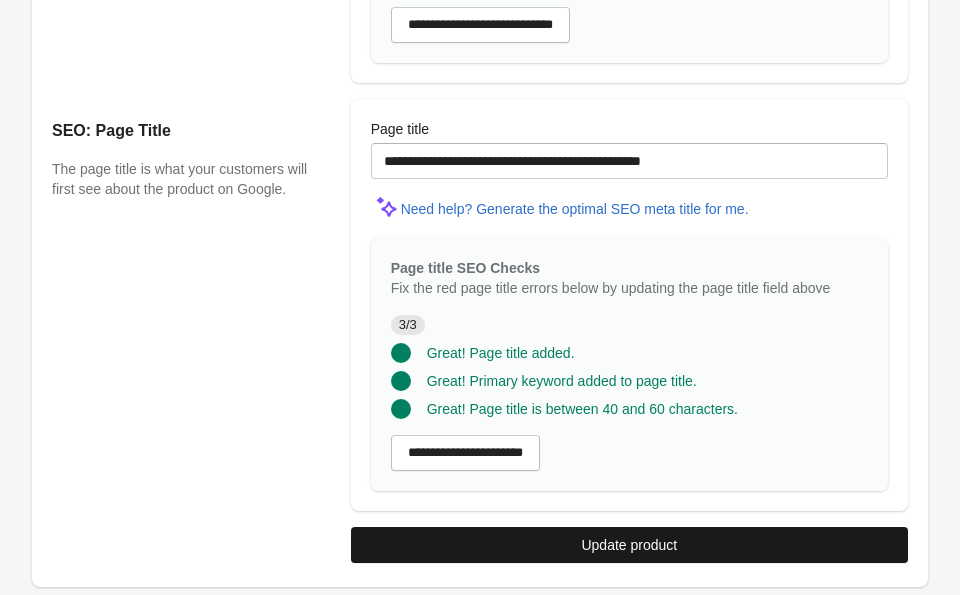 click on "Update product" at bounding box center [629, 545] 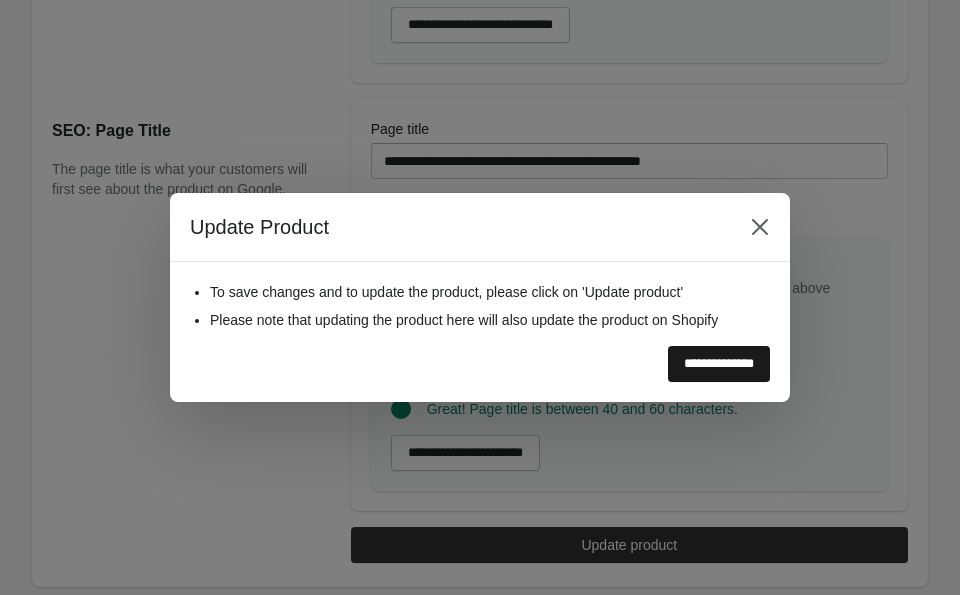 click on "**********" at bounding box center [719, 364] 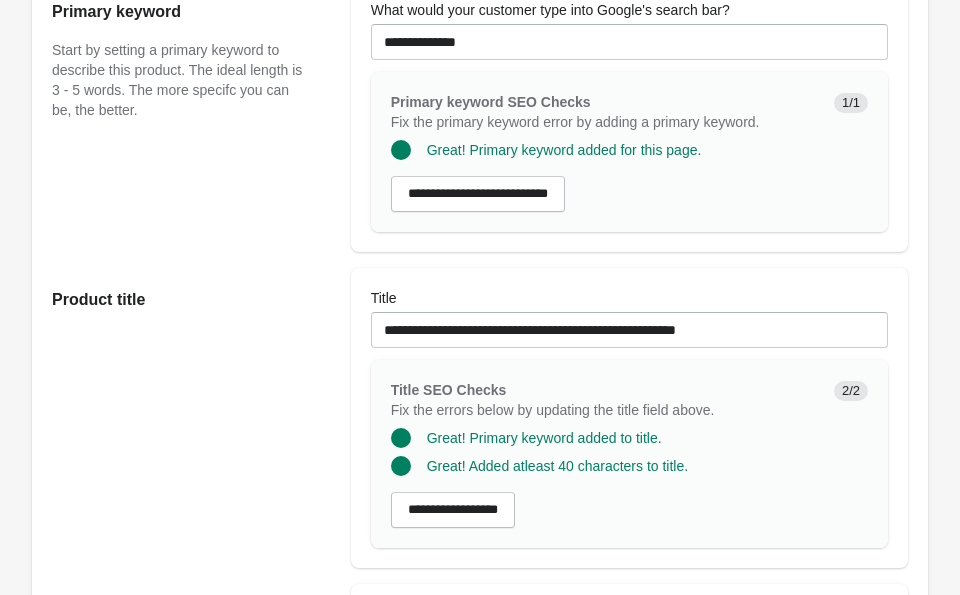 scroll, scrollTop: 0, scrollLeft: 0, axis: both 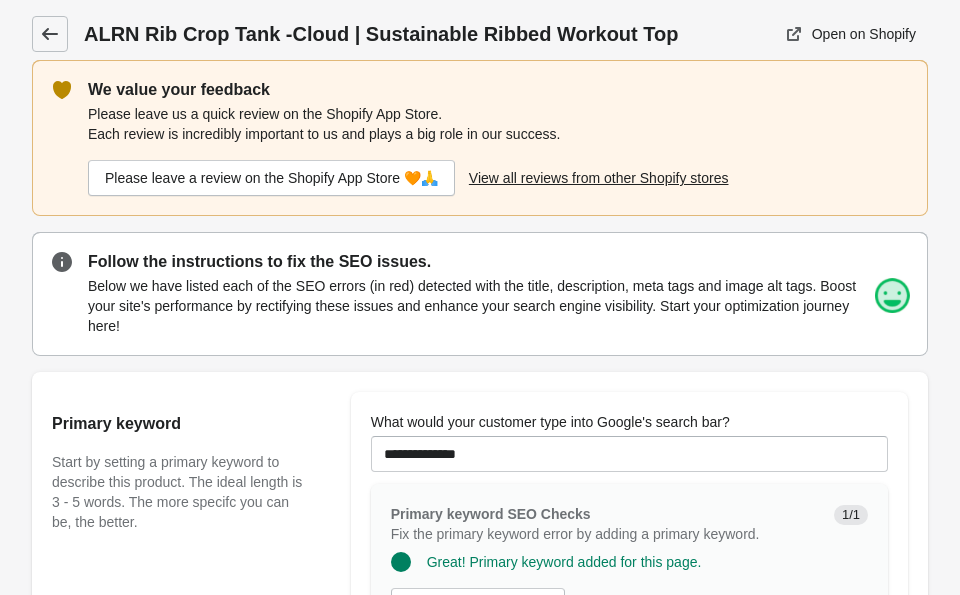click 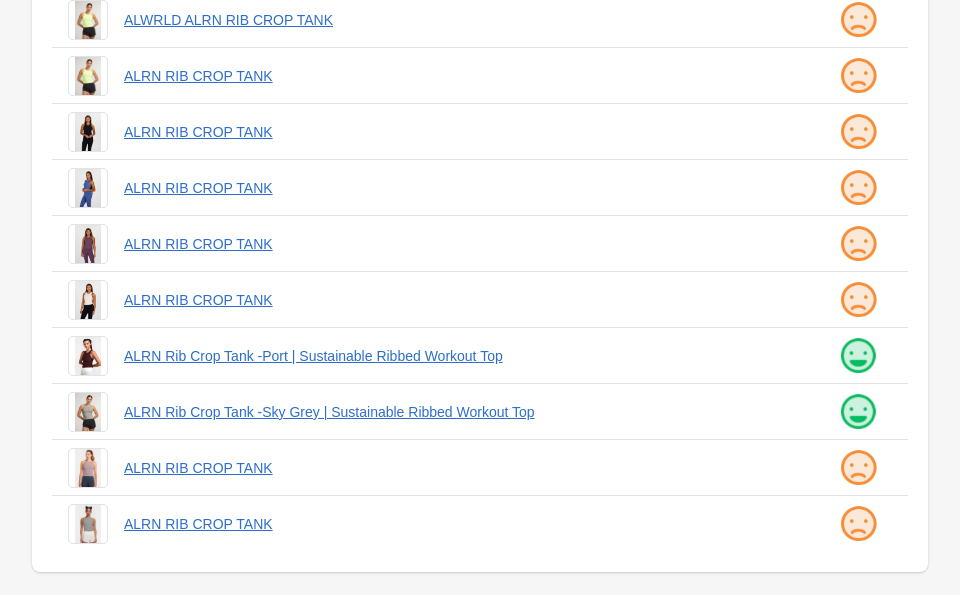scroll, scrollTop: 526, scrollLeft: 0, axis: vertical 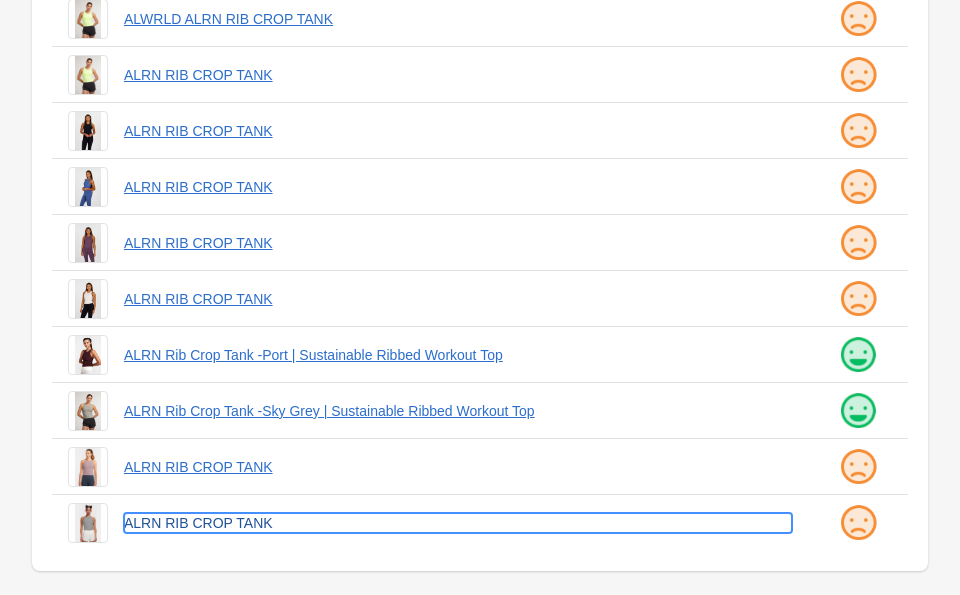 click on "ALRN RIB CROP TANK" at bounding box center [458, 523] 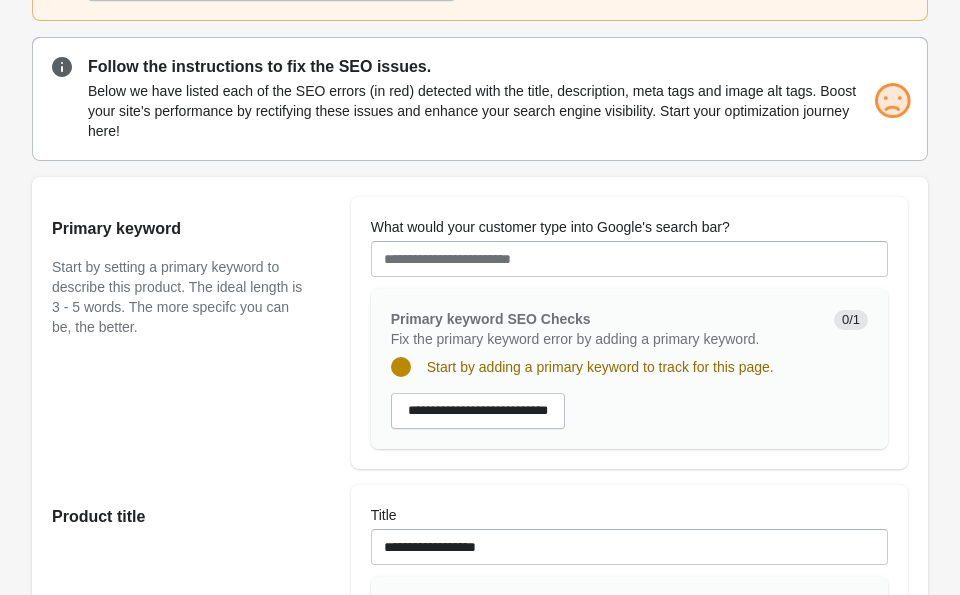 scroll, scrollTop: 392, scrollLeft: 0, axis: vertical 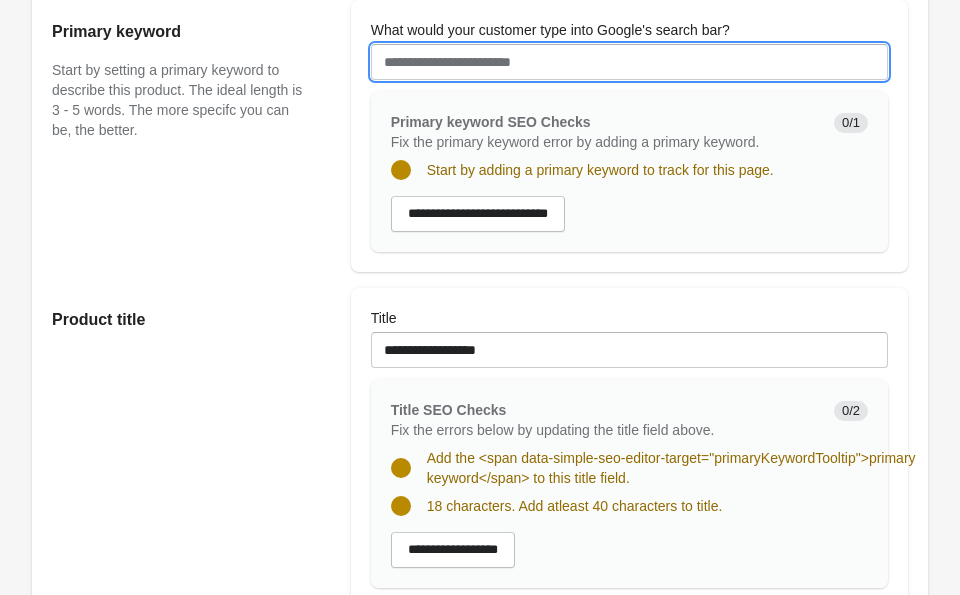 click on "What would your customer type into Google's search bar?" at bounding box center [629, 62] 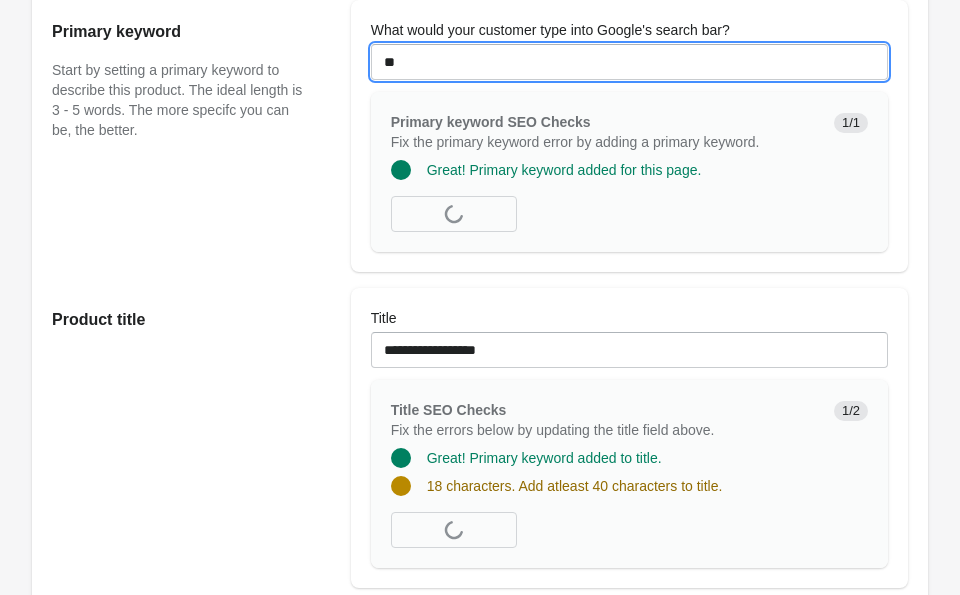 type on "*" 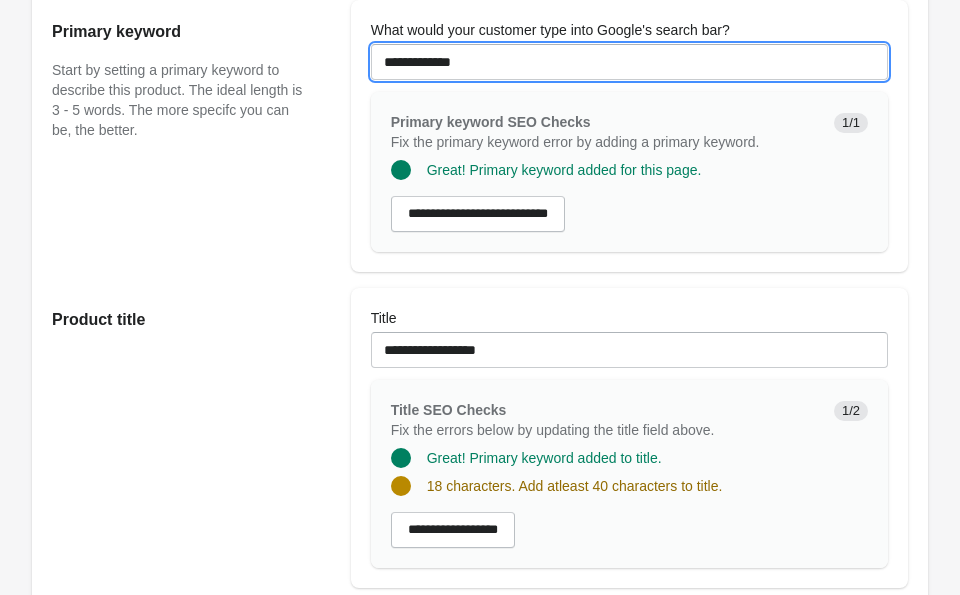 type on "**********" 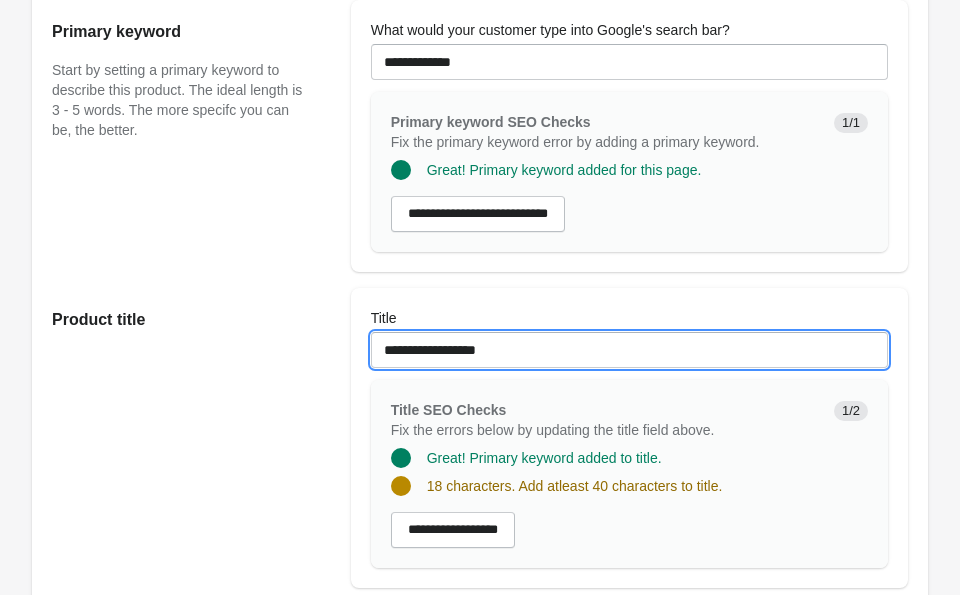 drag, startPoint x: 561, startPoint y: 353, endPoint x: 425, endPoint y: 345, distance: 136.23509 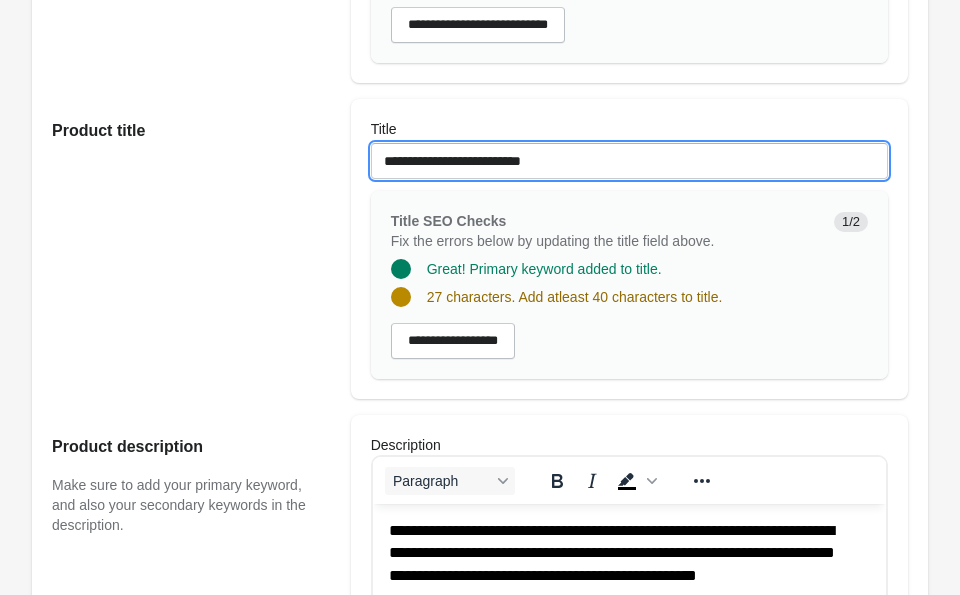 scroll, scrollTop: 823, scrollLeft: 0, axis: vertical 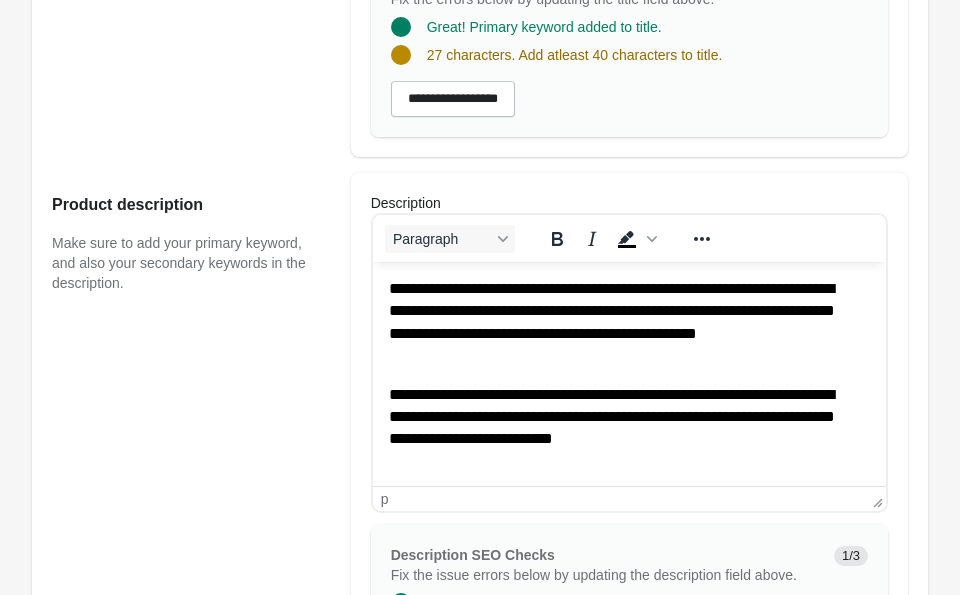 type on "**********" 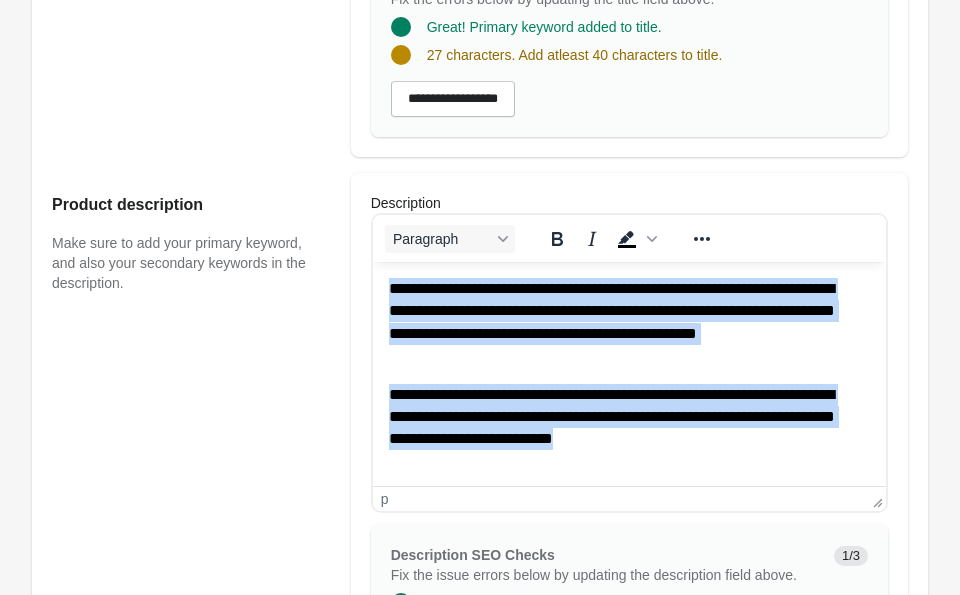 drag, startPoint x: 770, startPoint y: 443, endPoint x: 439, endPoint y: 239, distance: 388.81488 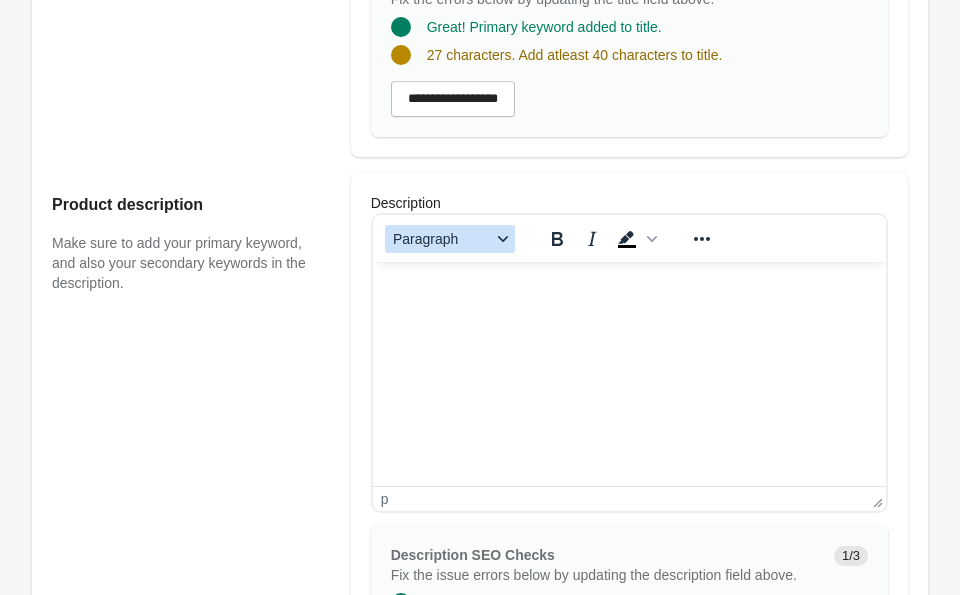 type 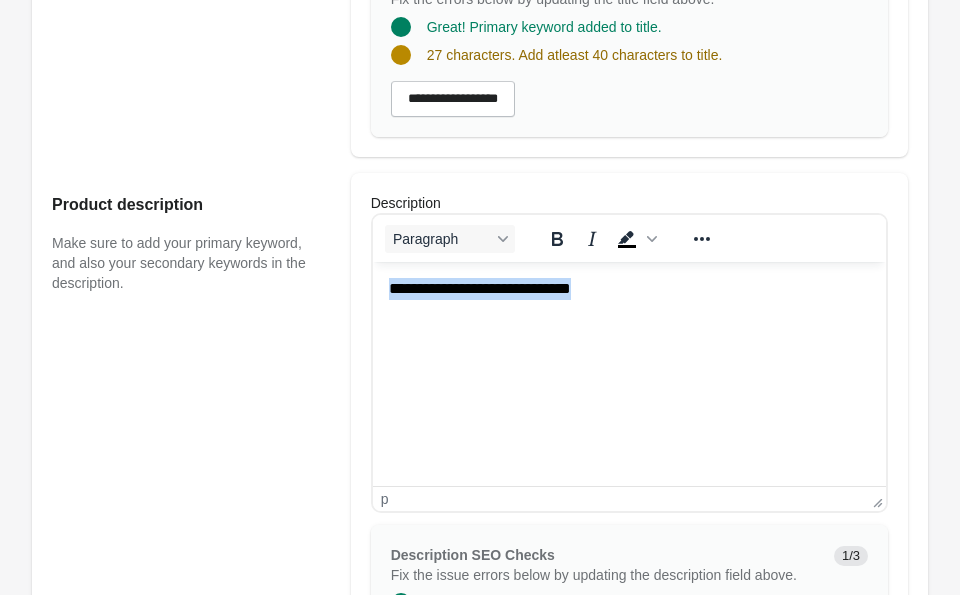drag, startPoint x: 627, startPoint y: 278, endPoint x: 313, endPoint y: 256, distance: 314.76974 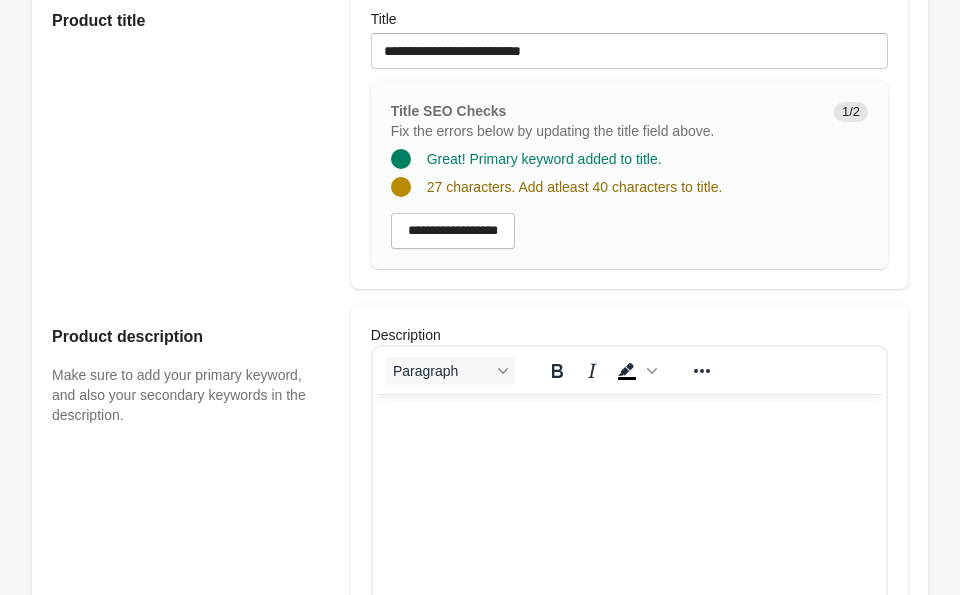 scroll, scrollTop: 620, scrollLeft: 0, axis: vertical 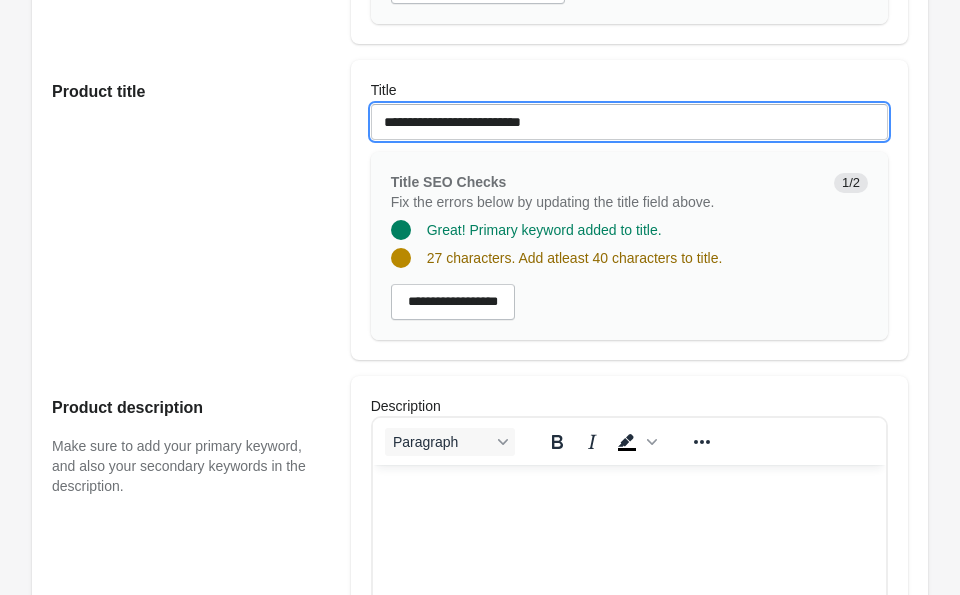 click on "**********" at bounding box center (629, 122) 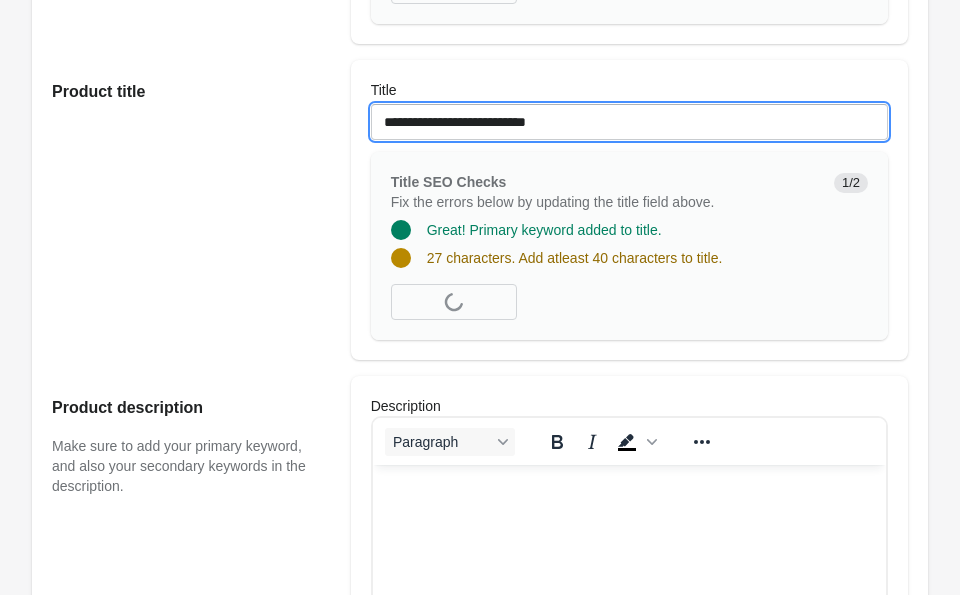 paste on "**********" 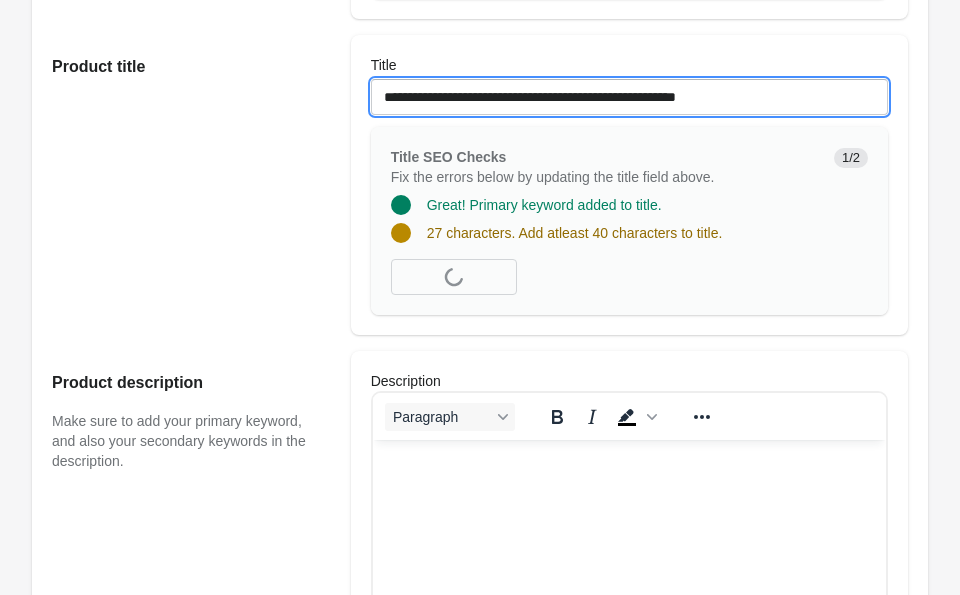 scroll, scrollTop: 647, scrollLeft: 0, axis: vertical 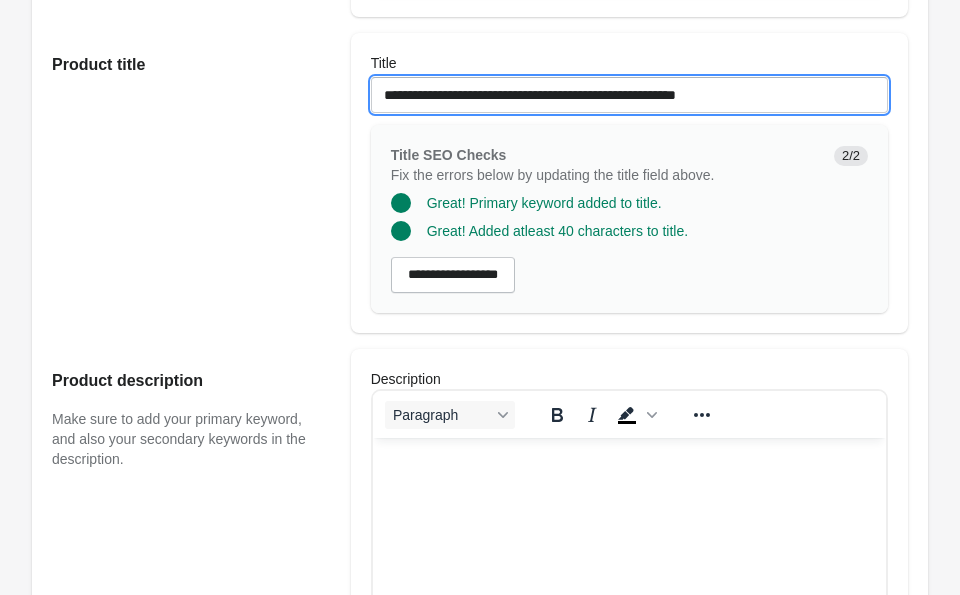 type on "**********" 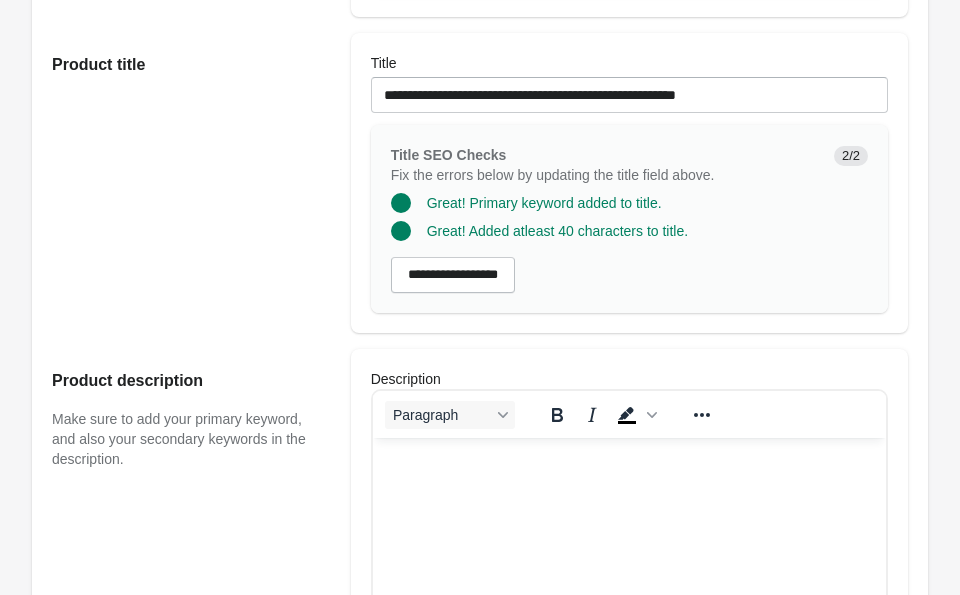 click at bounding box center [628, 514] 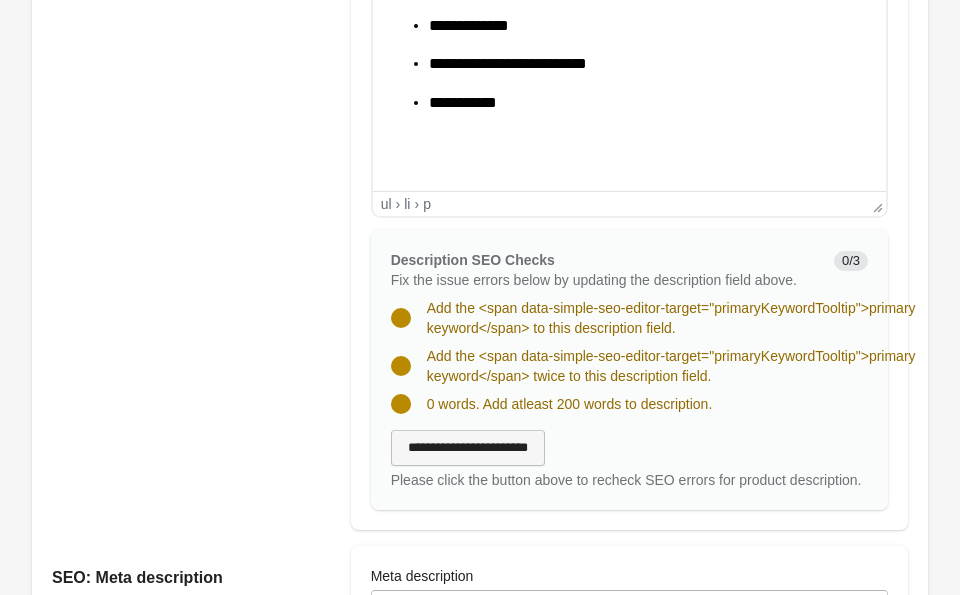 scroll, scrollTop: 1119, scrollLeft: 0, axis: vertical 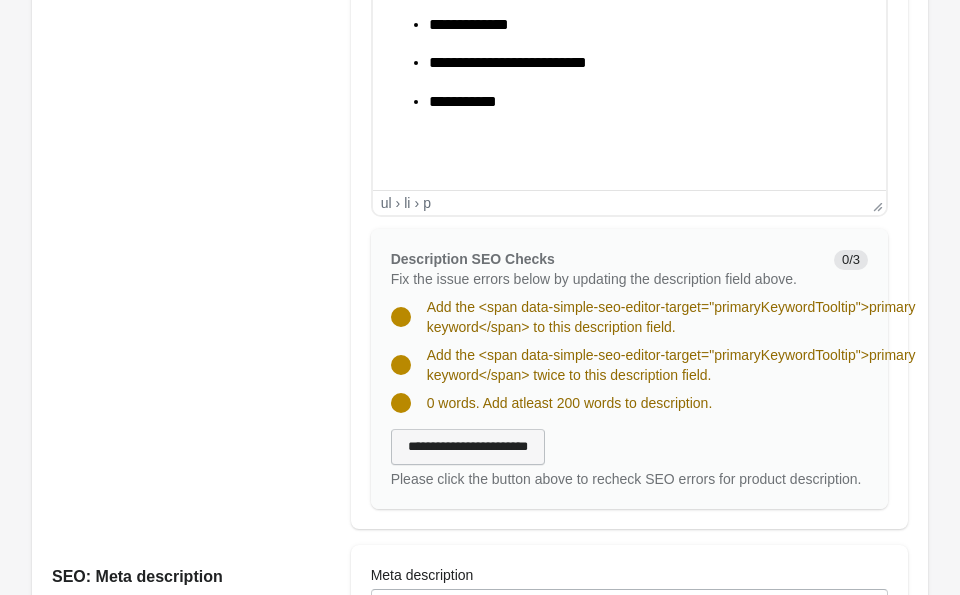 click on "**********" at bounding box center (468, 447) 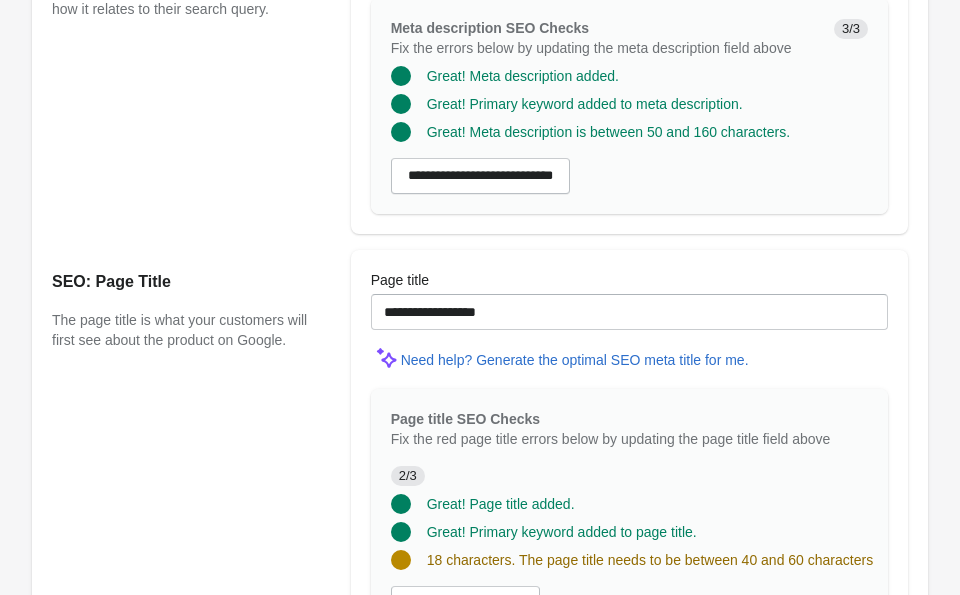 scroll, scrollTop: 1768, scrollLeft: 0, axis: vertical 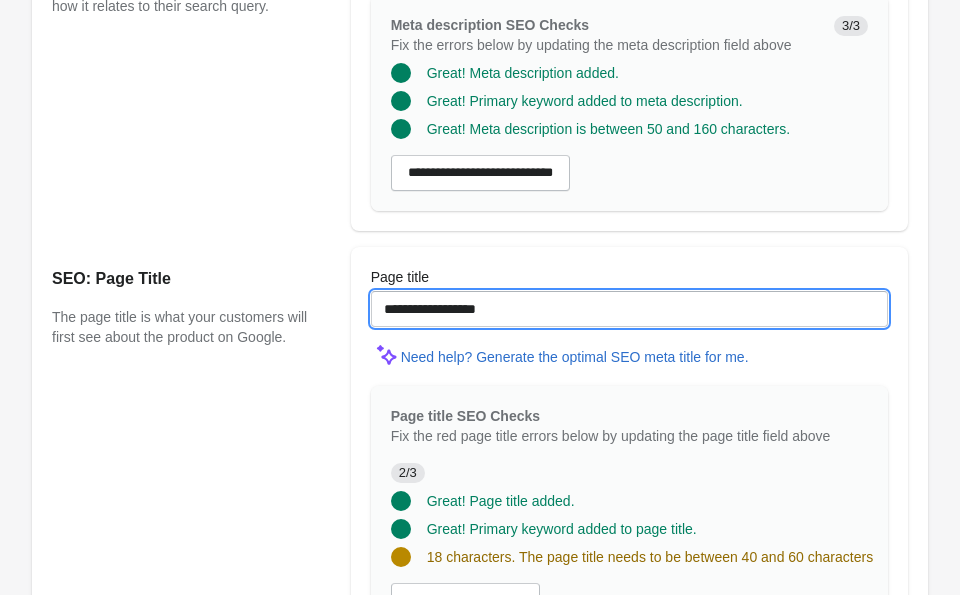 click on "**********" at bounding box center (629, 309) 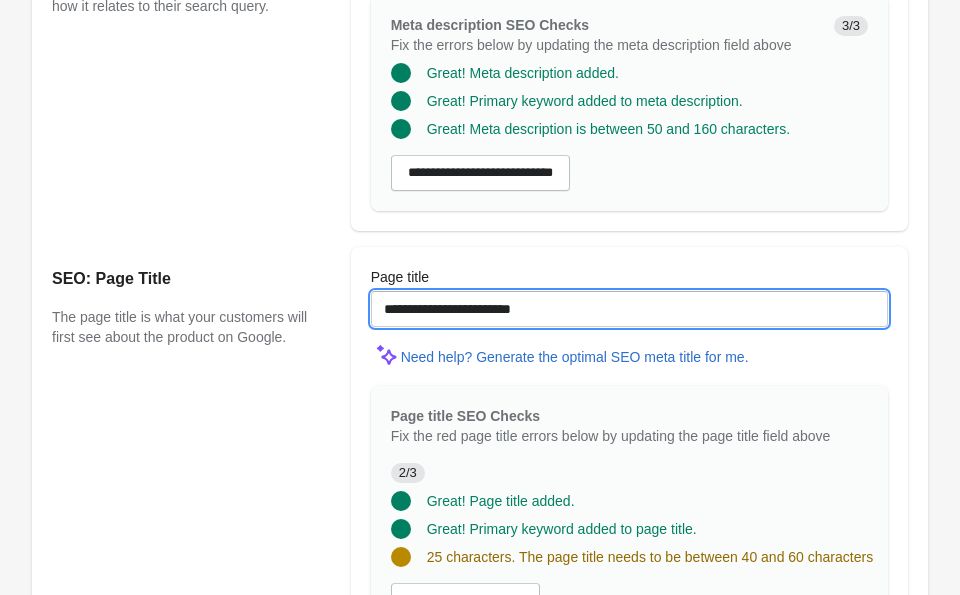 drag, startPoint x: 603, startPoint y: 340, endPoint x: 482, endPoint y: 332, distance: 121.264175 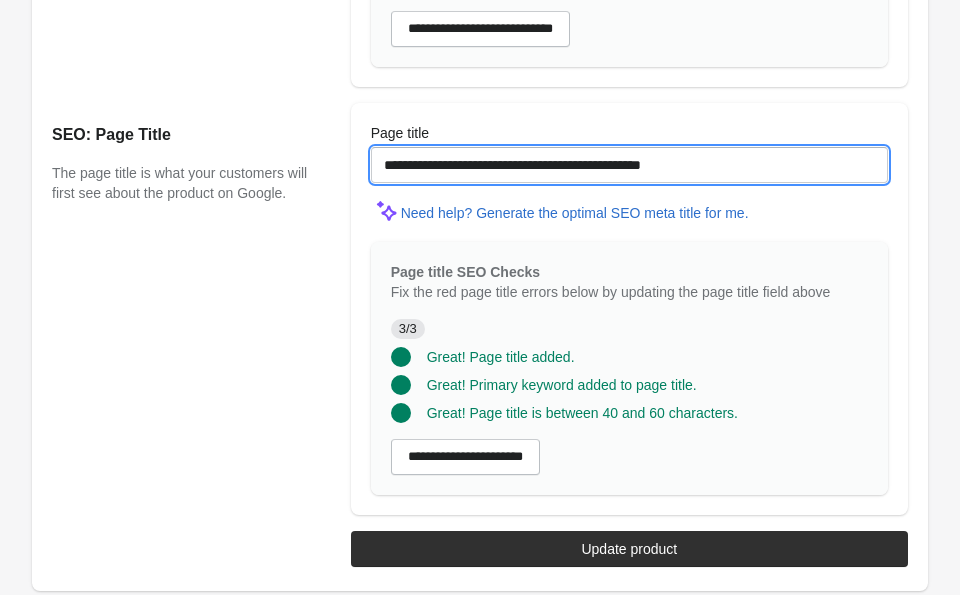 scroll, scrollTop: 1935, scrollLeft: 0, axis: vertical 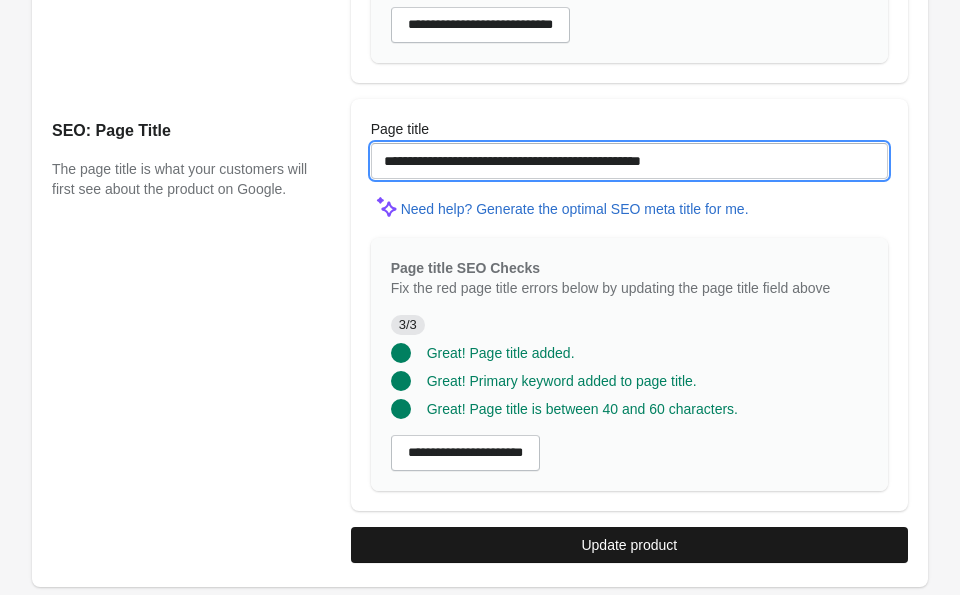 type on "**********" 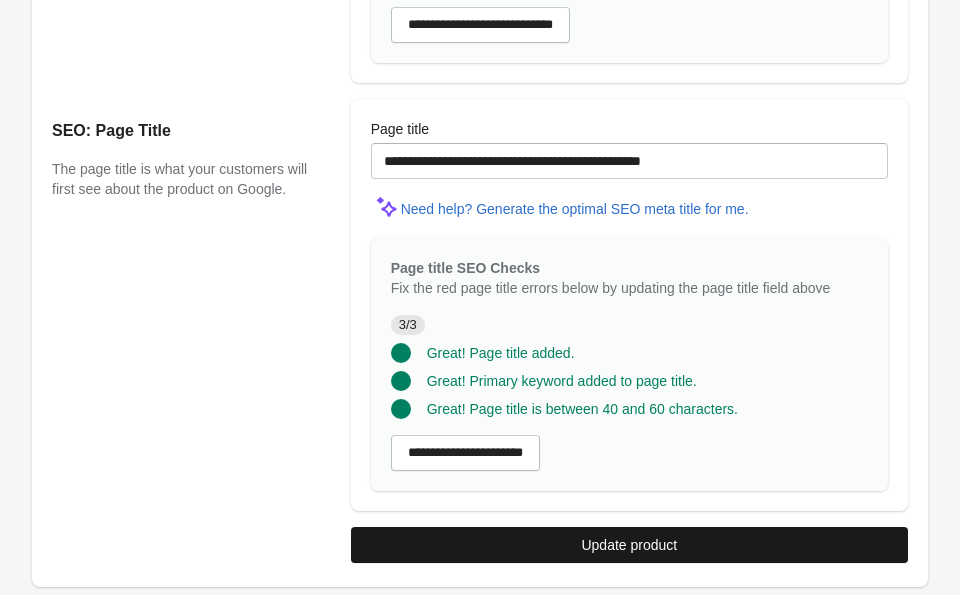 click on "Update product" at bounding box center [629, 545] 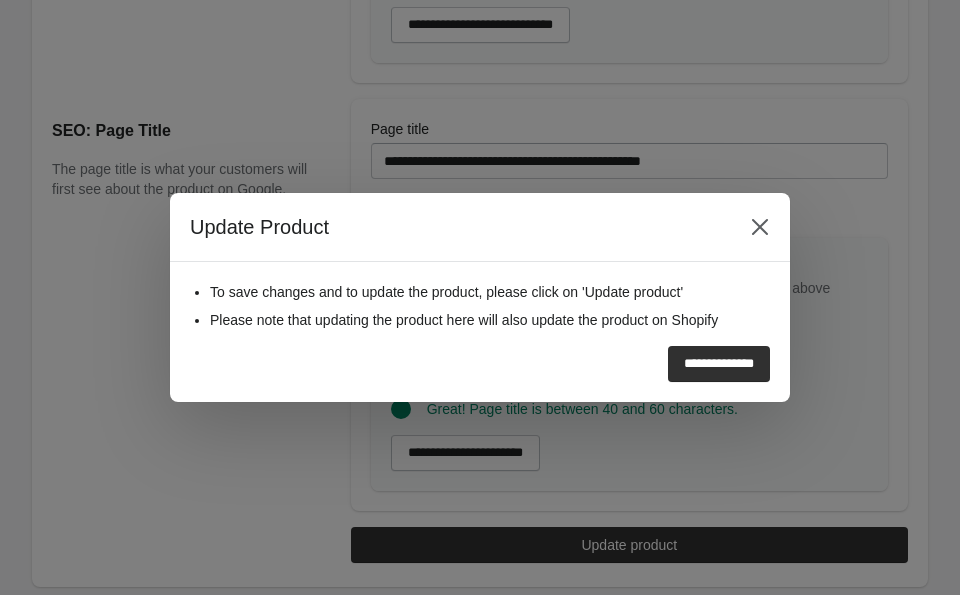click on "**********" at bounding box center (719, 364) 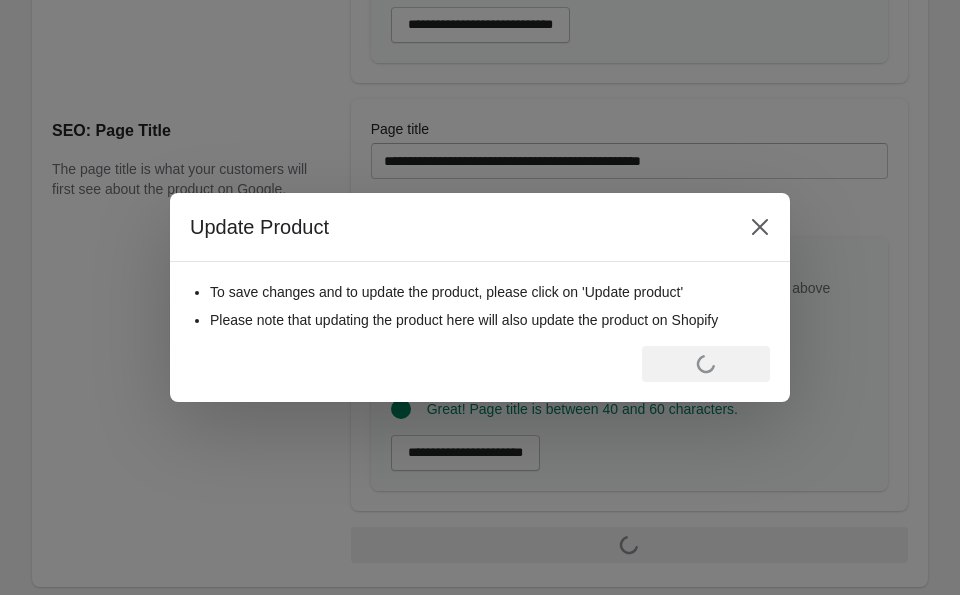 scroll, scrollTop: 0, scrollLeft: 0, axis: both 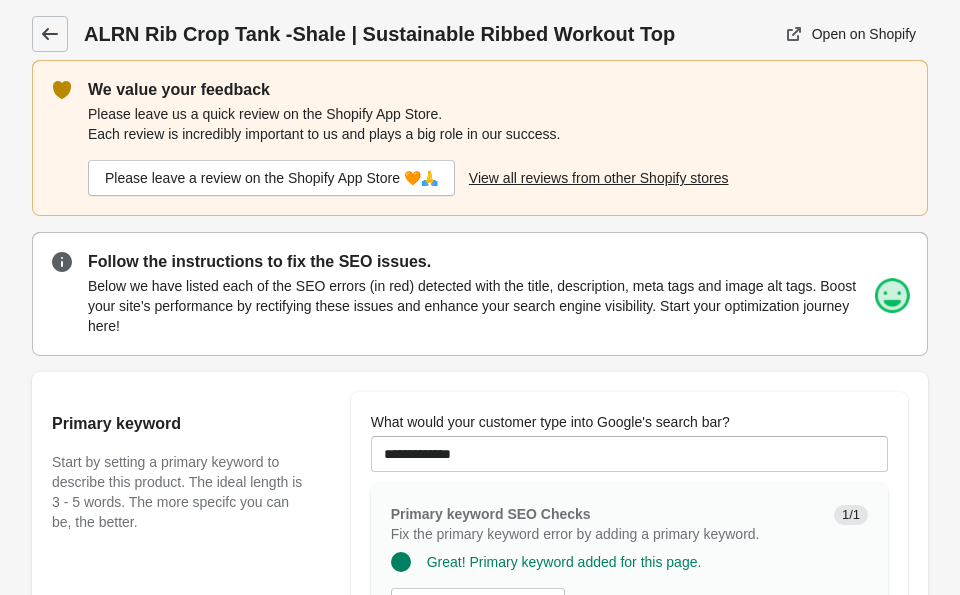 click 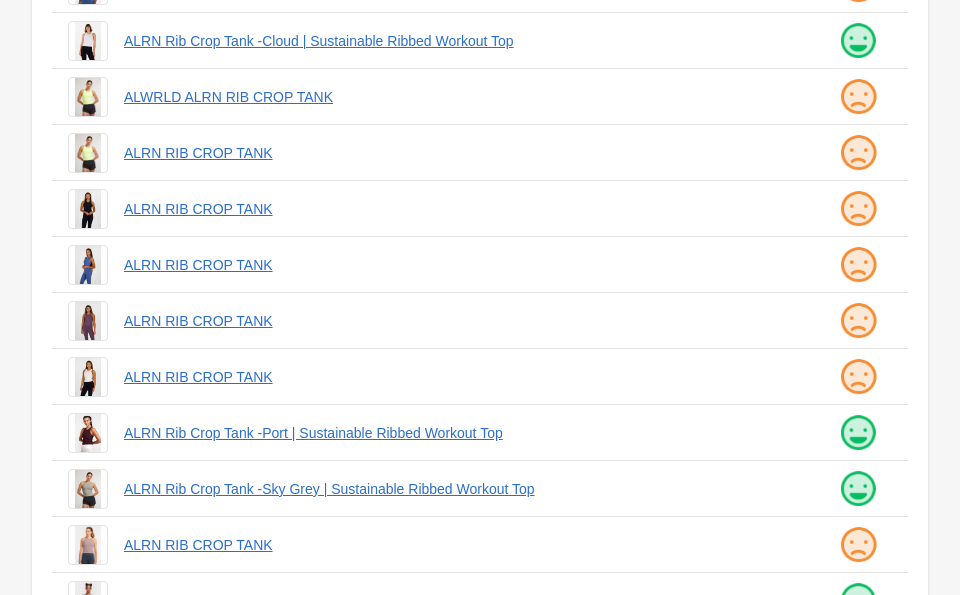 scroll, scrollTop: 526, scrollLeft: 0, axis: vertical 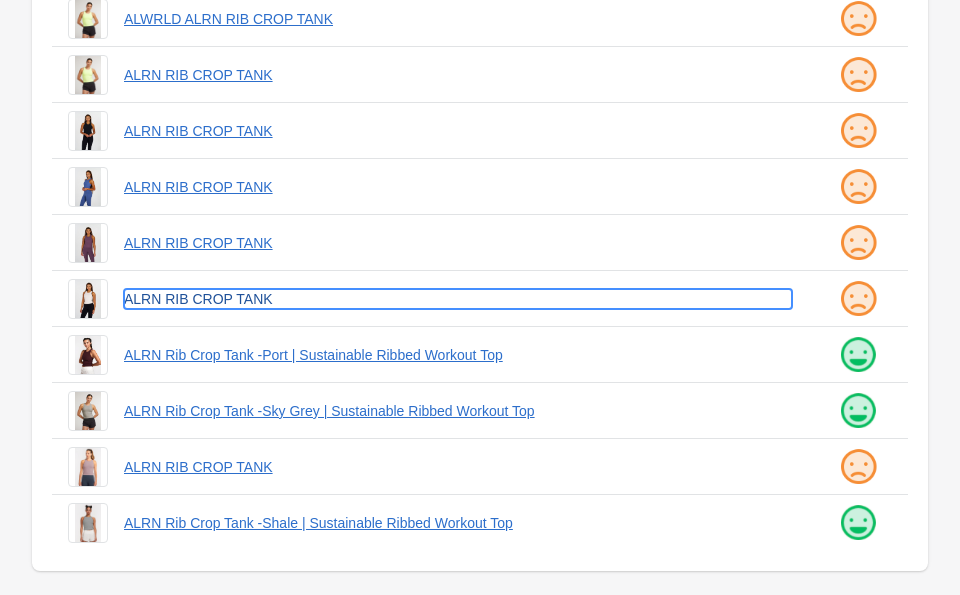 click on "ALRN RIB CROP TANK" at bounding box center [458, 299] 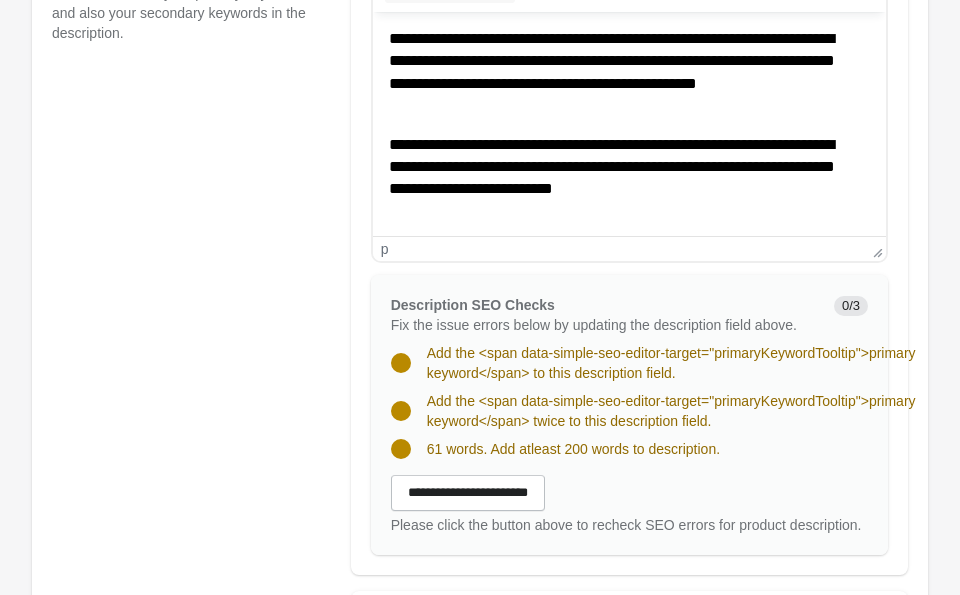 scroll, scrollTop: 1108, scrollLeft: 0, axis: vertical 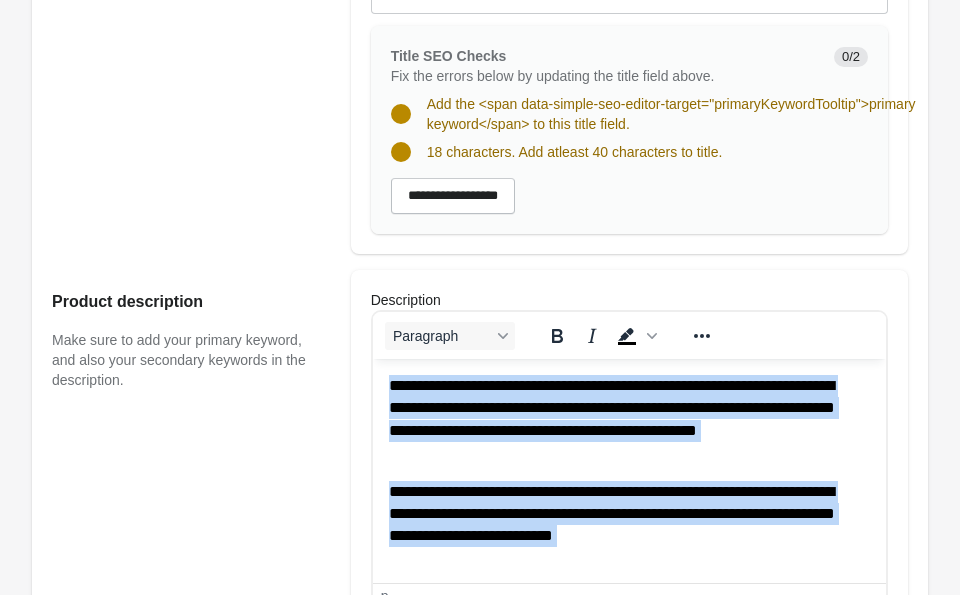 drag, startPoint x: 765, startPoint y: 552, endPoint x: 371, endPoint y: 91, distance: 606.4297 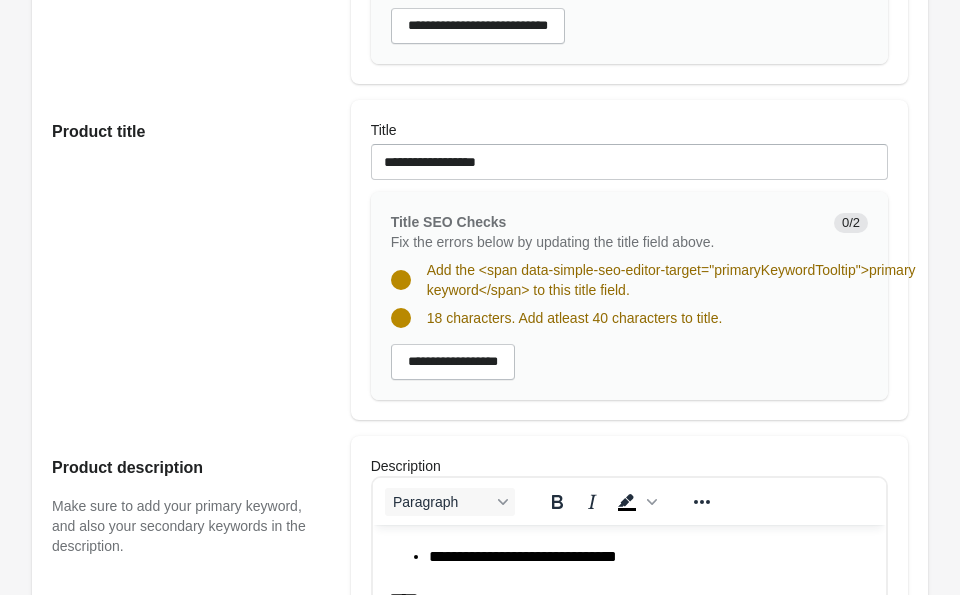 scroll, scrollTop: 561, scrollLeft: 0, axis: vertical 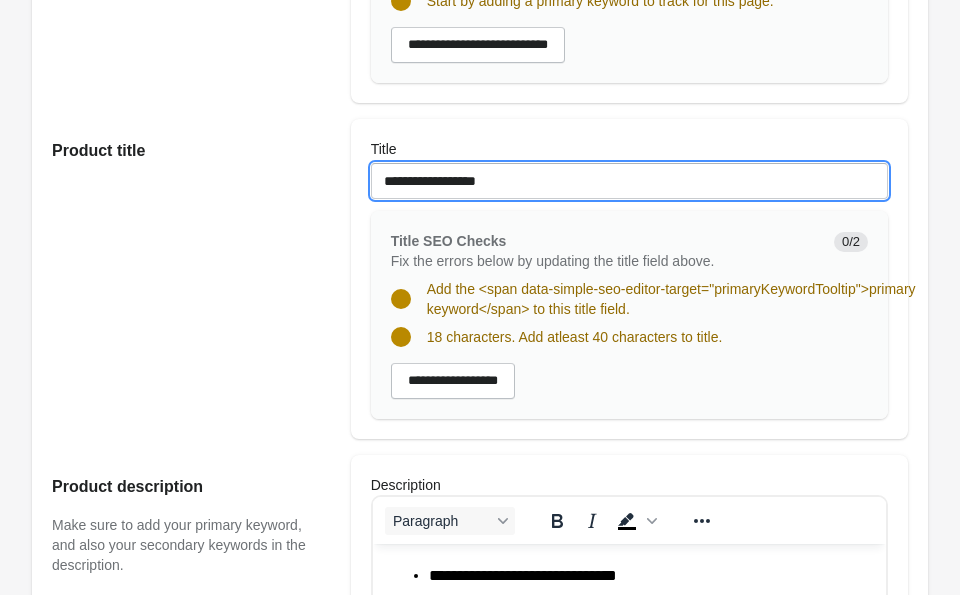 drag, startPoint x: 538, startPoint y: 183, endPoint x: 427, endPoint y: 179, distance: 111.07205 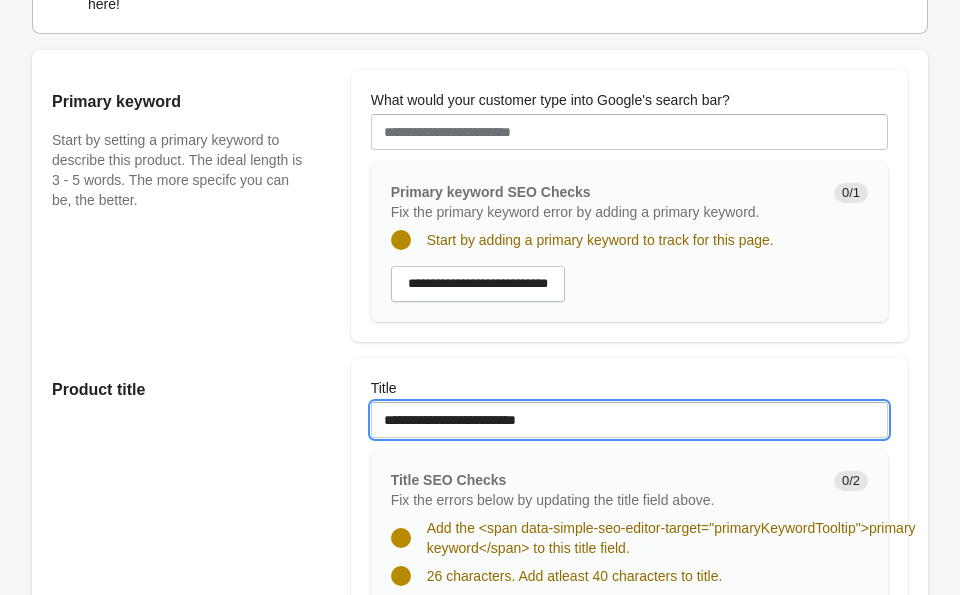 scroll, scrollTop: 317, scrollLeft: 0, axis: vertical 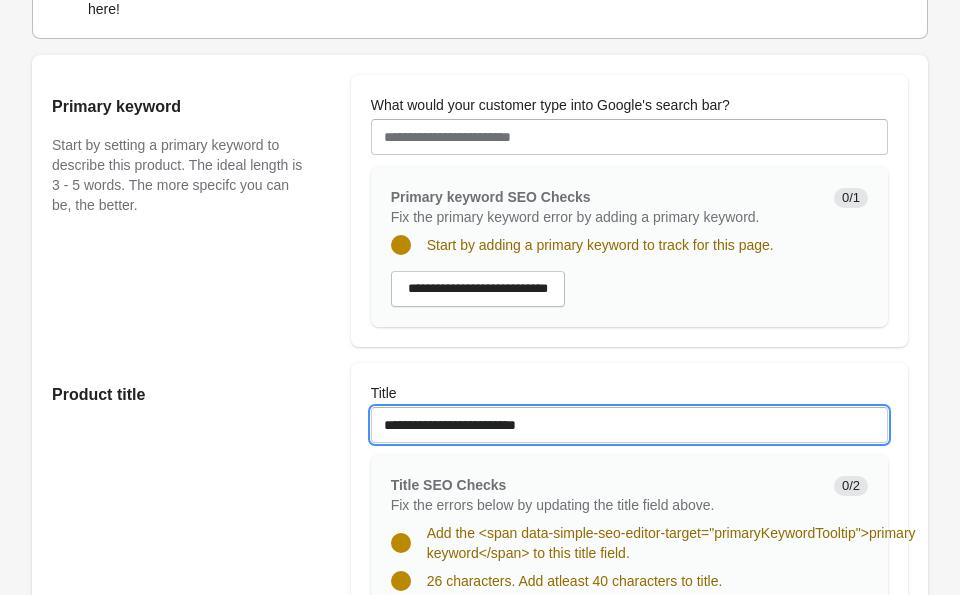 type on "**********" 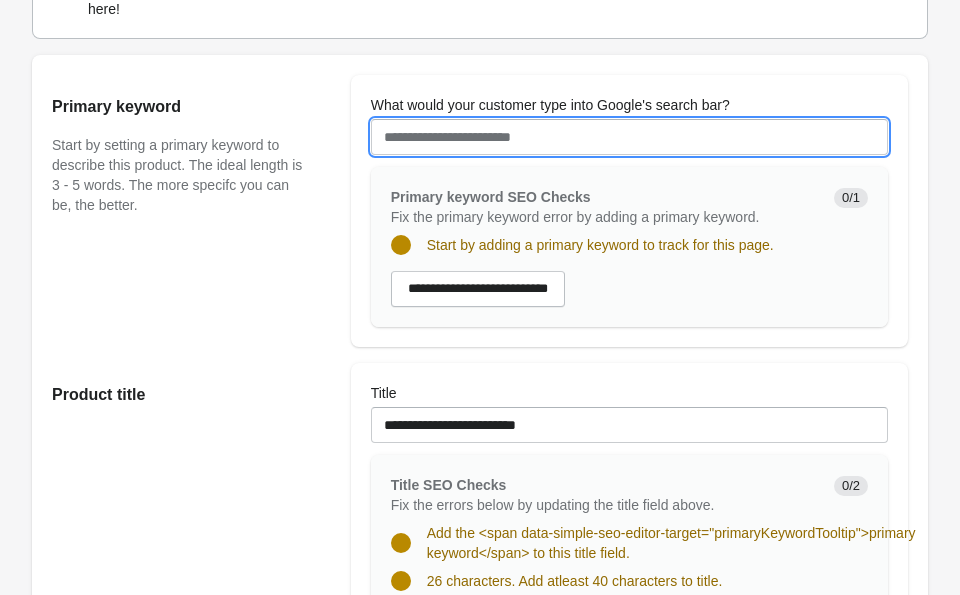 click on "What would your customer type into Google's search bar?" at bounding box center (629, 137) 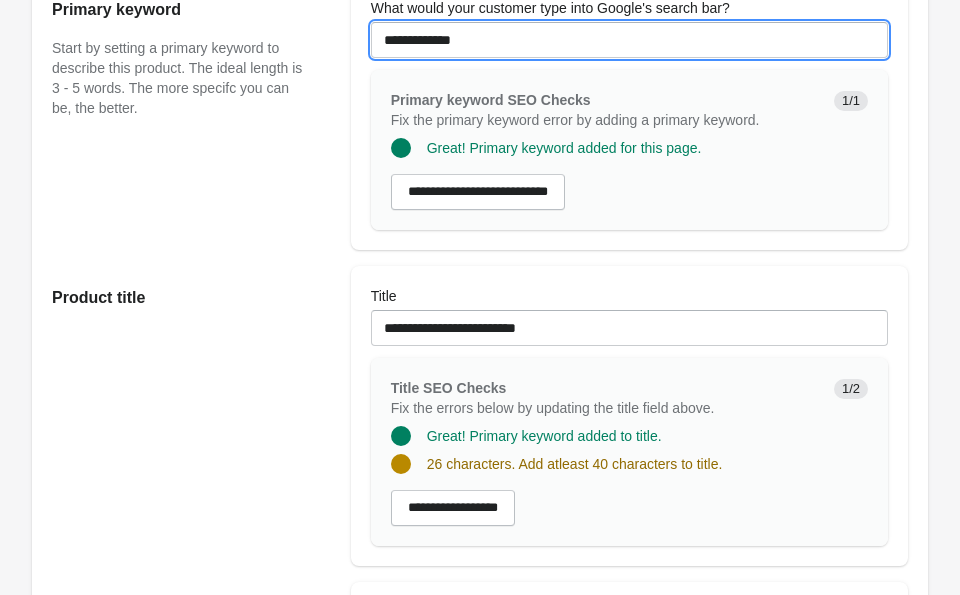 scroll, scrollTop: 446, scrollLeft: 0, axis: vertical 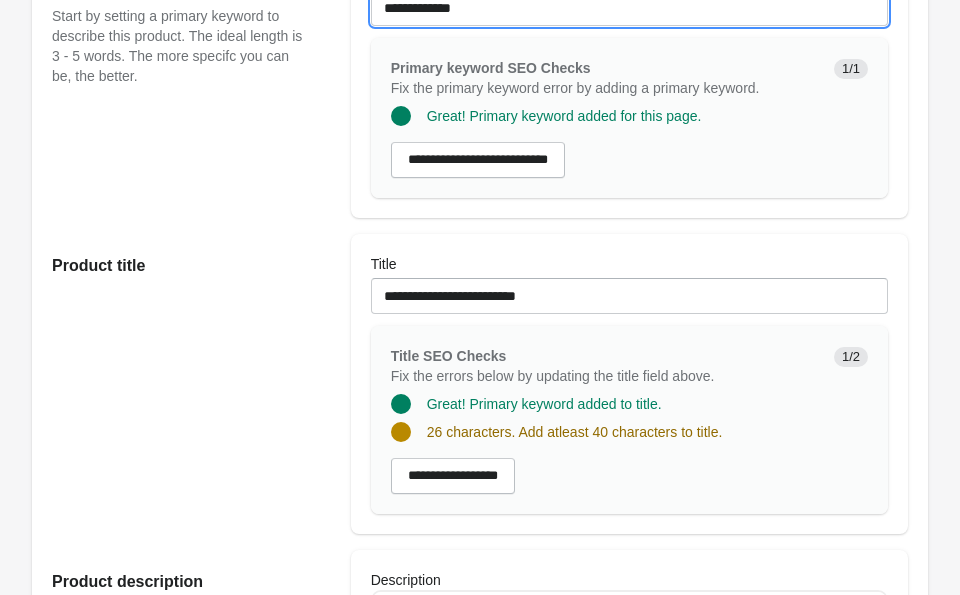 type on "**********" 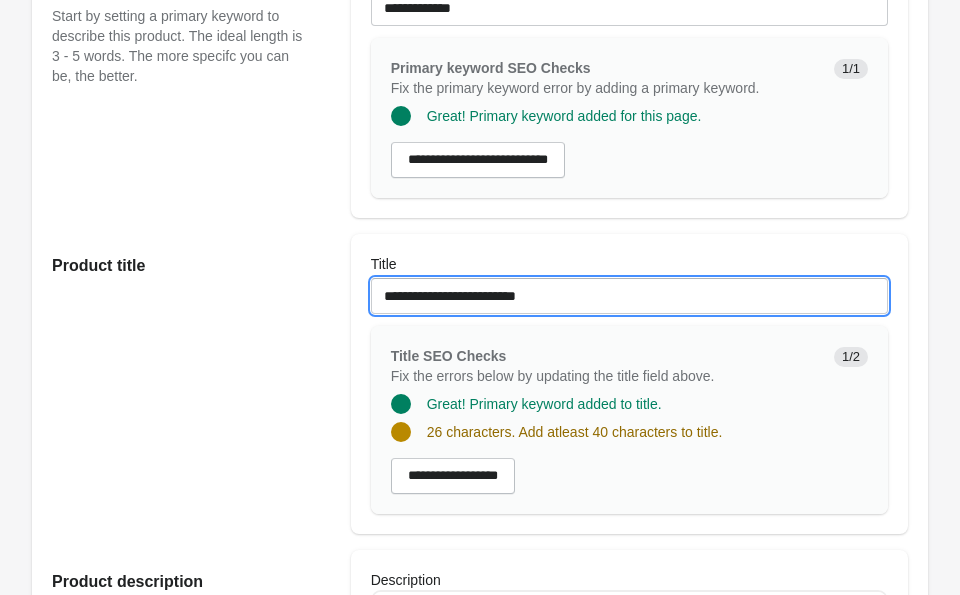 click on "**********" at bounding box center (629, 296) 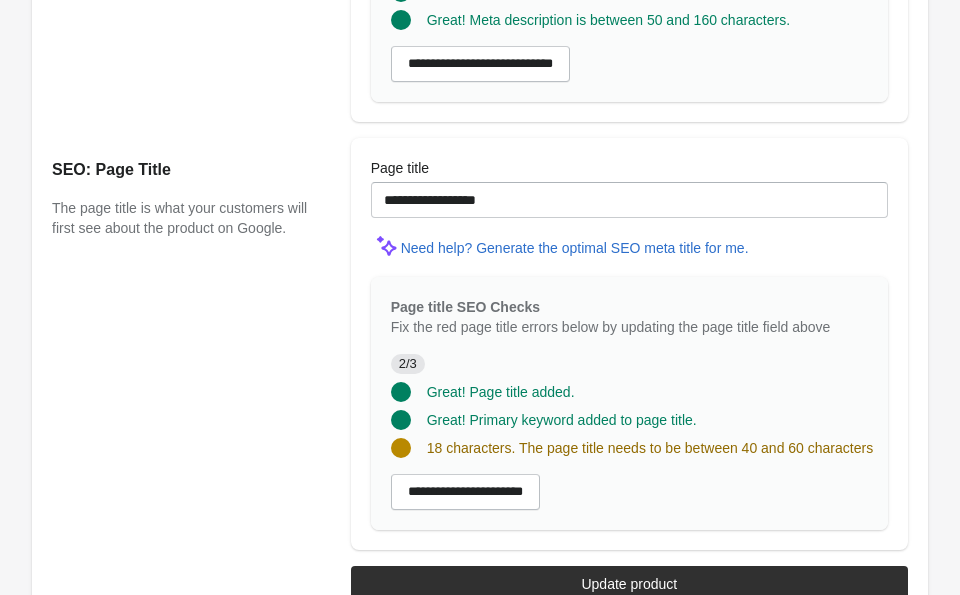 scroll, scrollTop: 1901, scrollLeft: 0, axis: vertical 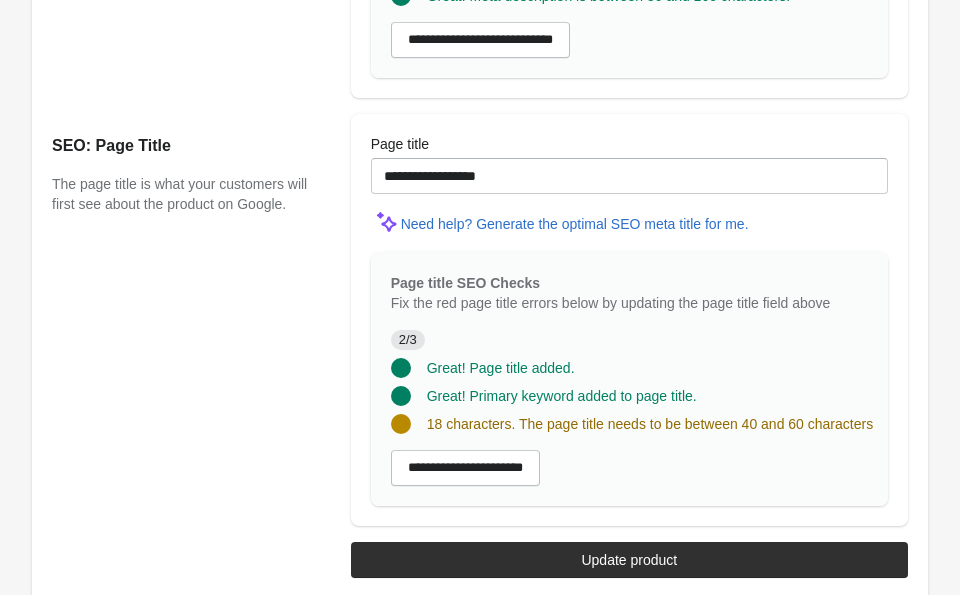 type on "**********" 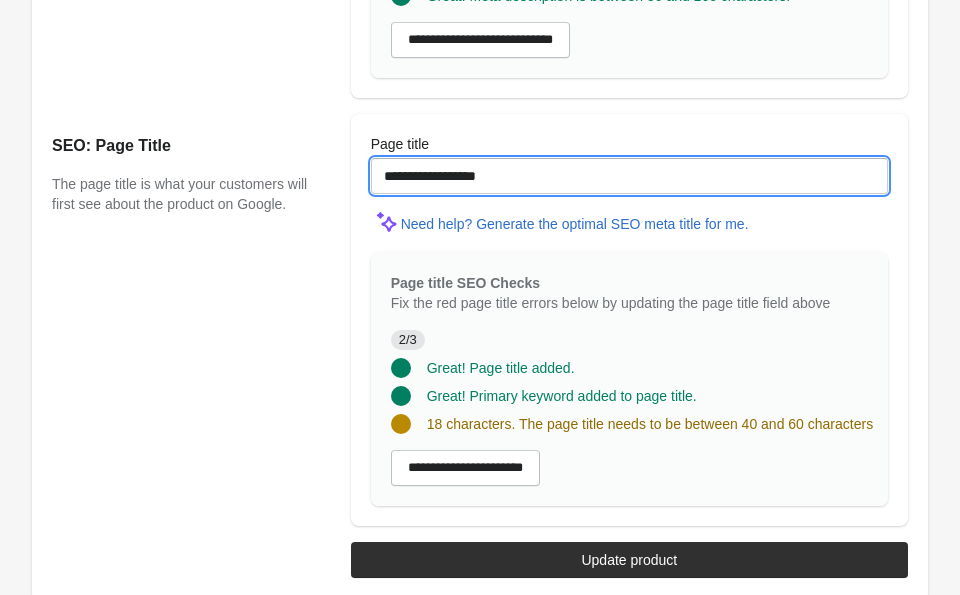 click on "**********" at bounding box center (629, 176) 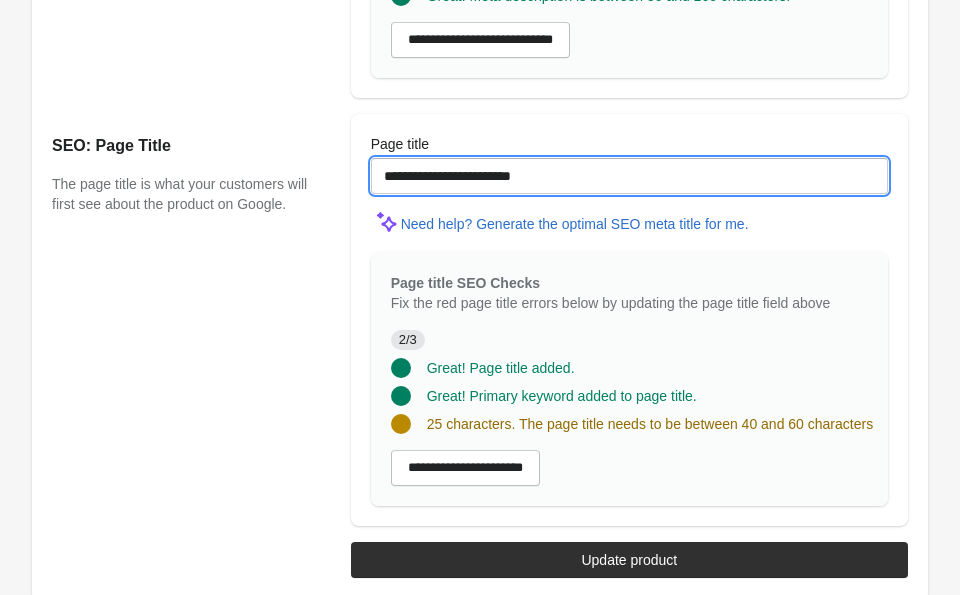 drag, startPoint x: 598, startPoint y: 201, endPoint x: 486, endPoint y: 190, distance: 112.53888 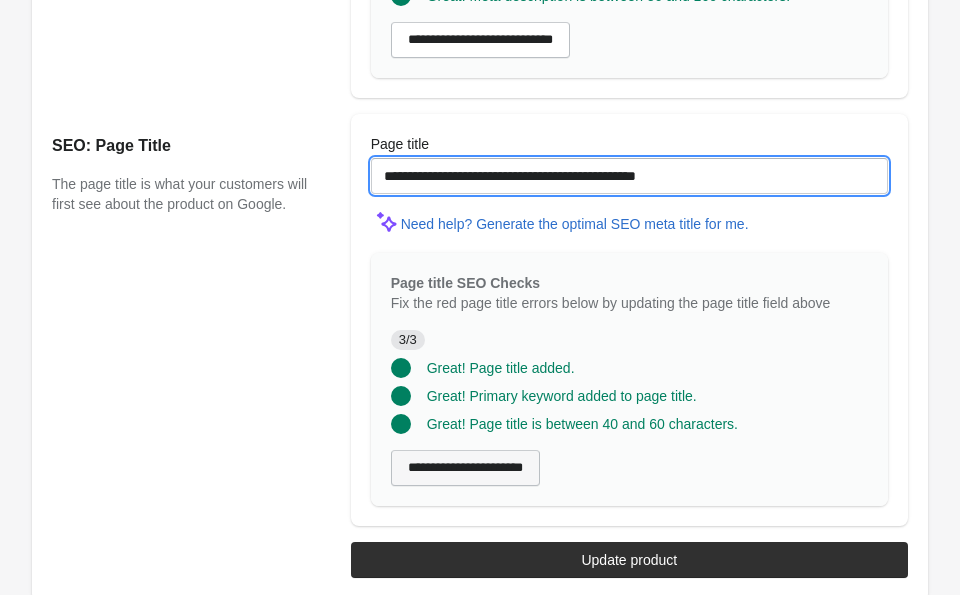 scroll, scrollTop: 1935, scrollLeft: 0, axis: vertical 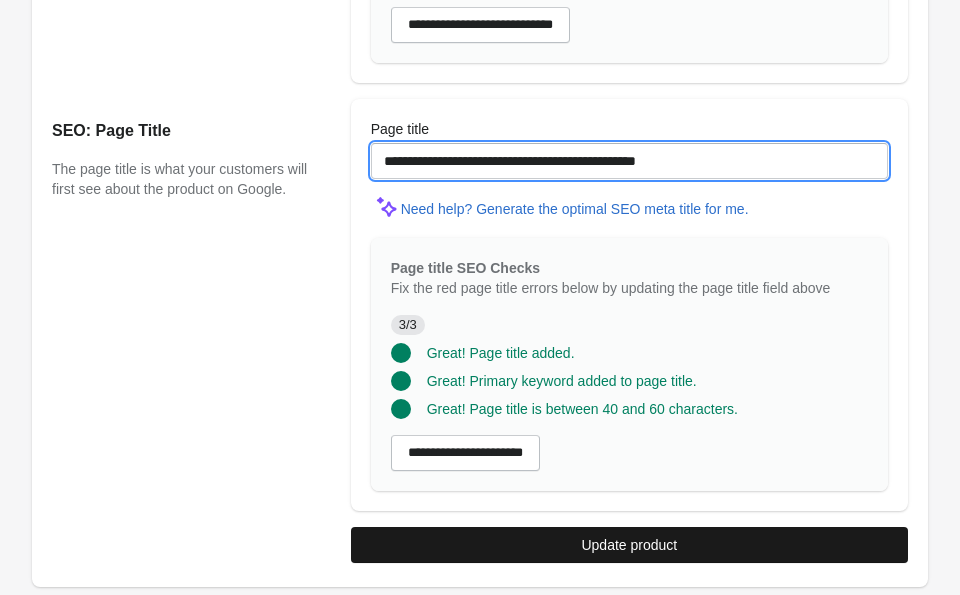 type on "**********" 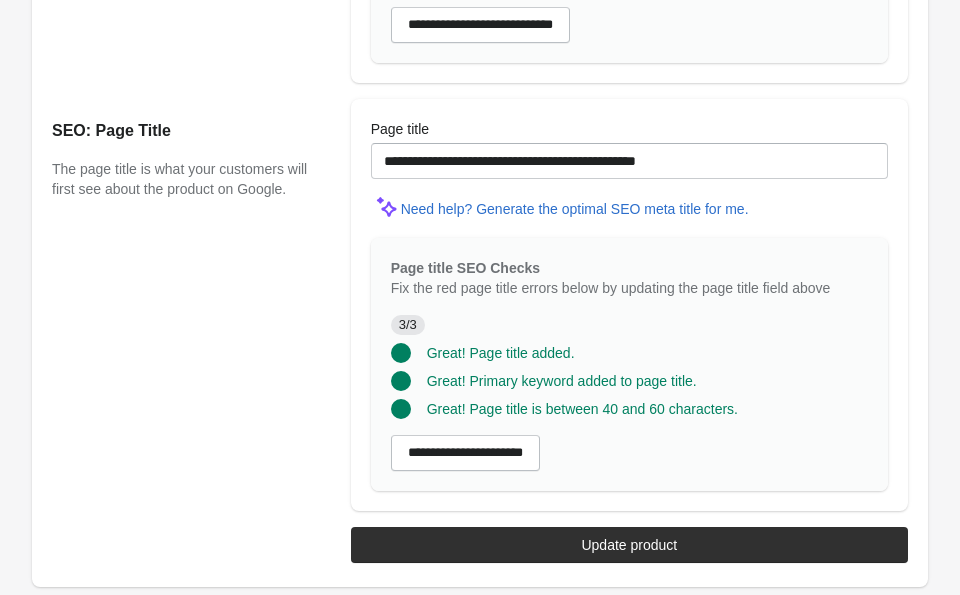 click on "Update product" at bounding box center [629, 545] 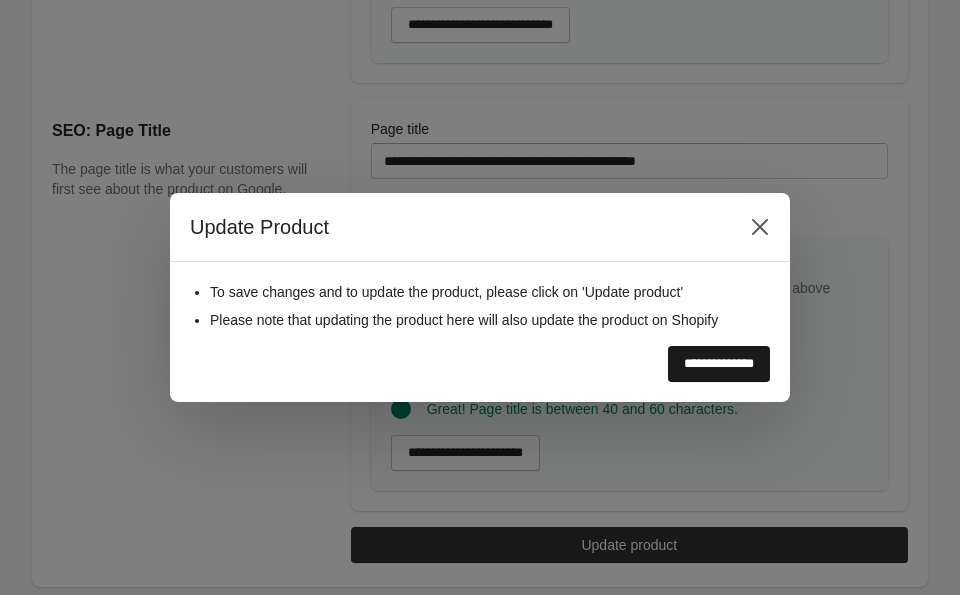 click on "**********" at bounding box center [719, 364] 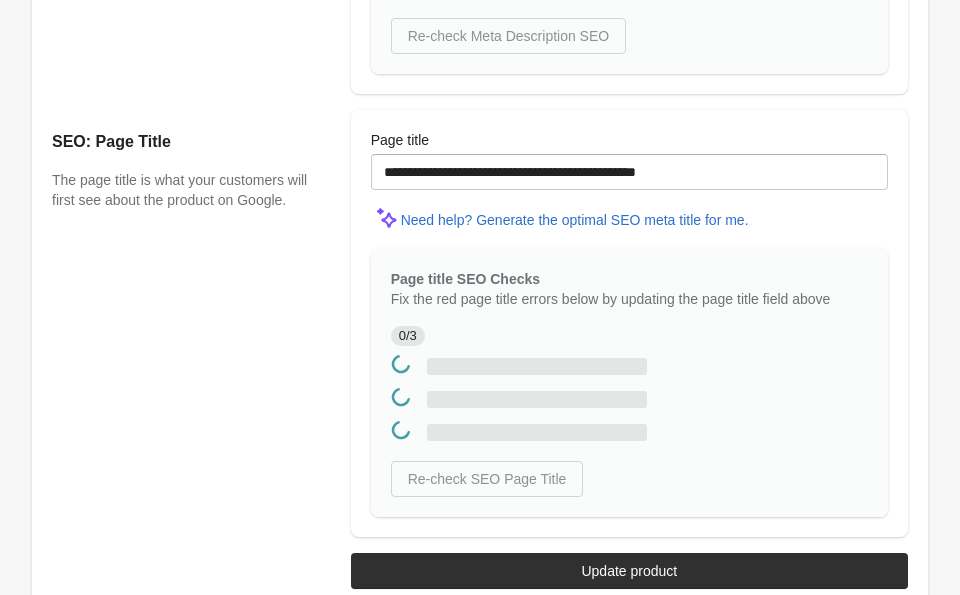 scroll, scrollTop: 0, scrollLeft: 0, axis: both 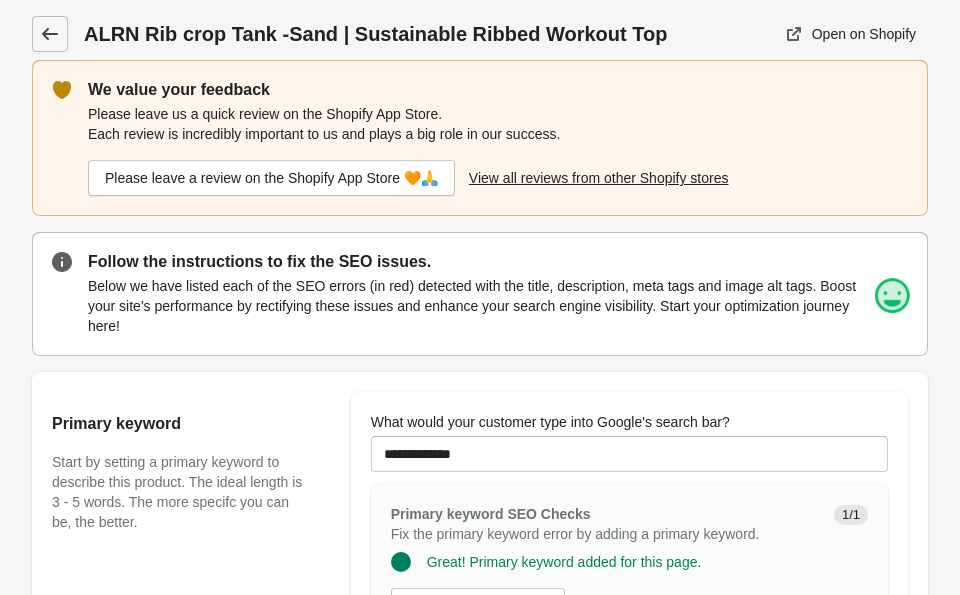 click 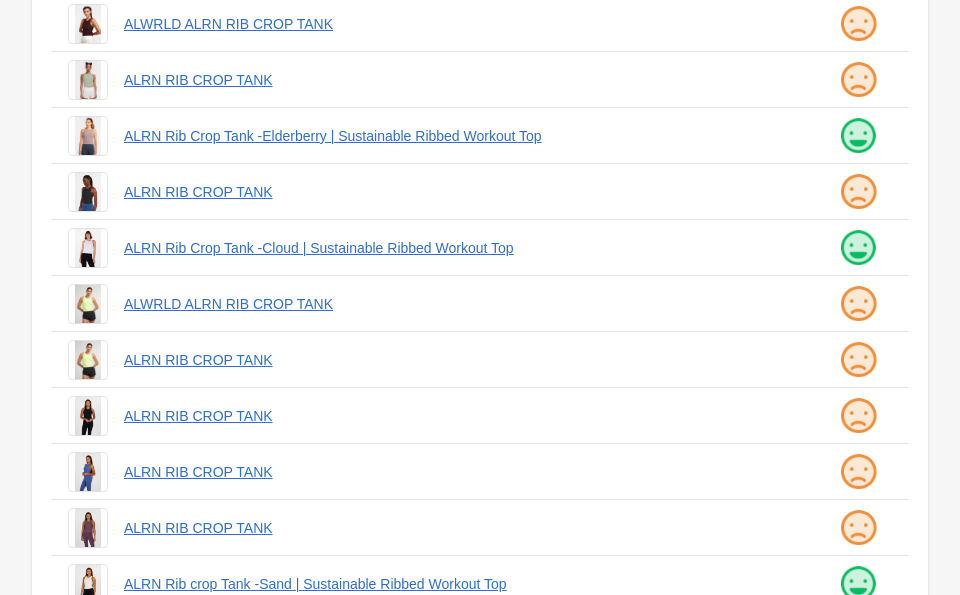 scroll, scrollTop: 242, scrollLeft: 0, axis: vertical 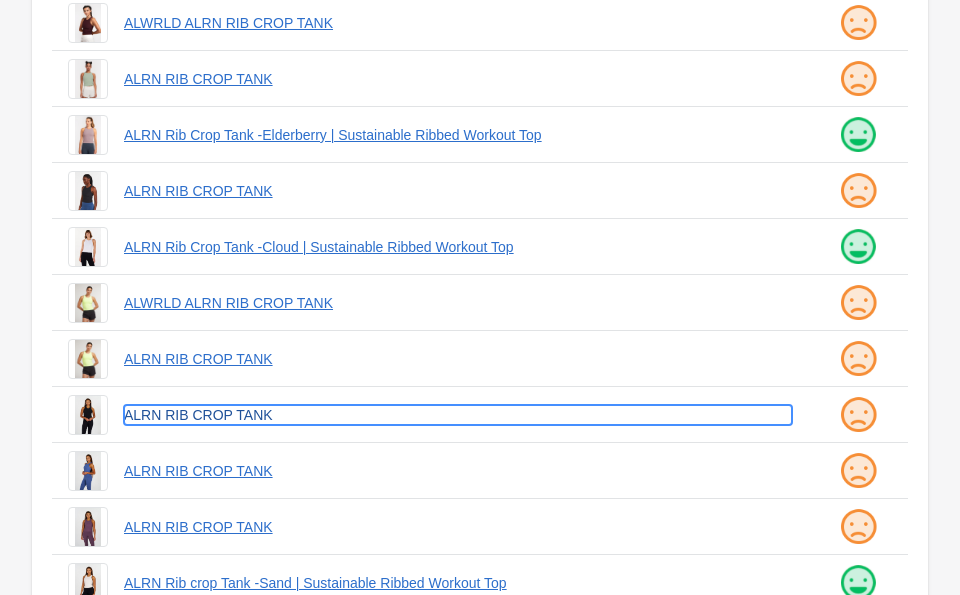 click on "ALRN RIB CROP TANK" at bounding box center (458, 415) 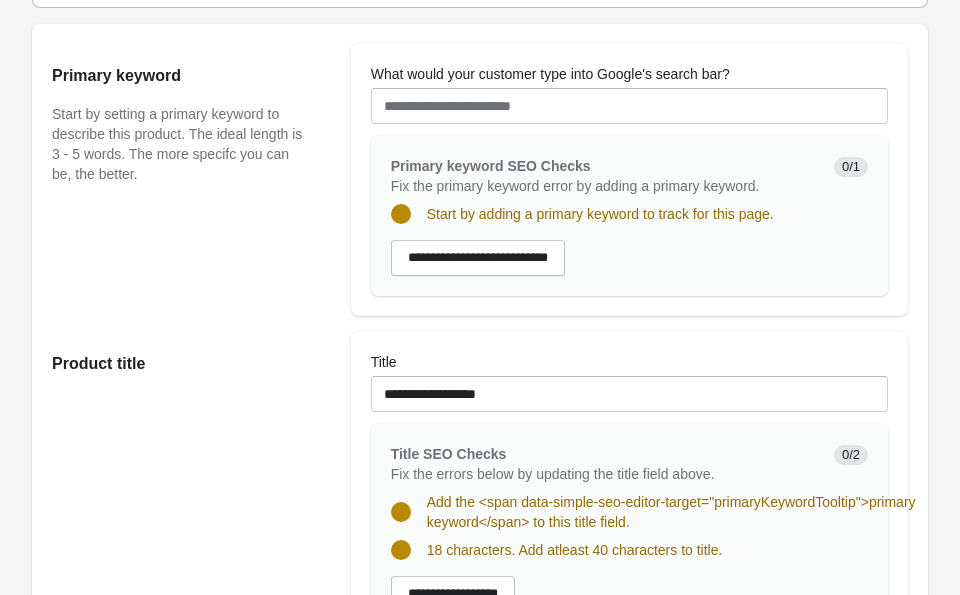 scroll, scrollTop: 371, scrollLeft: 0, axis: vertical 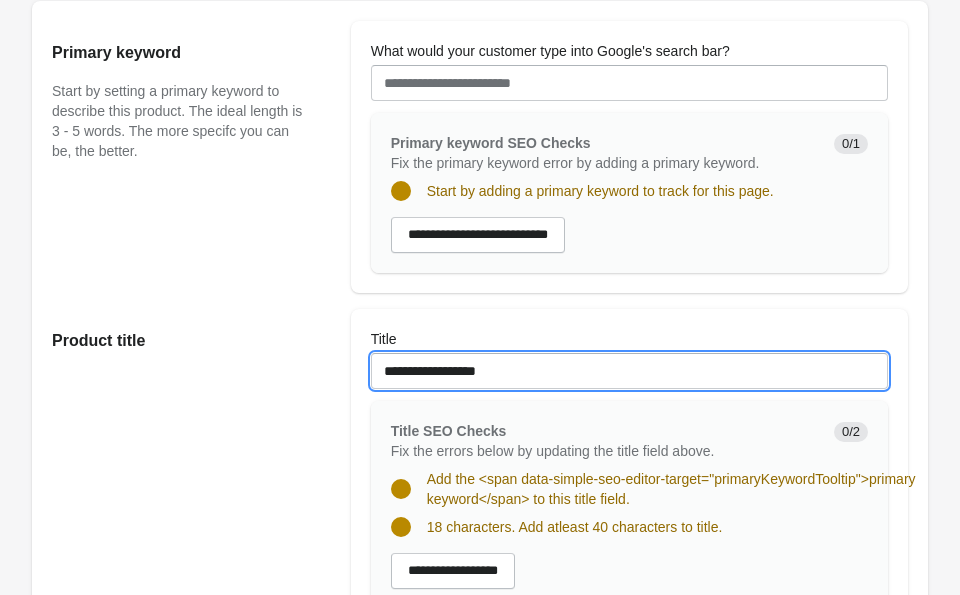 drag, startPoint x: 564, startPoint y: 370, endPoint x: 424, endPoint y: 361, distance: 140.28899 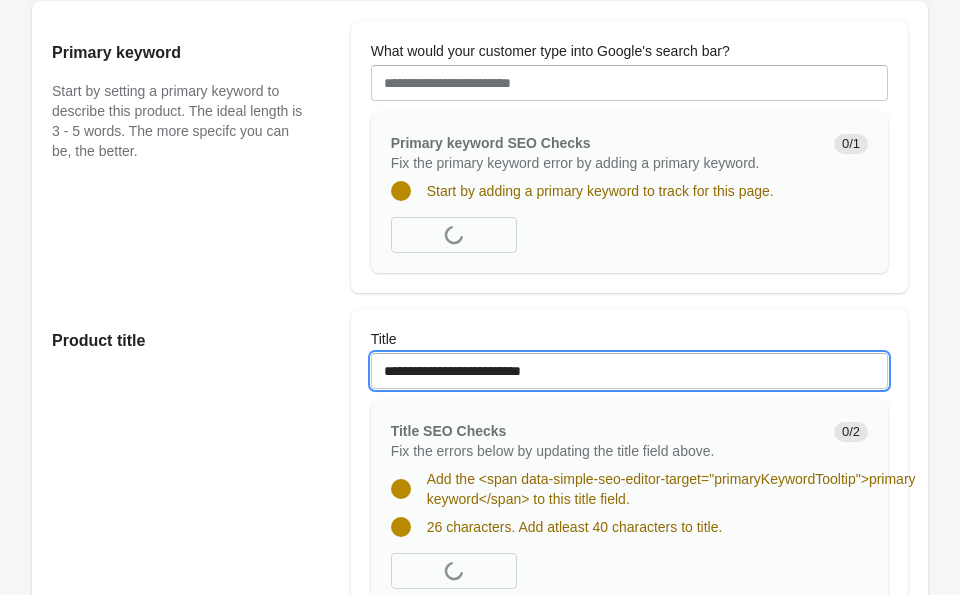 paste on "**********" 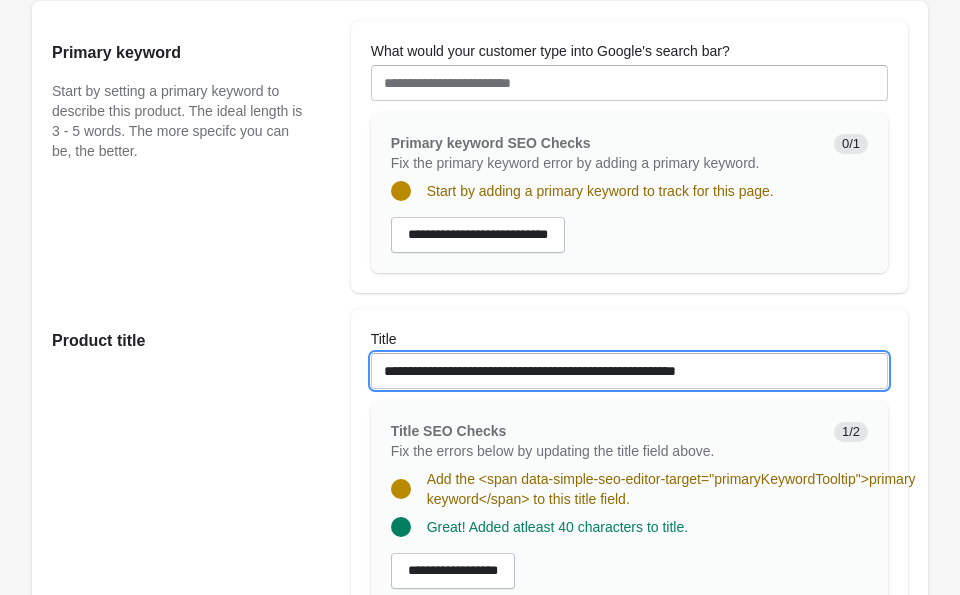 type on "**********" 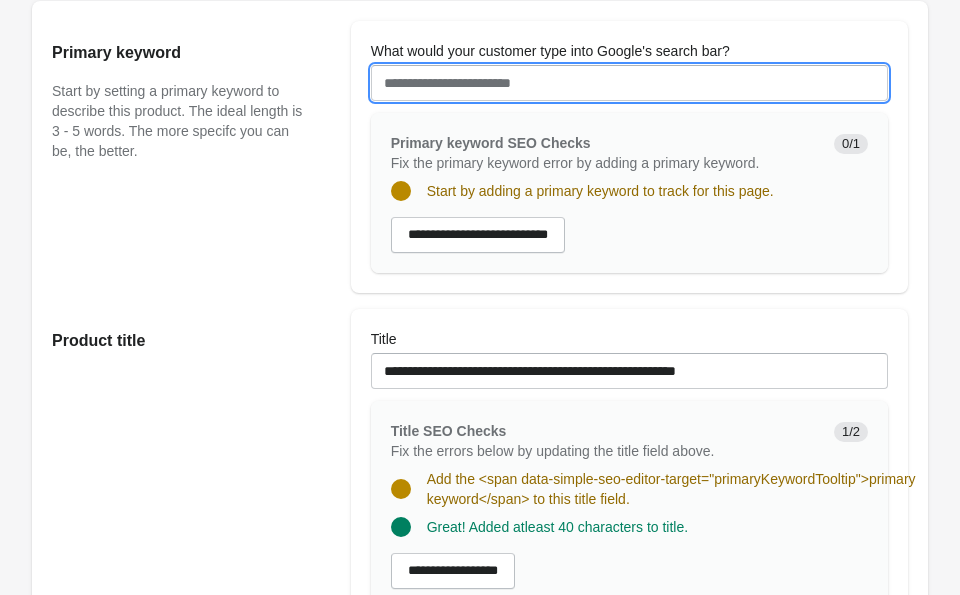 click on "What would your customer type into Google's search bar?" at bounding box center [629, 83] 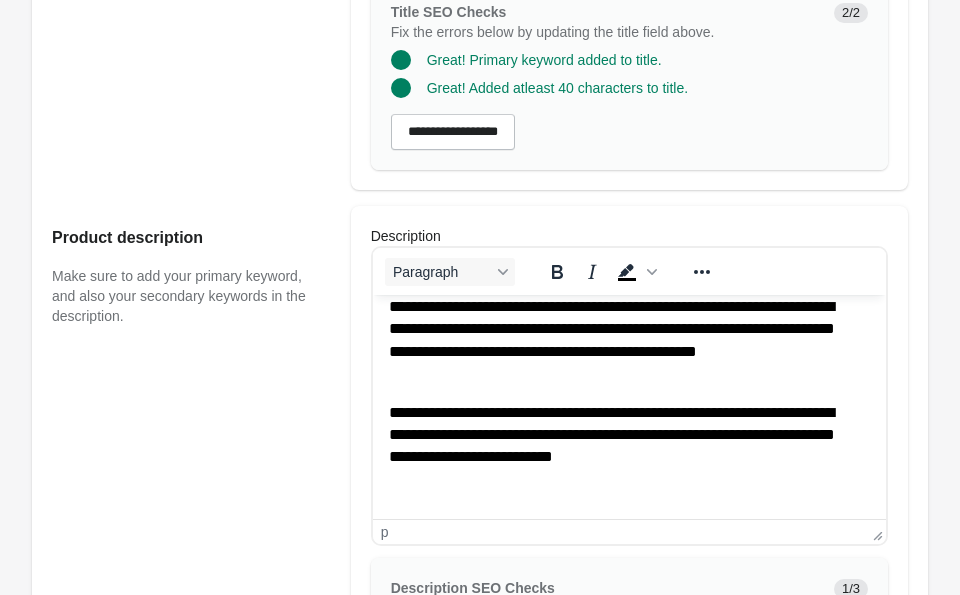 scroll, scrollTop: 19, scrollLeft: 0, axis: vertical 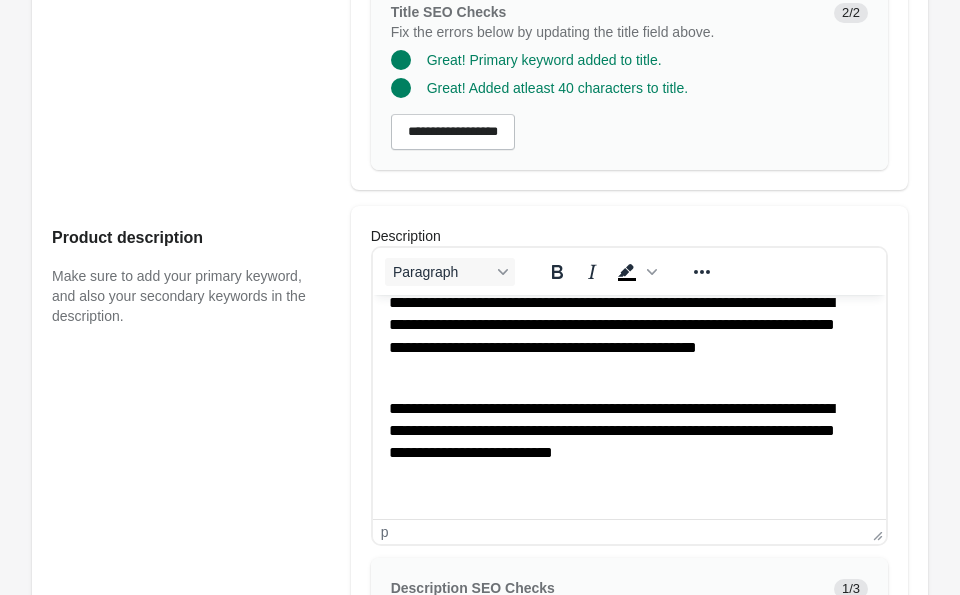 type on "**********" 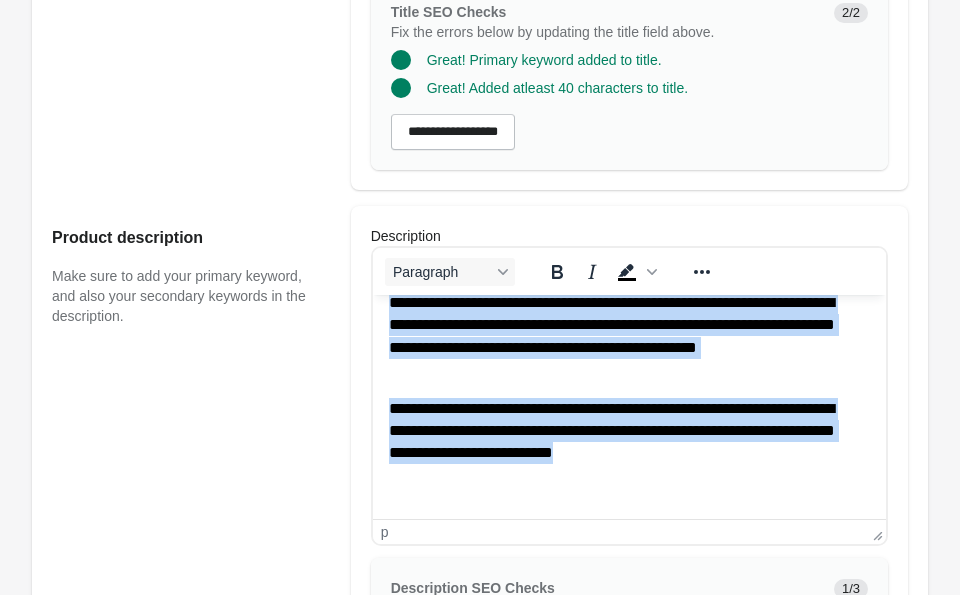 scroll, scrollTop: 0, scrollLeft: 0, axis: both 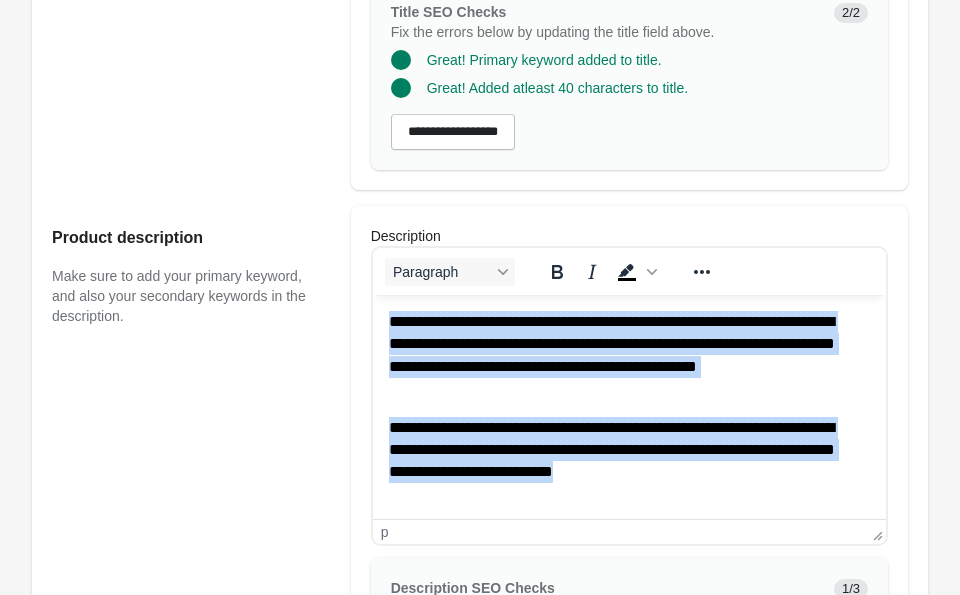 drag, startPoint x: 784, startPoint y: 455, endPoint x: 247, endPoint y: 268, distance: 568.6282 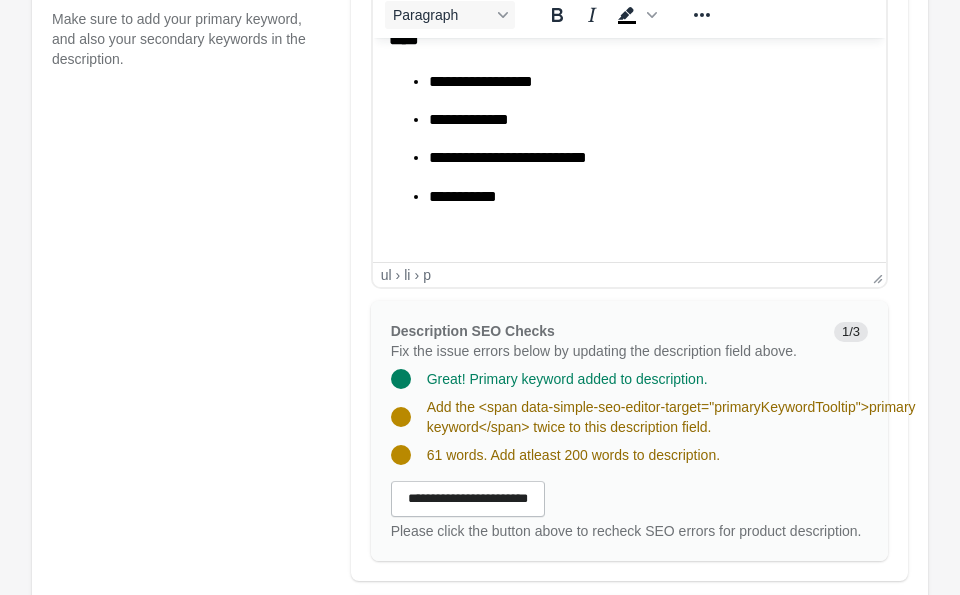 scroll, scrollTop: 1048, scrollLeft: 0, axis: vertical 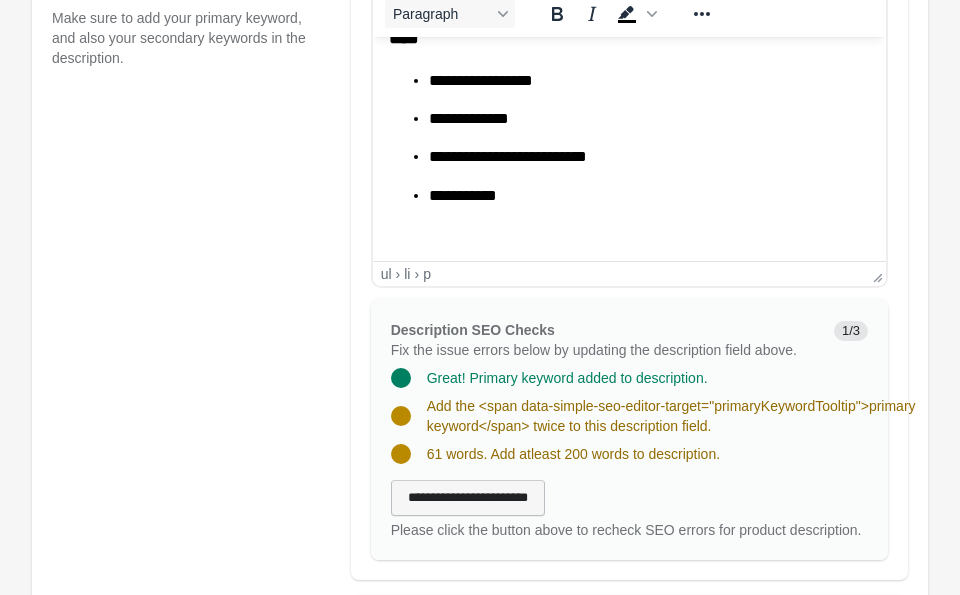 click on "**********" at bounding box center [468, 498] 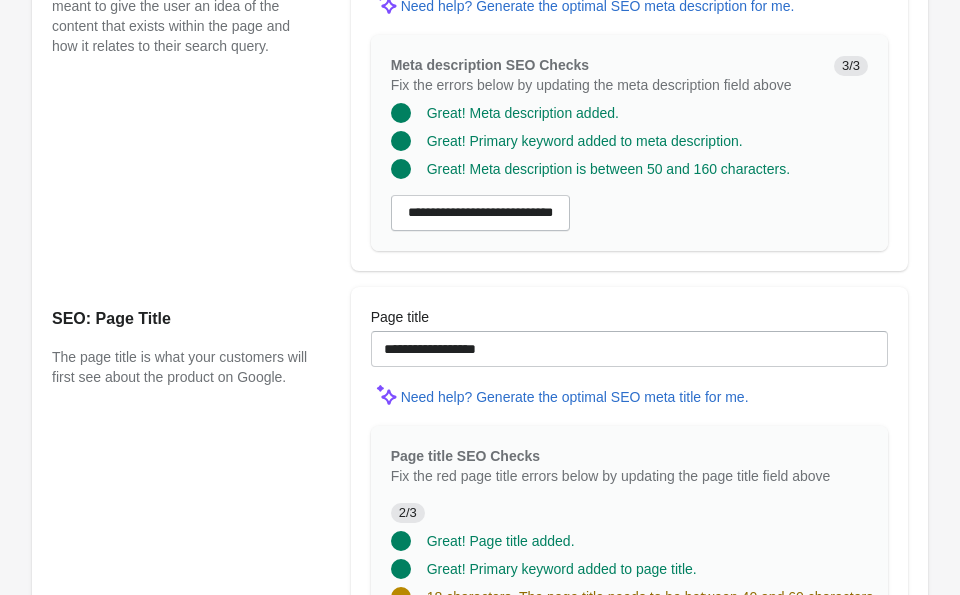 scroll, scrollTop: 1755, scrollLeft: 0, axis: vertical 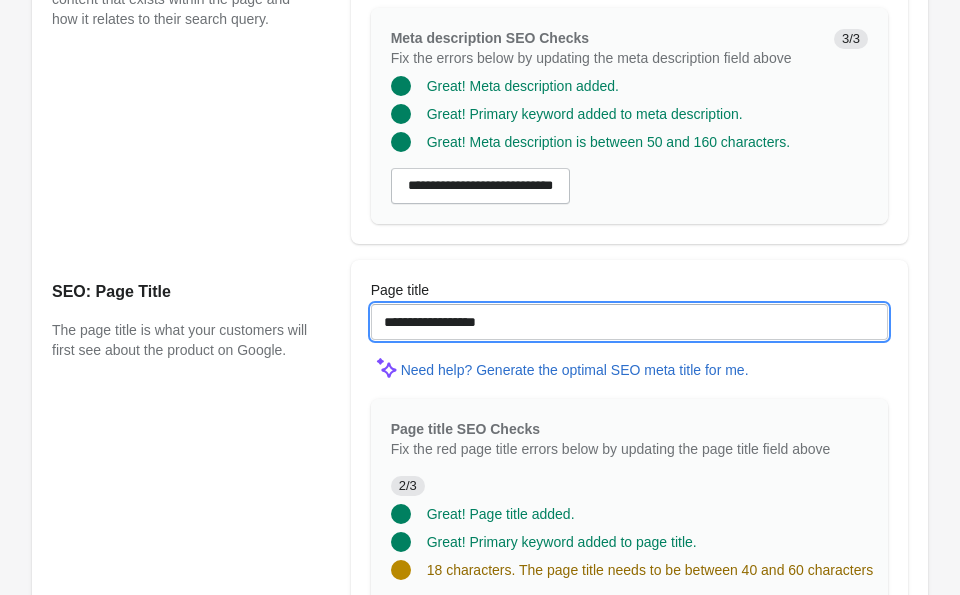 drag, startPoint x: 582, startPoint y: 354, endPoint x: 573, endPoint y: 346, distance: 12.0415945 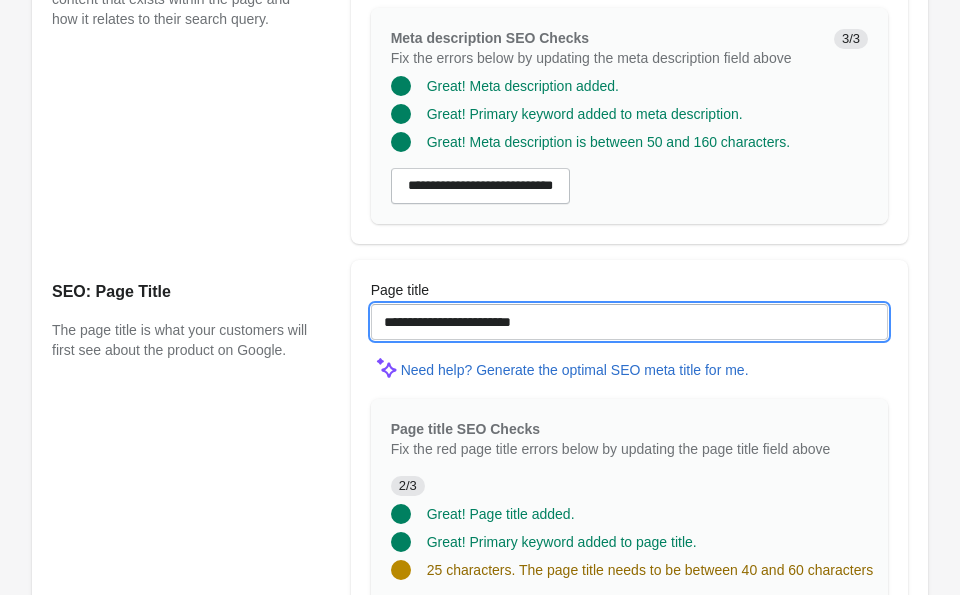 drag, startPoint x: 598, startPoint y: 343, endPoint x: 487, endPoint y: 344, distance: 111.0045 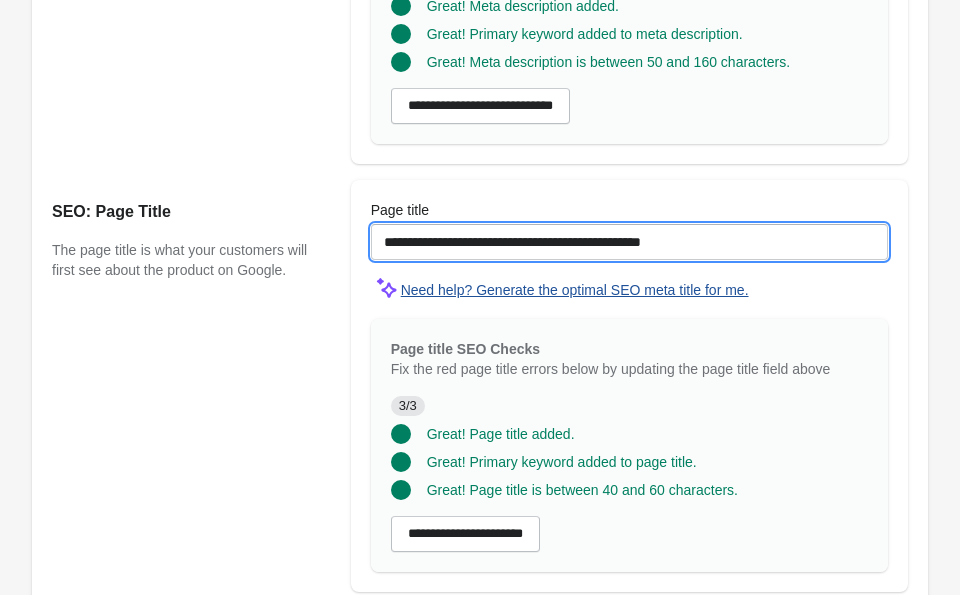 scroll, scrollTop: 1935, scrollLeft: 0, axis: vertical 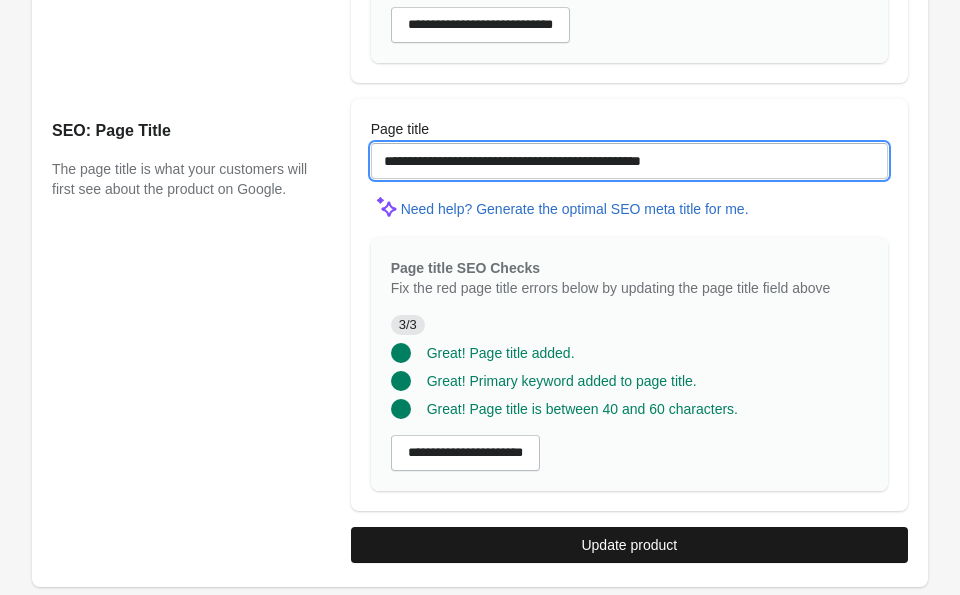 type on "**********" 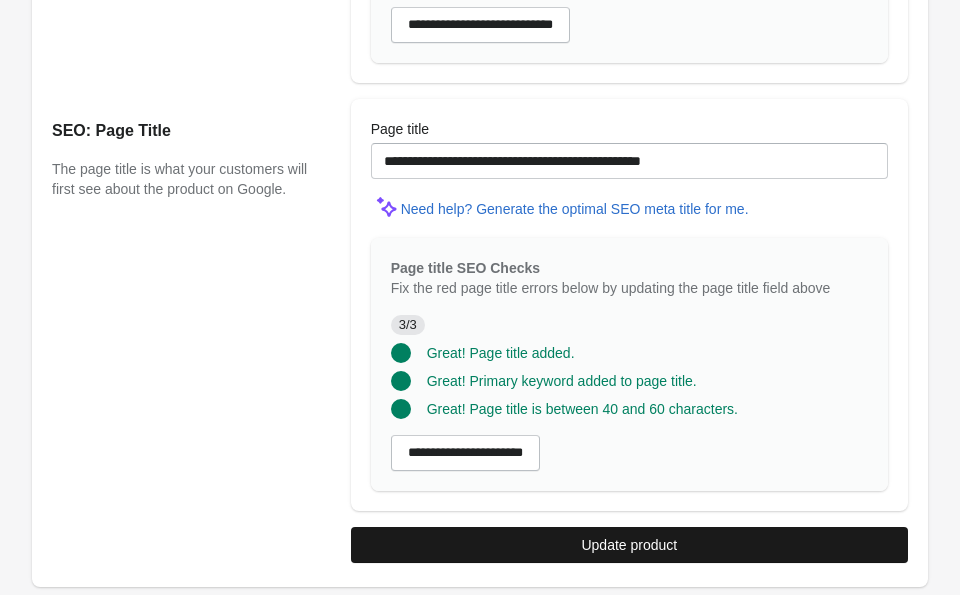 click on "Update product" at bounding box center (629, 545) 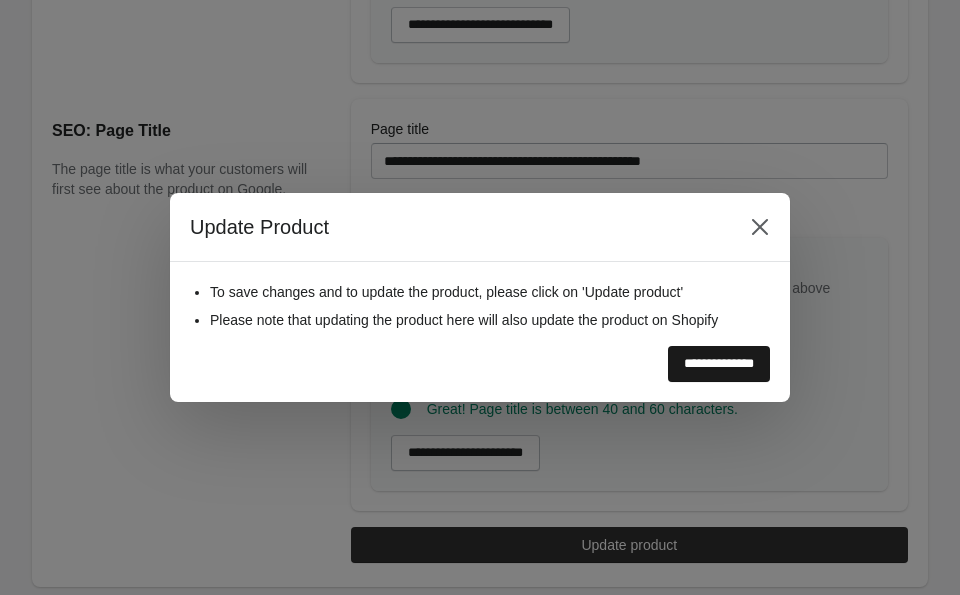 click on "**********" at bounding box center (719, 364) 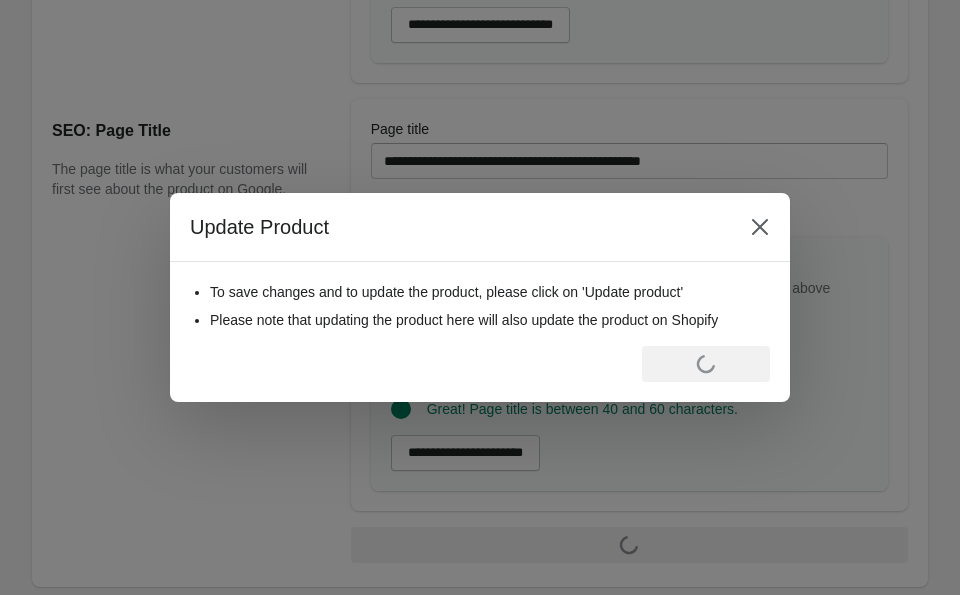 scroll, scrollTop: 0, scrollLeft: 0, axis: both 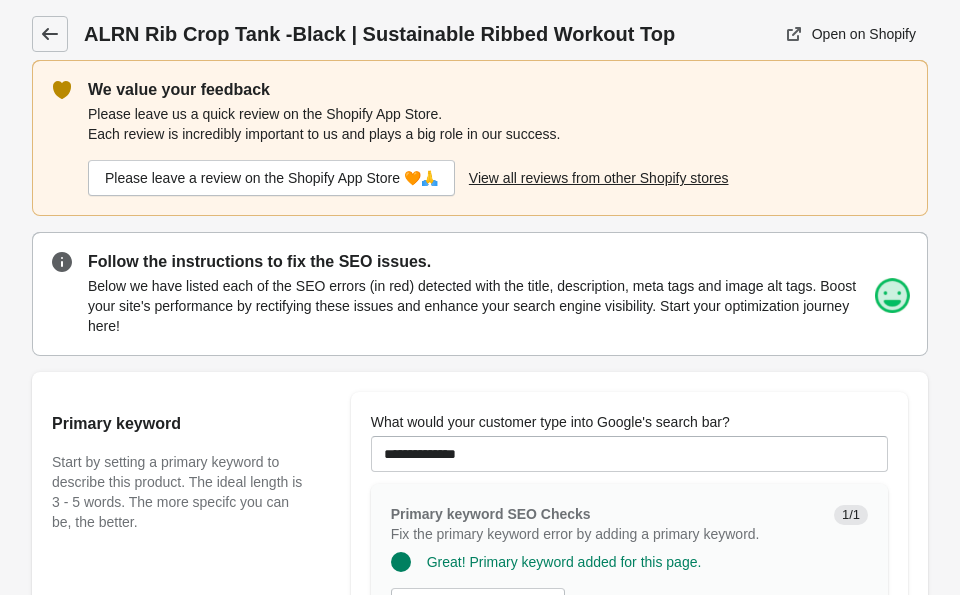 click 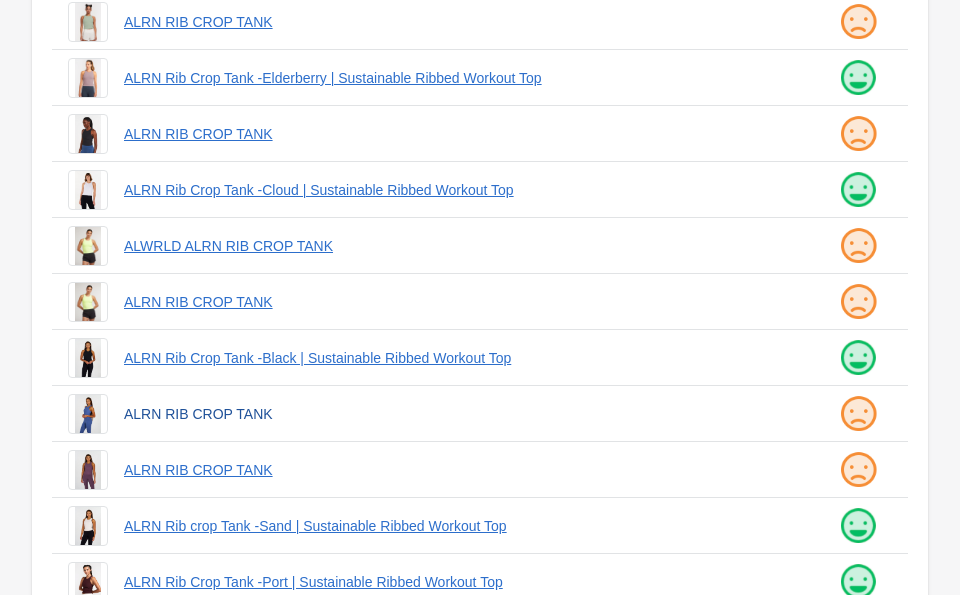 scroll, scrollTop: 300, scrollLeft: 0, axis: vertical 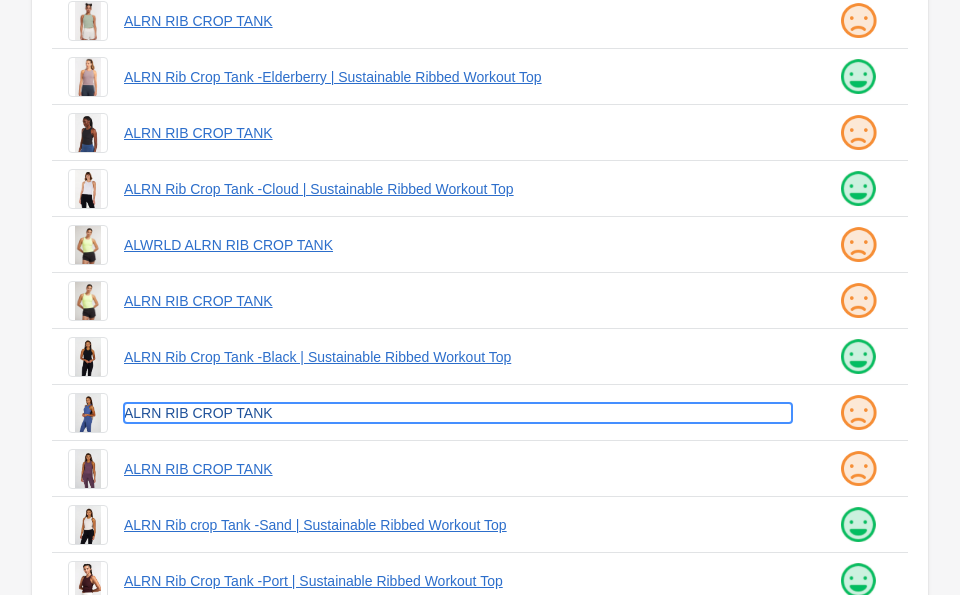 click on "ALRN RIB CROP TANK" at bounding box center [458, 413] 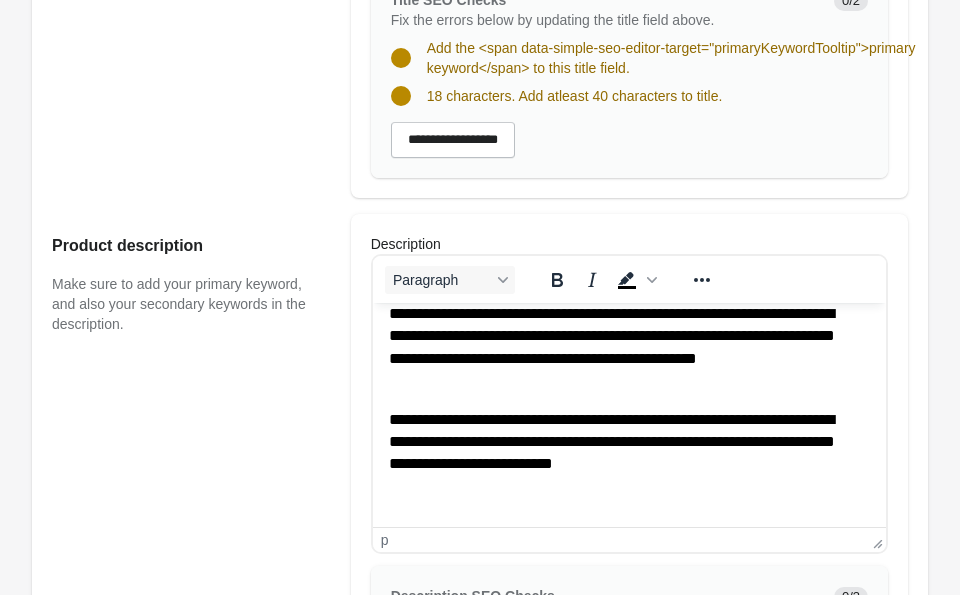 scroll, scrollTop: 19, scrollLeft: 0, axis: vertical 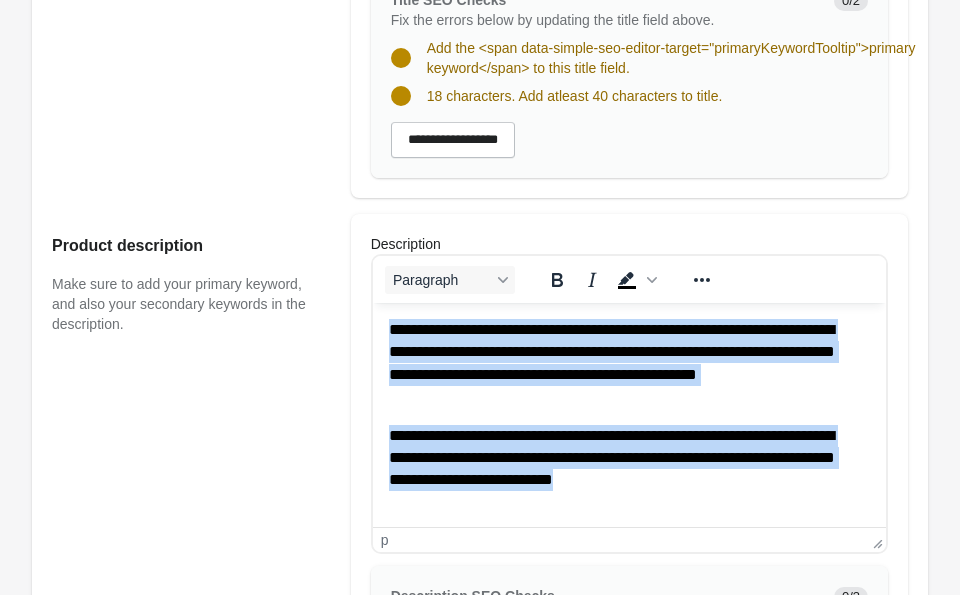 drag, startPoint x: 785, startPoint y: 462, endPoint x: 438, endPoint y: 275, distance: 394.18018 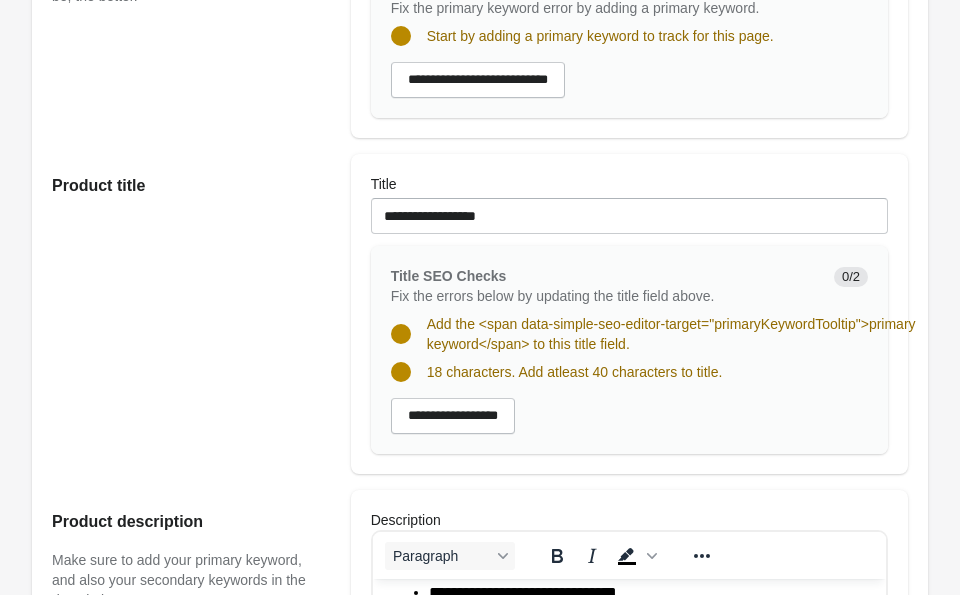 scroll, scrollTop: 525, scrollLeft: 0, axis: vertical 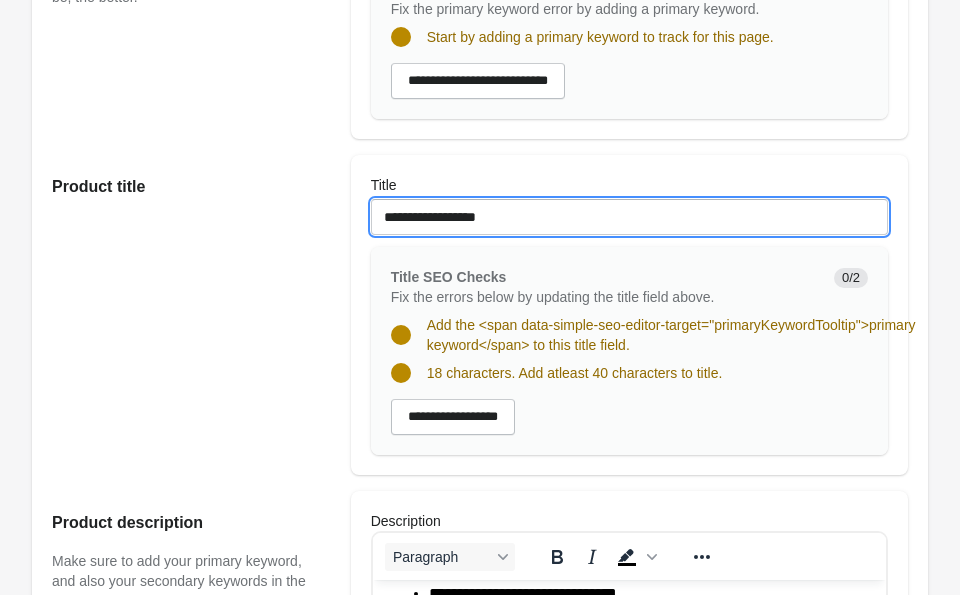 drag, startPoint x: 563, startPoint y: 216, endPoint x: 425, endPoint y: 223, distance: 138.17743 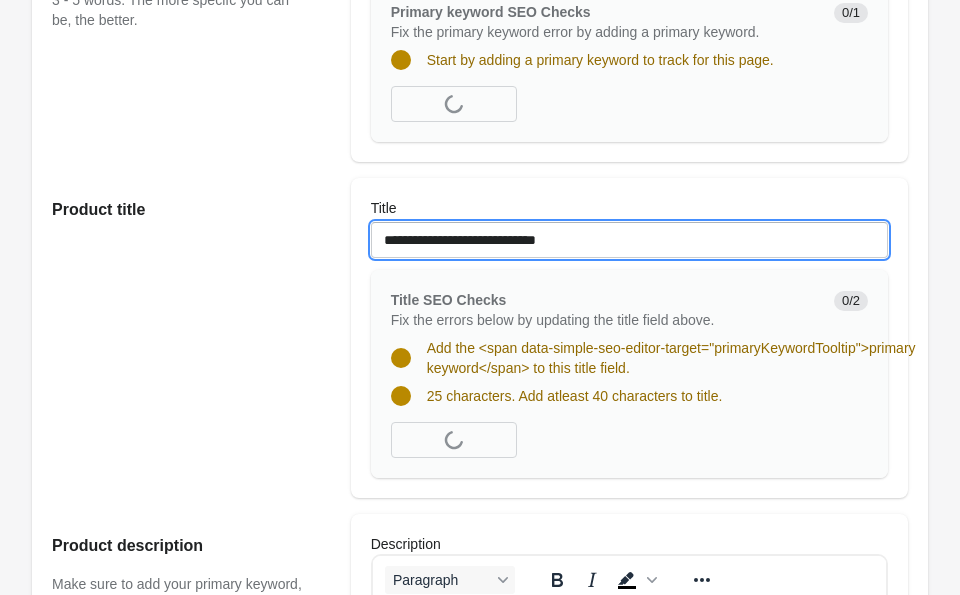 scroll, scrollTop: 227, scrollLeft: 0, axis: vertical 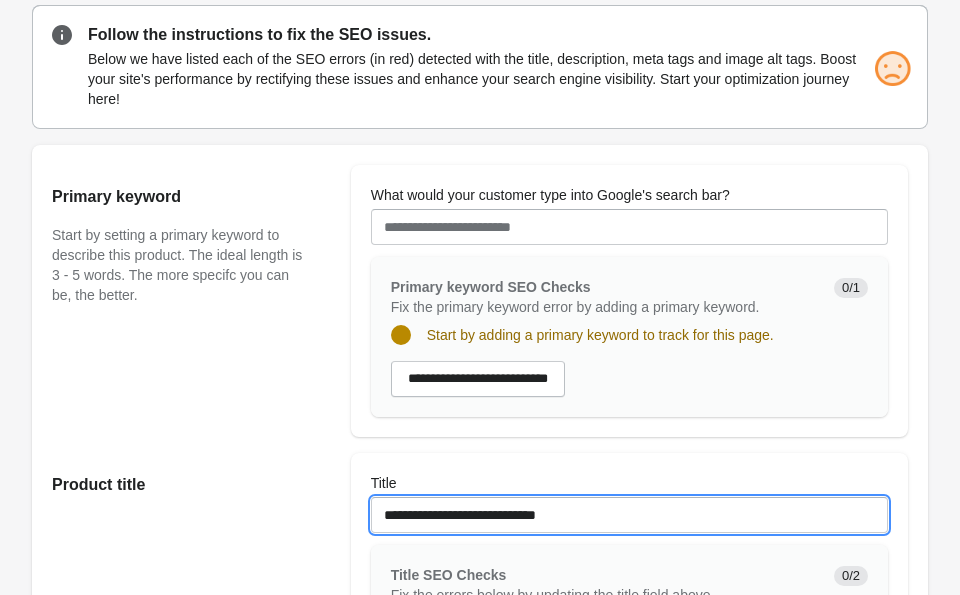 type on "**********" 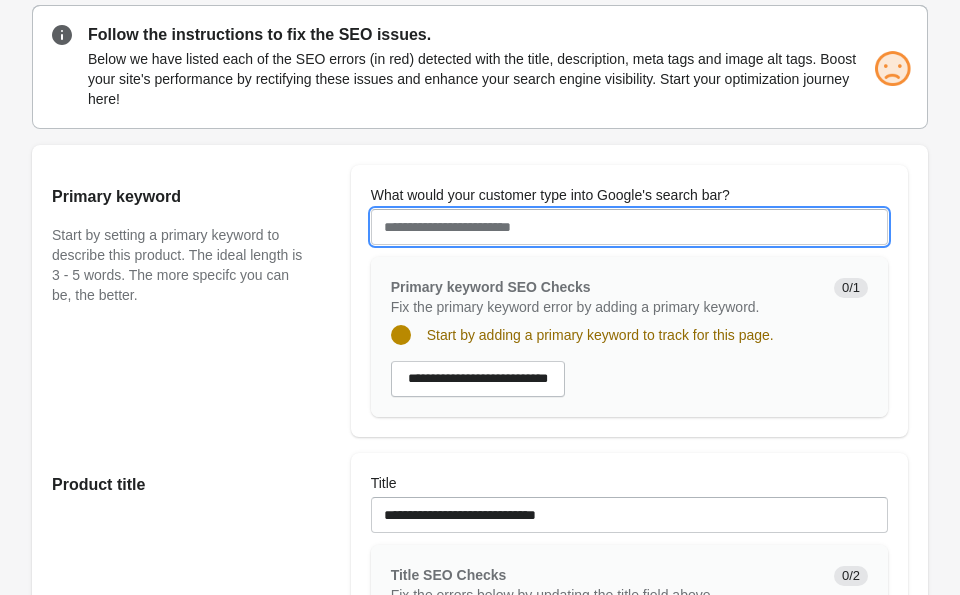 click on "What would your customer type into Google's search bar?" at bounding box center (629, 227) 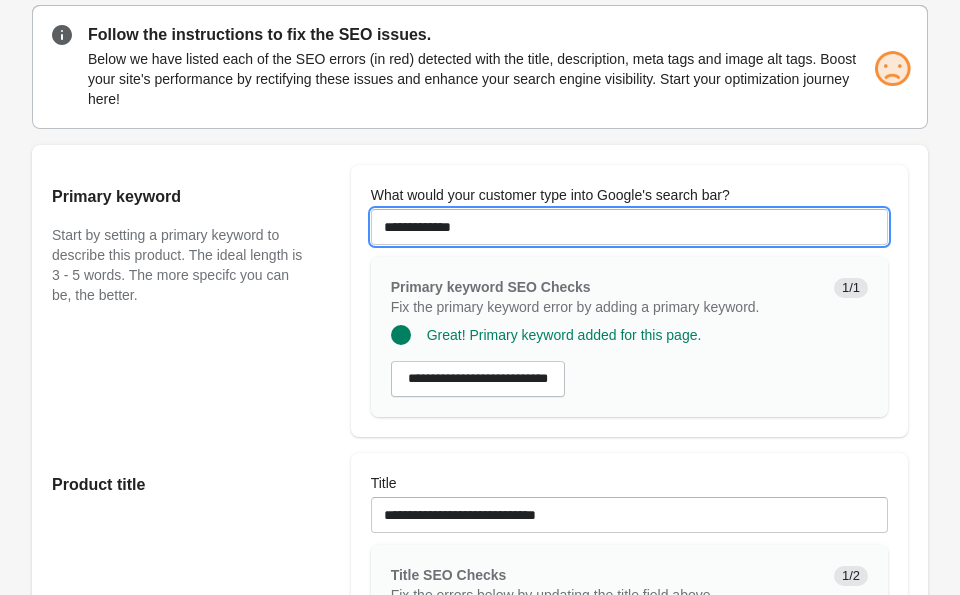 type on "**********" 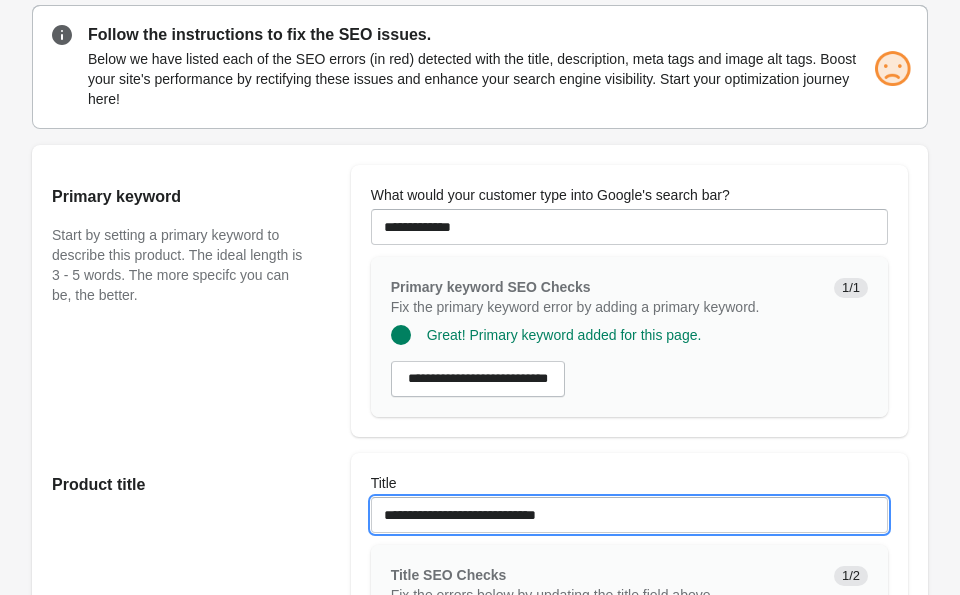 click on "**********" at bounding box center (629, 515) 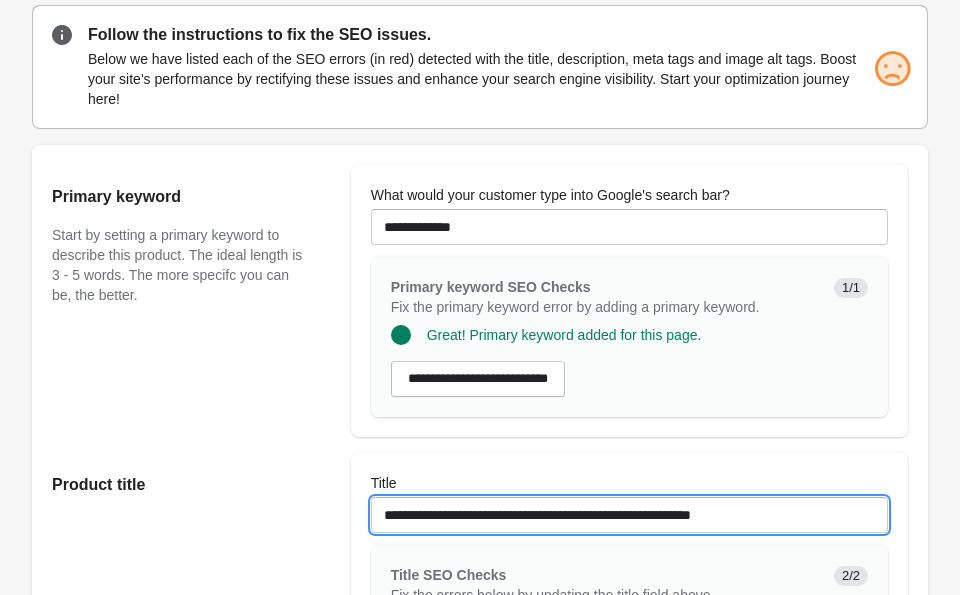 click on "**********" at bounding box center [629, 515] 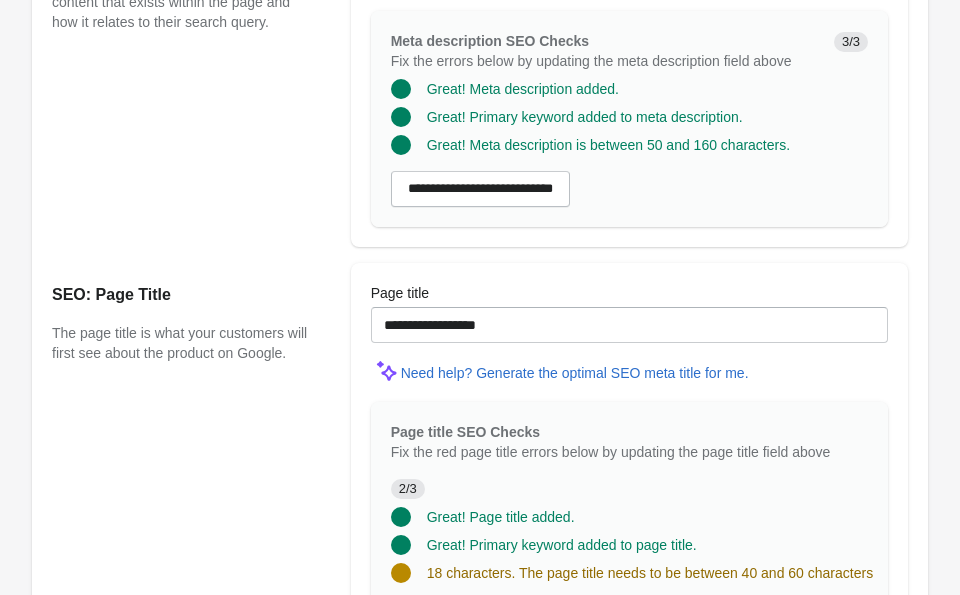 scroll, scrollTop: 1758, scrollLeft: 0, axis: vertical 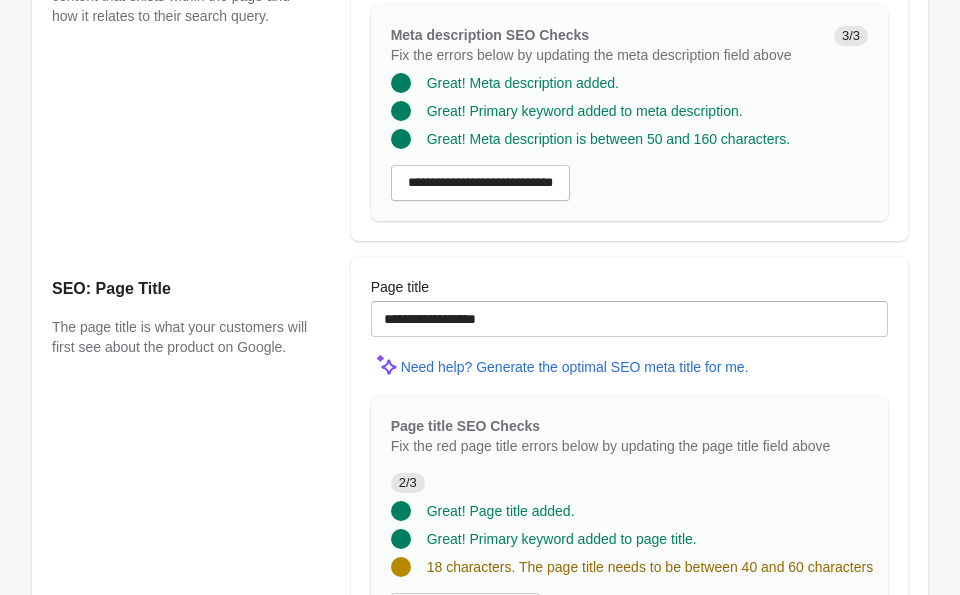 type on "**********" 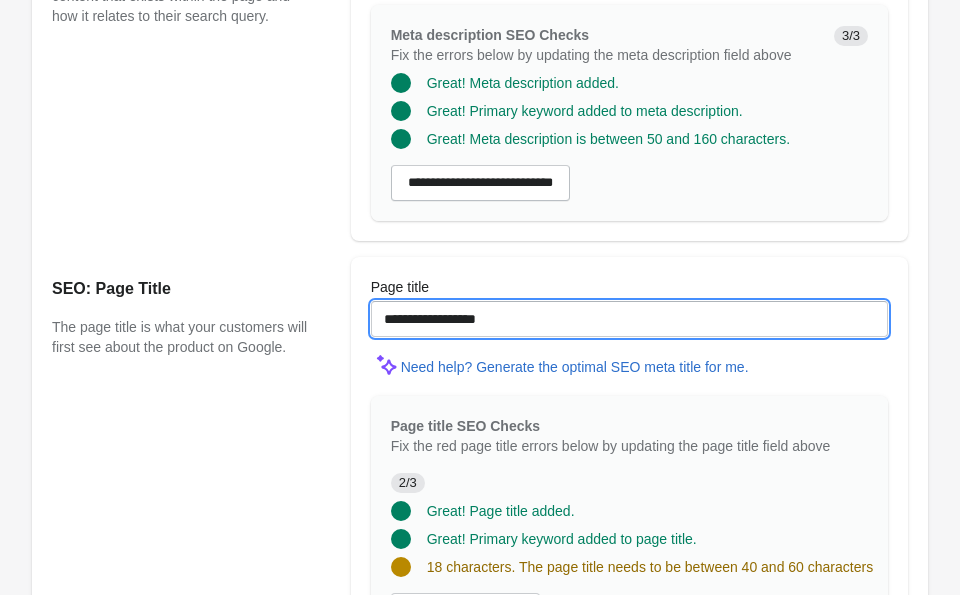 click on "**********" at bounding box center [629, 319] 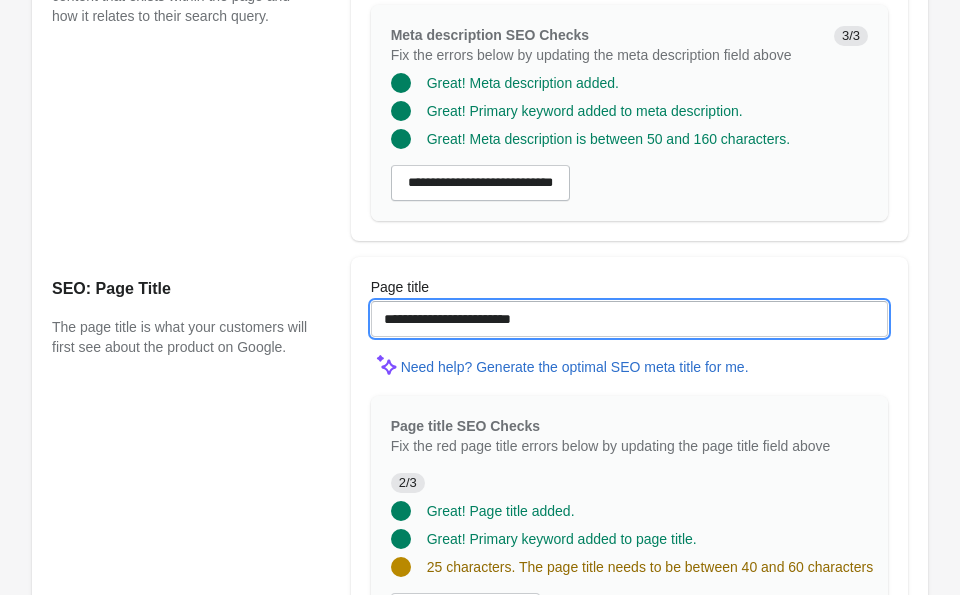 drag, startPoint x: 602, startPoint y: 339, endPoint x: 484, endPoint y: 342, distance: 118.03813 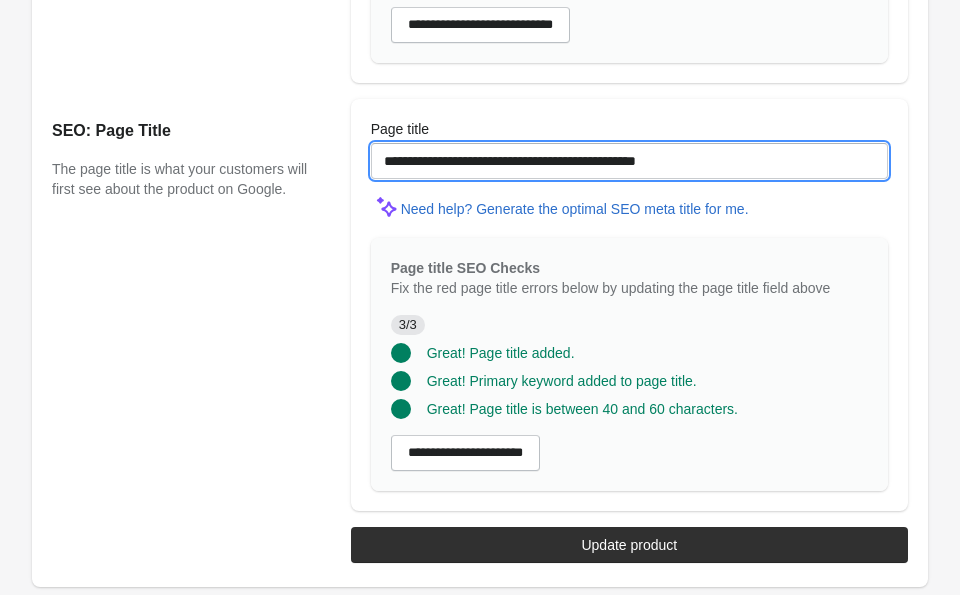 scroll, scrollTop: 1935, scrollLeft: 0, axis: vertical 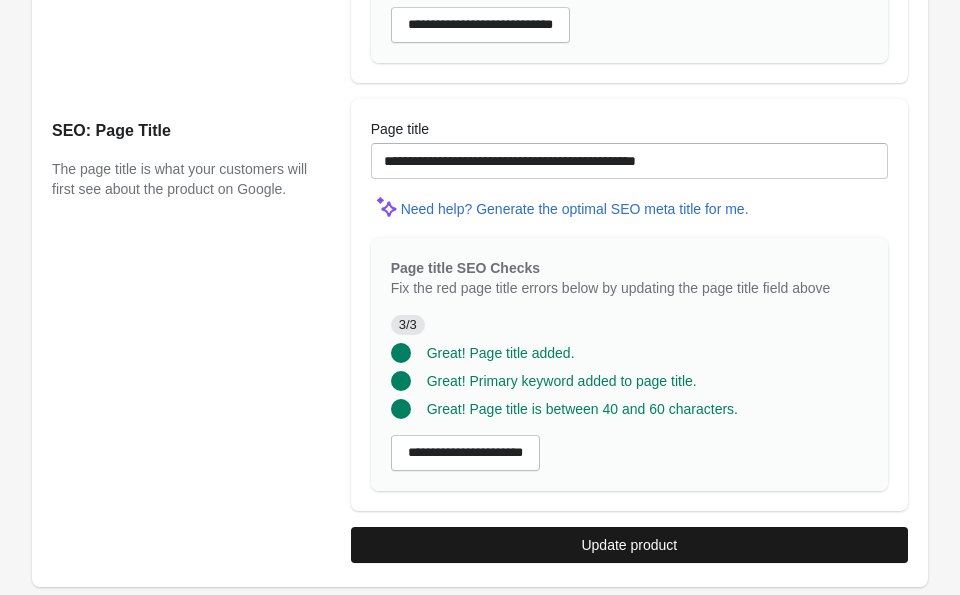 click on "Update product" at bounding box center (629, 545) 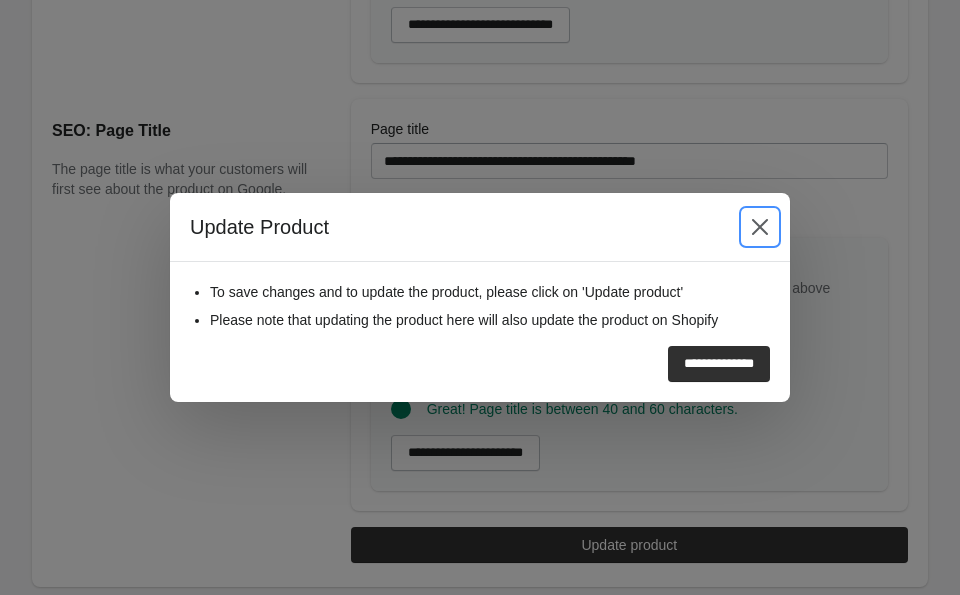 click 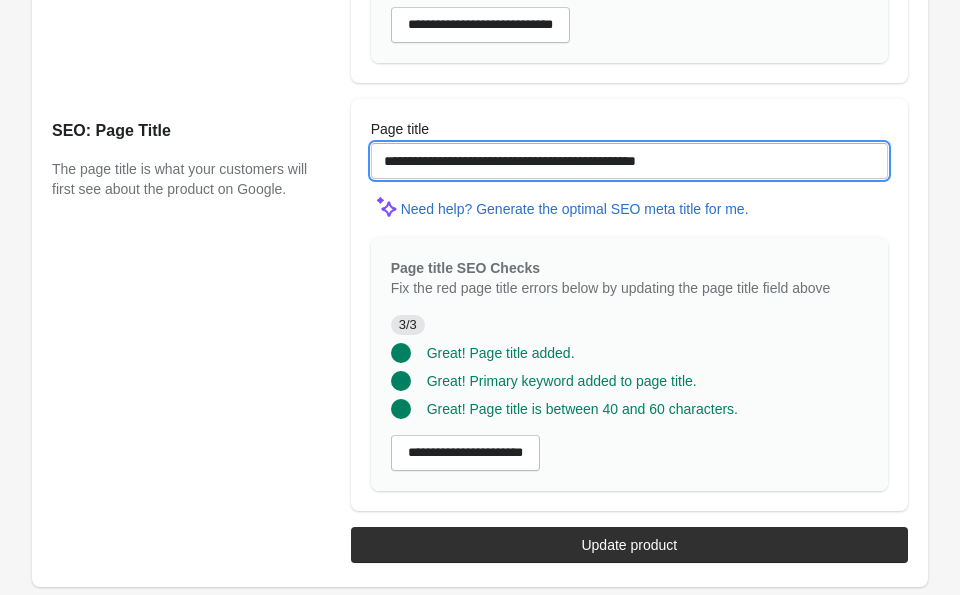click on "**********" at bounding box center (629, 161) 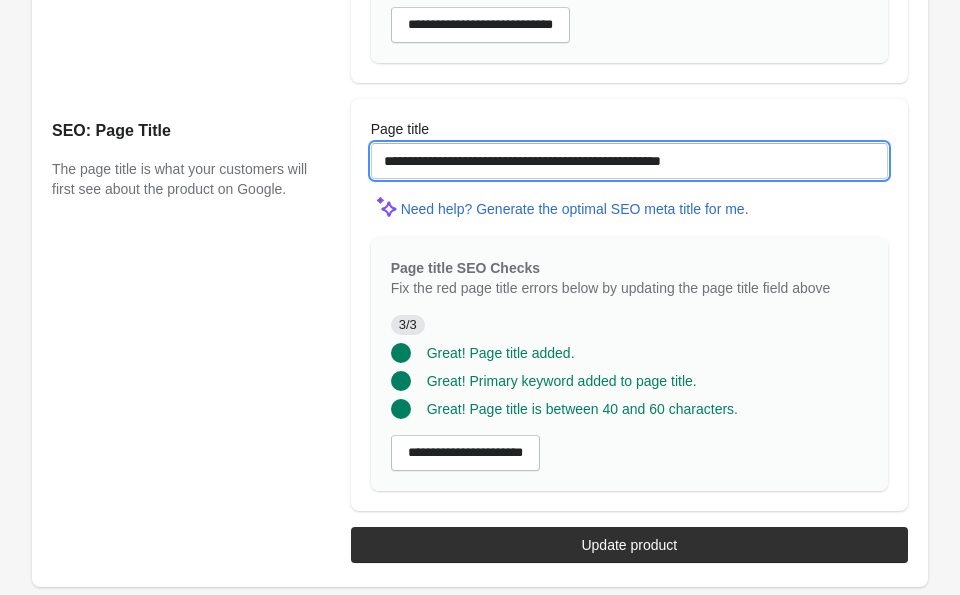type on "**********" 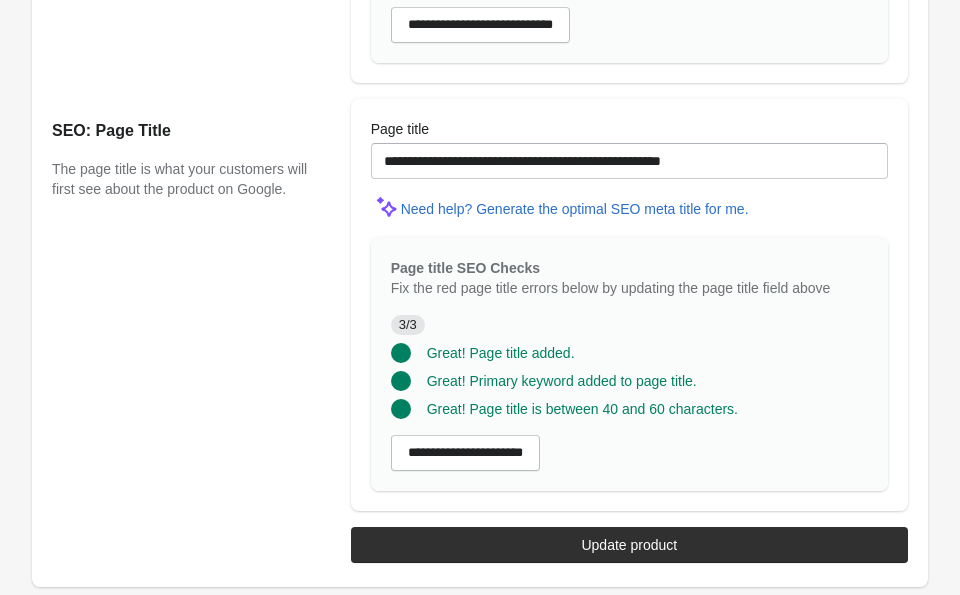 click on "**********" at bounding box center [470, 539] 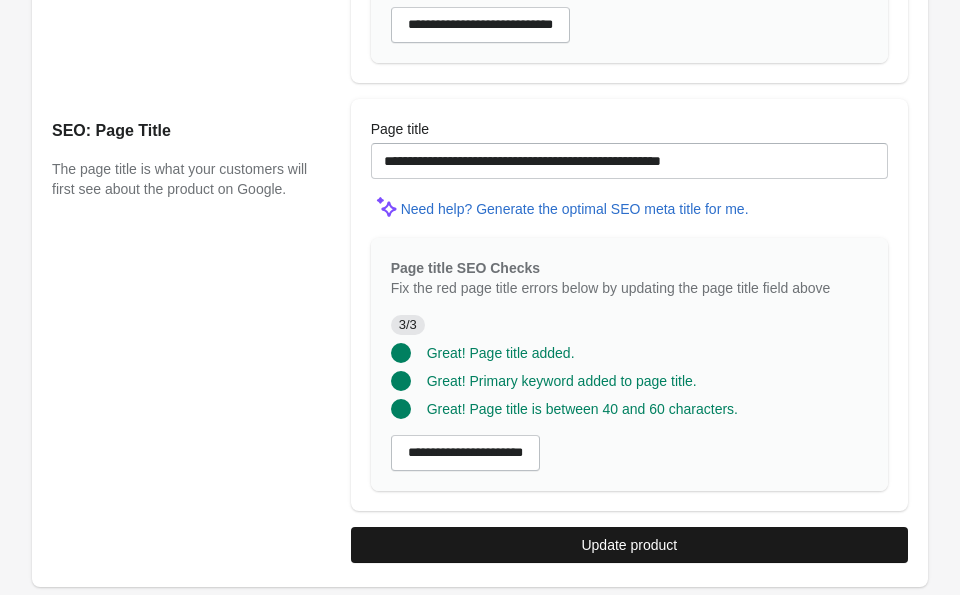 click on "Update product" at bounding box center [629, 545] 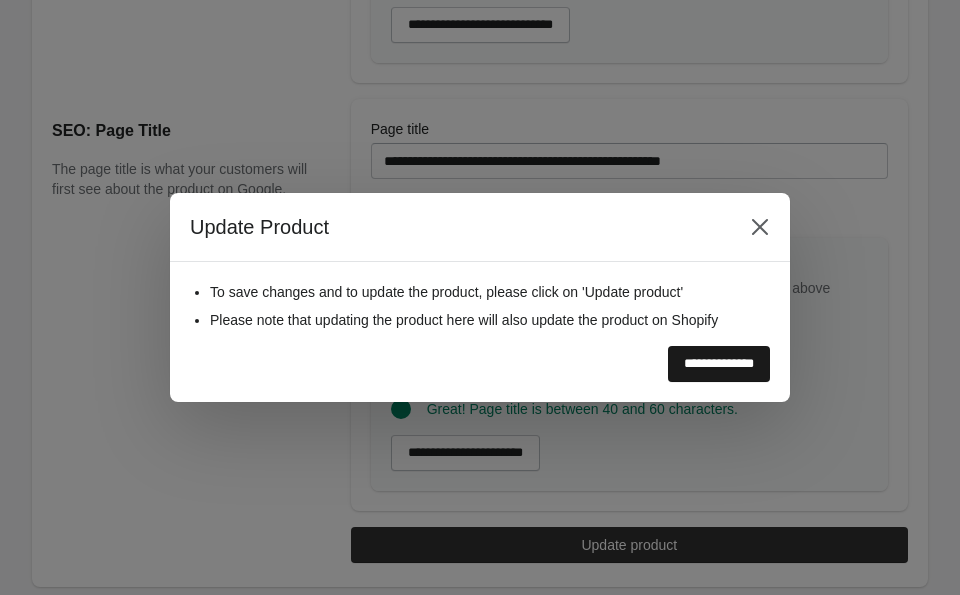 click on "**********" at bounding box center (719, 364) 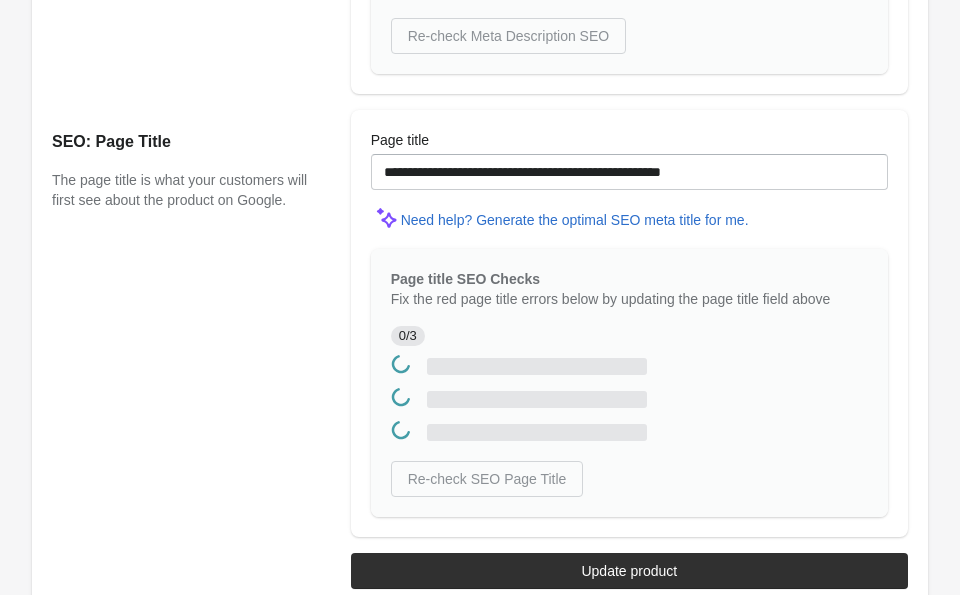scroll, scrollTop: 0, scrollLeft: 0, axis: both 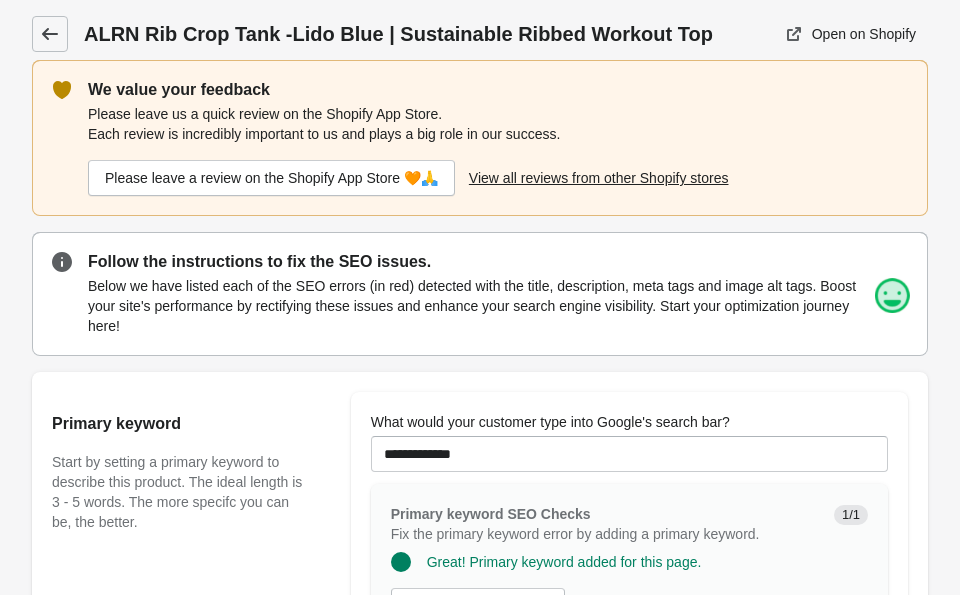 click 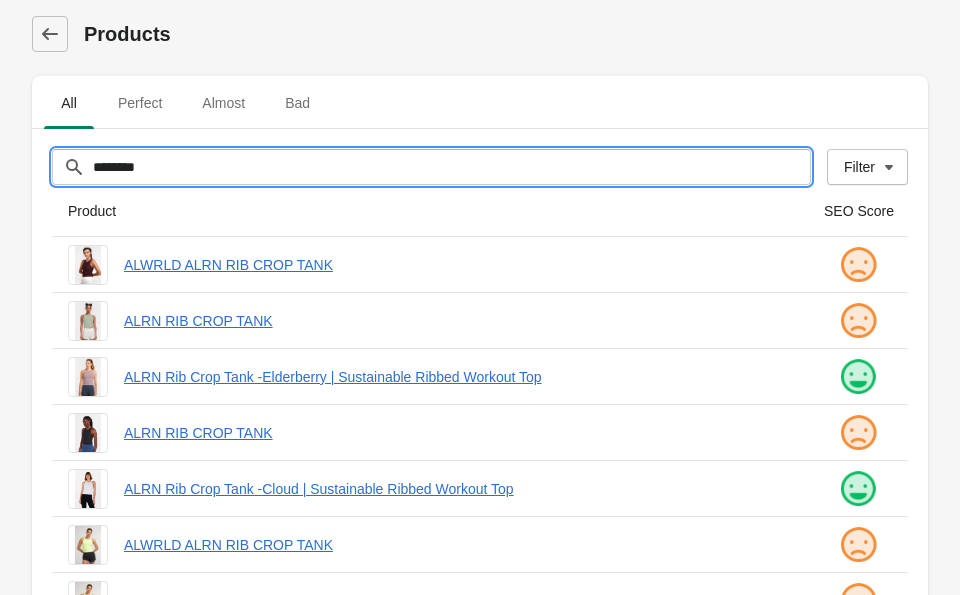 drag, startPoint x: 196, startPoint y: 161, endPoint x: 112, endPoint y: 146, distance: 85.32877 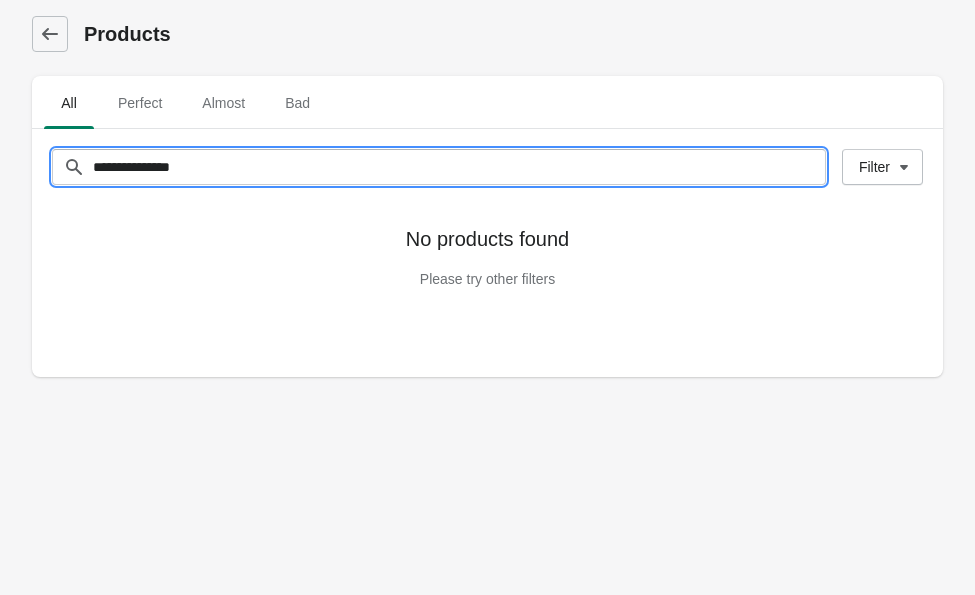 click on "**********" at bounding box center [459, 167] 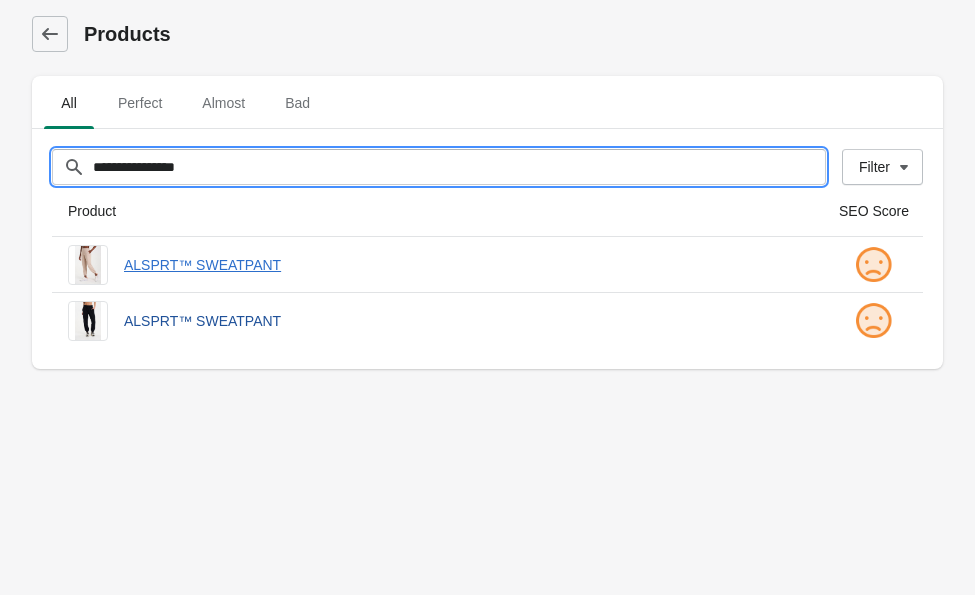 type on "**********" 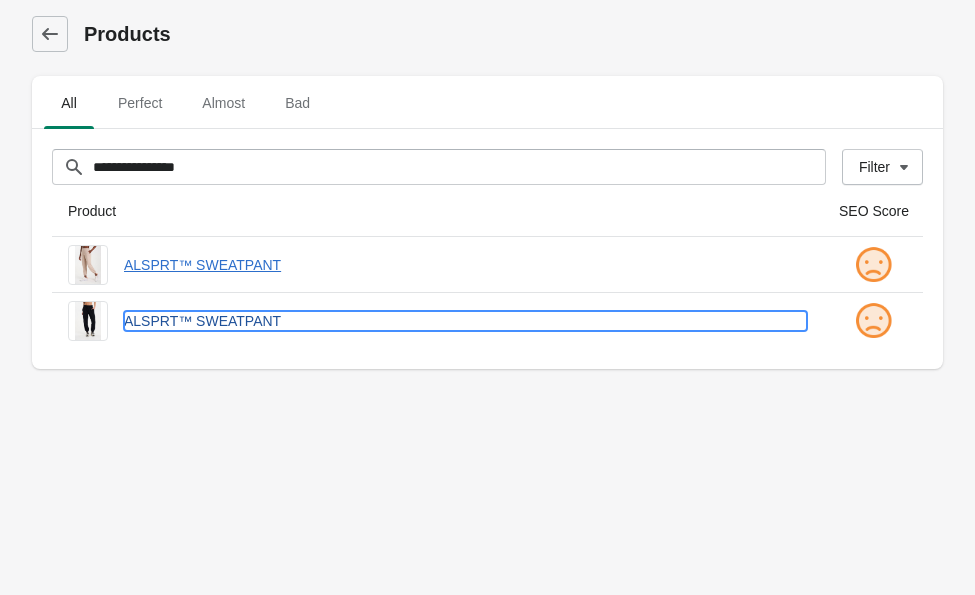 click on "ALSPRT™ SWEATPANT" at bounding box center (465, 321) 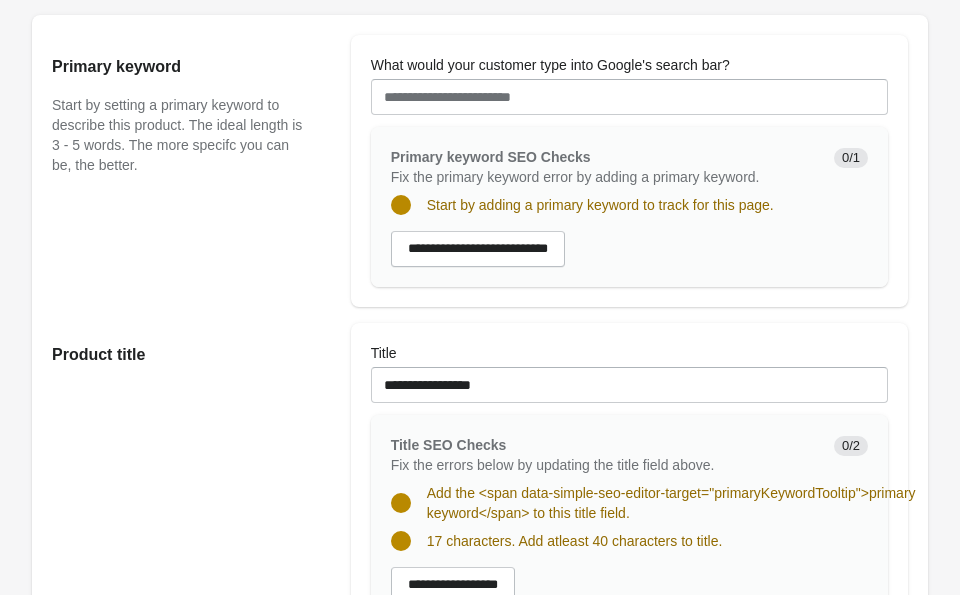 scroll, scrollTop: 362, scrollLeft: 0, axis: vertical 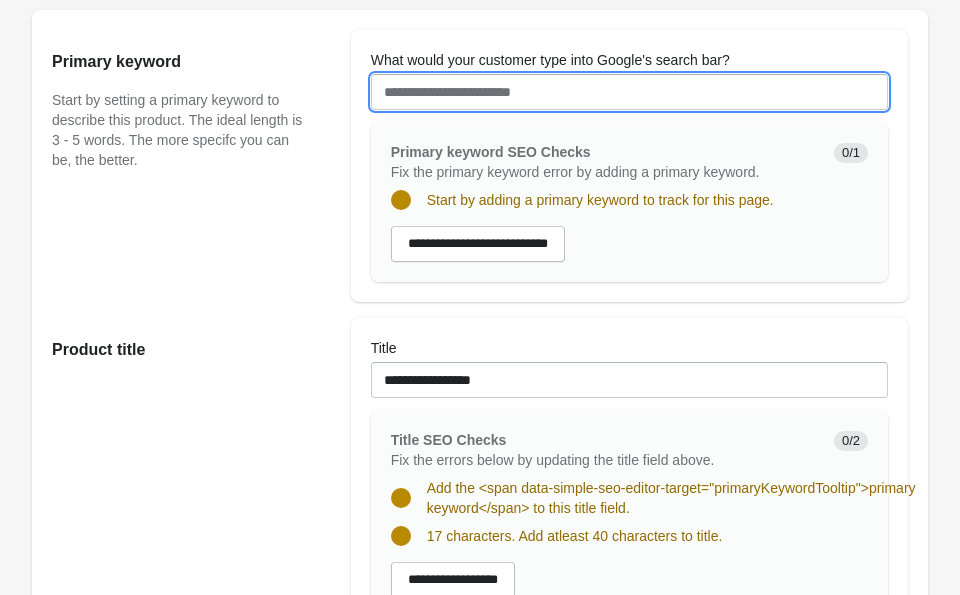 click on "What would your customer type into Google's search bar?" at bounding box center [629, 92] 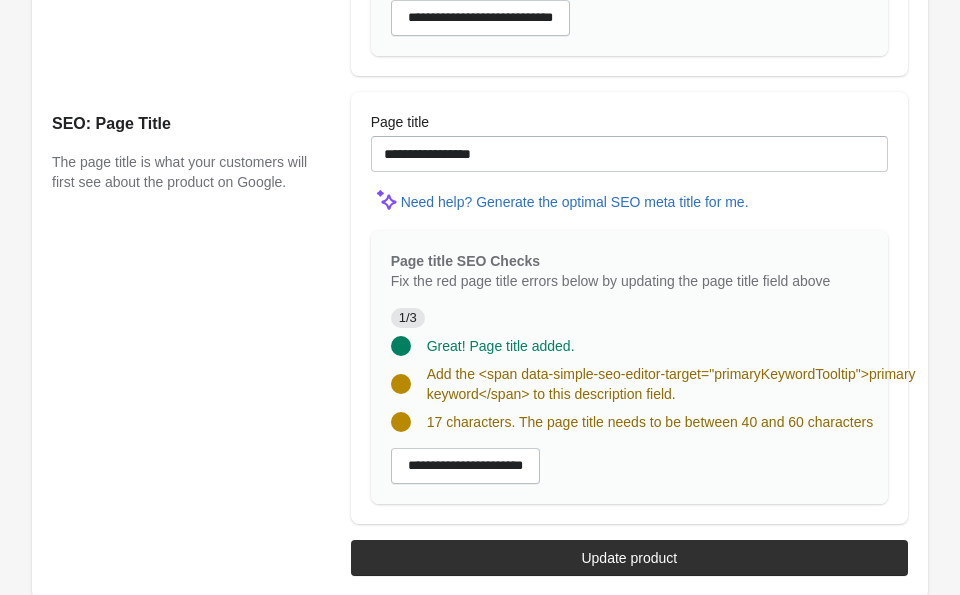 scroll, scrollTop: 2035, scrollLeft: 0, axis: vertical 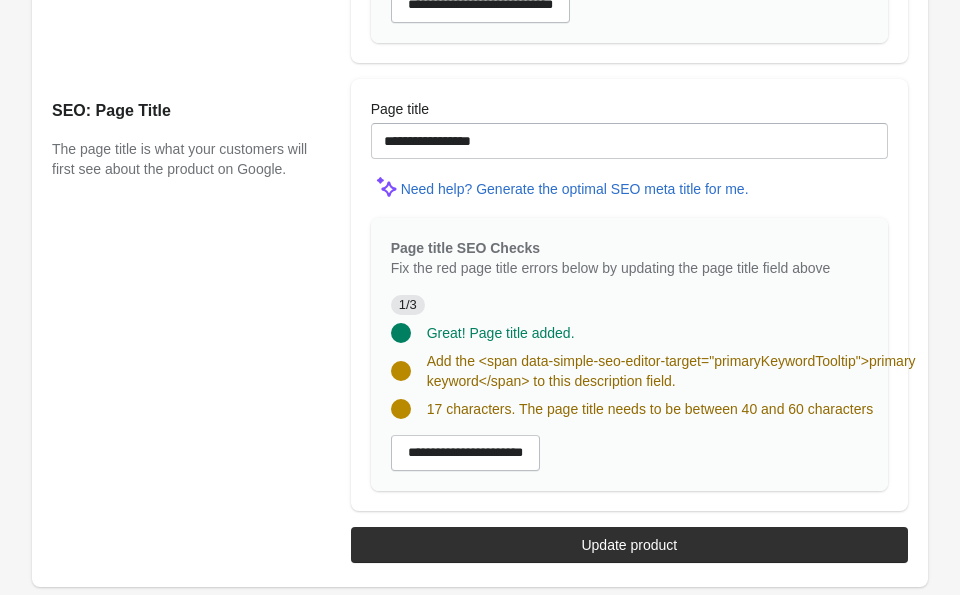 type on "**********" 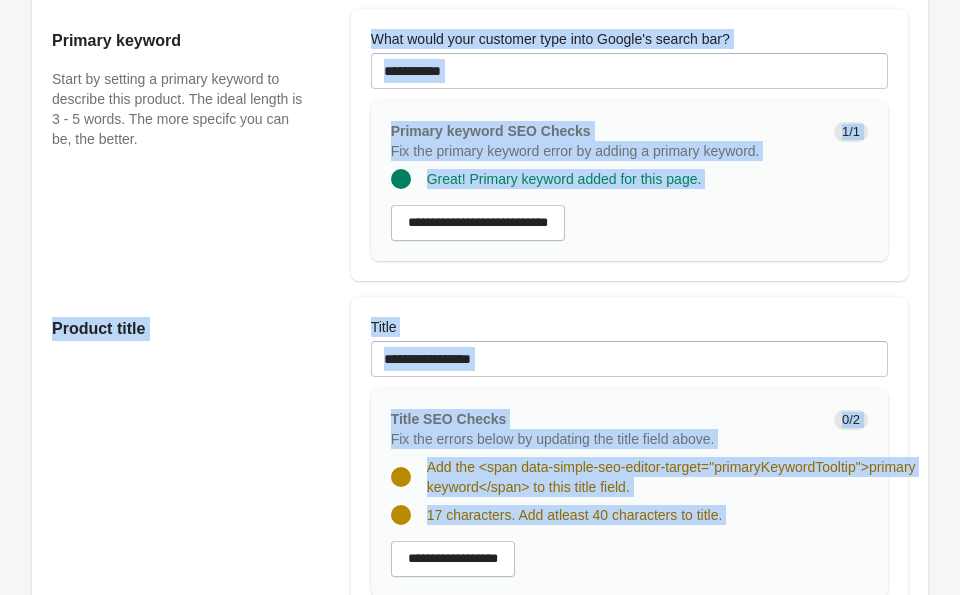 scroll, scrollTop: 0, scrollLeft: 0, axis: both 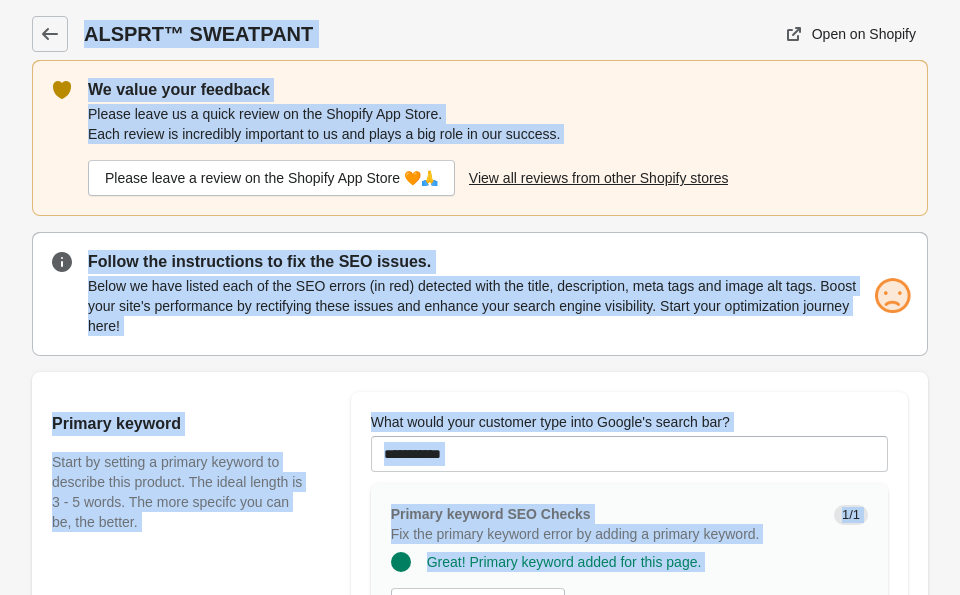 drag, startPoint x: 844, startPoint y: 431, endPoint x: 375, endPoint y: -53, distance: 673.95624 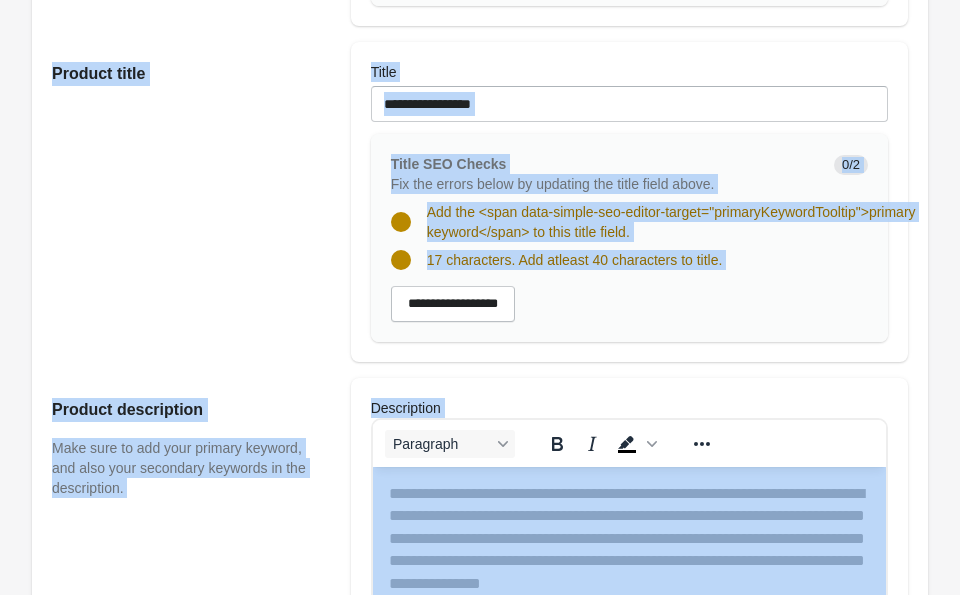 scroll, scrollTop: 899, scrollLeft: 0, axis: vertical 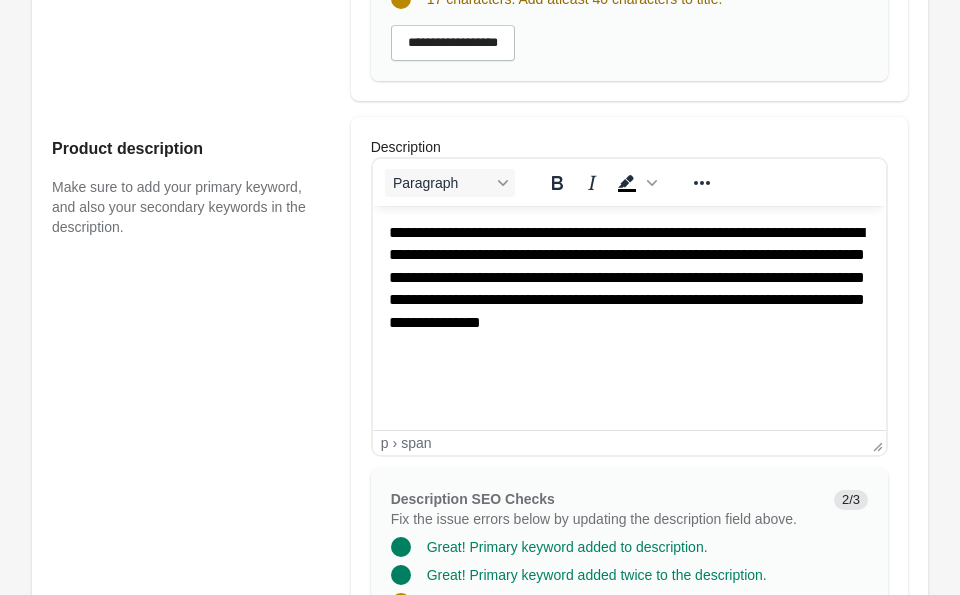 click on "**********" at bounding box center [628, 278] 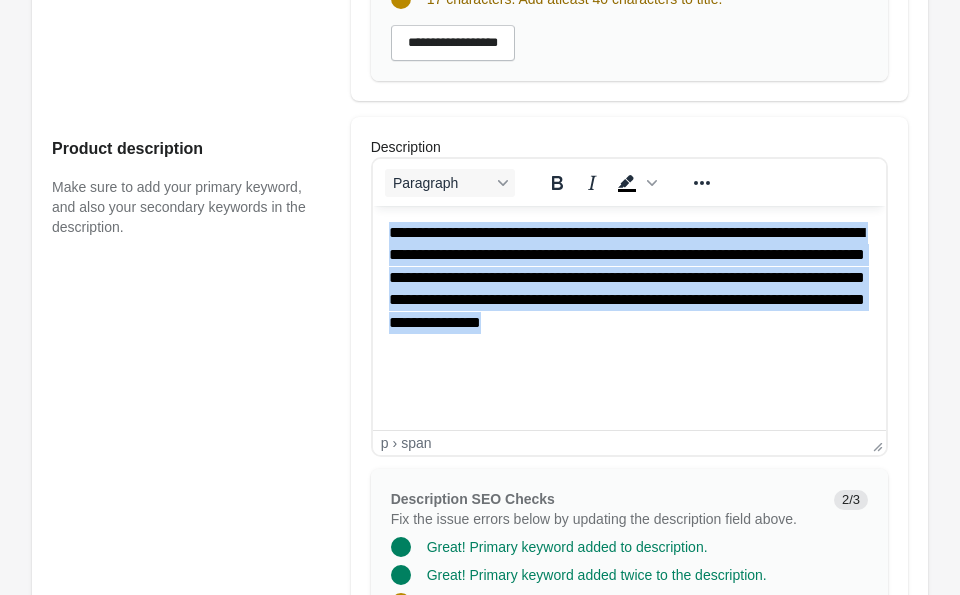 drag, startPoint x: 524, startPoint y: 347, endPoint x: 360, endPoint y: 226, distance: 203.80627 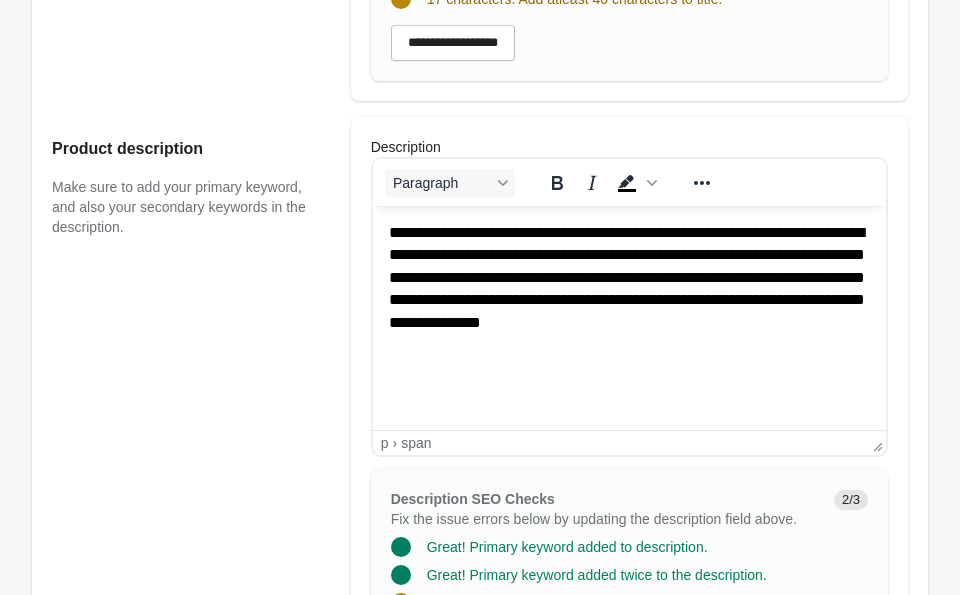 drag, startPoint x: 563, startPoint y: 351, endPoint x: 494, endPoint y: 334, distance: 71.063354 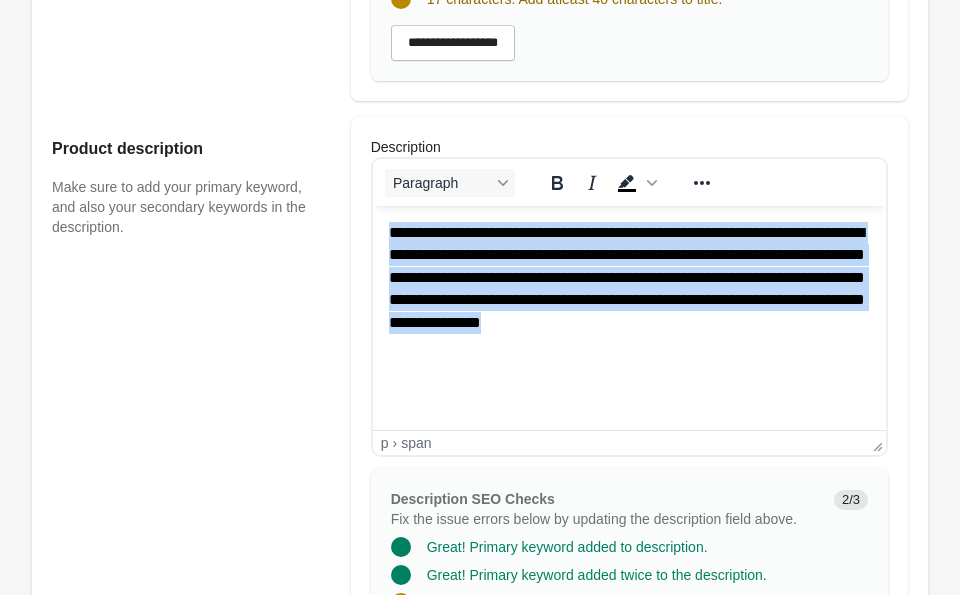 drag, startPoint x: 520, startPoint y: 338, endPoint x: 703, endPoint y: 404, distance: 194.53792 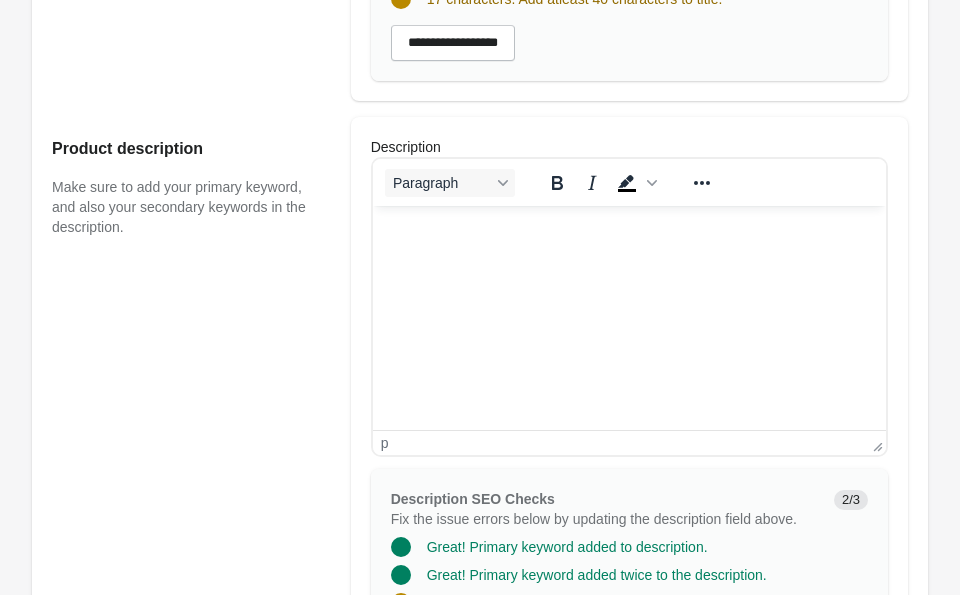paste 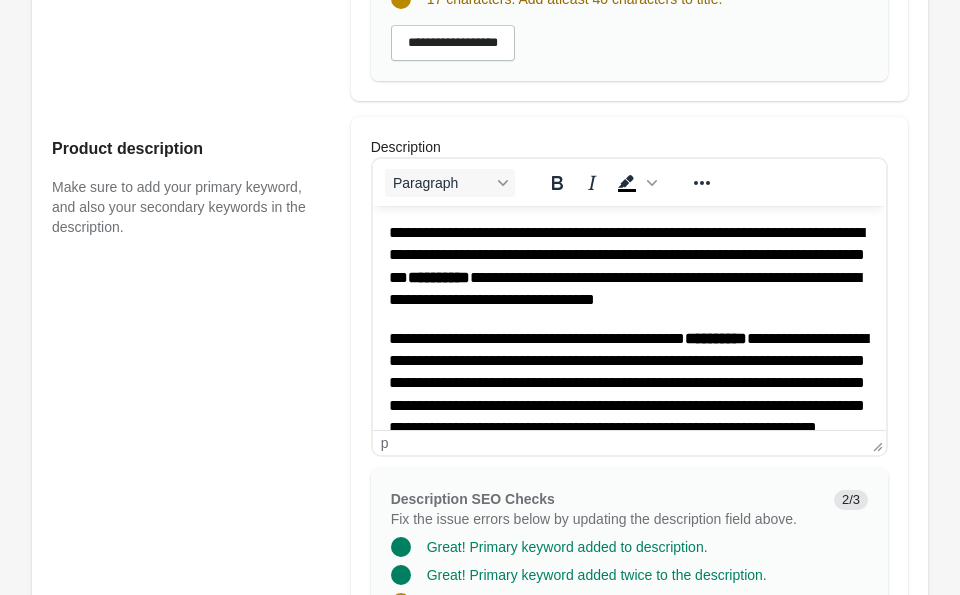 scroll, scrollTop: 918, scrollLeft: 0, axis: vertical 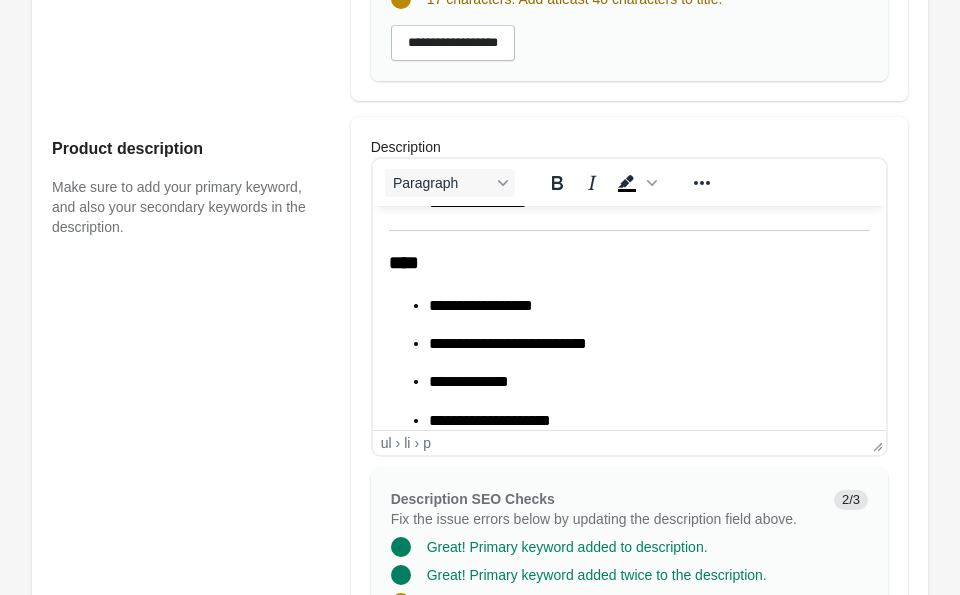 click on "****" at bounding box center (403, 262) 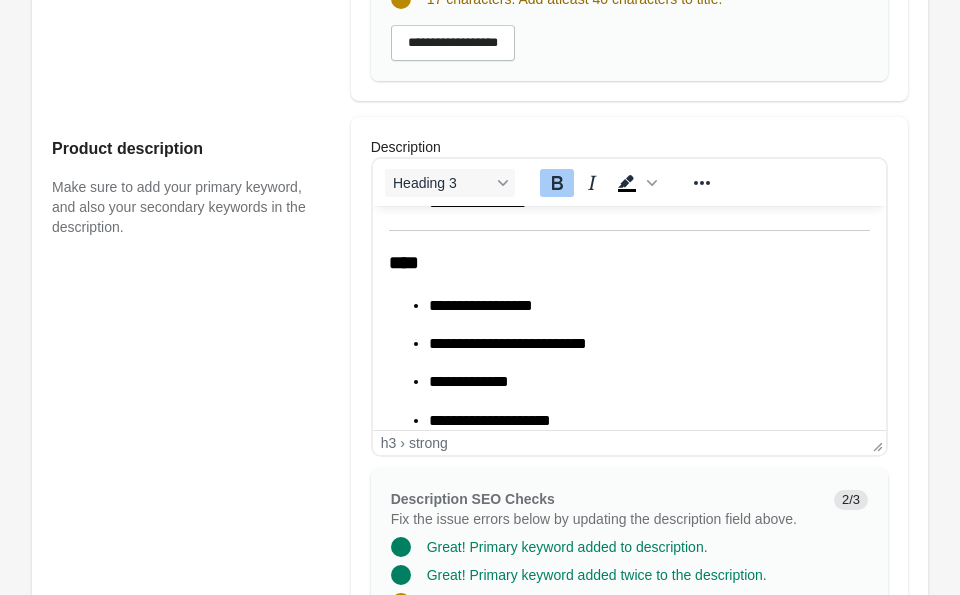 type 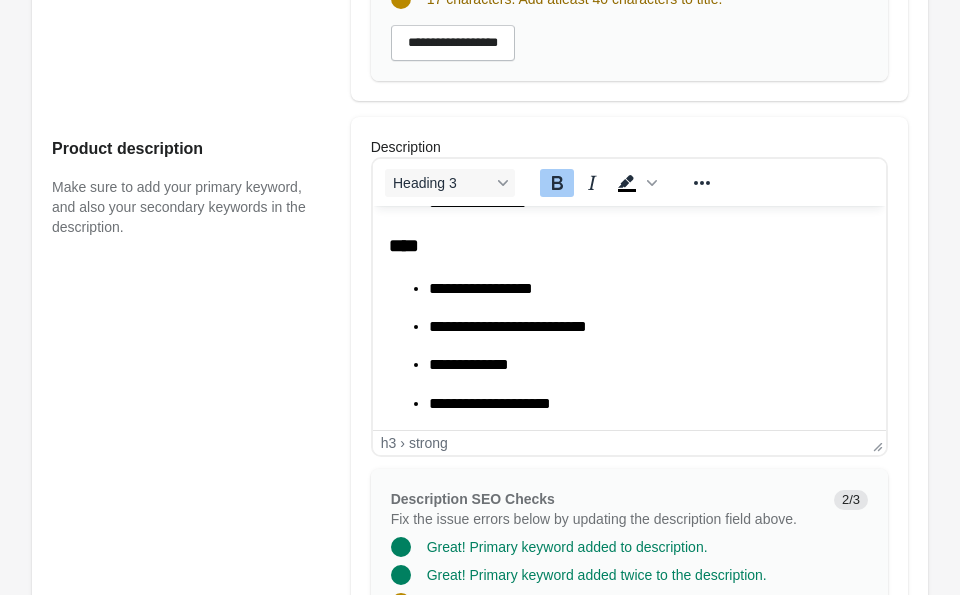 scroll, scrollTop: 656, scrollLeft: 0, axis: vertical 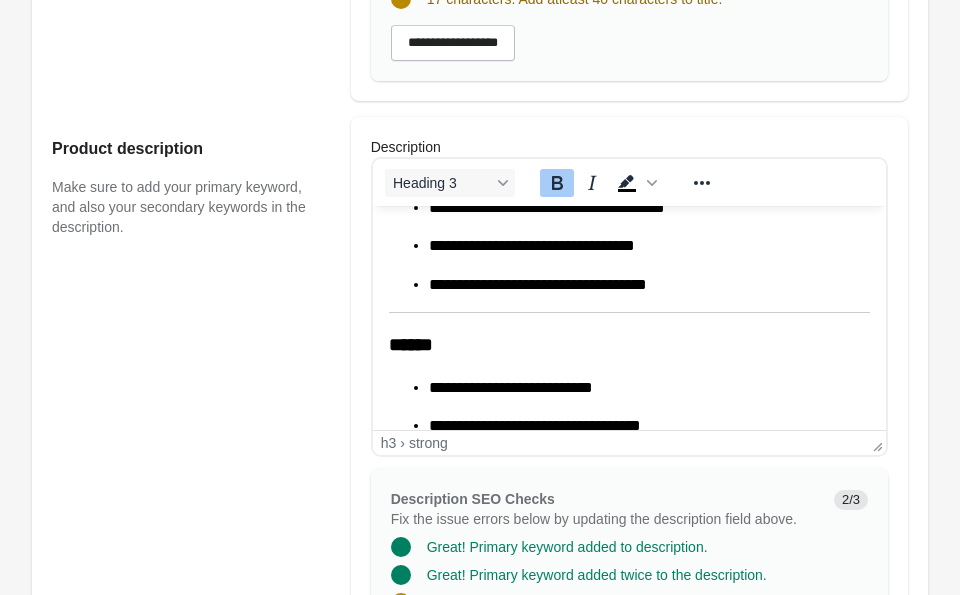 click on "******" at bounding box center (410, 344) 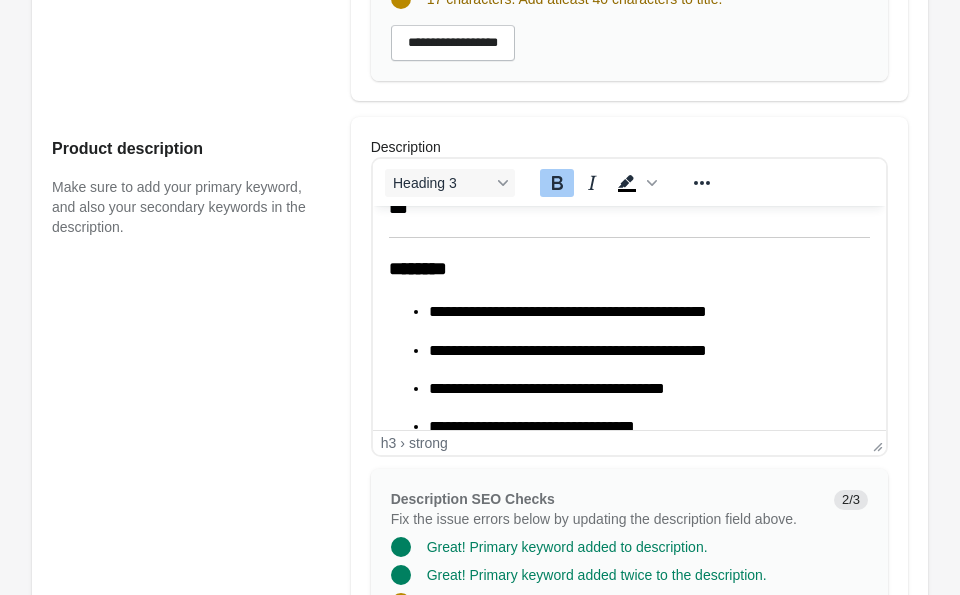 scroll, scrollTop: 474, scrollLeft: 0, axis: vertical 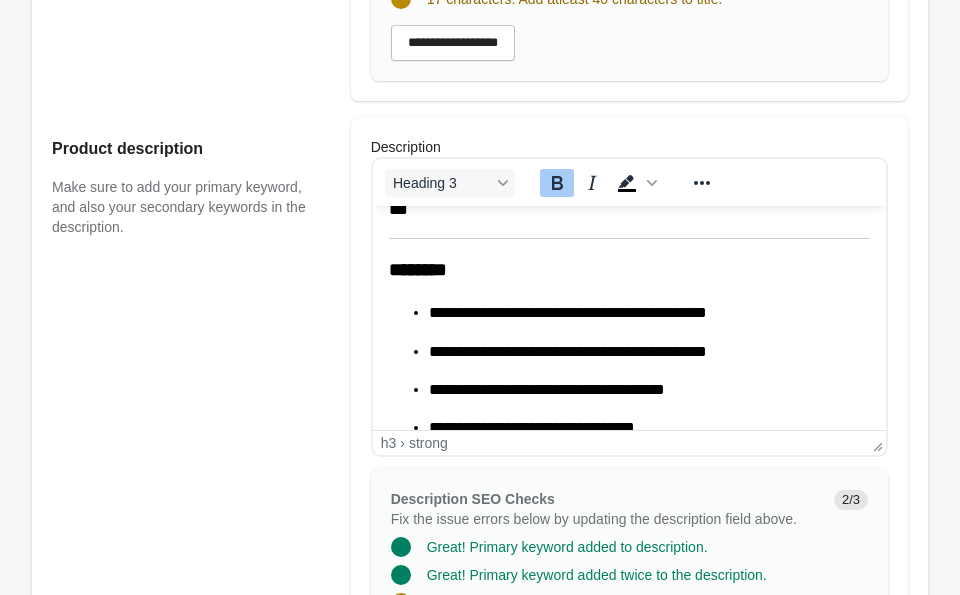 click on "********" at bounding box center [417, 269] 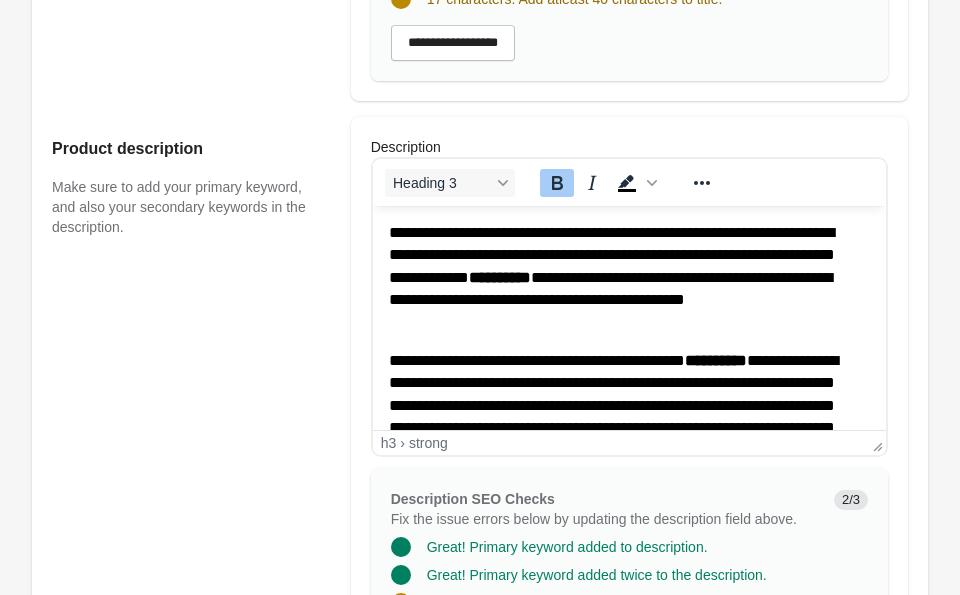 scroll, scrollTop: 783, scrollLeft: 0, axis: vertical 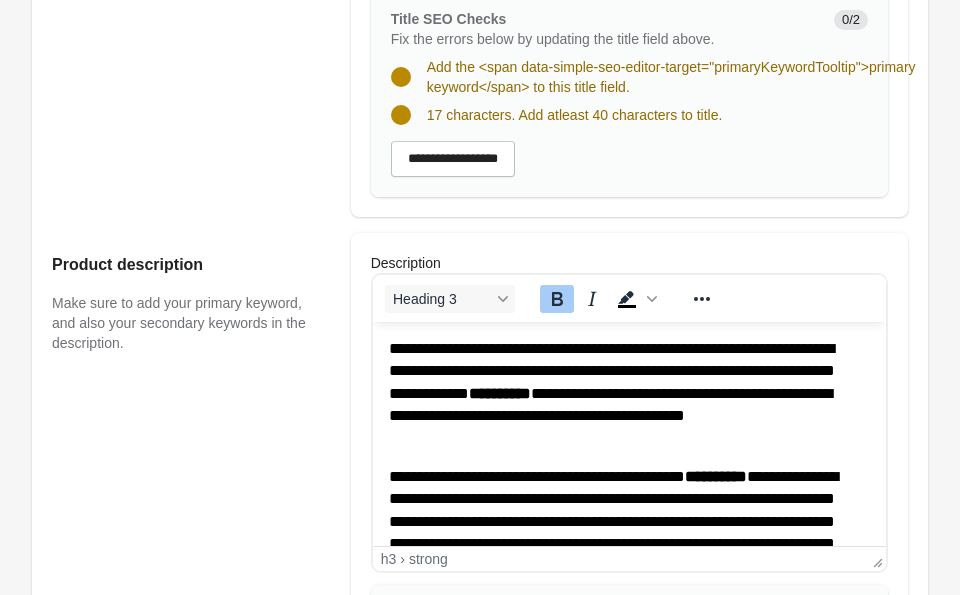 click on "Product title" at bounding box center [191, 57] 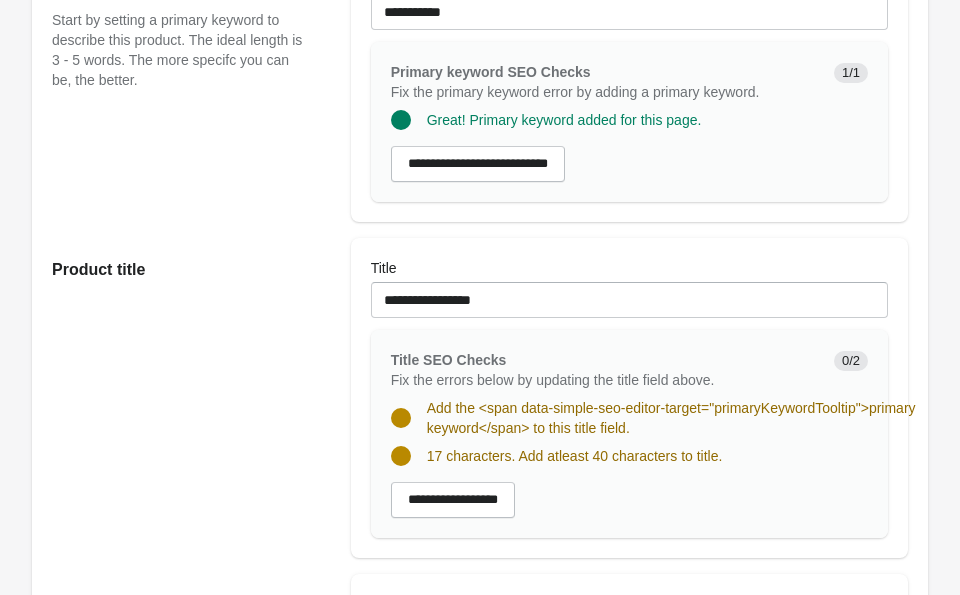 scroll, scrollTop: 434, scrollLeft: 0, axis: vertical 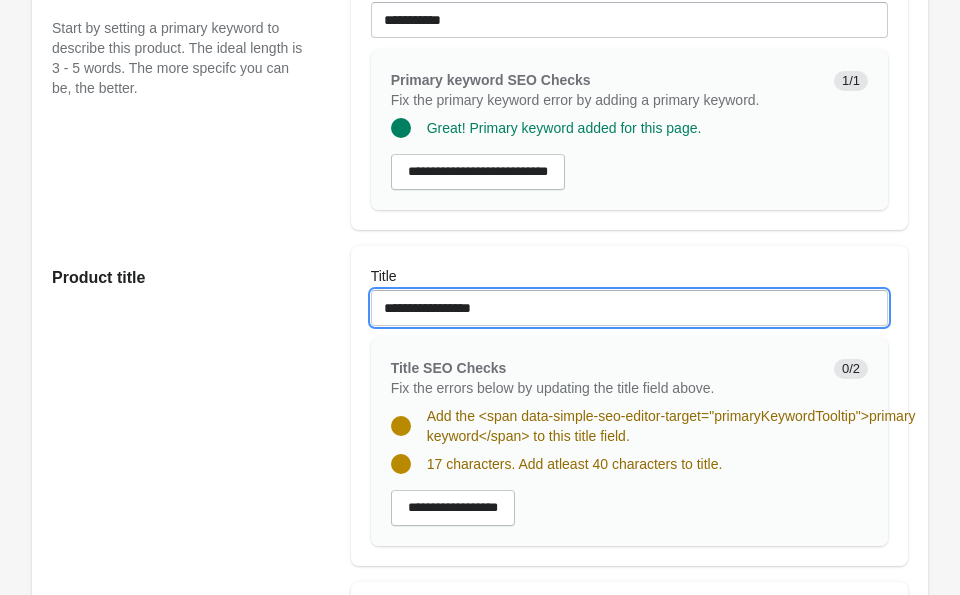 drag, startPoint x: 542, startPoint y: 306, endPoint x: 453, endPoint y: 310, distance: 89.08984 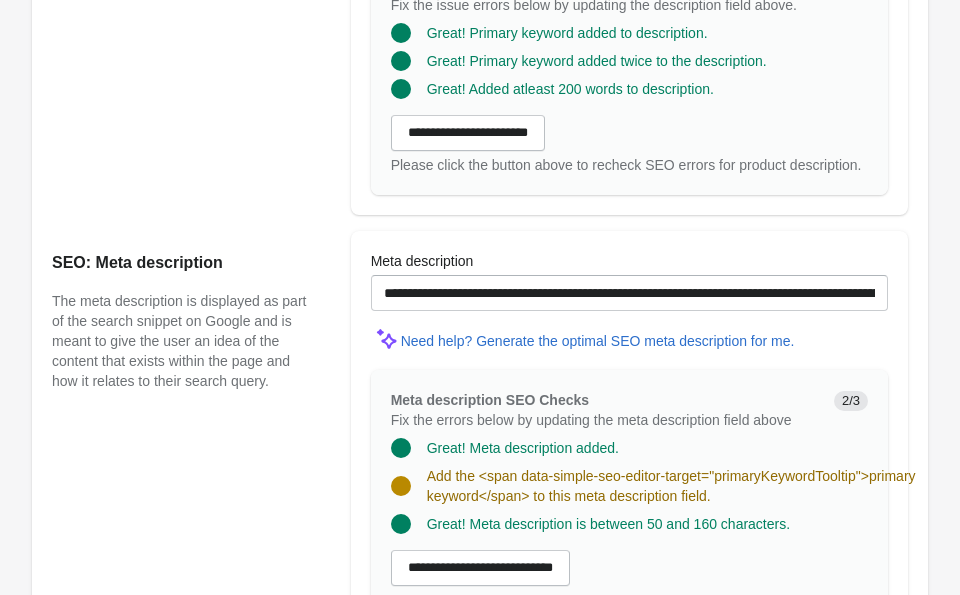 scroll, scrollTop: 1583, scrollLeft: 0, axis: vertical 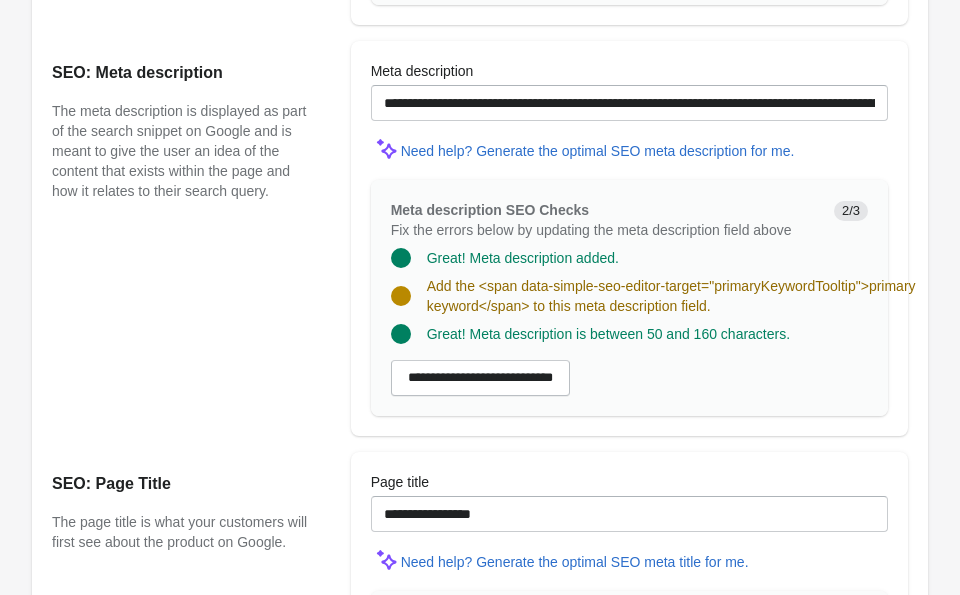 type on "**********" 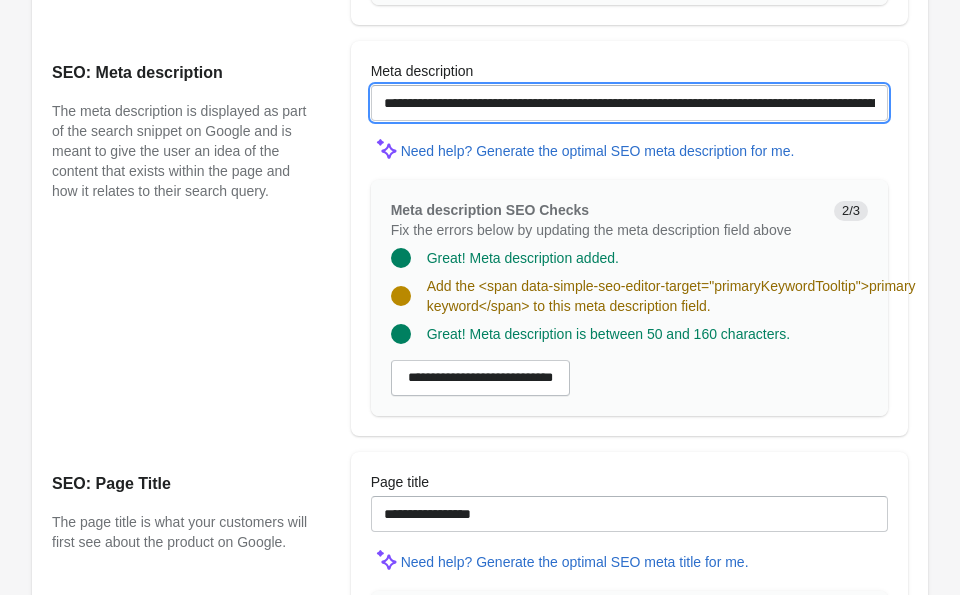 drag, startPoint x: 570, startPoint y: 119, endPoint x: 488, endPoint y: 123, distance: 82.0975 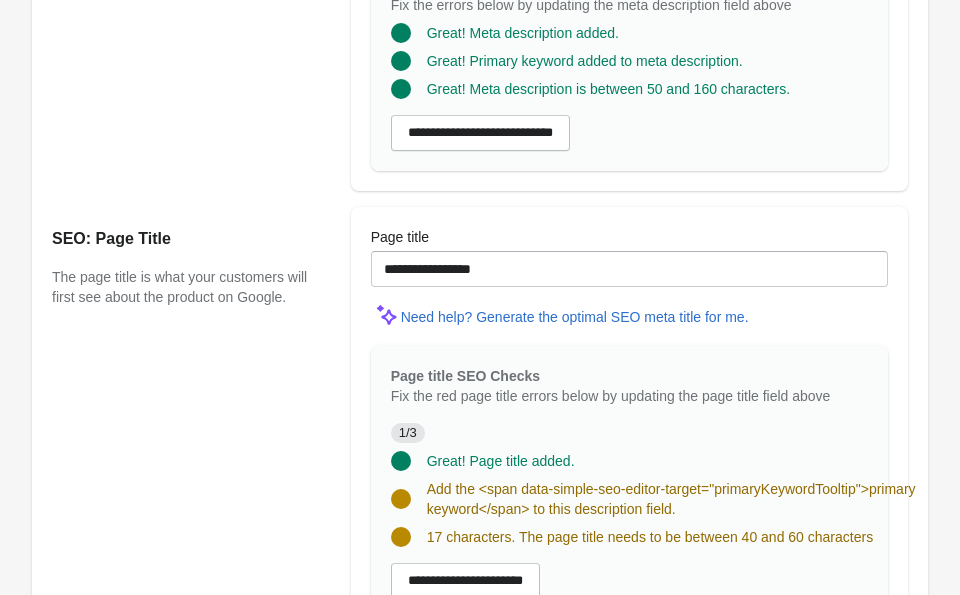 scroll, scrollTop: 1851, scrollLeft: 0, axis: vertical 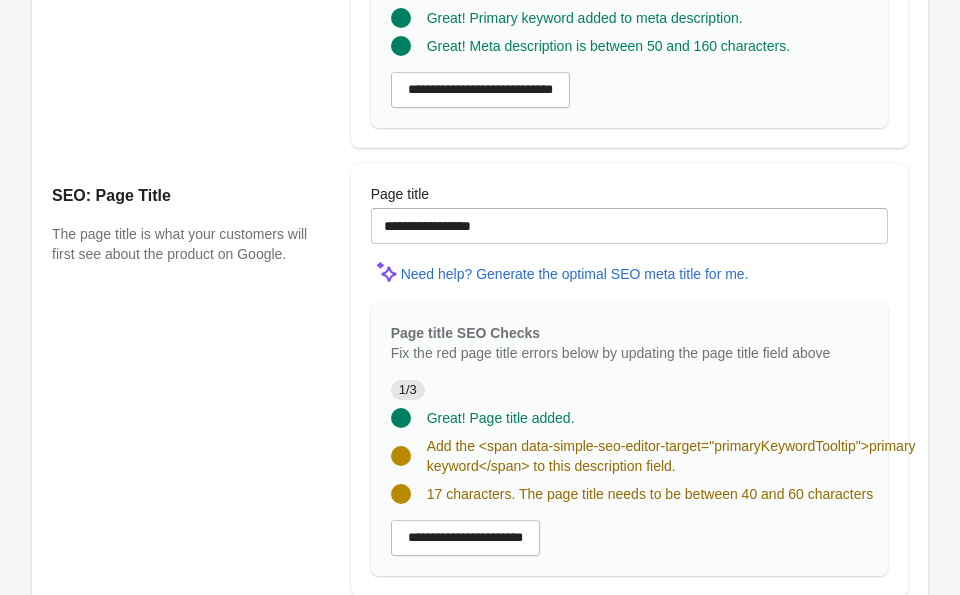 type on "**********" 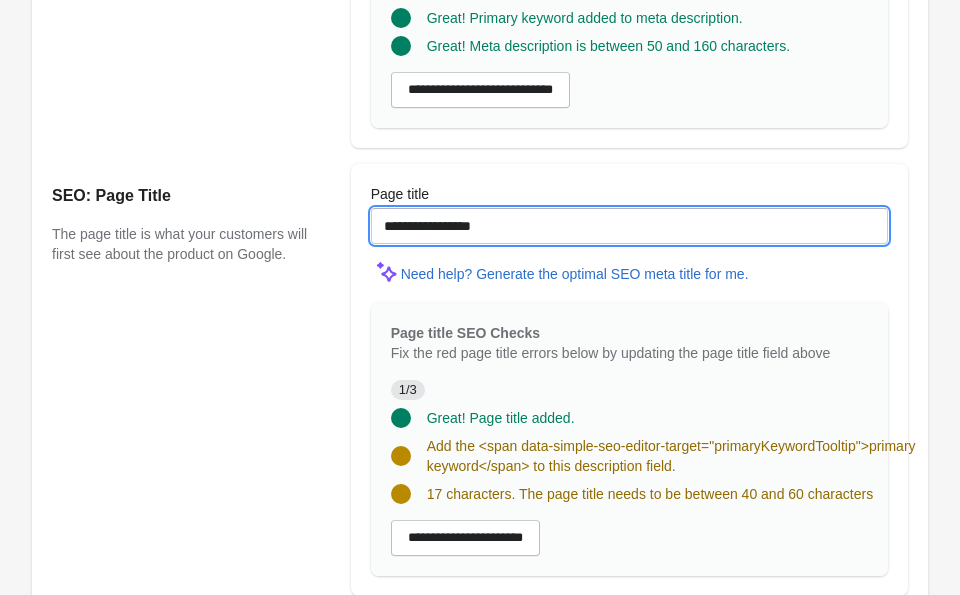 drag, startPoint x: 553, startPoint y: 249, endPoint x: 459, endPoint y: 243, distance: 94.19129 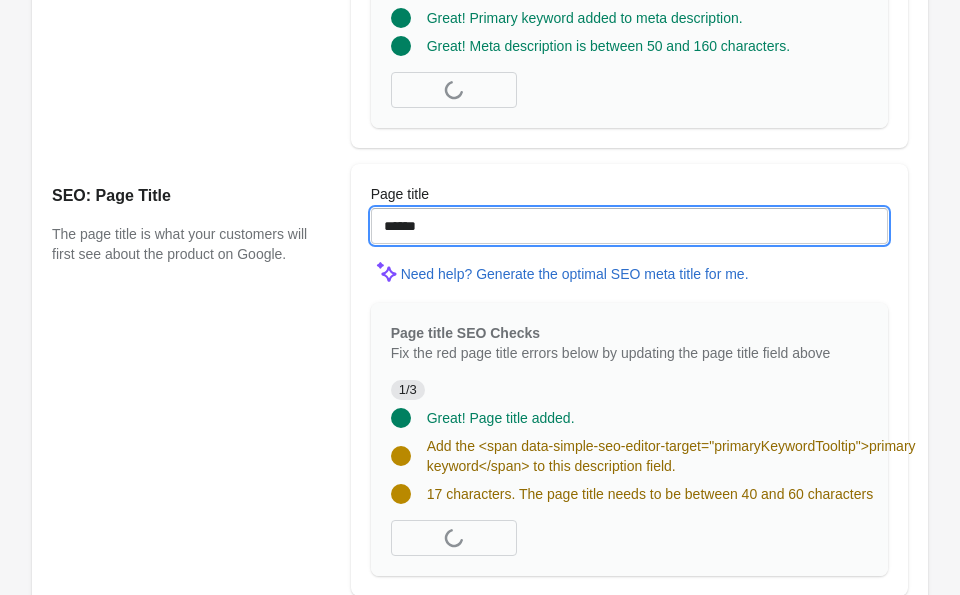 click on "******" at bounding box center [629, 226] 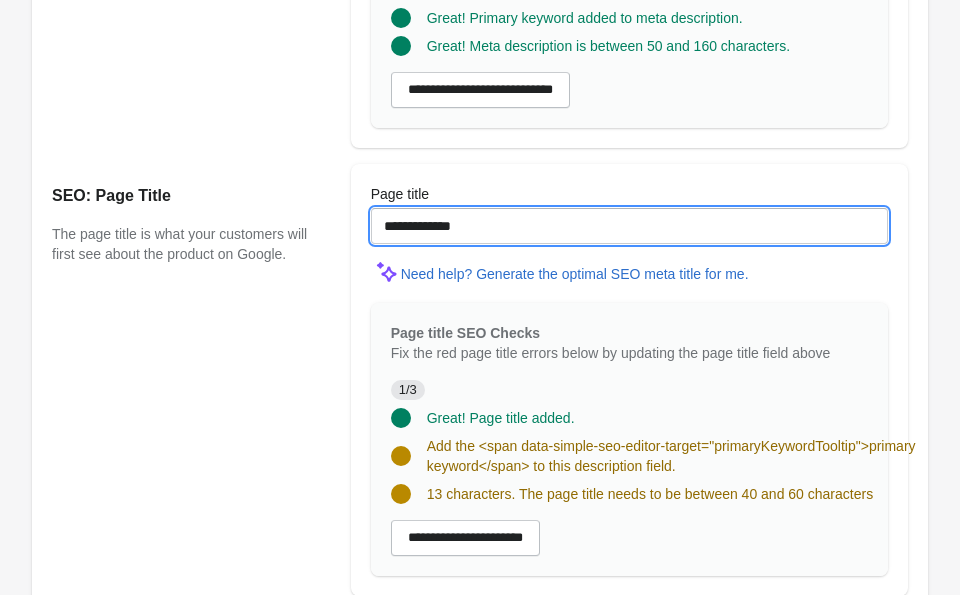 click on "**********" at bounding box center [629, 226] 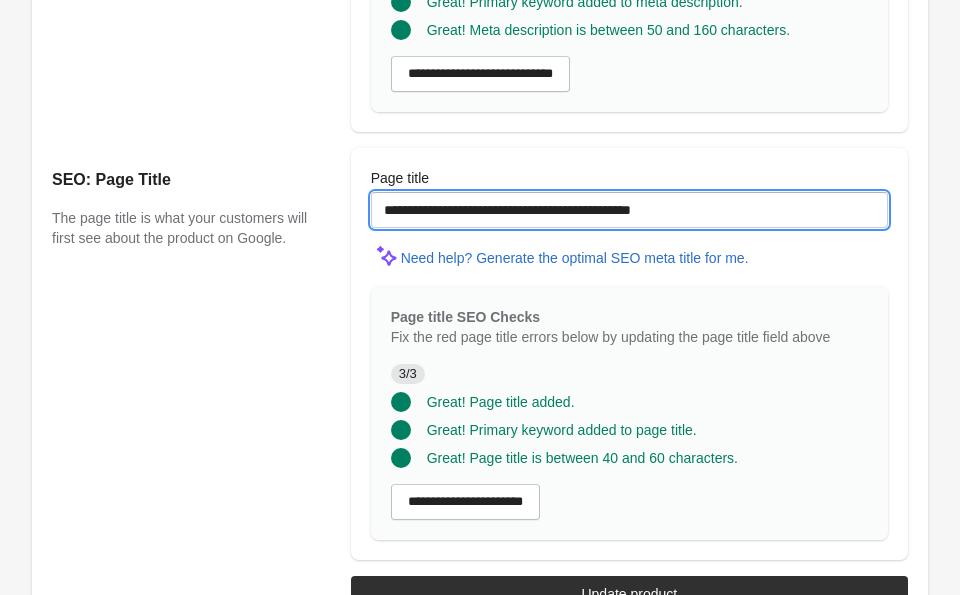 scroll, scrollTop: 1935, scrollLeft: 0, axis: vertical 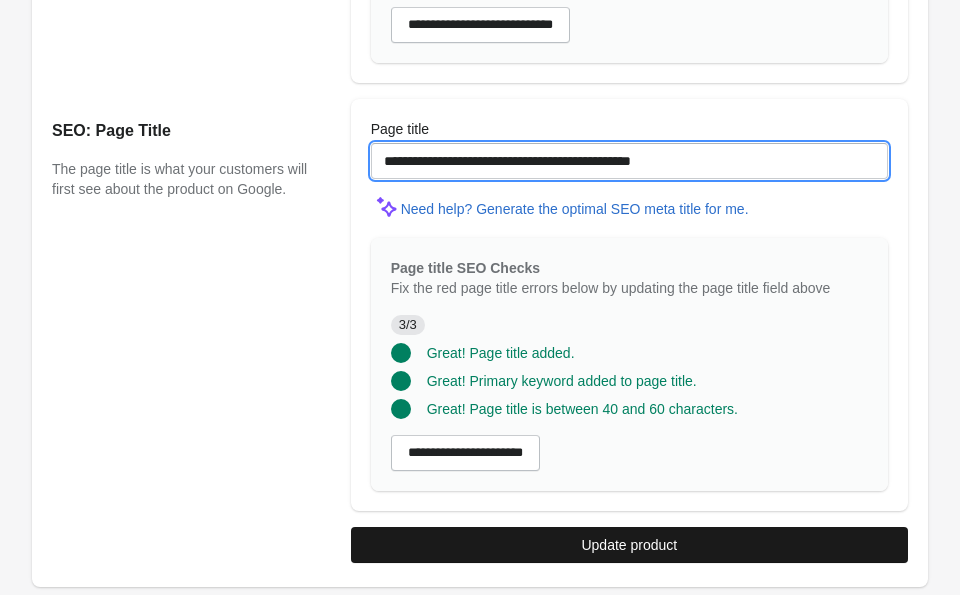 type on "**********" 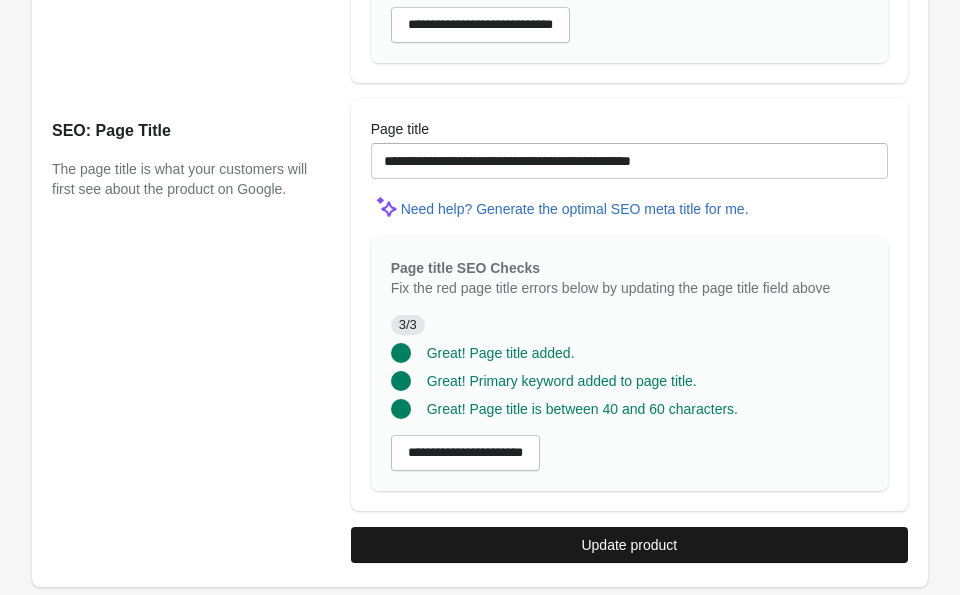 click on "Update product" at bounding box center [629, 545] 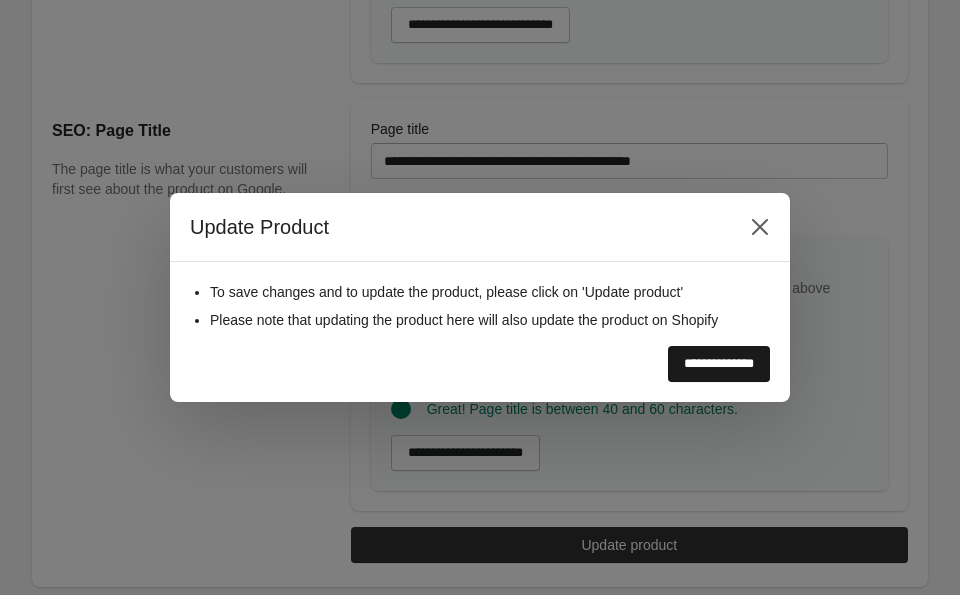 click on "**********" at bounding box center [719, 364] 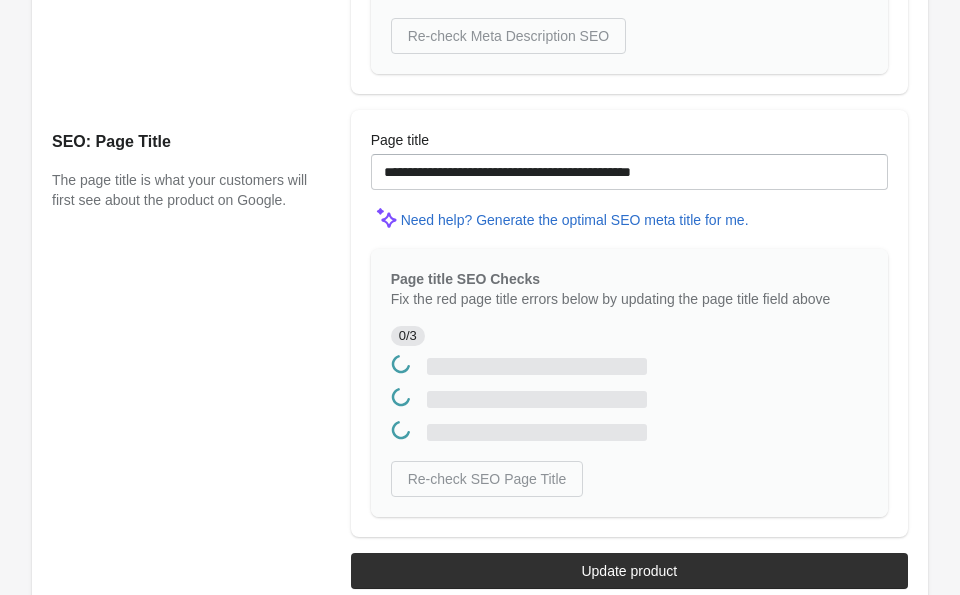 scroll, scrollTop: 0, scrollLeft: 0, axis: both 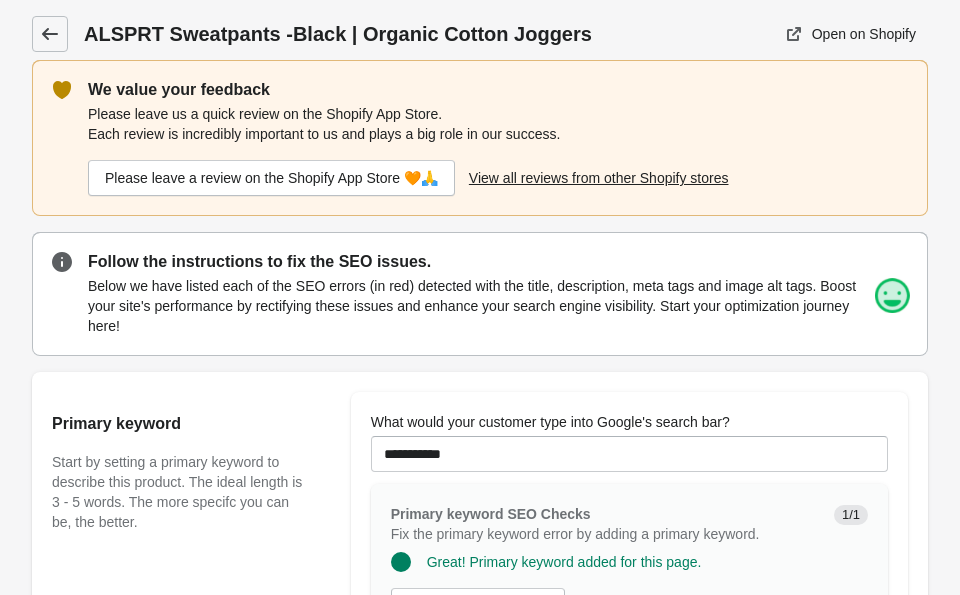 click 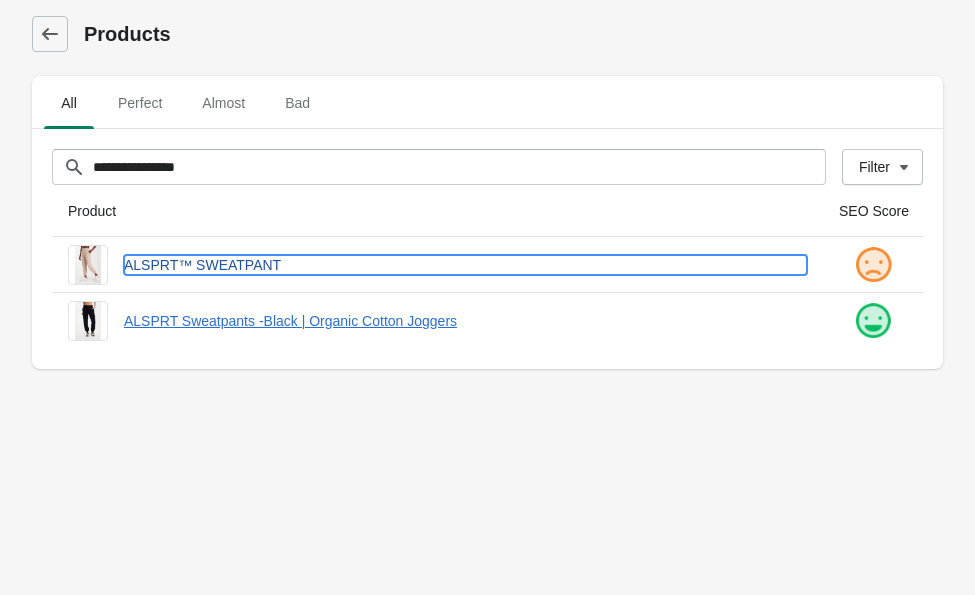 click on "ALSPRT™ SWEATPANT" at bounding box center [465, 265] 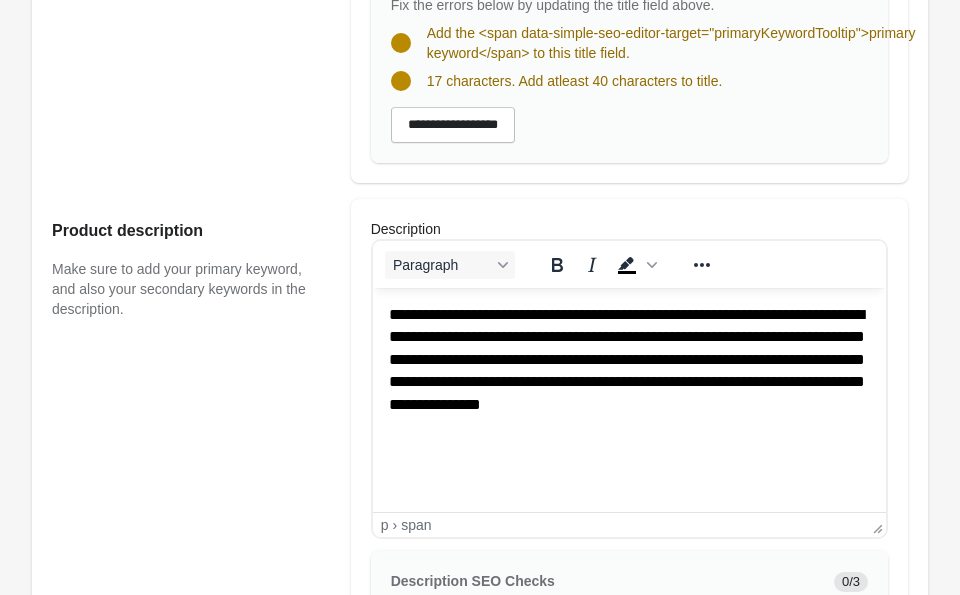 scroll, scrollTop: 826, scrollLeft: 0, axis: vertical 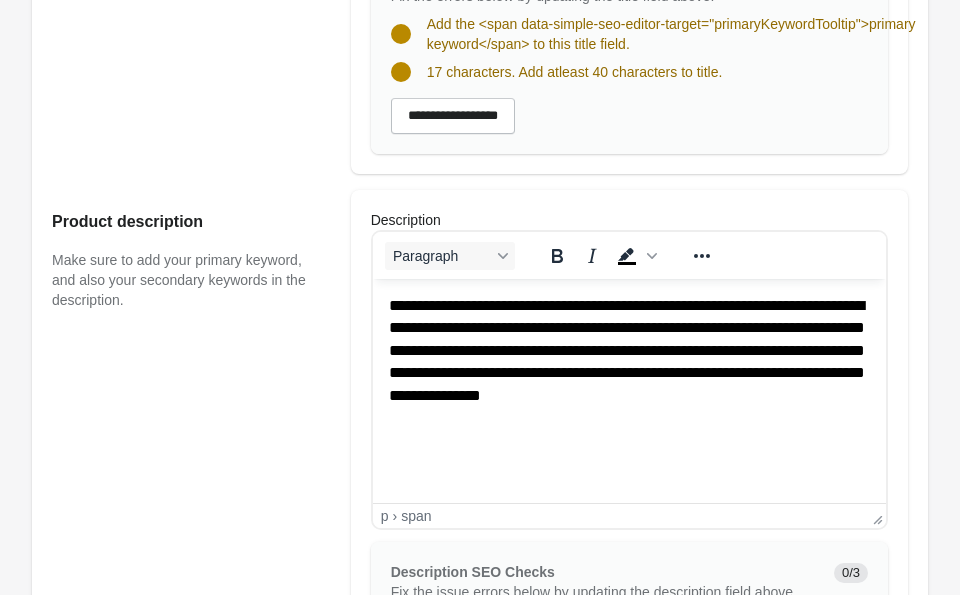drag, startPoint x: 539, startPoint y: 441, endPoint x: 527, endPoint y: 437, distance: 12.649111 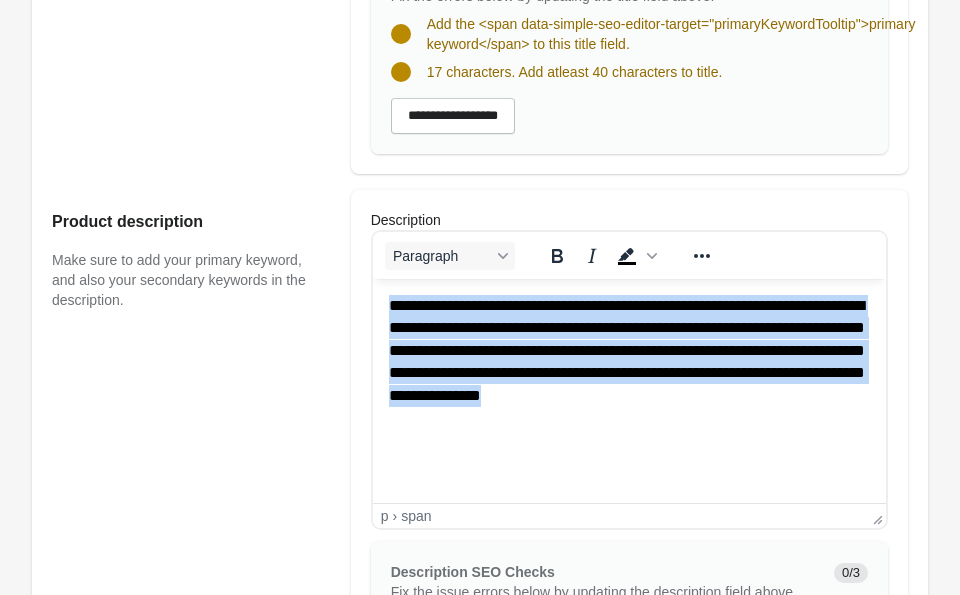 drag, startPoint x: 484, startPoint y: 419, endPoint x: 391, endPoint y: 291, distance: 158.2182 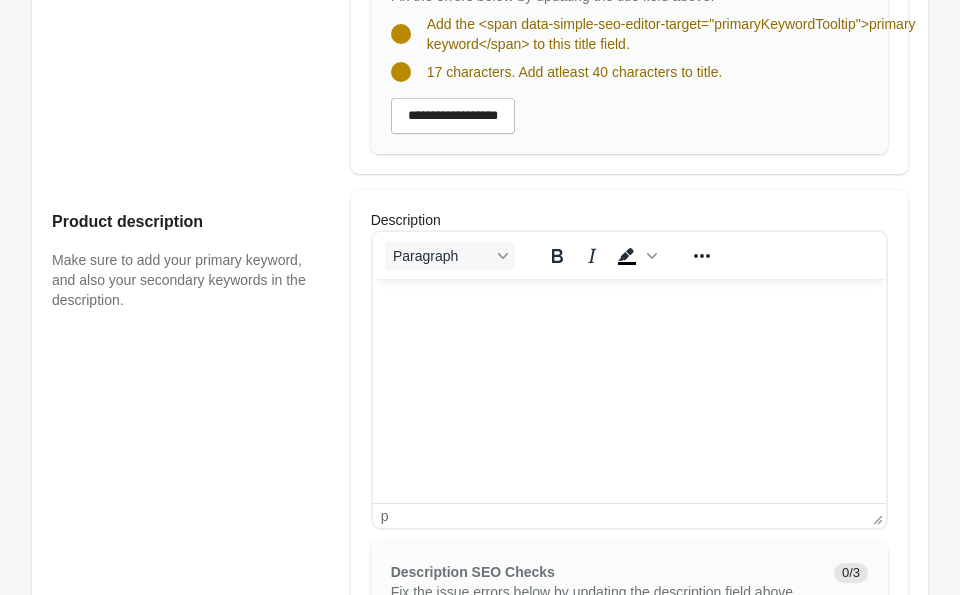 paste 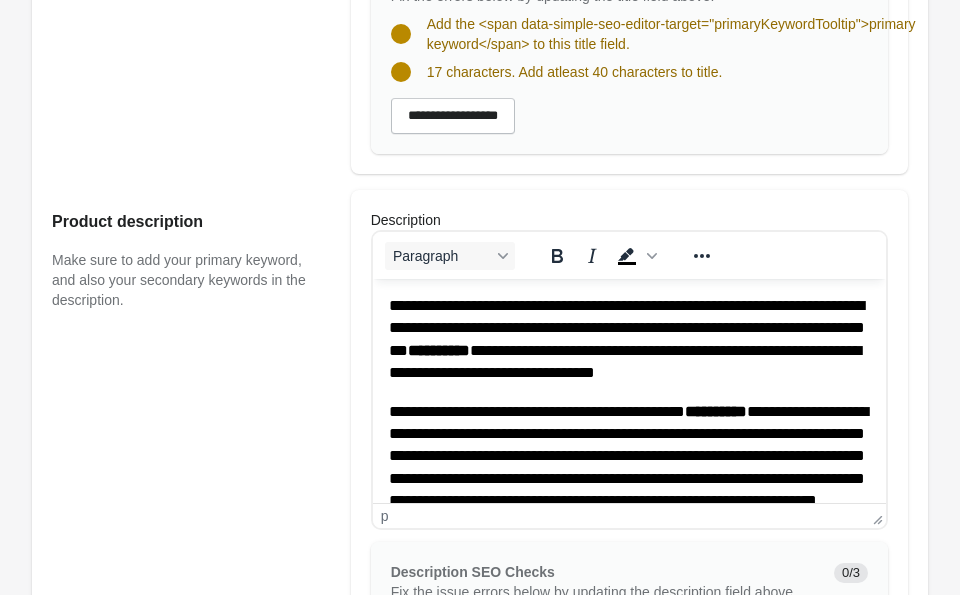 scroll, scrollTop: 918, scrollLeft: 0, axis: vertical 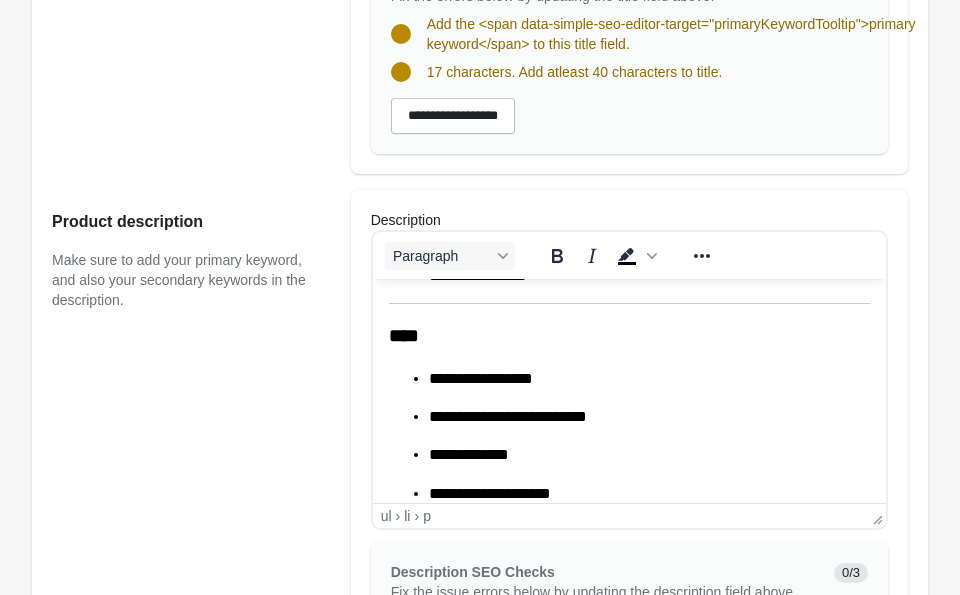 click on "****" at bounding box center (403, 335) 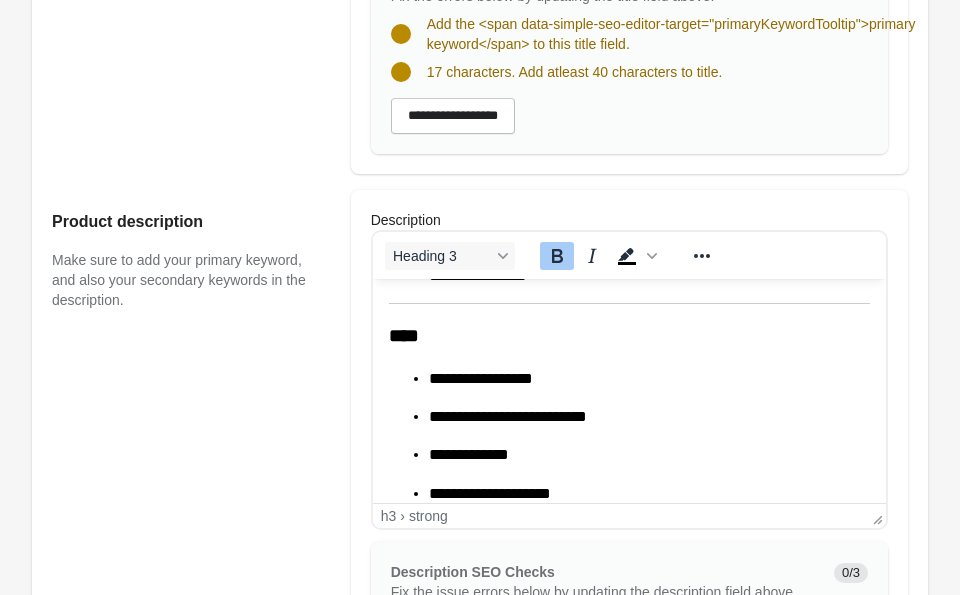 type 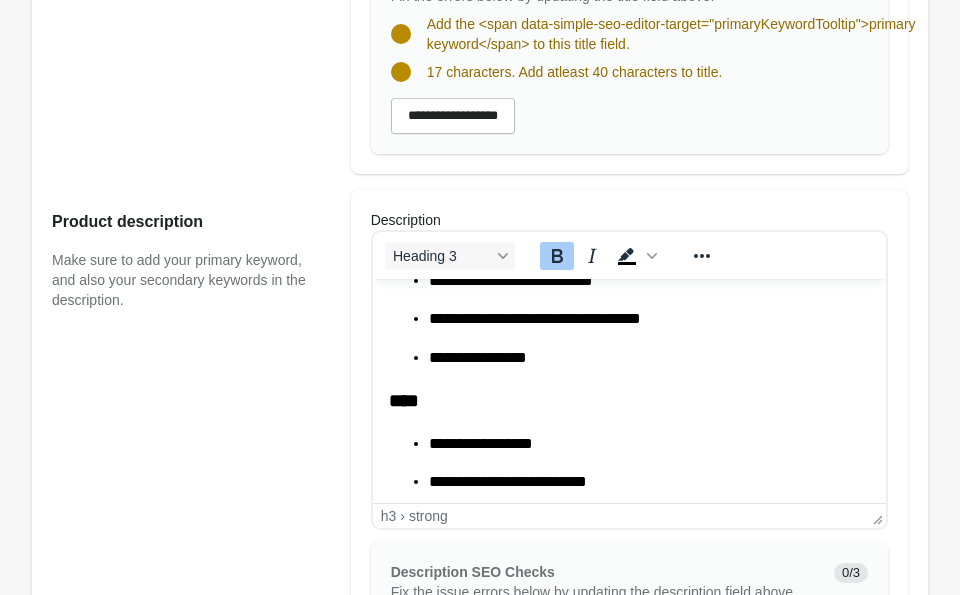 scroll, scrollTop: 724, scrollLeft: 0, axis: vertical 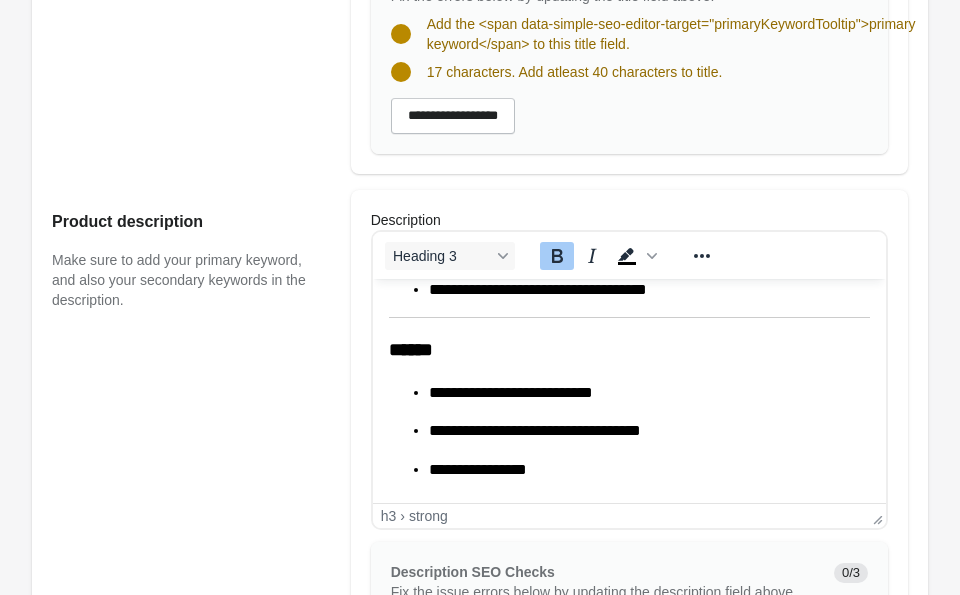 click on "******" at bounding box center (410, 349) 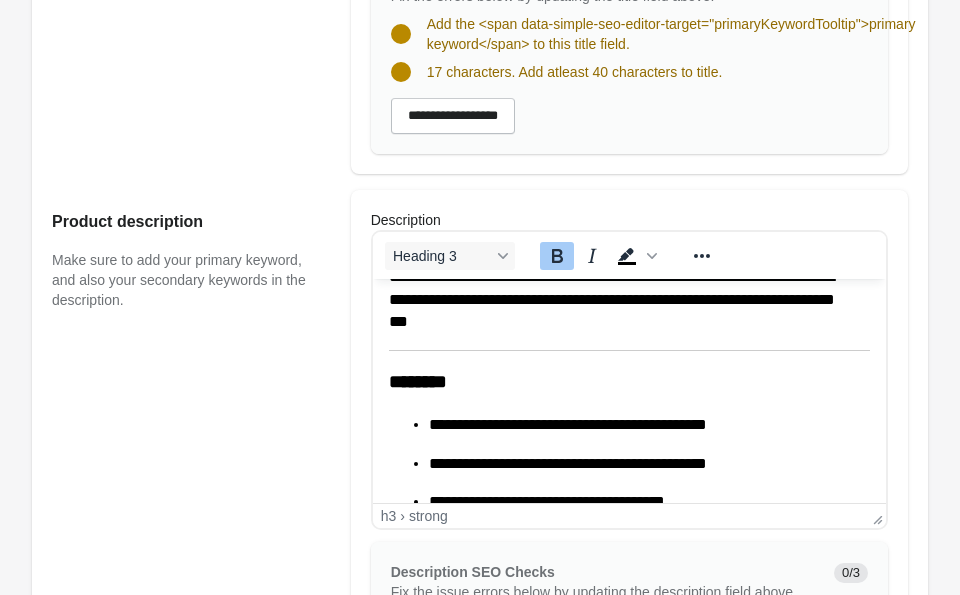 scroll, scrollTop: 423, scrollLeft: 0, axis: vertical 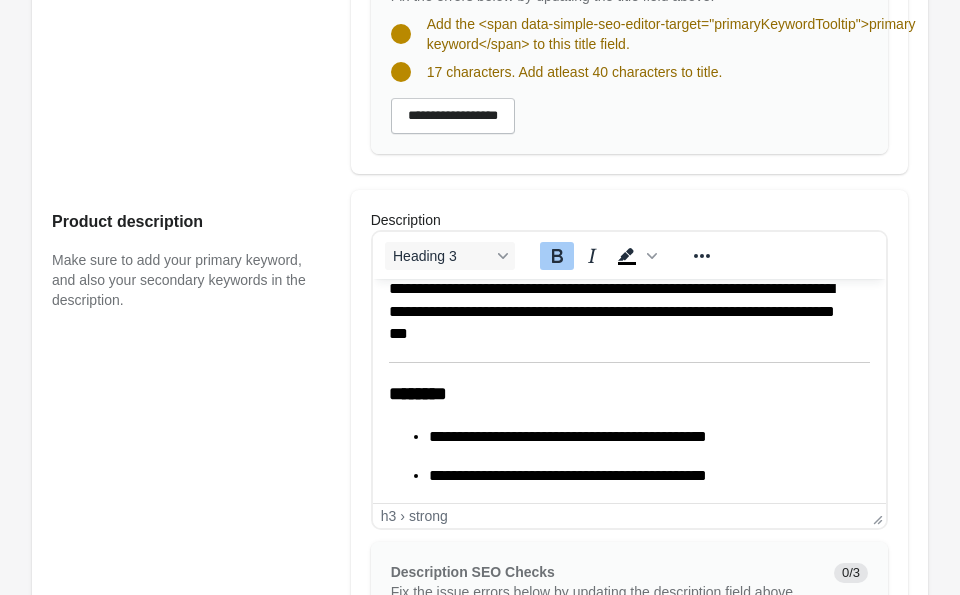 click on "********" at bounding box center [417, 393] 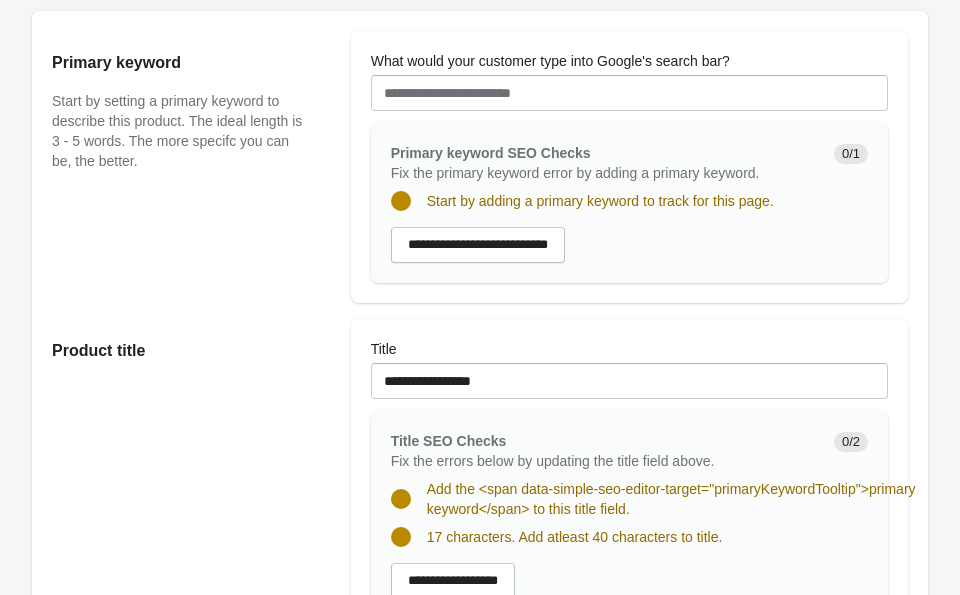 scroll, scrollTop: 277, scrollLeft: 0, axis: vertical 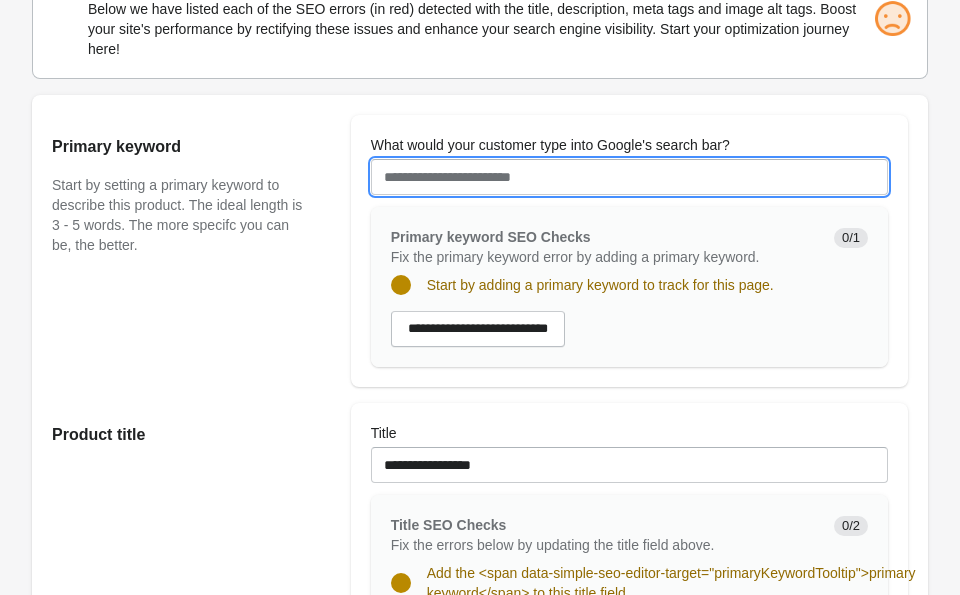 click on "What would your customer type into Google's search bar?" at bounding box center [629, 177] 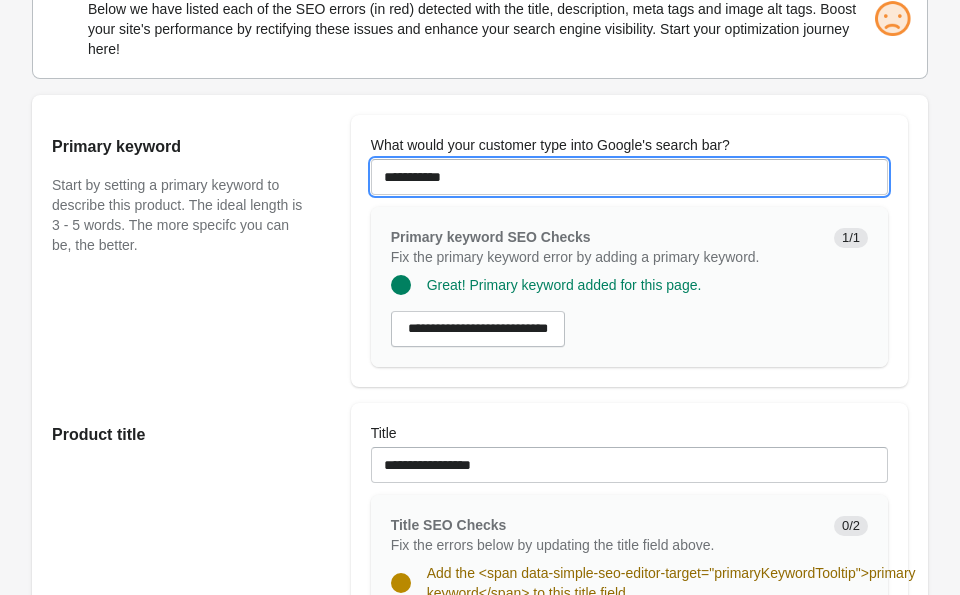 type on "**********" 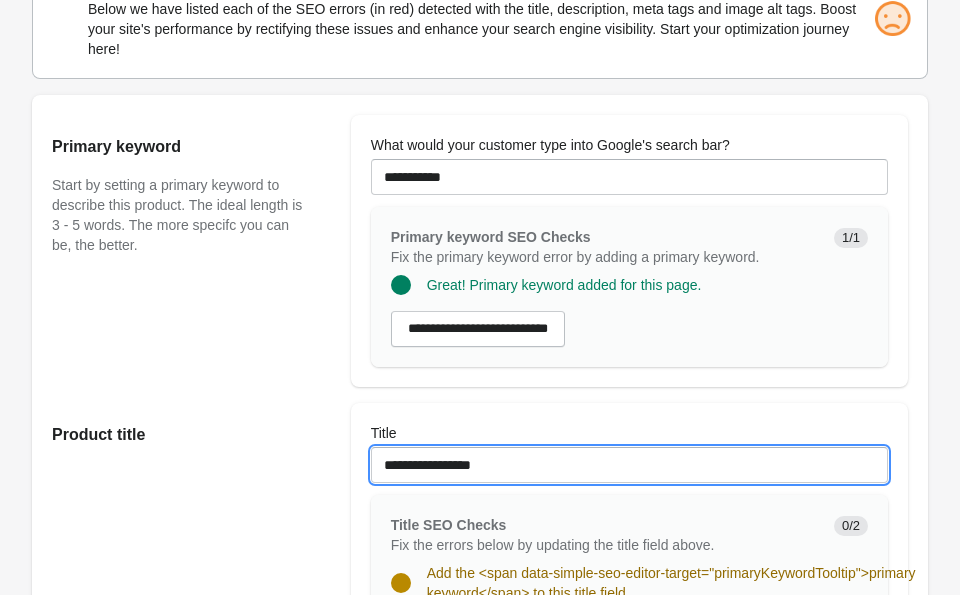 drag, startPoint x: 573, startPoint y: 460, endPoint x: 438, endPoint y: 466, distance: 135.13327 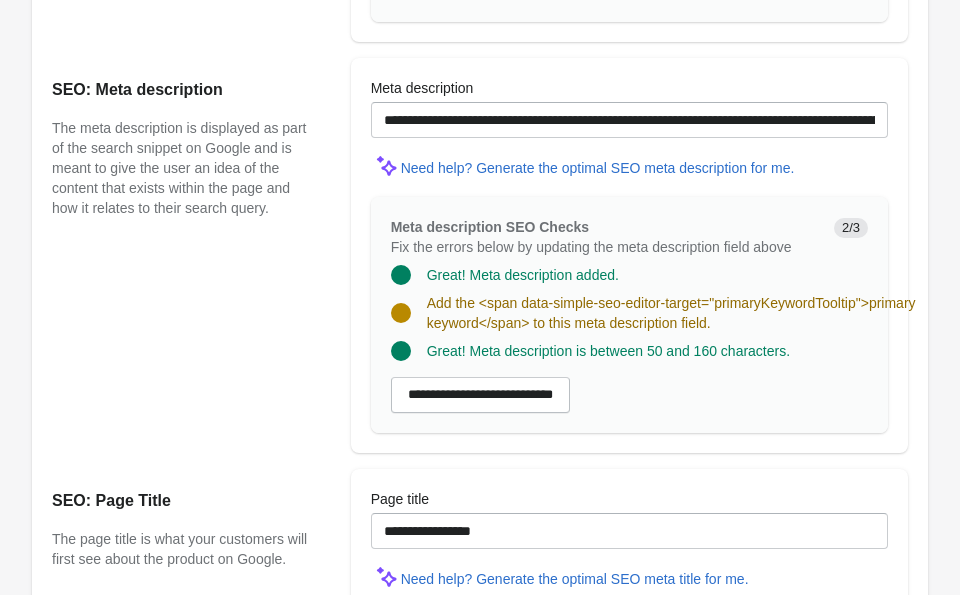 scroll, scrollTop: 1565, scrollLeft: 0, axis: vertical 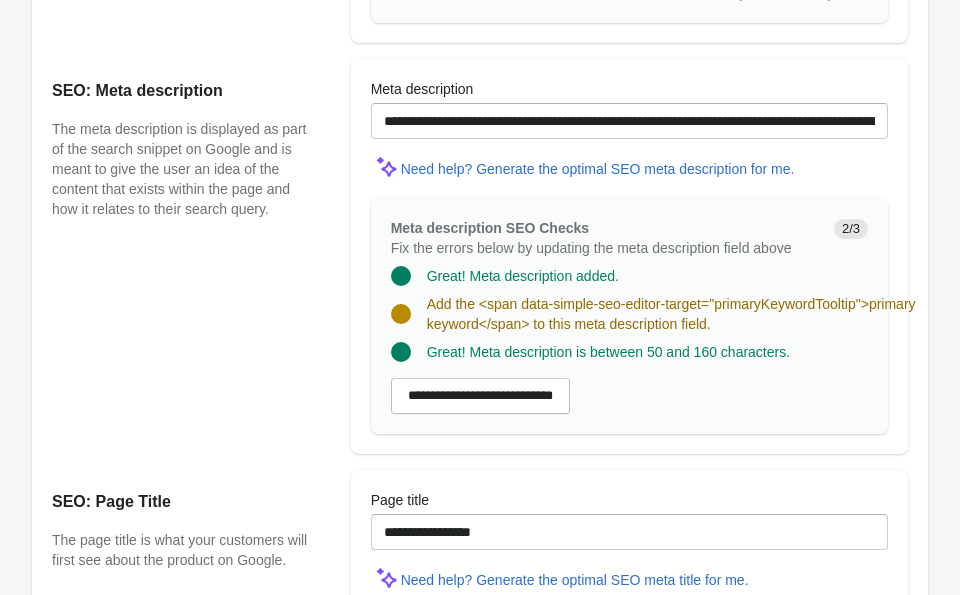 type on "**********" 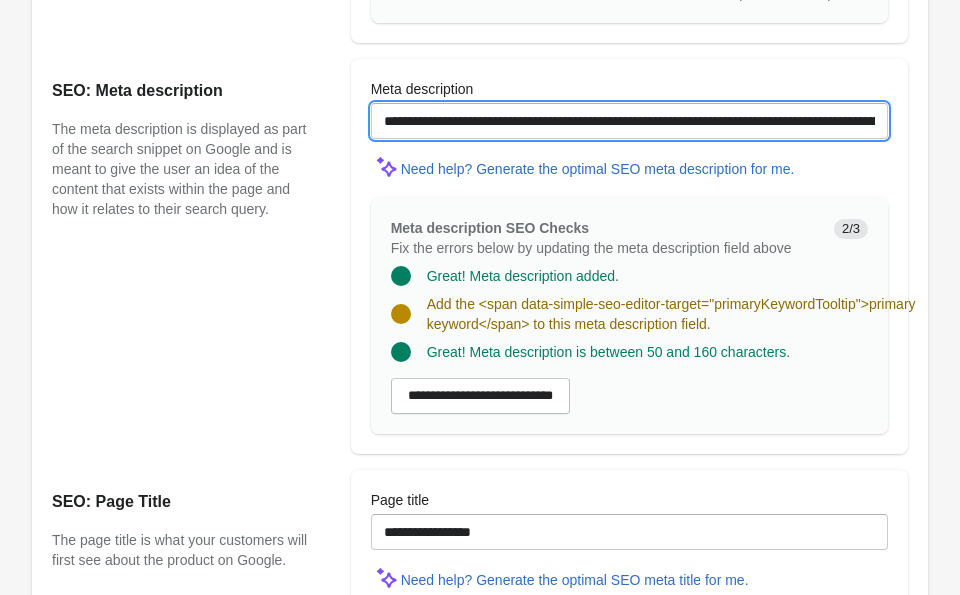 drag, startPoint x: 571, startPoint y: 144, endPoint x: 497, endPoint y: 138, distance: 74.24284 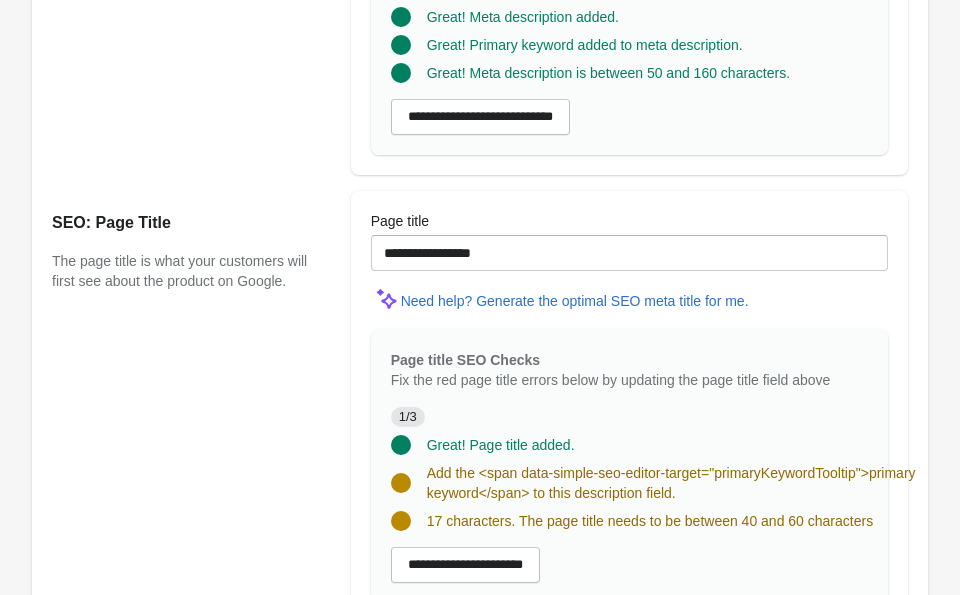 scroll, scrollTop: 1959, scrollLeft: 0, axis: vertical 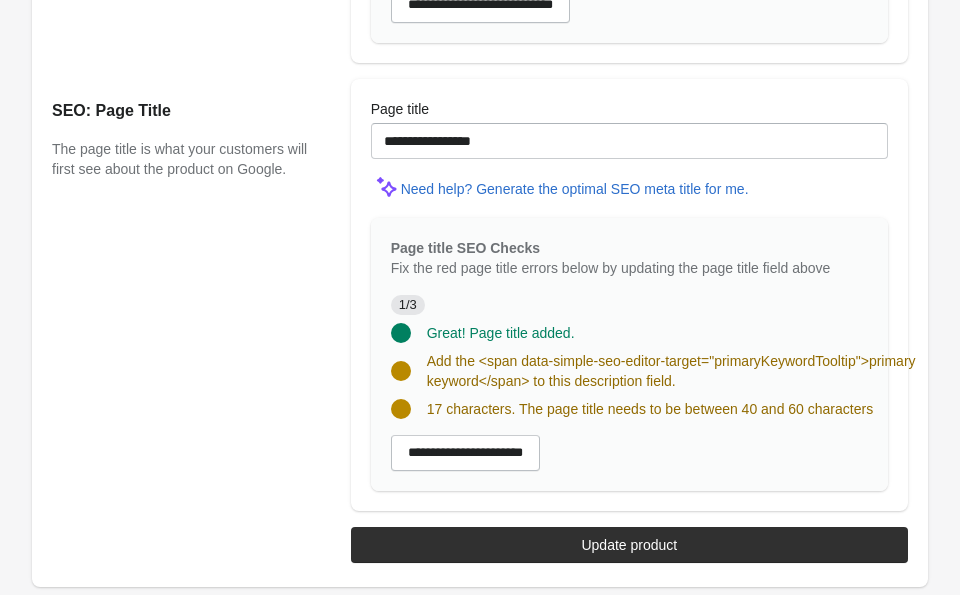 type on "**********" 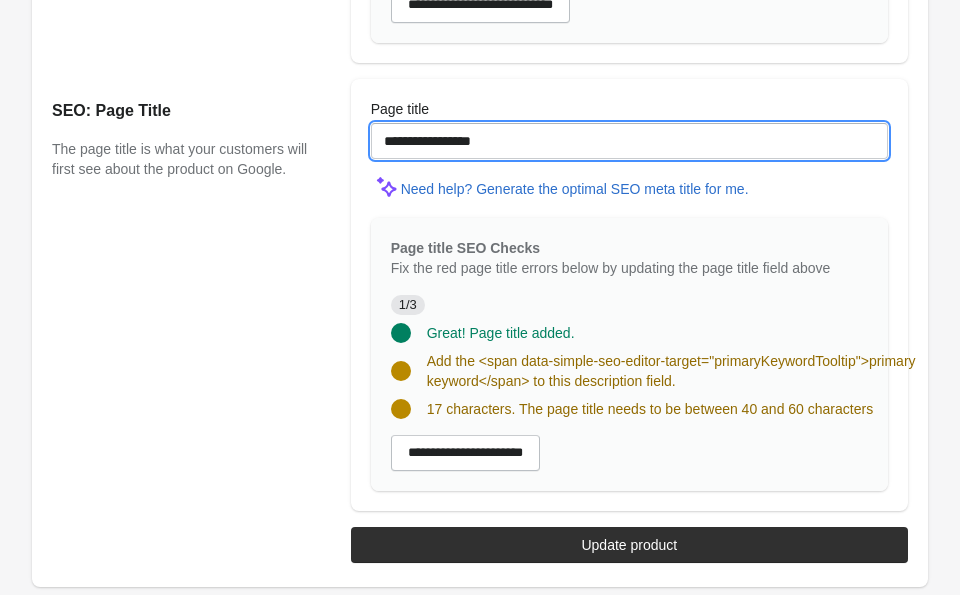 drag, startPoint x: 538, startPoint y: 138, endPoint x: 436, endPoint y: 142, distance: 102.0784 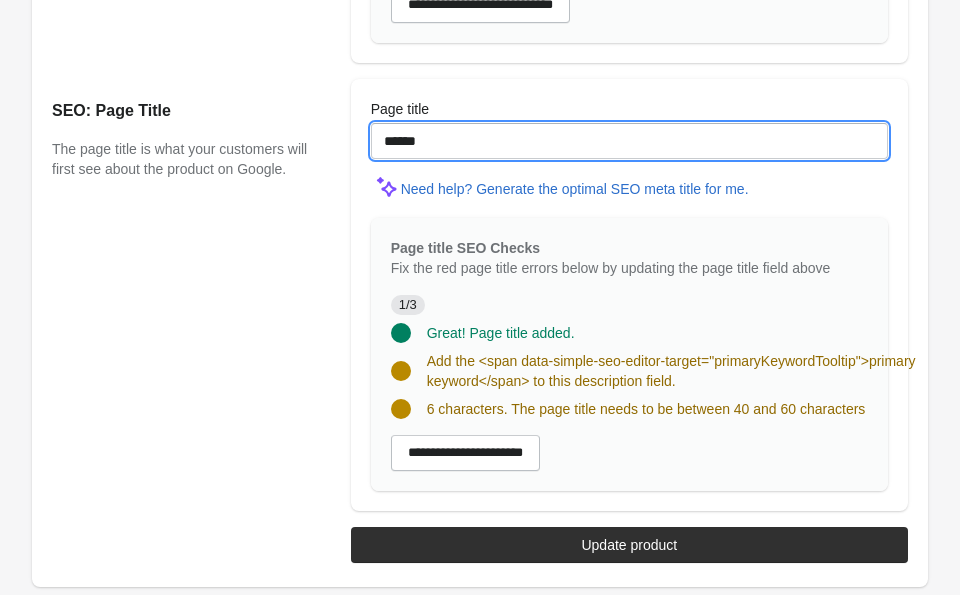 click on "******" at bounding box center [629, 141] 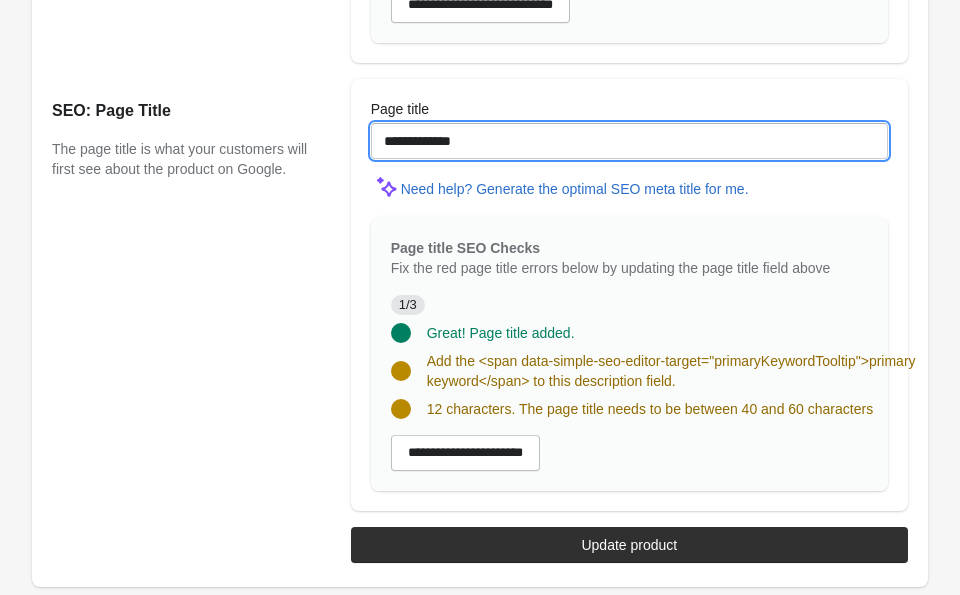 click on "**********" at bounding box center (629, 141) 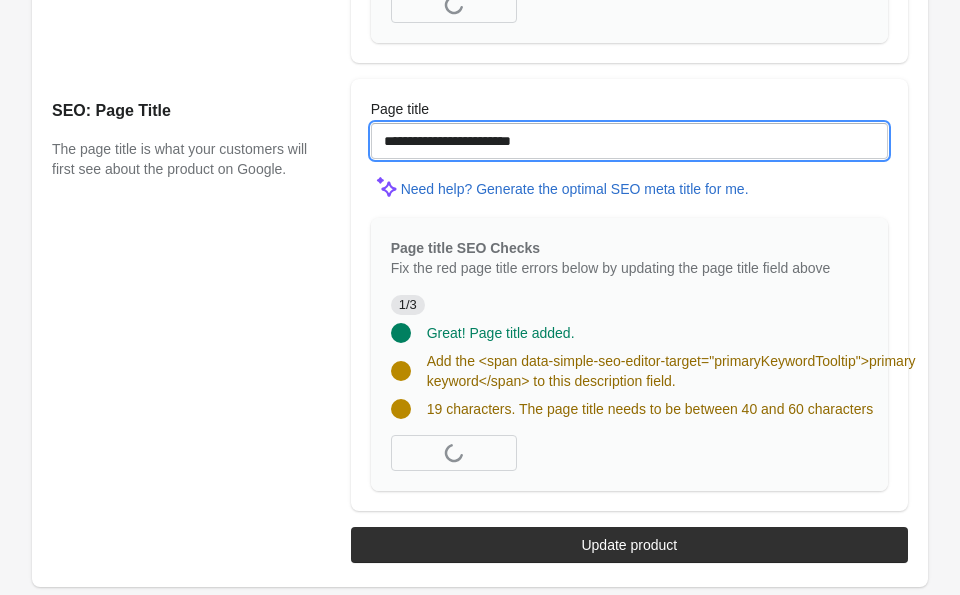 scroll, scrollTop: 1935, scrollLeft: 0, axis: vertical 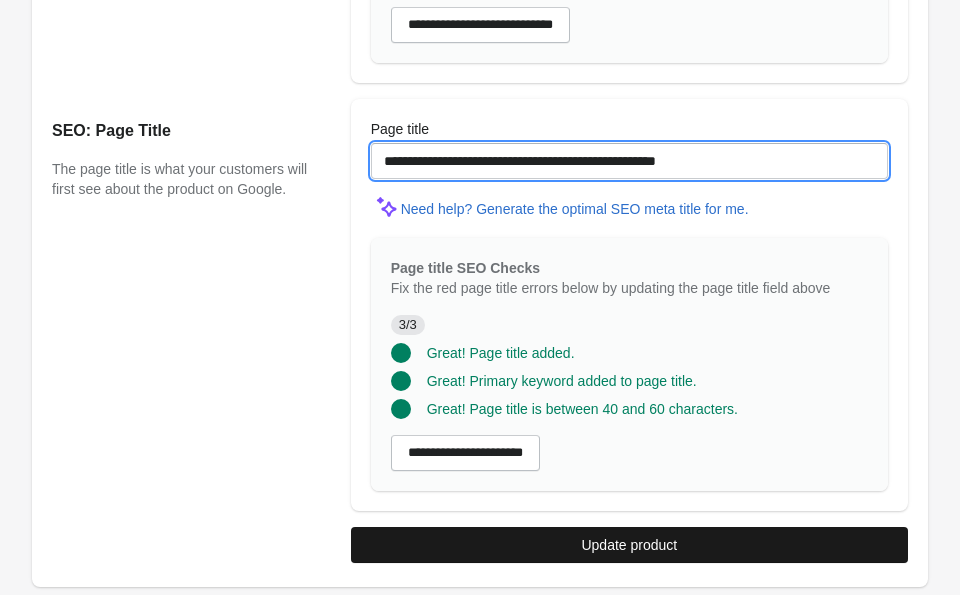 type on "**********" 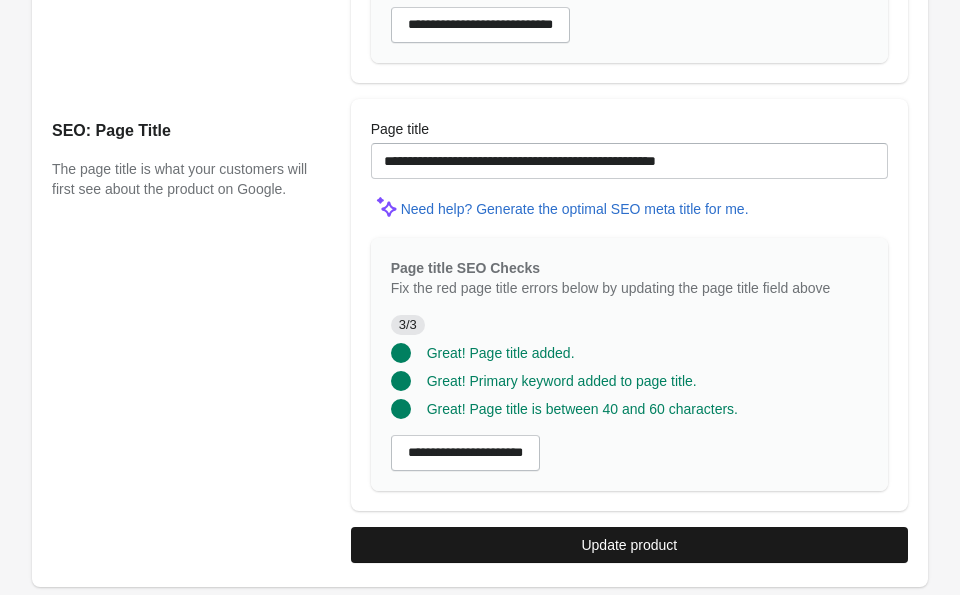 click on "Update product" at bounding box center [629, 545] 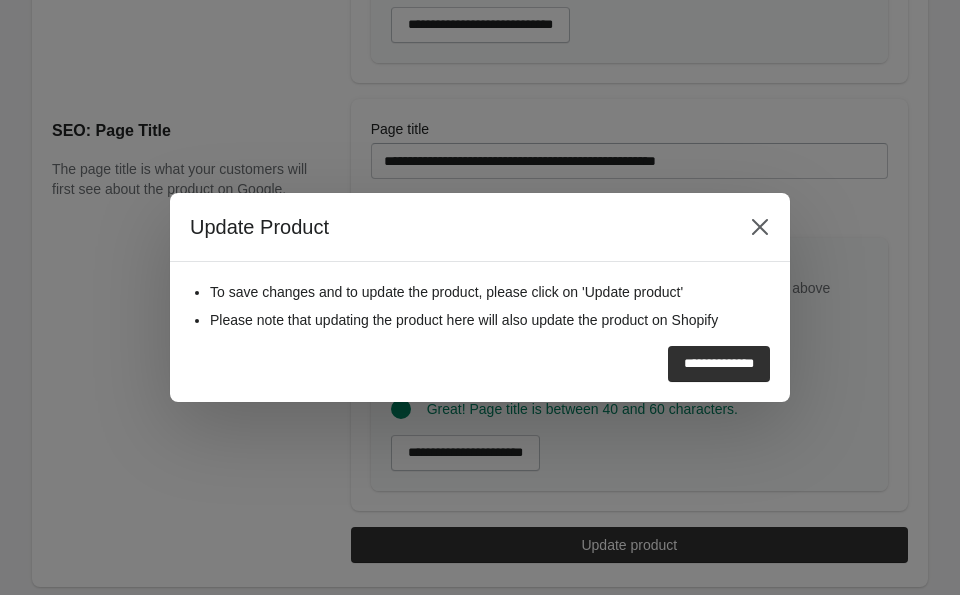 drag, startPoint x: 707, startPoint y: 366, endPoint x: 694, endPoint y: 370, distance: 13.601471 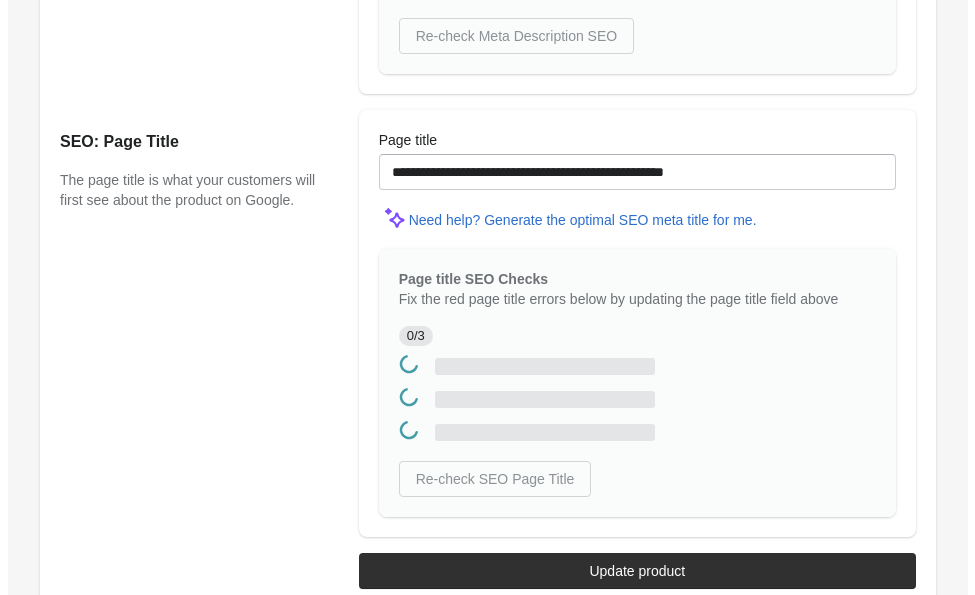 scroll, scrollTop: 0, scrollLeft: 0, axis: both 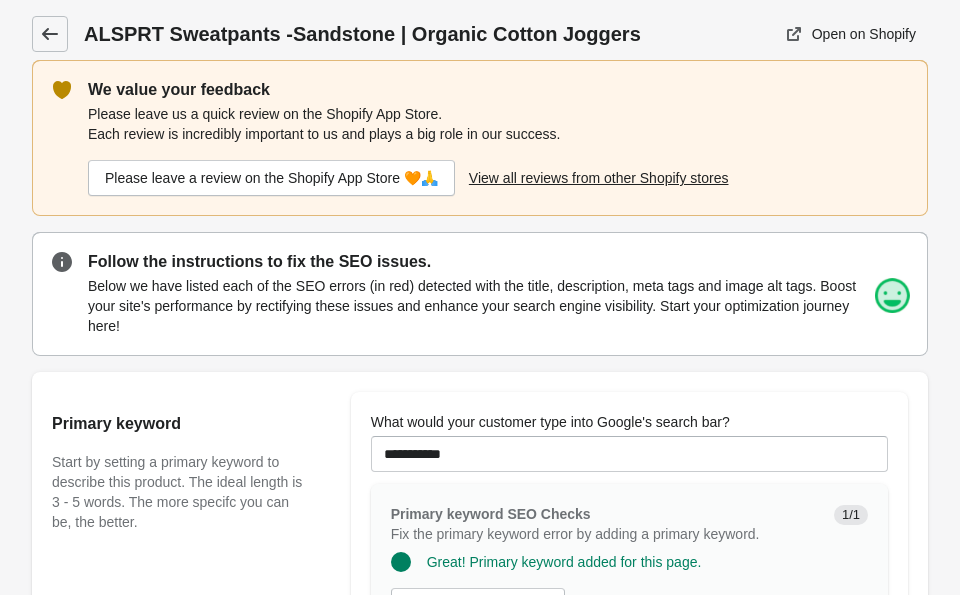 click 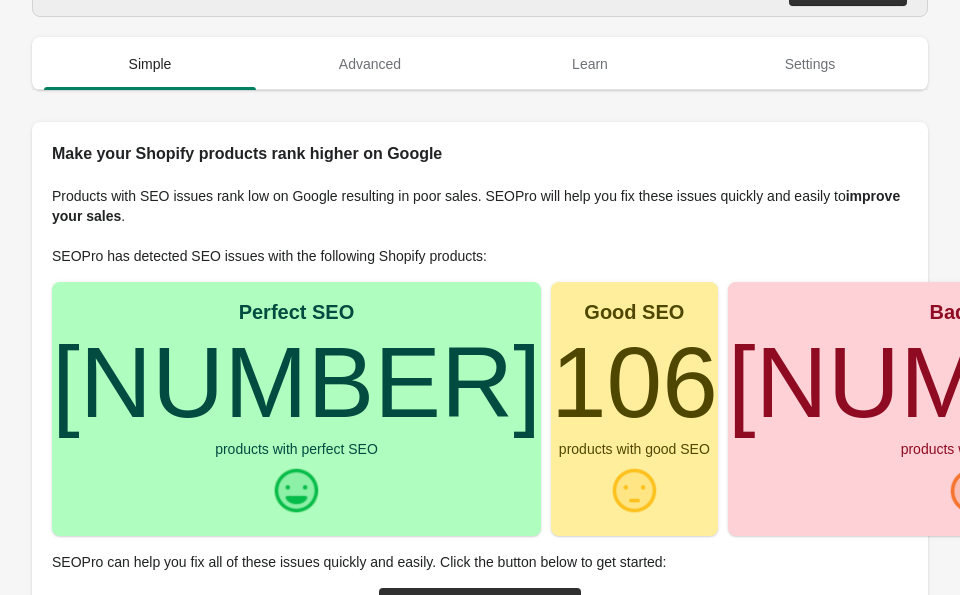 scroll, scrollTop: 94, scrollLeft: 0, axis: vertical 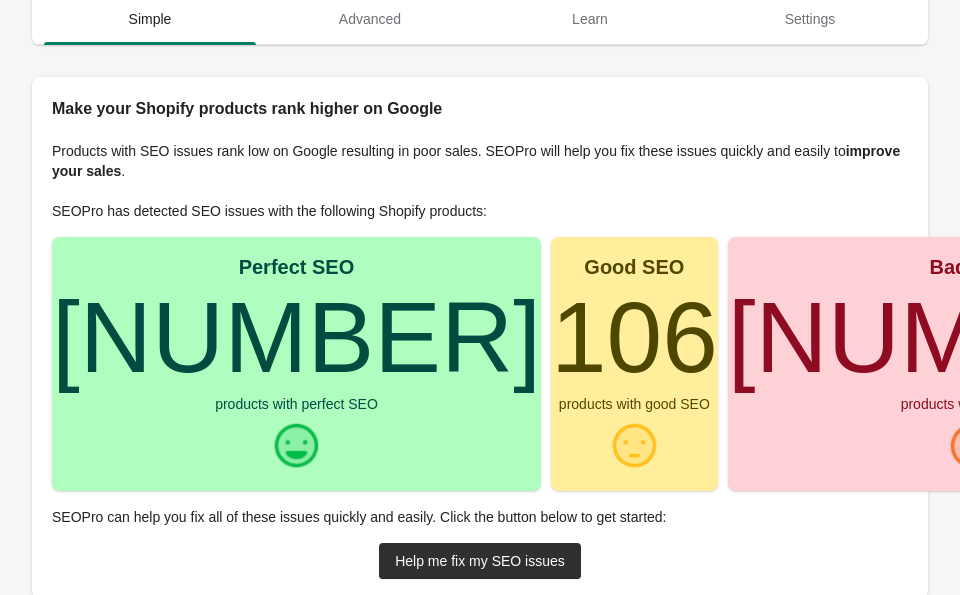 click on "[NUMBER]" at bounding box center (296, 337) 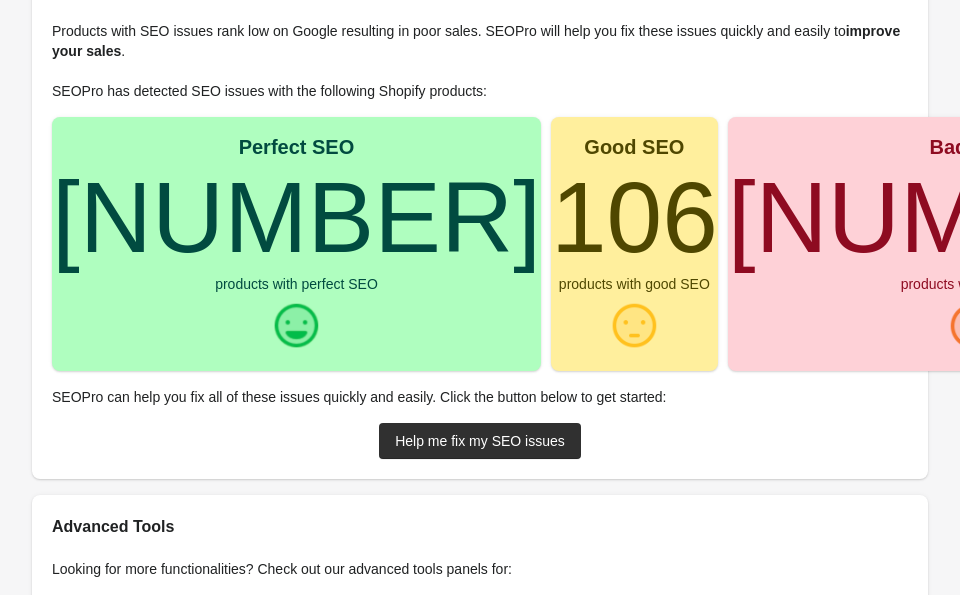 scroll, scrollTop: 521, scrollLeft: 0, axis: vertical 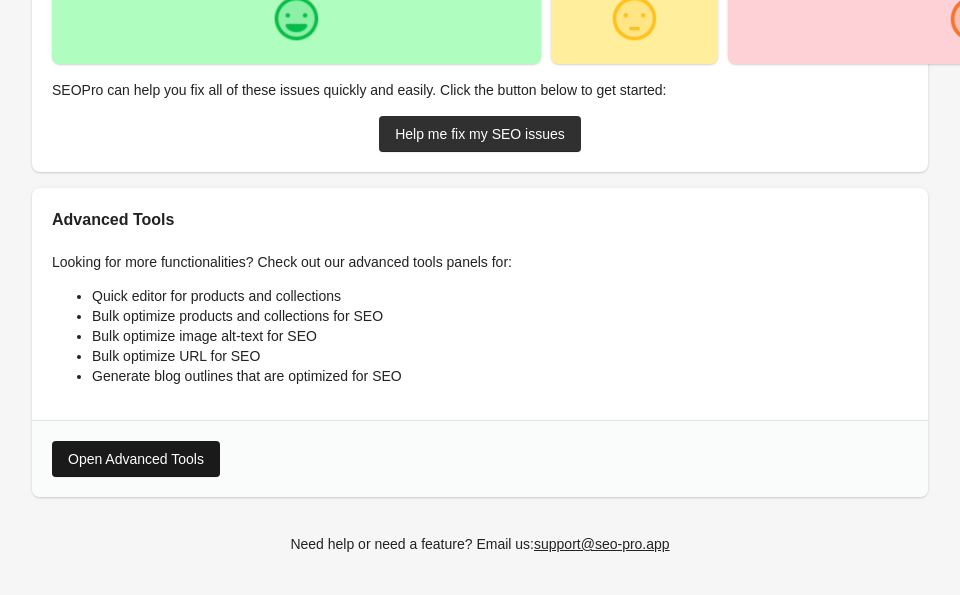 click on "Open Advanced Tools" at bounding box center (136, 459) 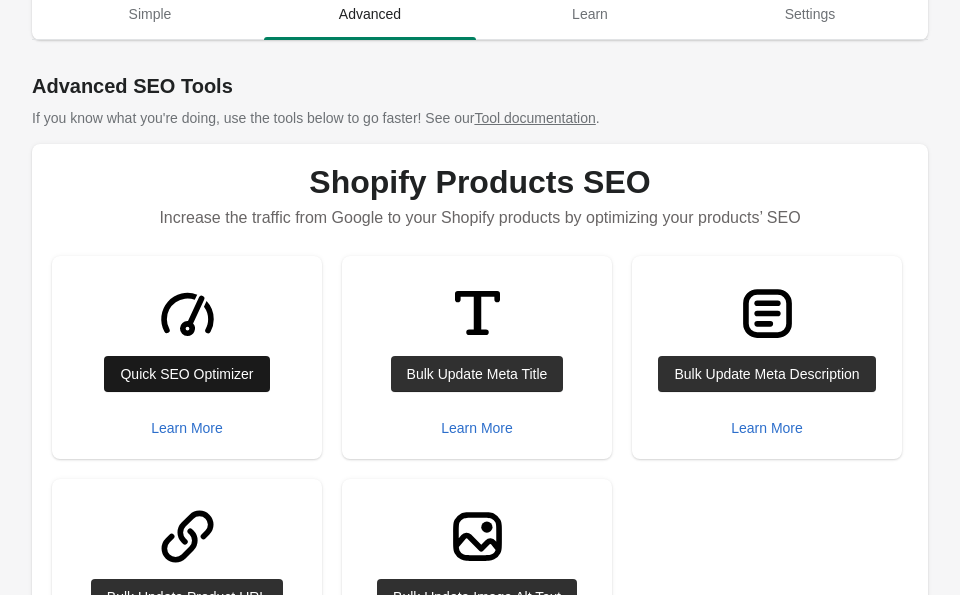 scroll, scrollTop: 95, scrollLeft: 0, axis: vertical 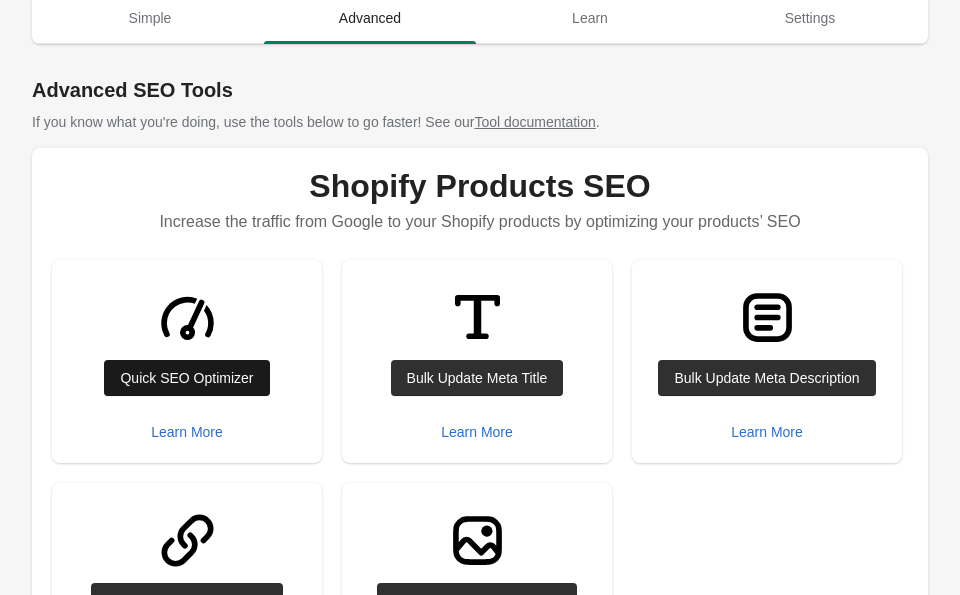 click on "Quick SEO Optimizer" at bounding box center (186, 378) 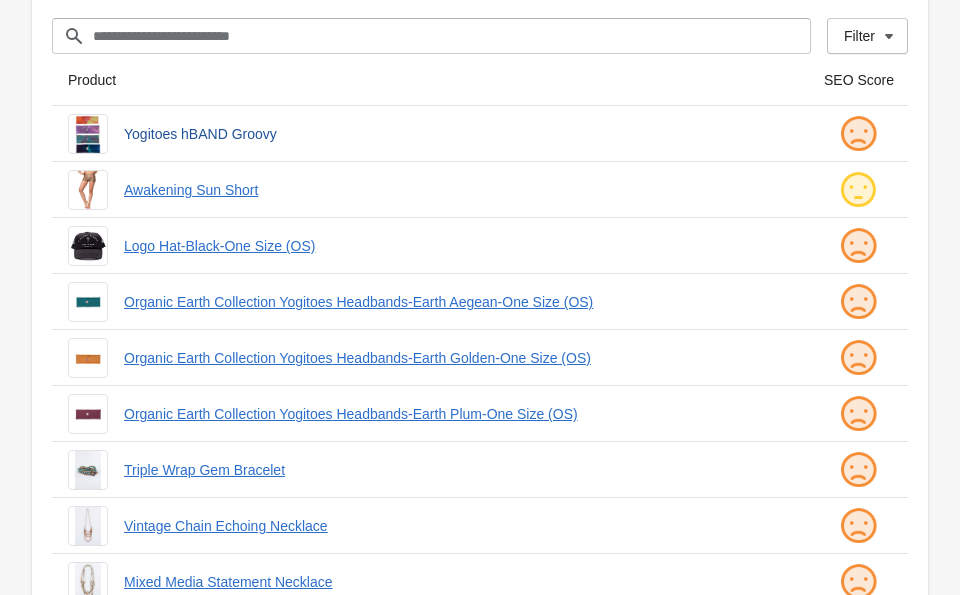 scroll, scrollTop: 0, scrollLeft: 0, axis: both 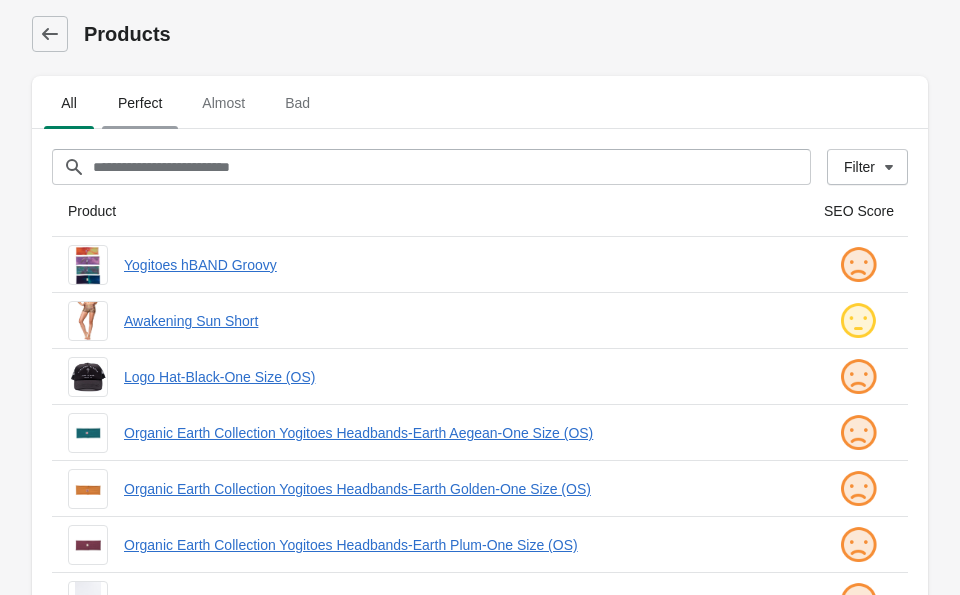 click on "Perfect" at bounding box center (140, 103) 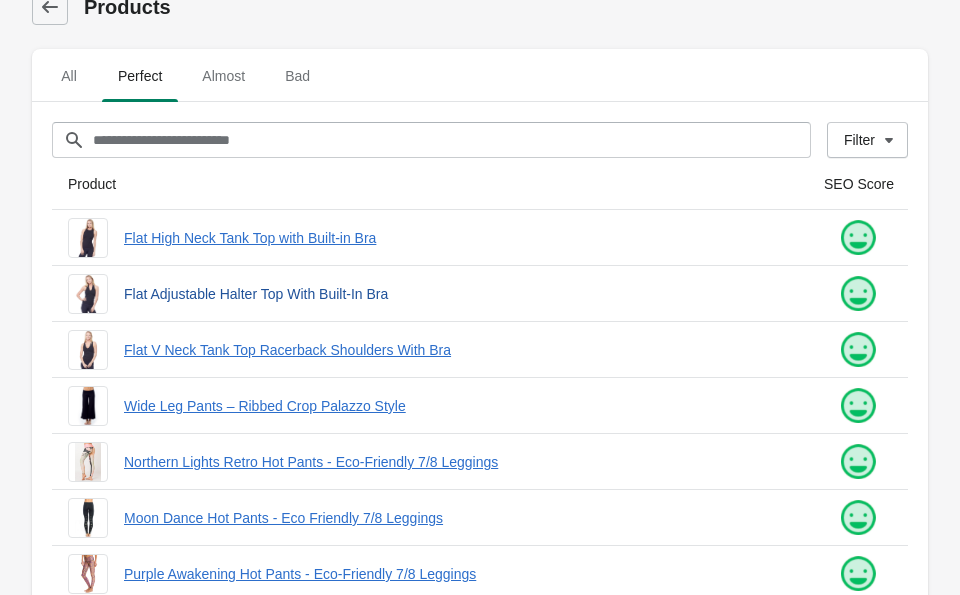 scroll, scrollTop: 0, scrollLeft: 0, axis: both 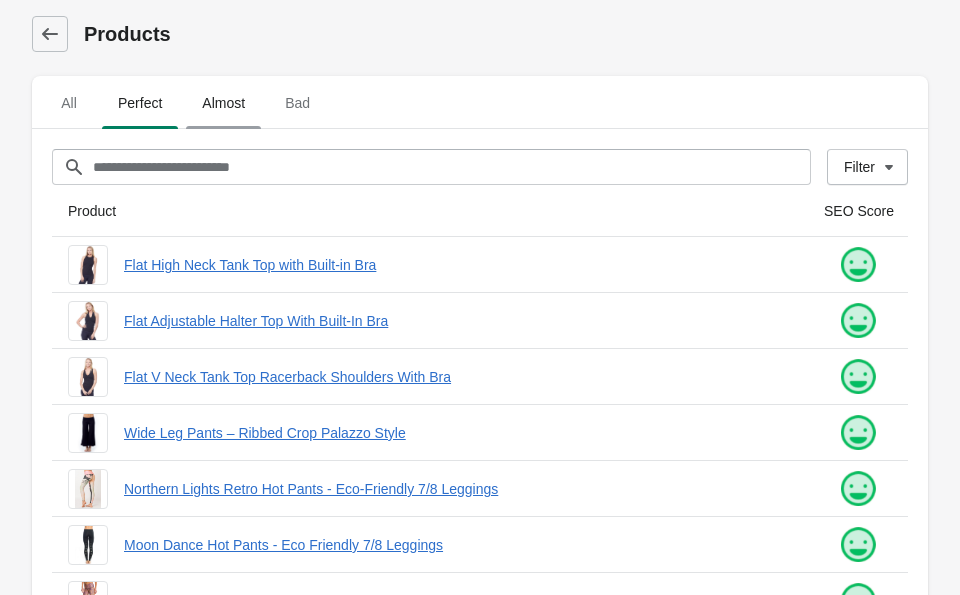 click on "Almost" at bounding box center [223, 103] 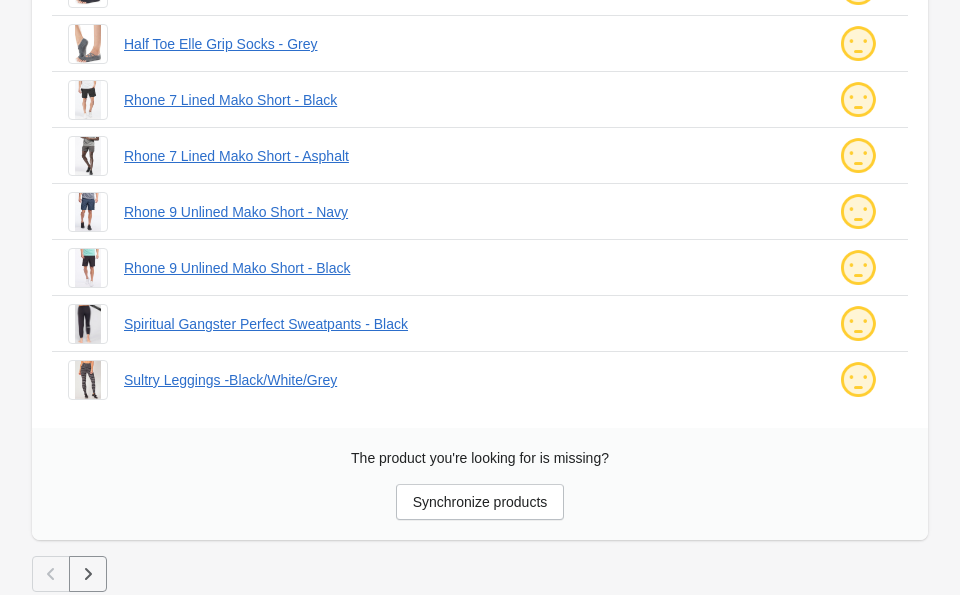 scroll, scrollTop: 674, scrollLeft: 0, axis: vertical 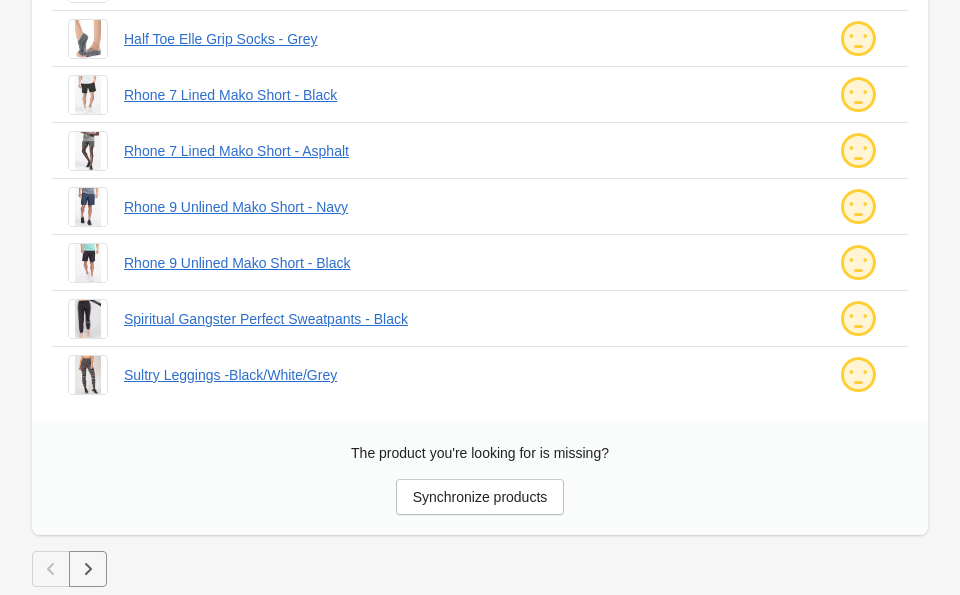 click at bounding box center [88, 569] 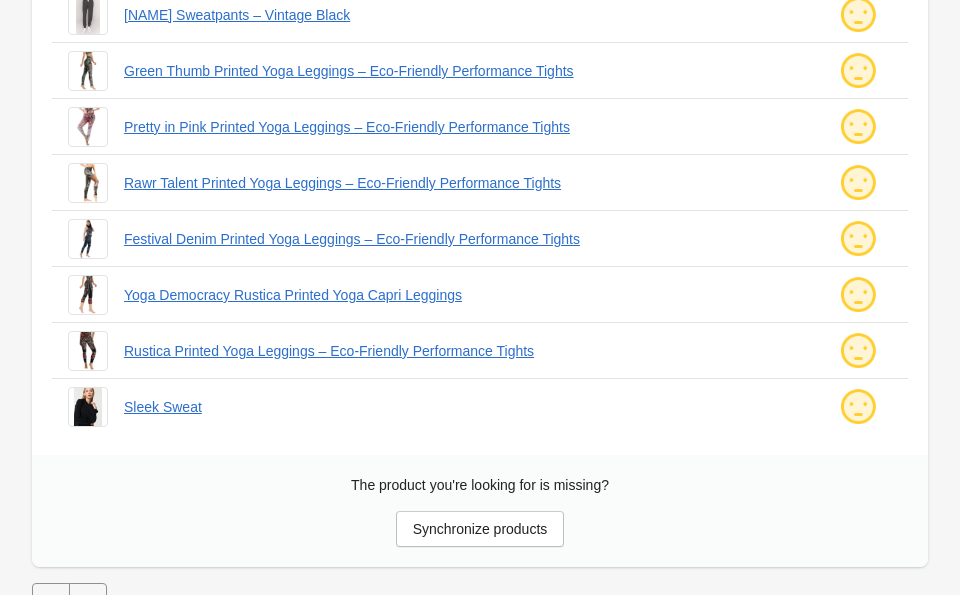 scroll, scrollTop: 674, scrollLeft: 0, axis: vertical 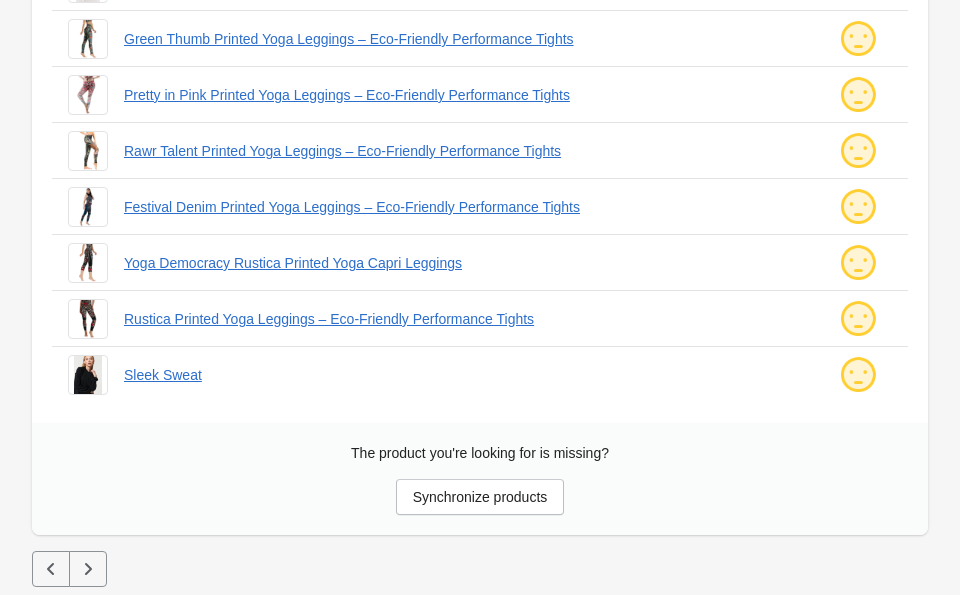 click 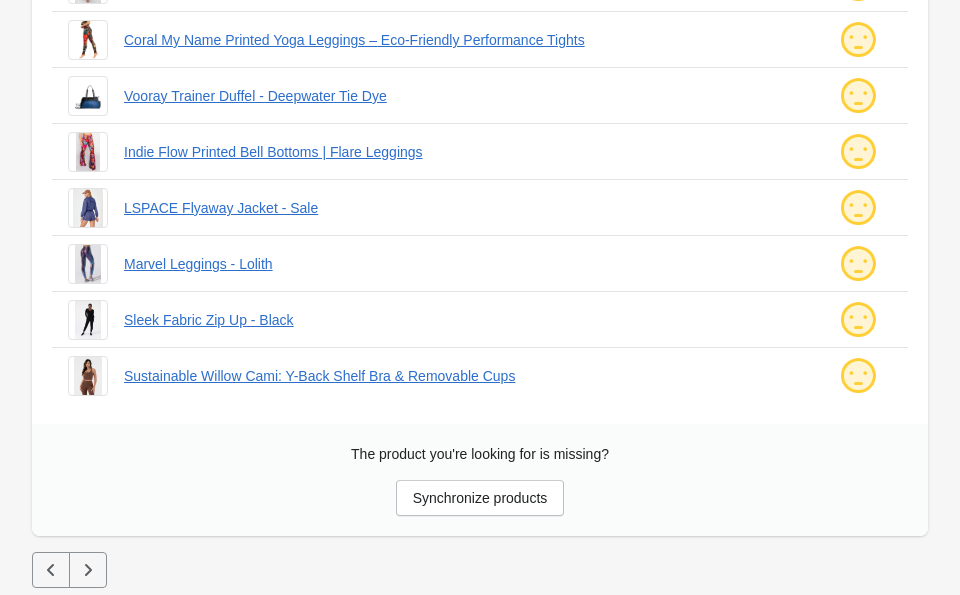 scroll, scrollTop: 674, scrollLeft: 0, axis: vertical 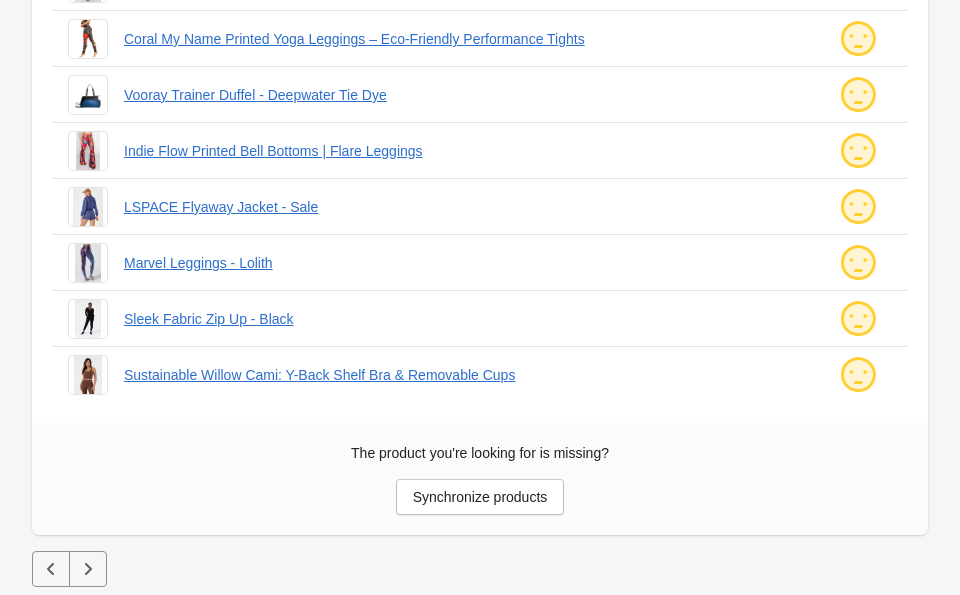 click at bounding box center (88, 569) 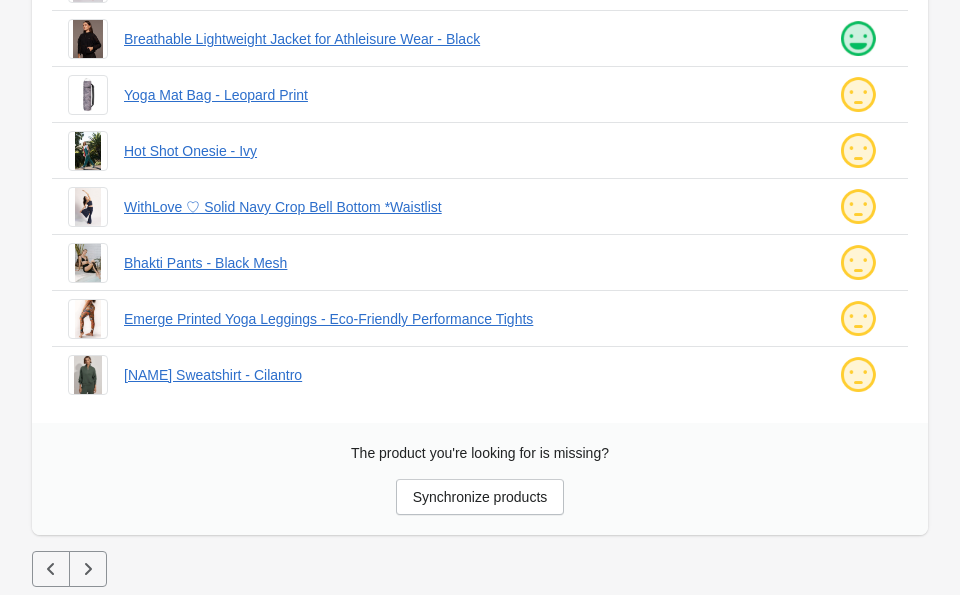scroll, scrollTop: 0, scrollLeft: 0, axis: both 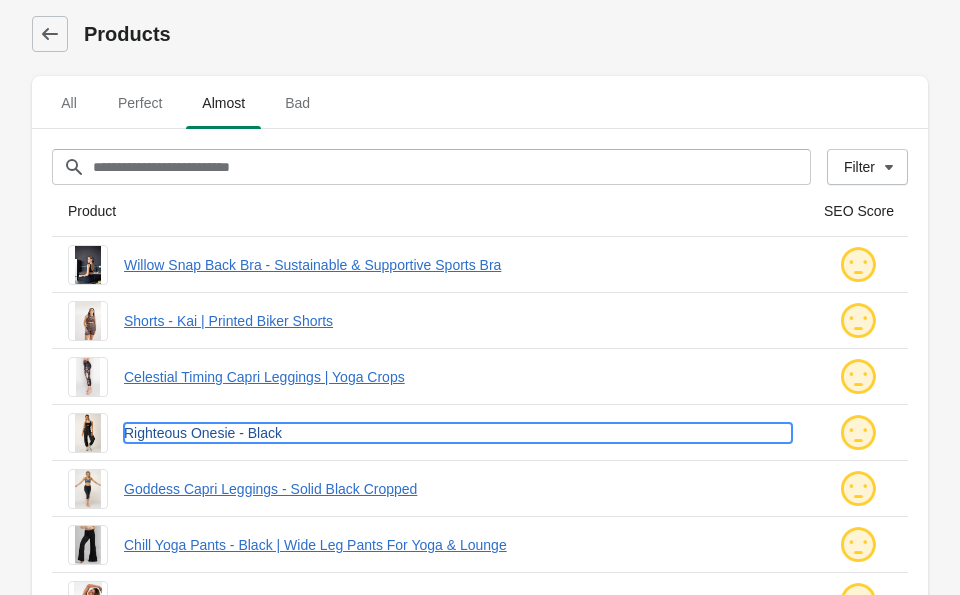 click on "Righteous Onesie - Black" at bounding box center [458, 433] 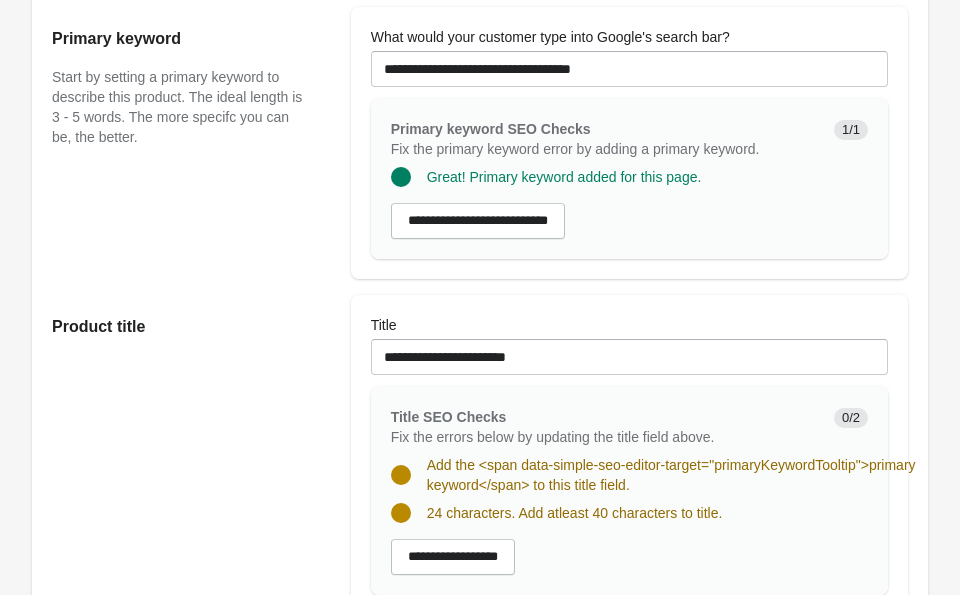 scroll, scrollTop: 384, scrollLeft: 0, axis: vertical 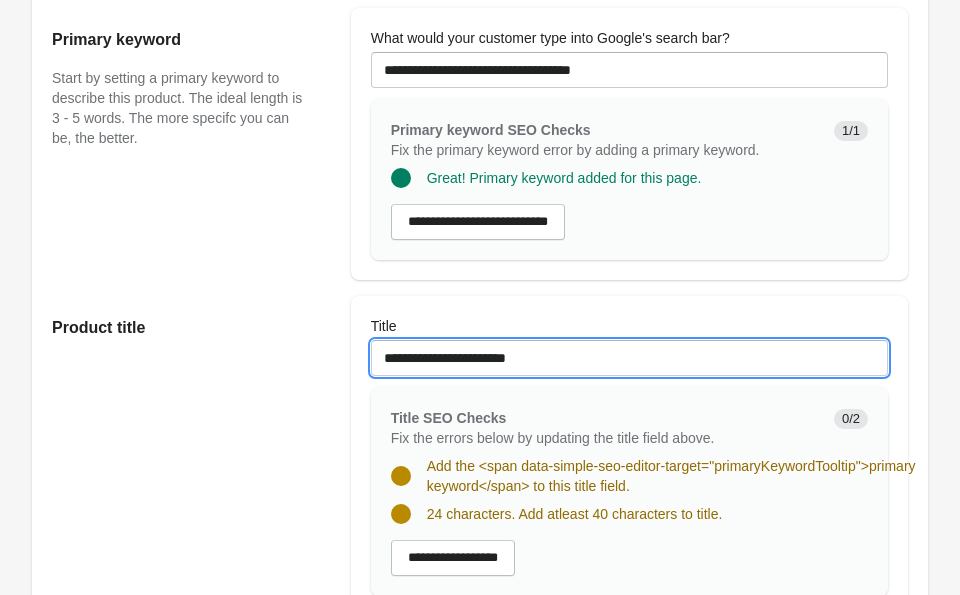 click on "**********" at bounding box center [629, 358] 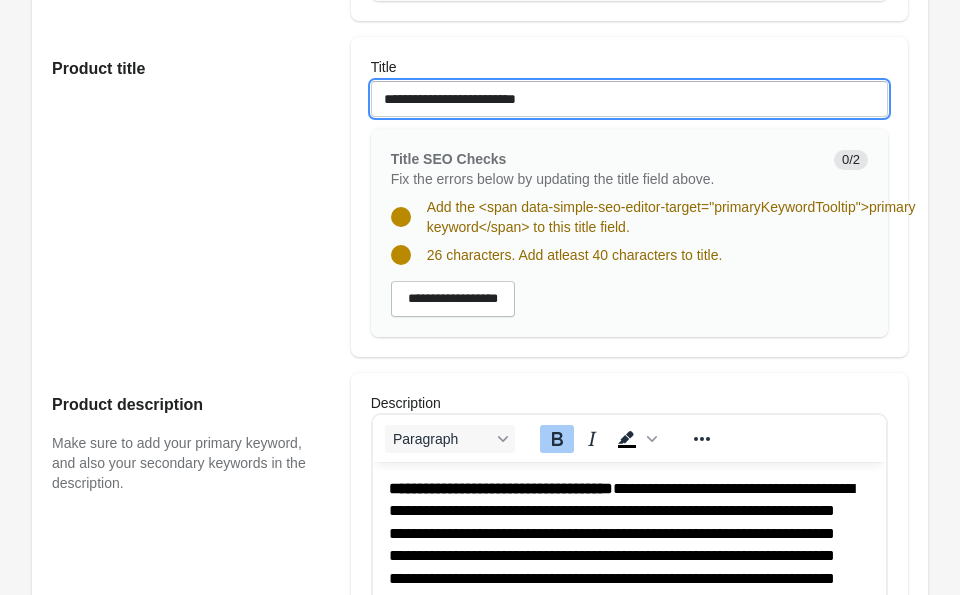 scroll, scrollTop: 635, scrollLeft: 0, axis: vertical 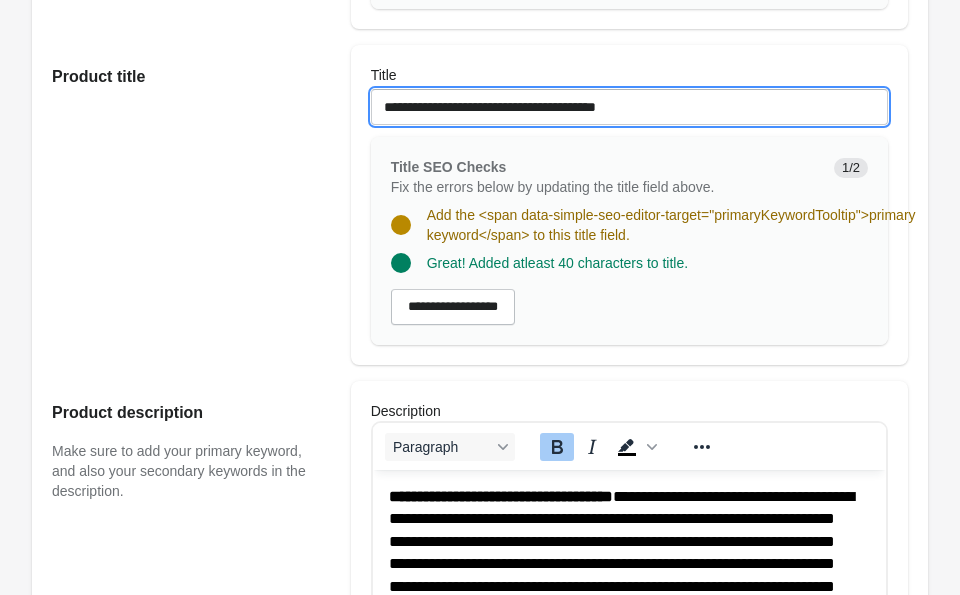 click on "**********" at bounding box center (629, 107) 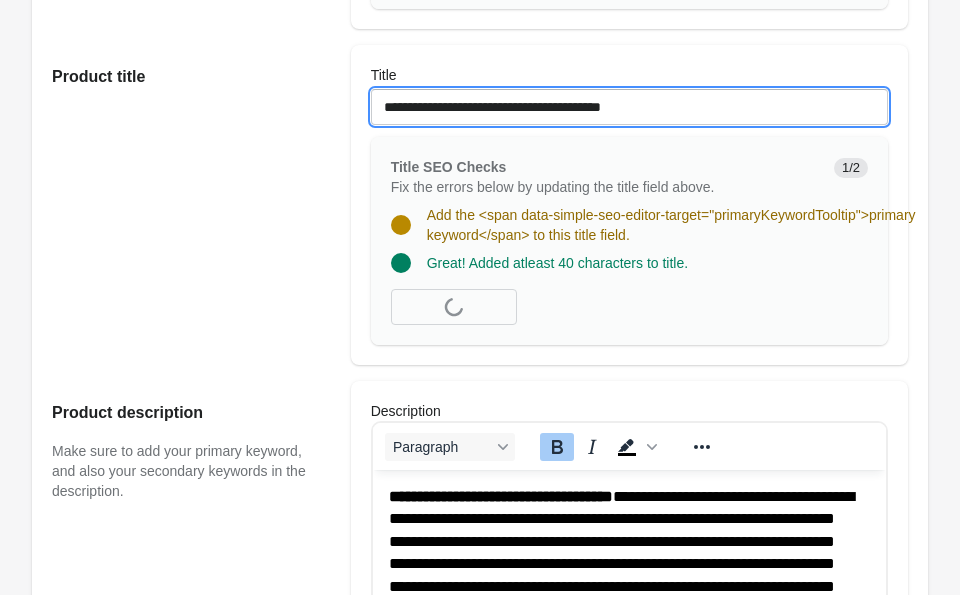 click on "**********" at bounding box center [629, 107] 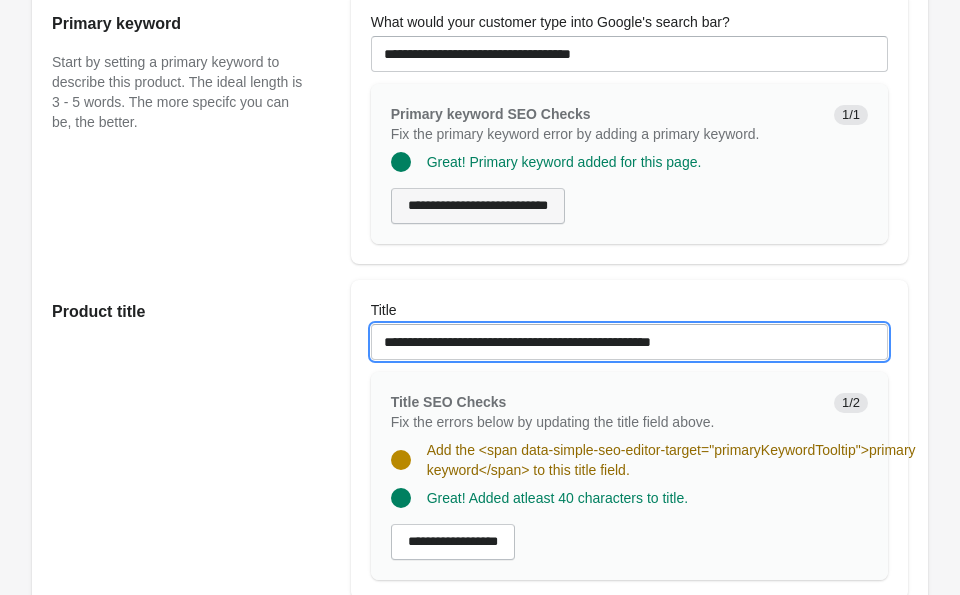 scroll, scrollTop: 392, scrollLeft: 0, axis: vertical 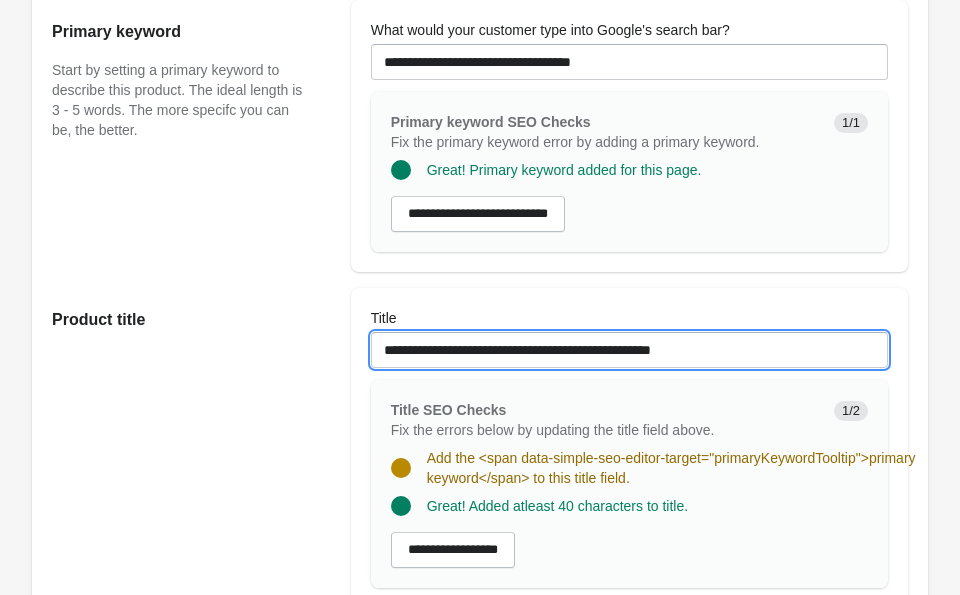 type on "**********" 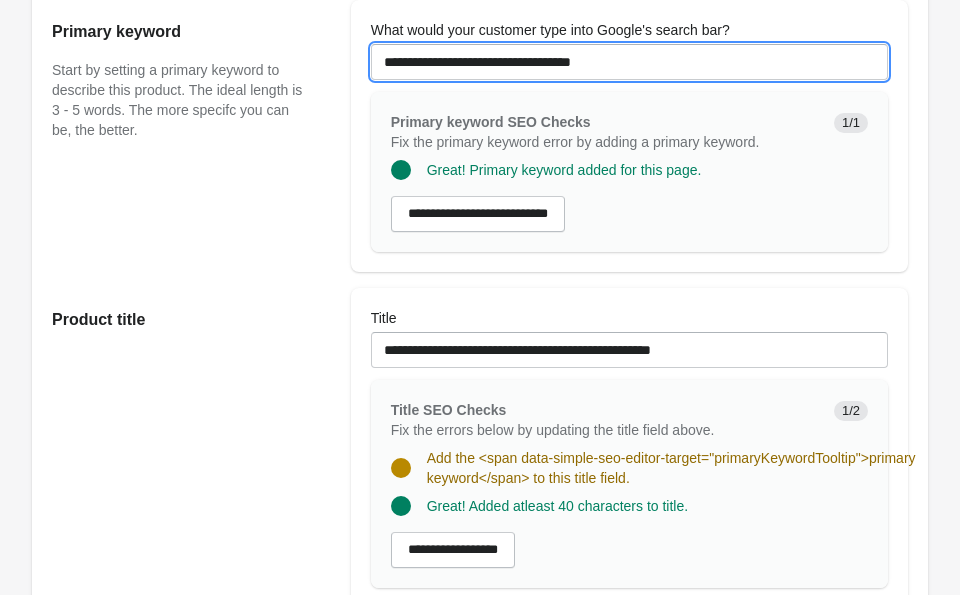 drag, startPoint x: 532, startPoint y: 62, endPoint x: 349, endPoint y: 66, distance: 183.04372 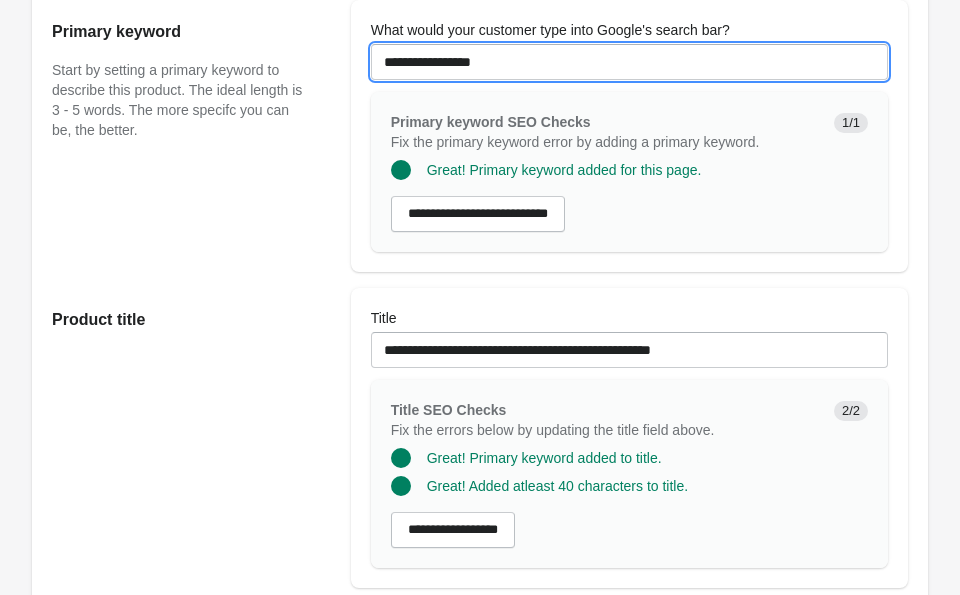 click on "**********" at bounding box center [629, 62] 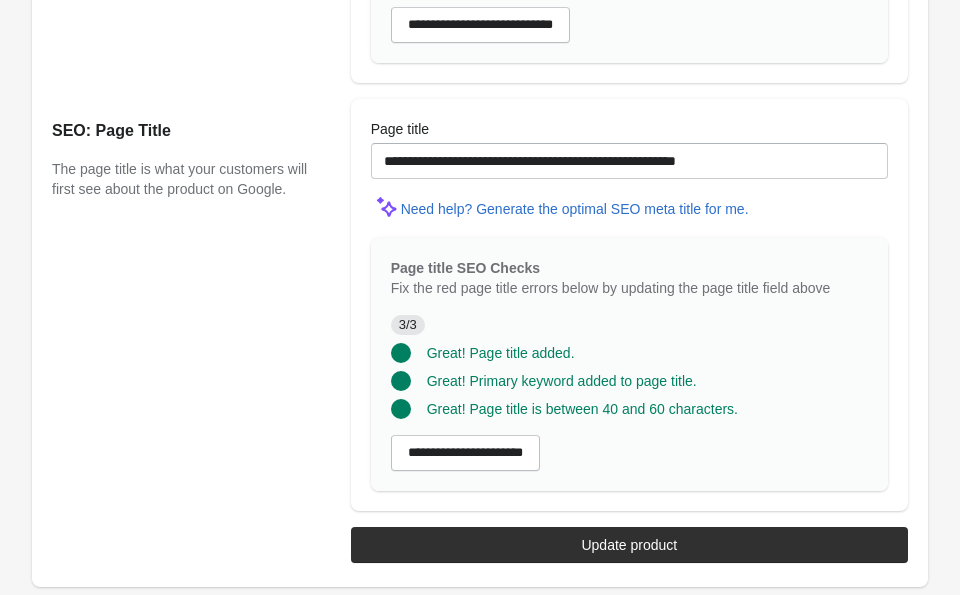 scroll, scrollTop: 1935, scrollLeft: 0, axis: vertical 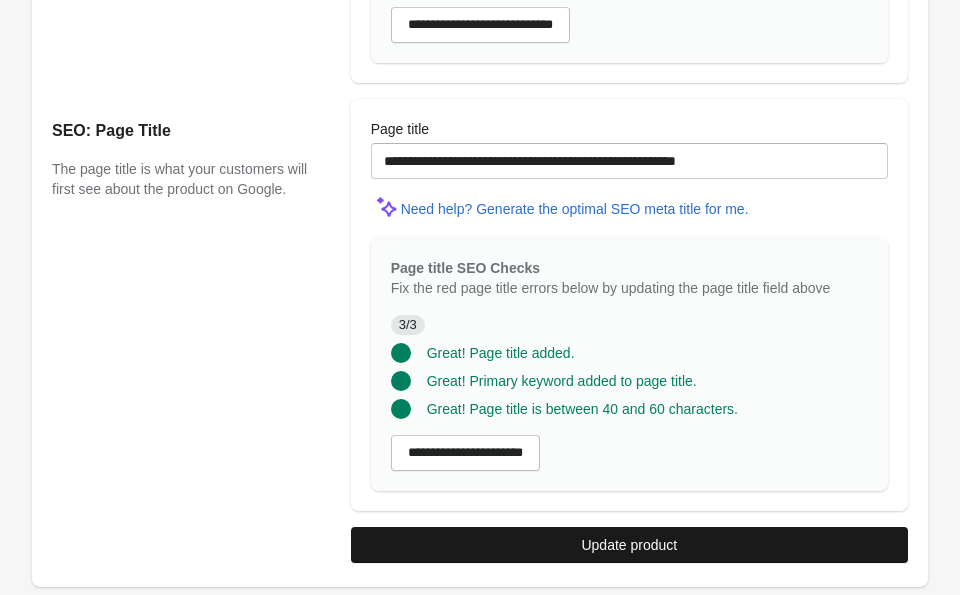 type on "**********" 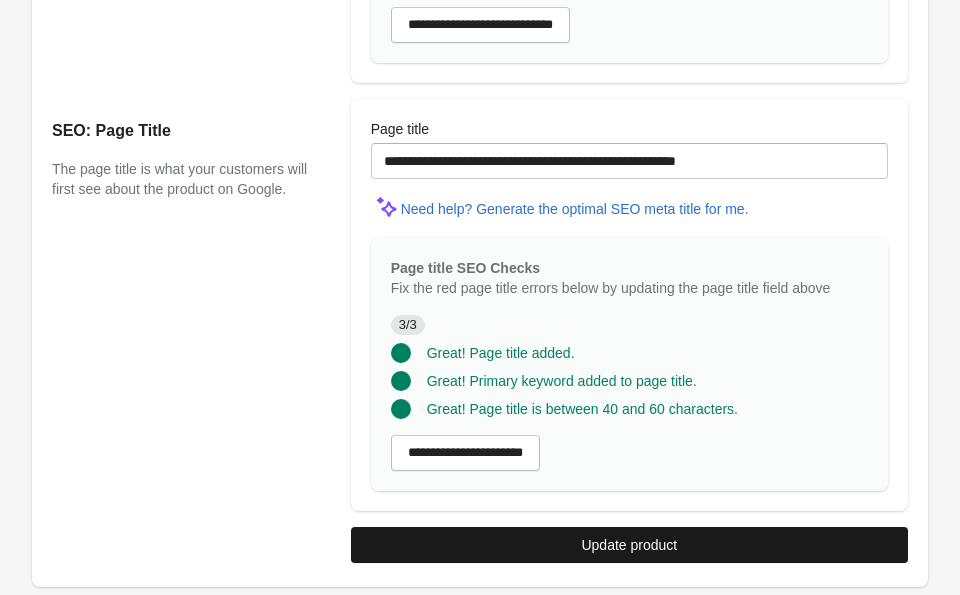 click on "Update product" at bounding box center (629, 545) 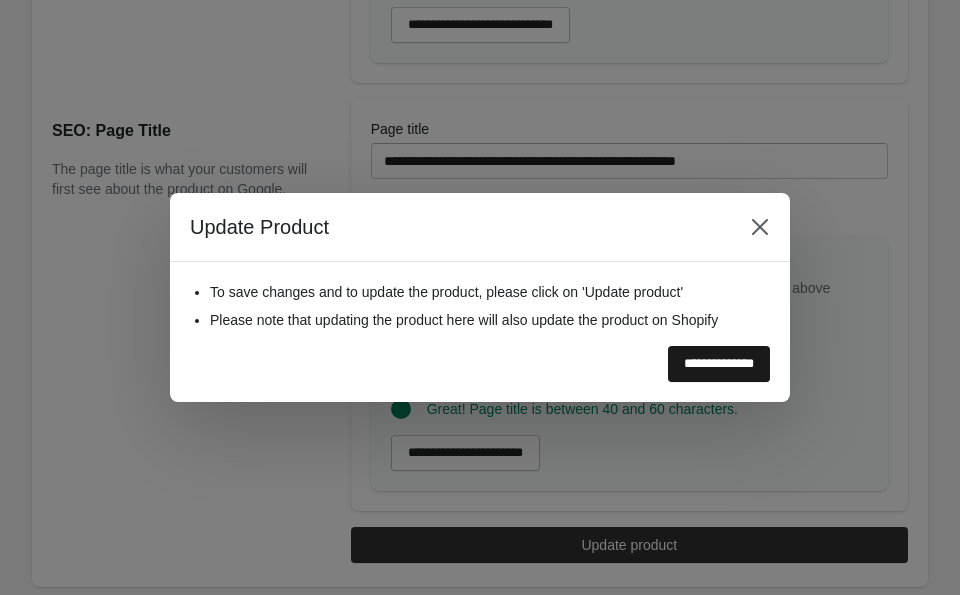 click on "**********" at bounding box center (719, 364) 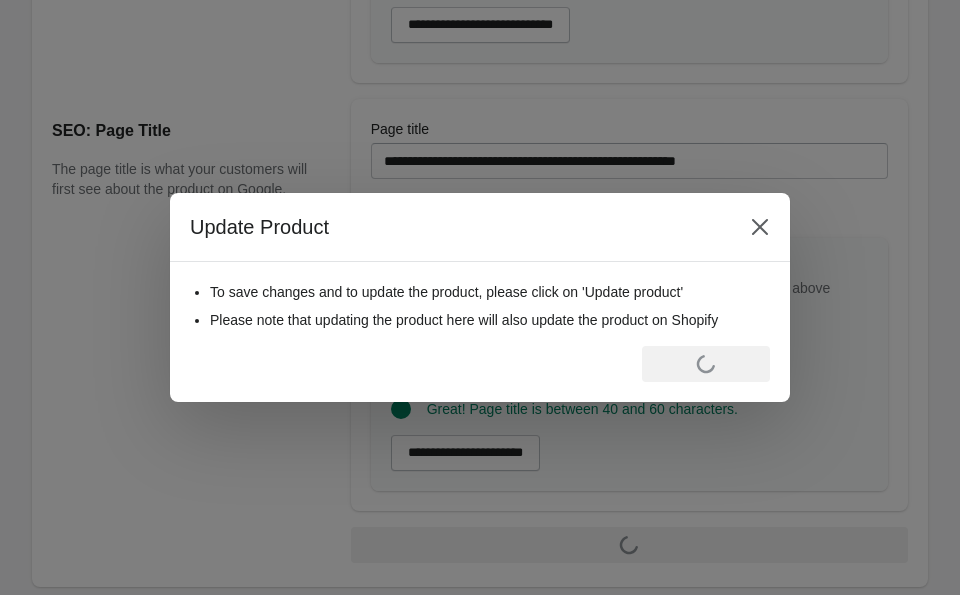 scroll, scrollTop: 0, scrollLeft: 0, axis: both 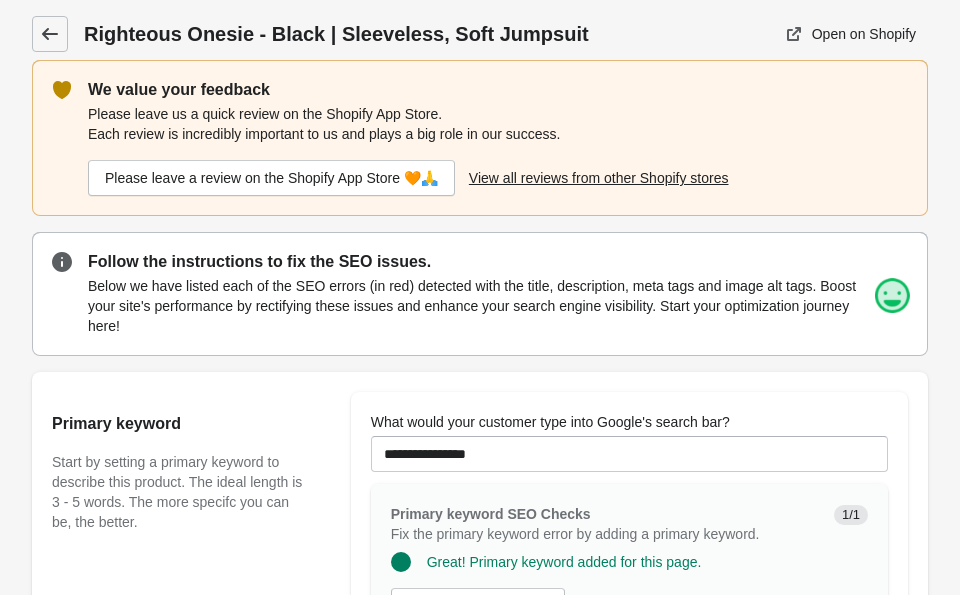 click 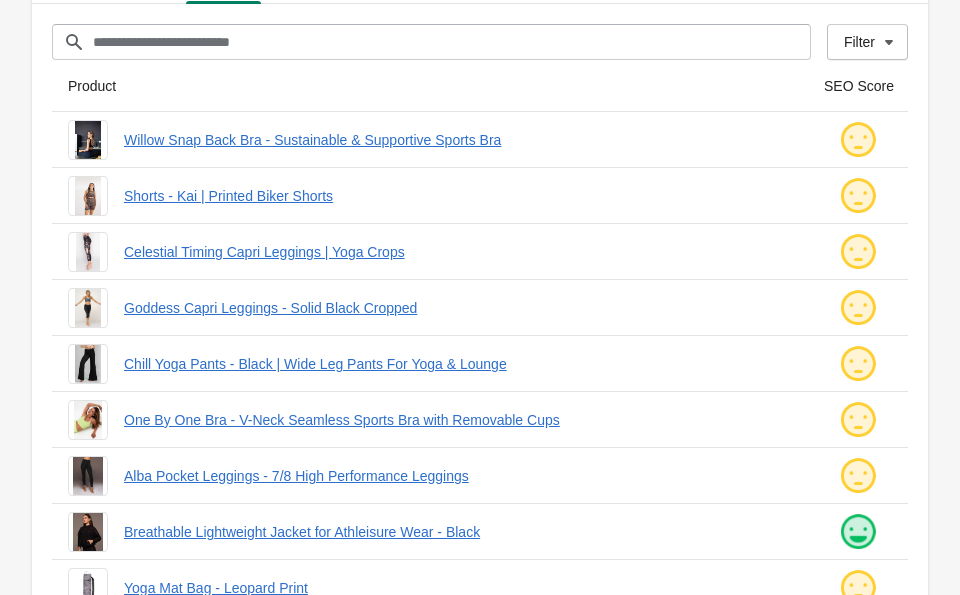 scroll, scrollTop: 202, scrollLeft: 0, axis: vertical 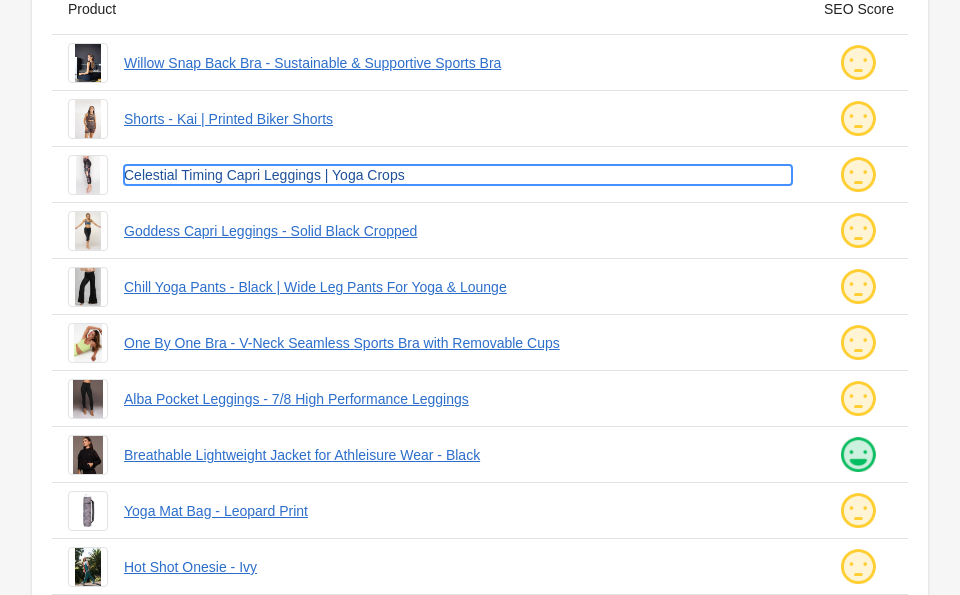 click on "Celestial Timing Capri Leggings | Yoga Crops" at bounding box center [458, 175] 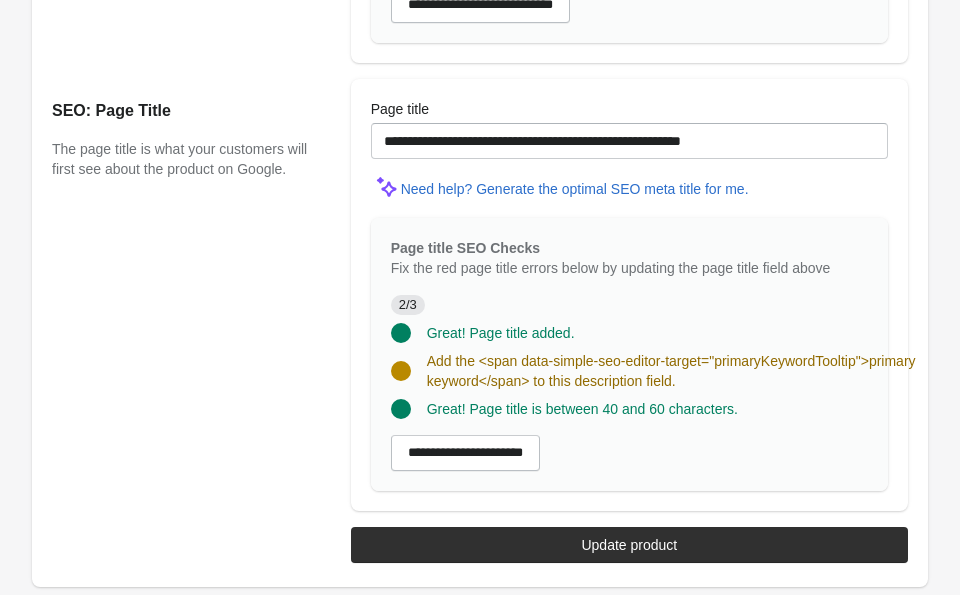 scroll, scrollTop: 2075, scrollLeft: 0, axis: vertical 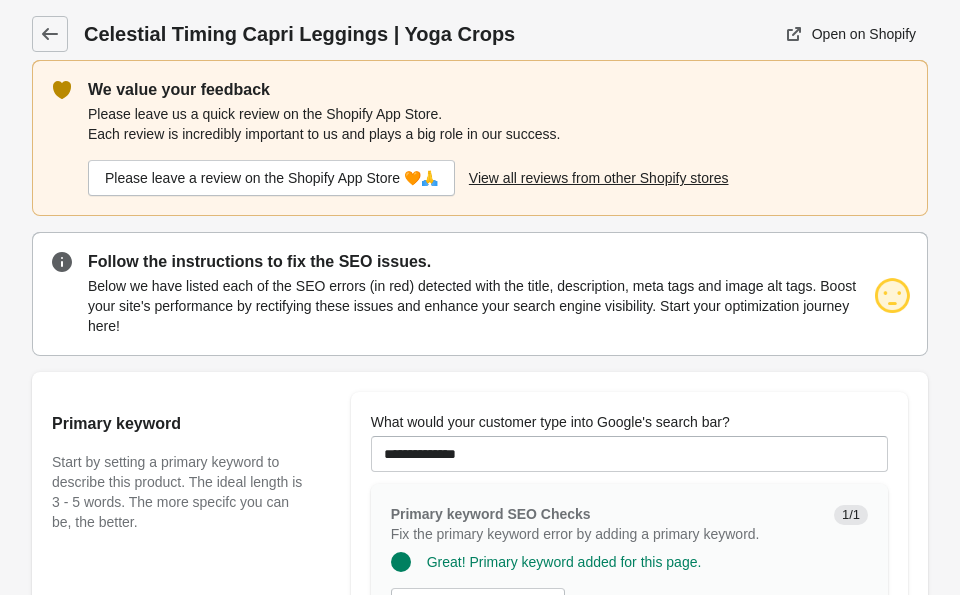 drag, startPoint x: 766, startPoint y: 448, endPoint x: 355, endPoint y: 427, distance: 411.53613 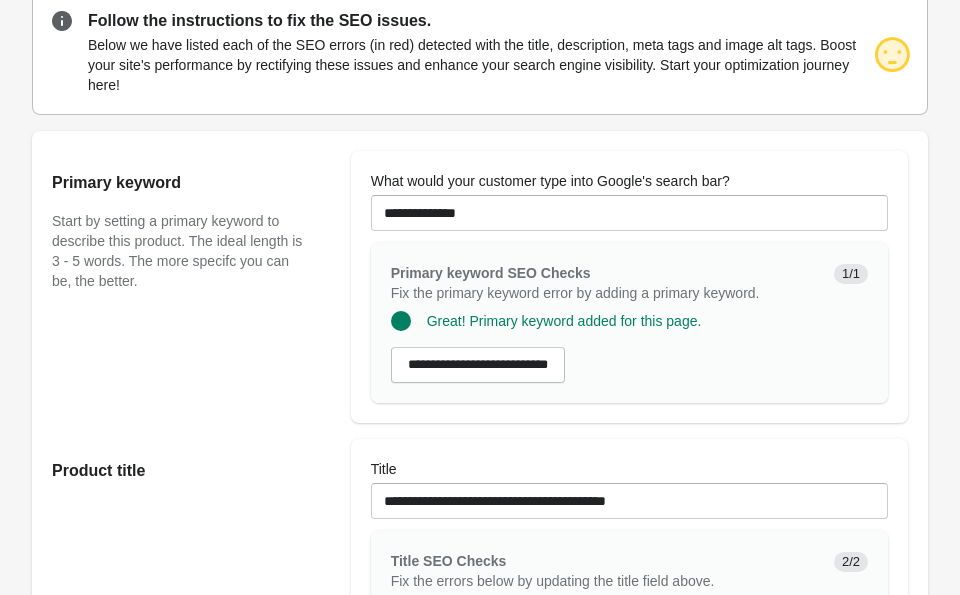 scroll, scrollTop: 249, scrollLeft: 0, axis: vertical 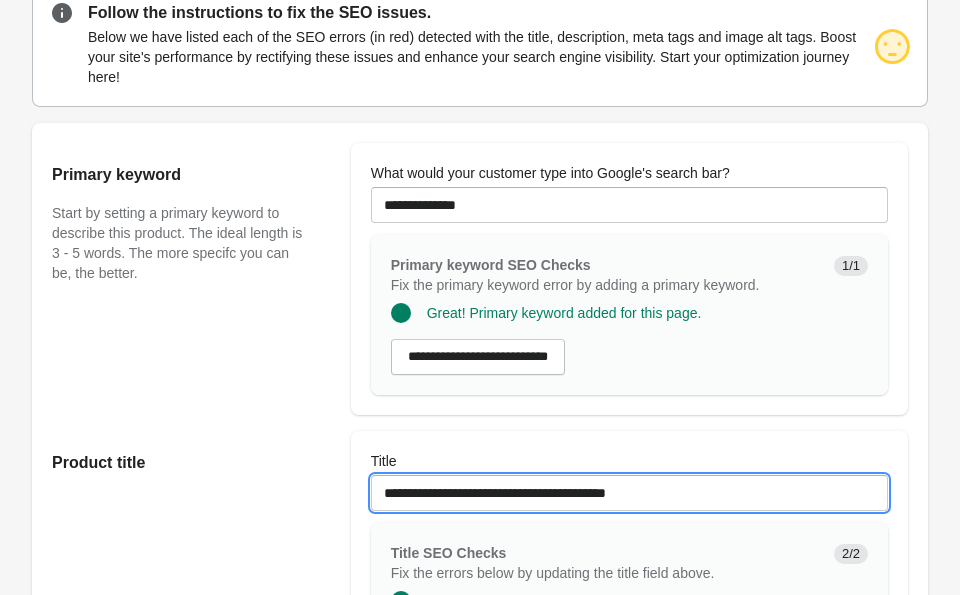 click on "**********" at bounding box center (629, 493) 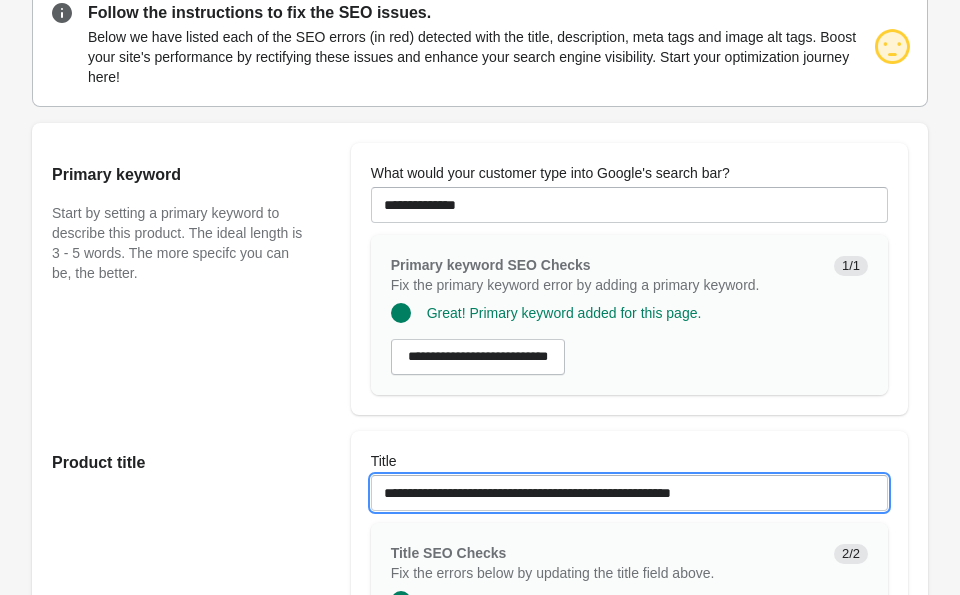 click on "**********" at bounding box center [629, 493] 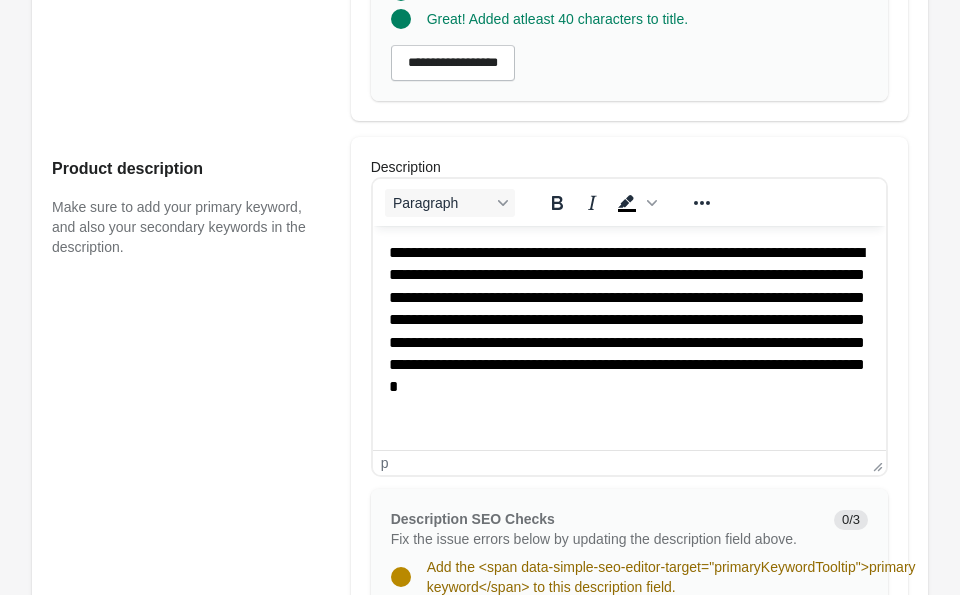 scroll, scrollTop: 860, scrollLeft: 0, axis: vertical 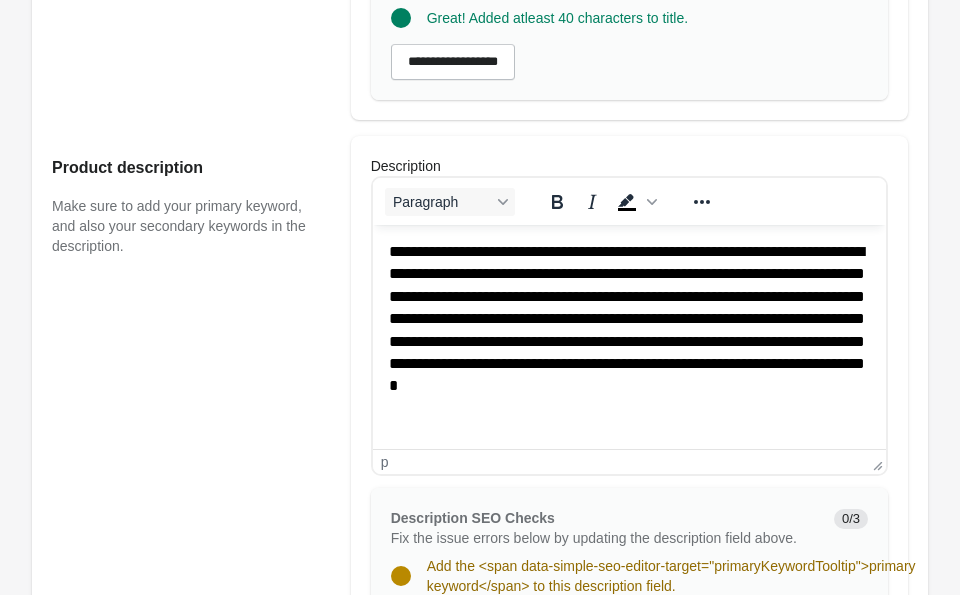 type on "**********" 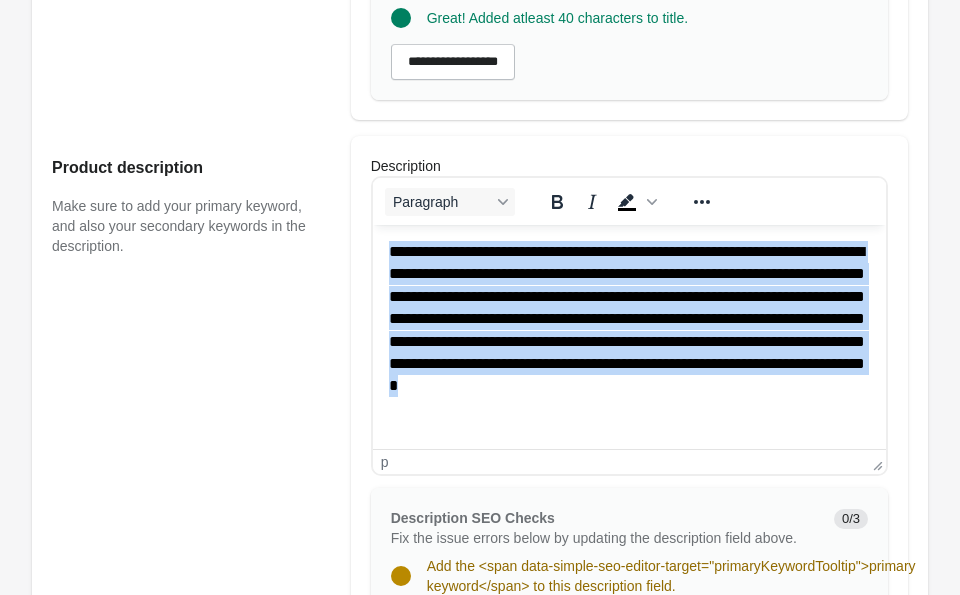 drag, startPoint x: 474, startPoint y: 409, endPoint x: 331, endPoint y: 223, distance: 234.61671 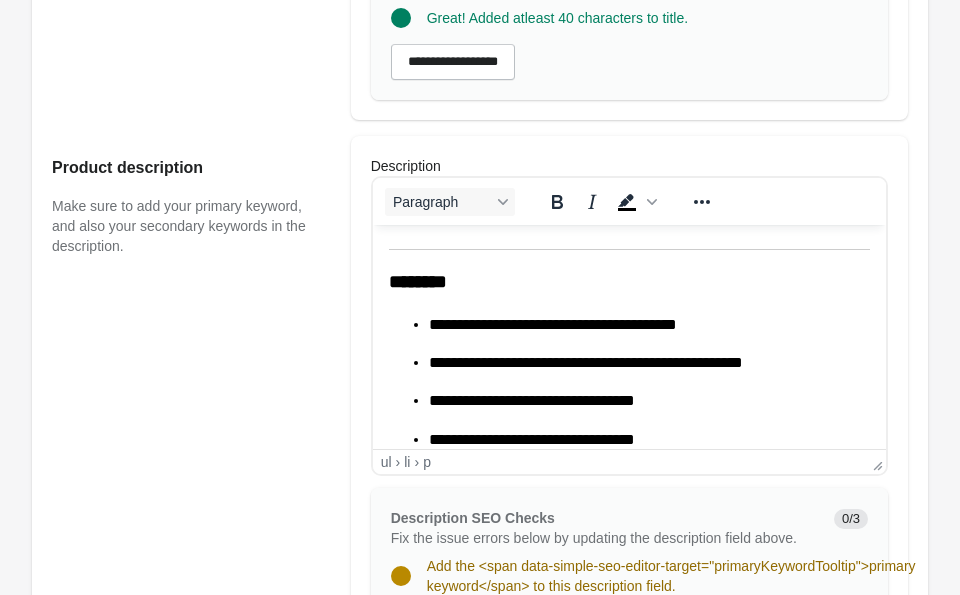 scroll, scrollTop: 519, scrollLeft: 0, axis: vertical 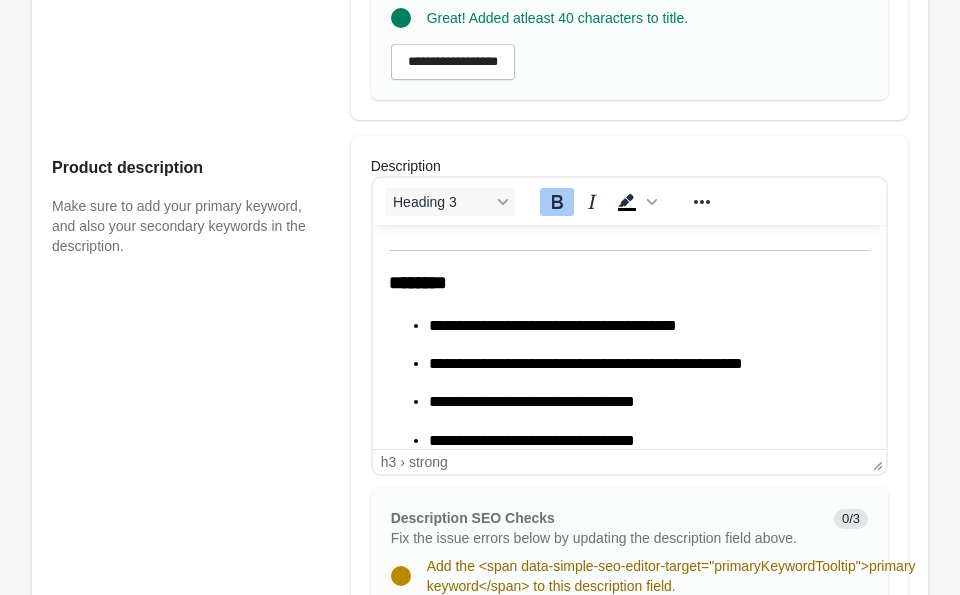 click on "********" at bounding box center [417, 282] 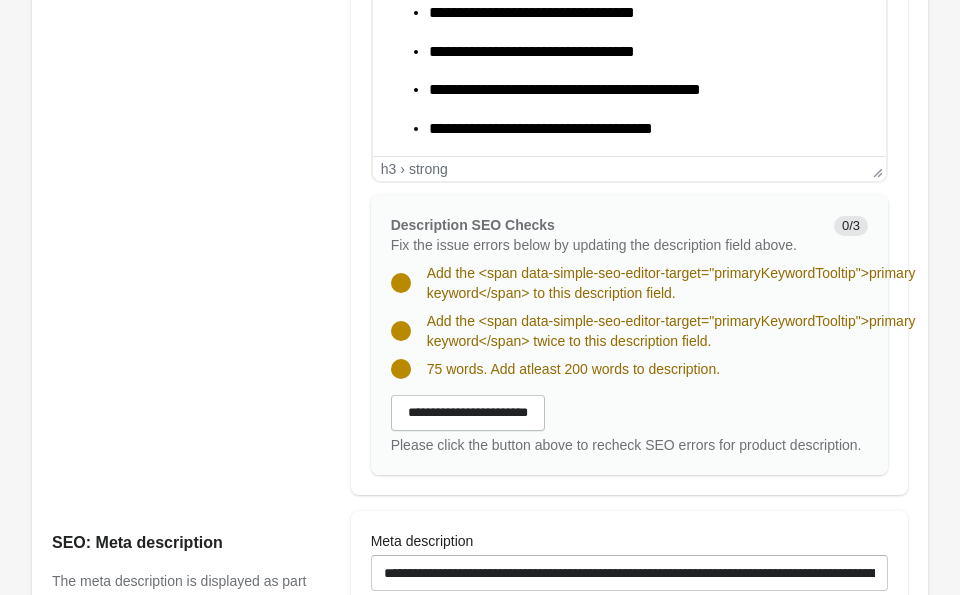 scroll, scrollTop: 1065, scrollLeft: 0, axis: vertical 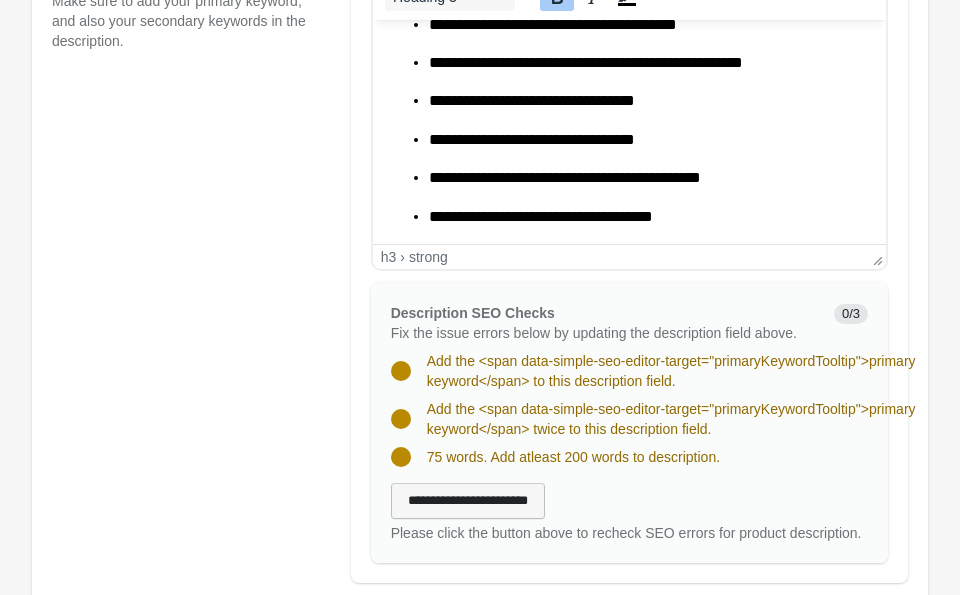 click on "**********" at bounding box center (468, 501) 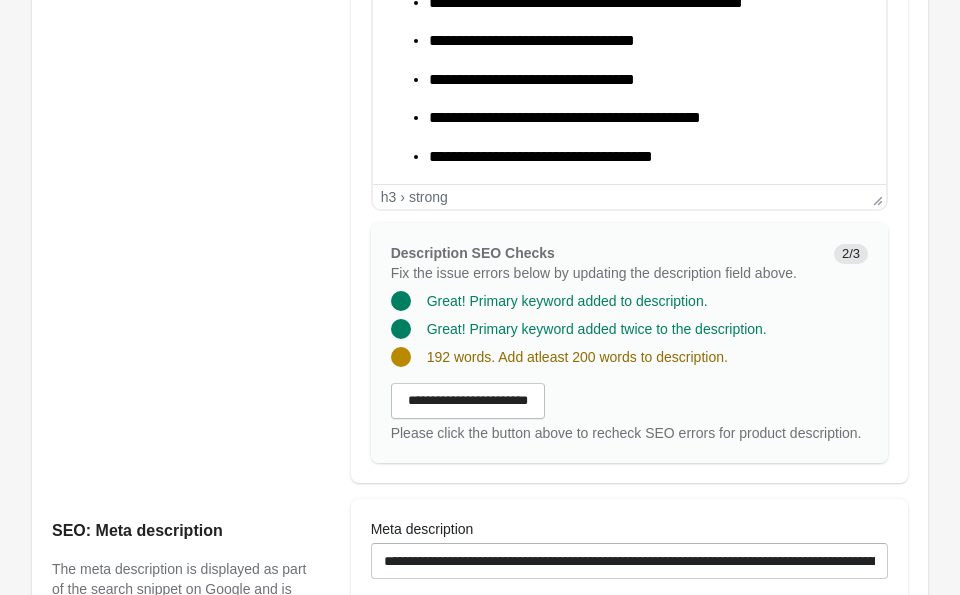 scroll, scrollTop: 949, scrollLeft: 0, axis: vertical 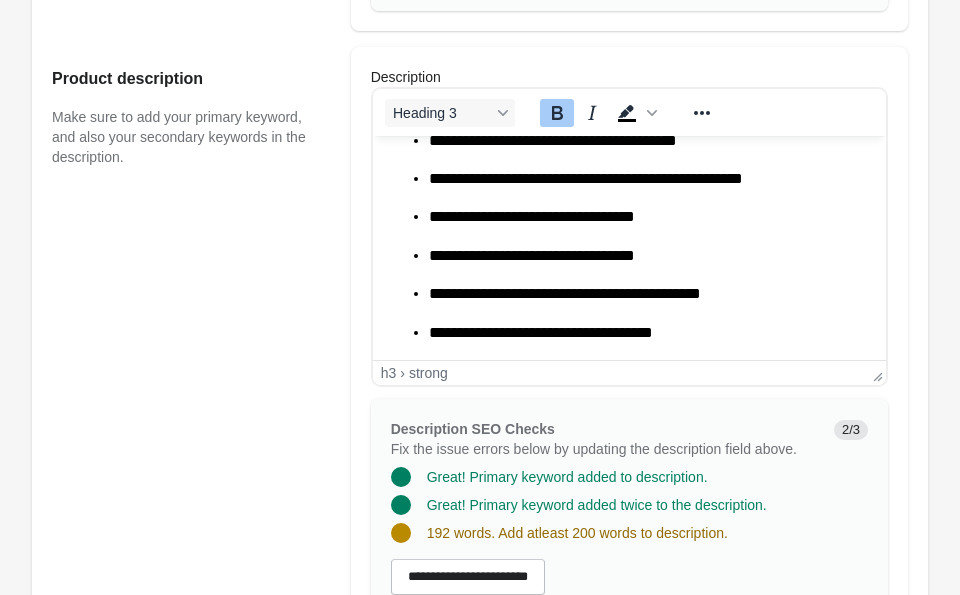 click on "**********" at bounding box center (641, 333) 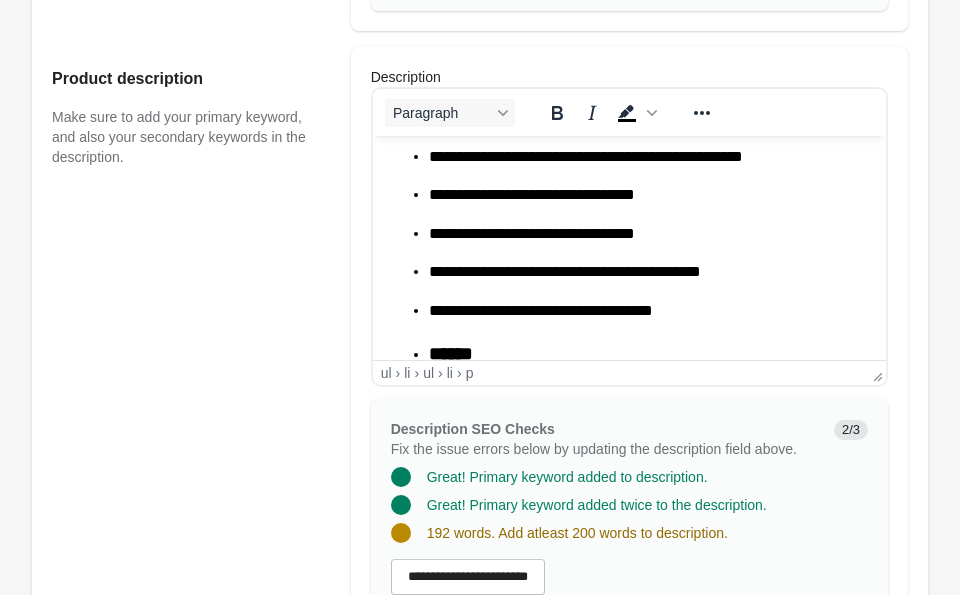scroll, scrollTop: 999, scrollLeft: 0, axis: vertical 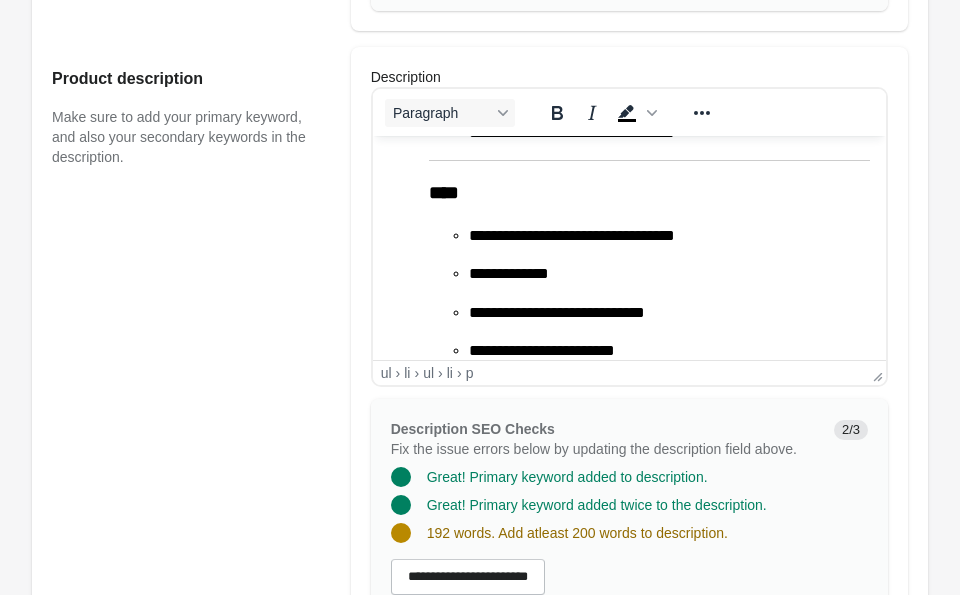 click on "**********" at bounding box center (628, 46) 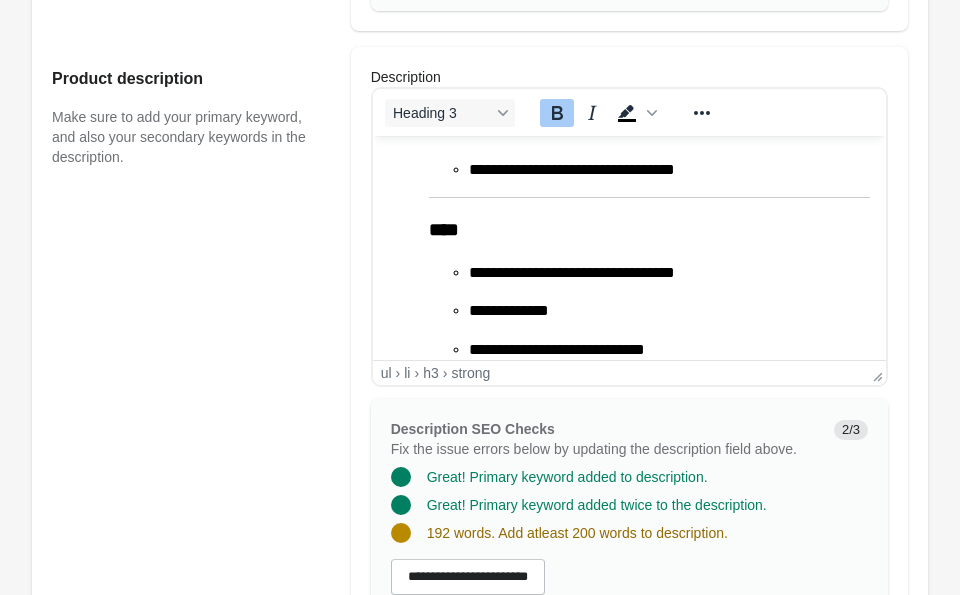 scroll, scrollTop: 1017, scrollLeft: 0, axis: vertical 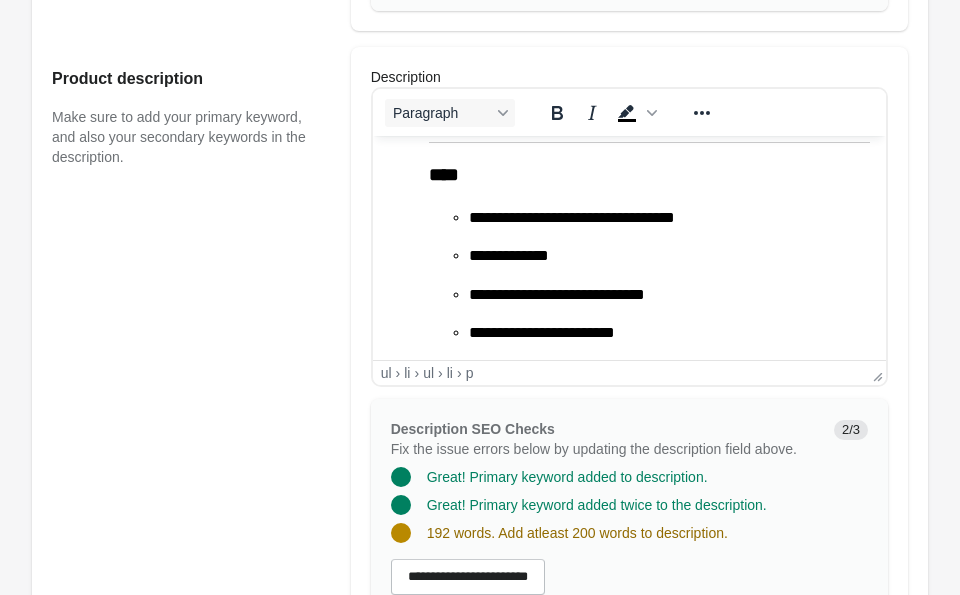 drag, startPoint x: 663, startPoint y: 344, endPoint x: 584, endPoint y: 317, distance: 83.48653 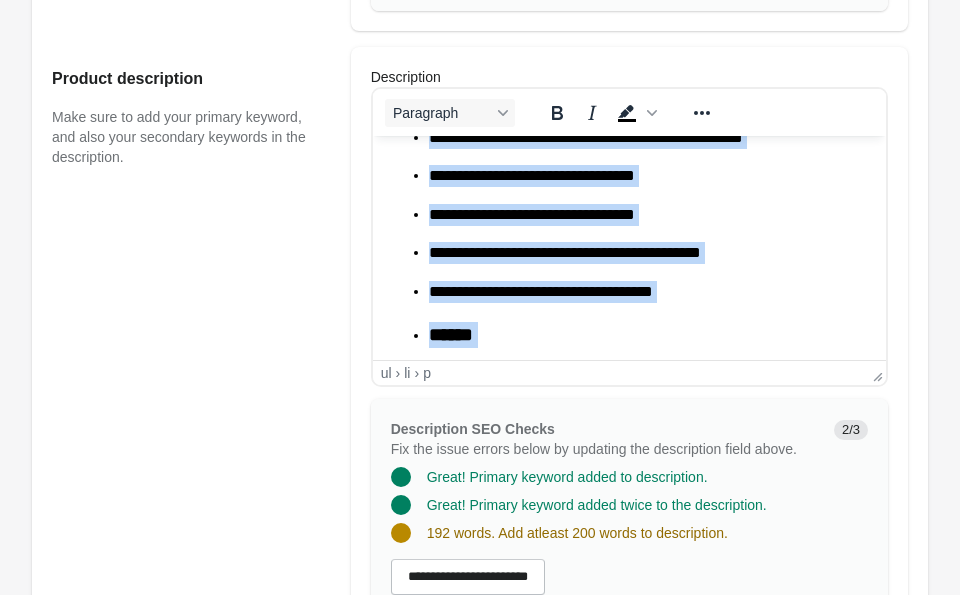 scroll, scrollTop: 630, scrollLeft: 0, axis: vertical 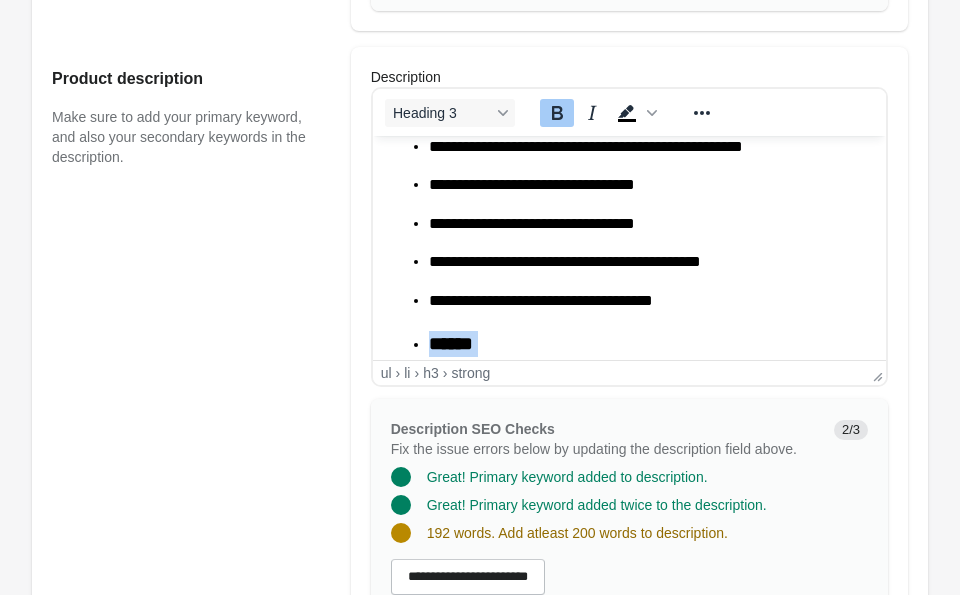 drag, startPoint x: 651, startPoint y: 331, endPoint x: 408, endPoint y: 346, distance: 243.46252 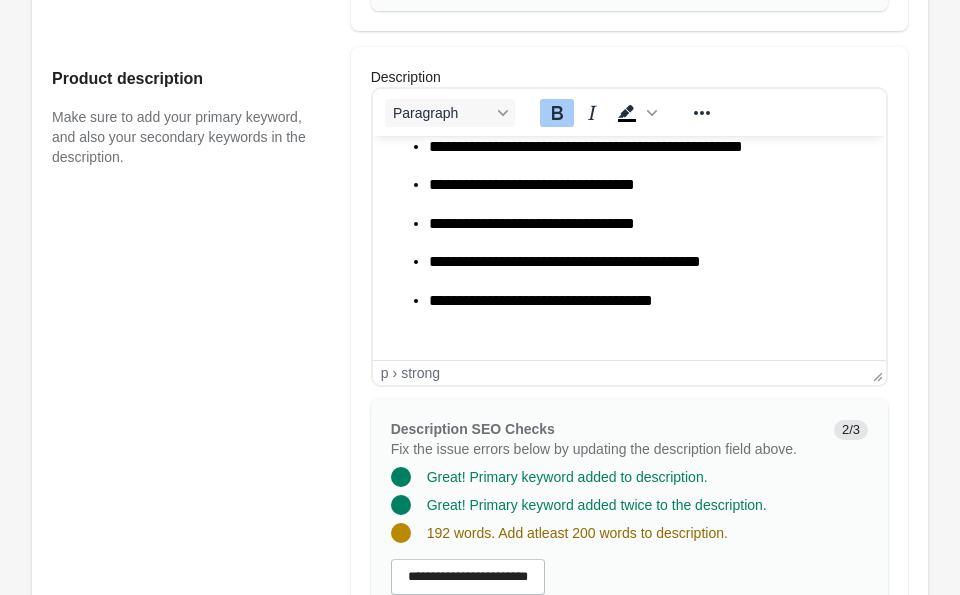 scroll, scrollTop: 999, scrollLeft: 0, axis: vertical 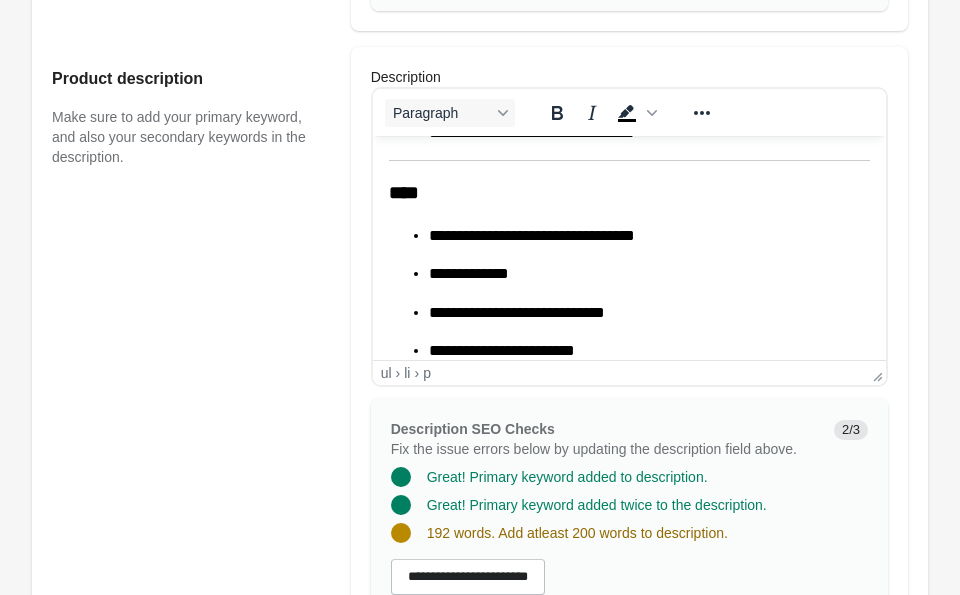 click on "****" at bounding box center [403, 192] 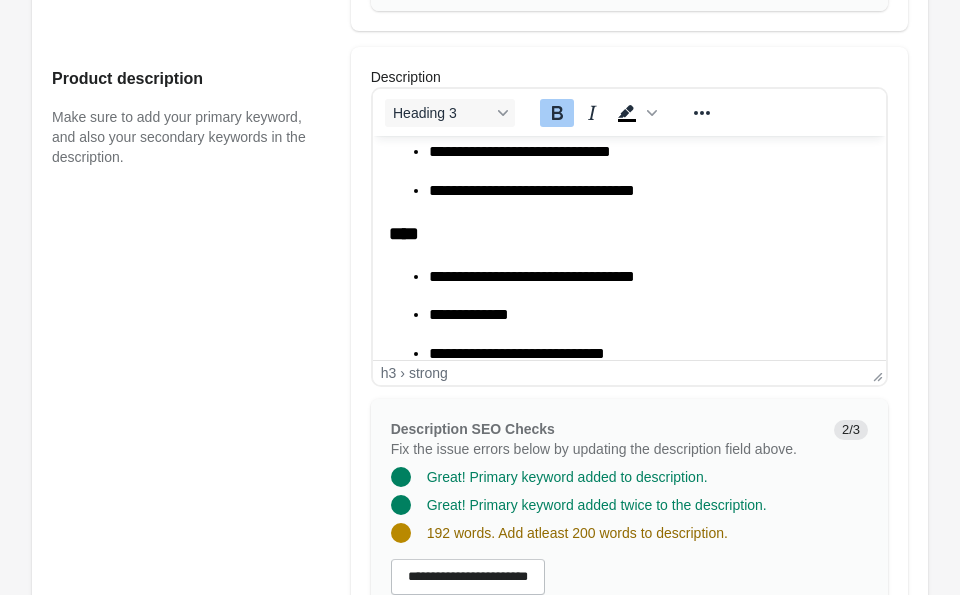scroll, scrollTop: 1000, scrollLeft: 0, axis: vertical 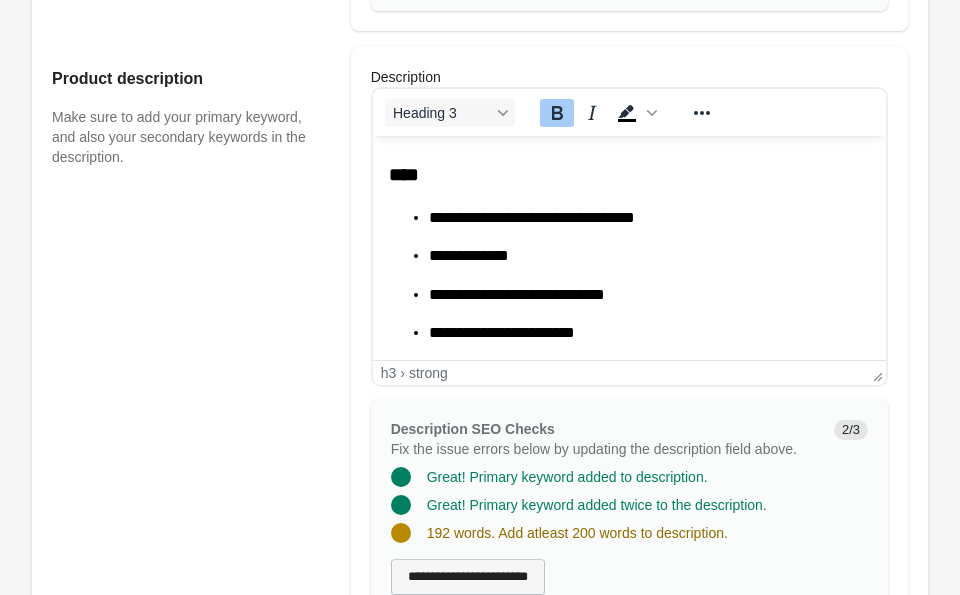 click on "**********" at bounding box center [468, 577] 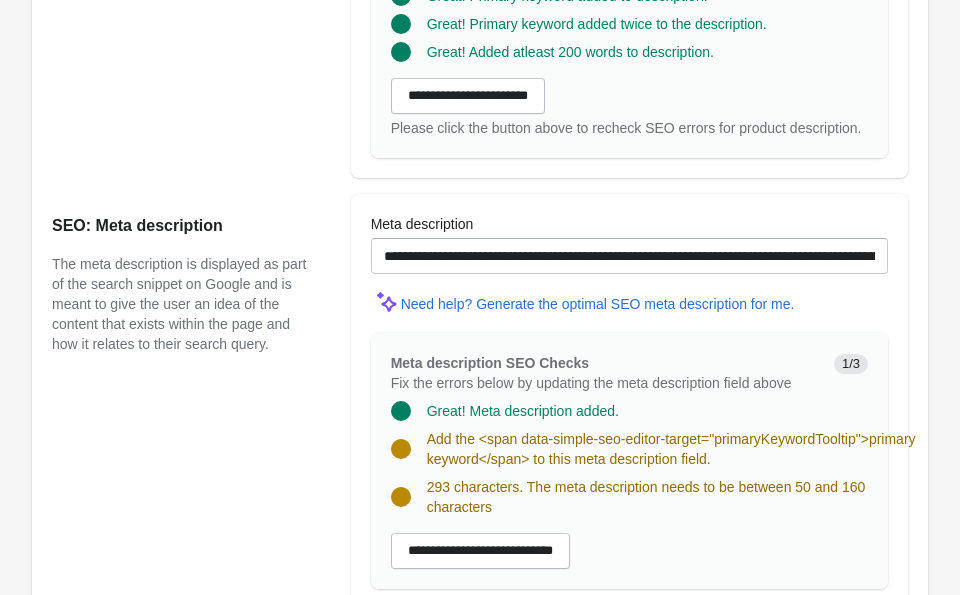 scroll, scrollTop: 1433, scrollLeft: 0, axis: vertical 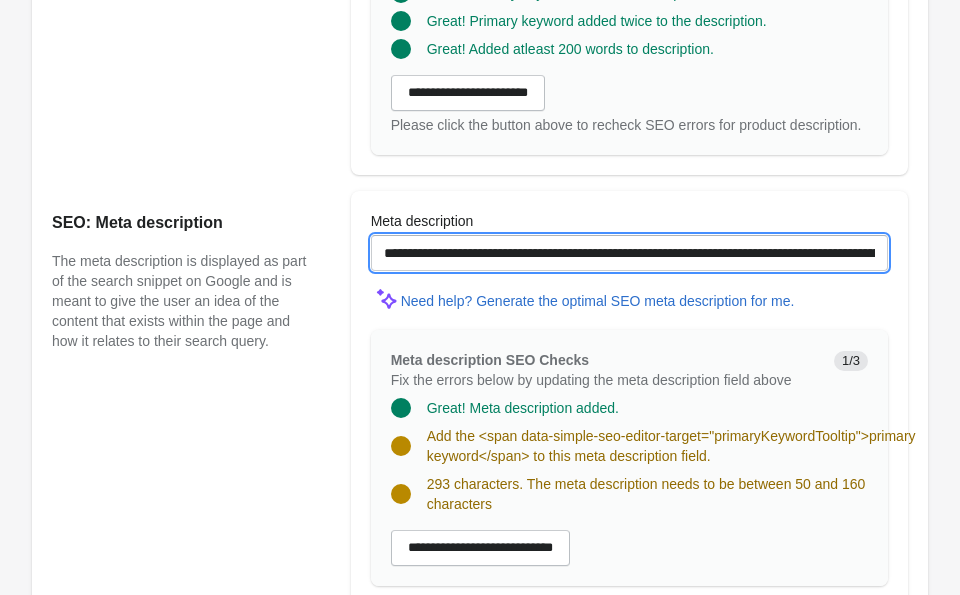 click on "**********" at bounding box center (629, 253) 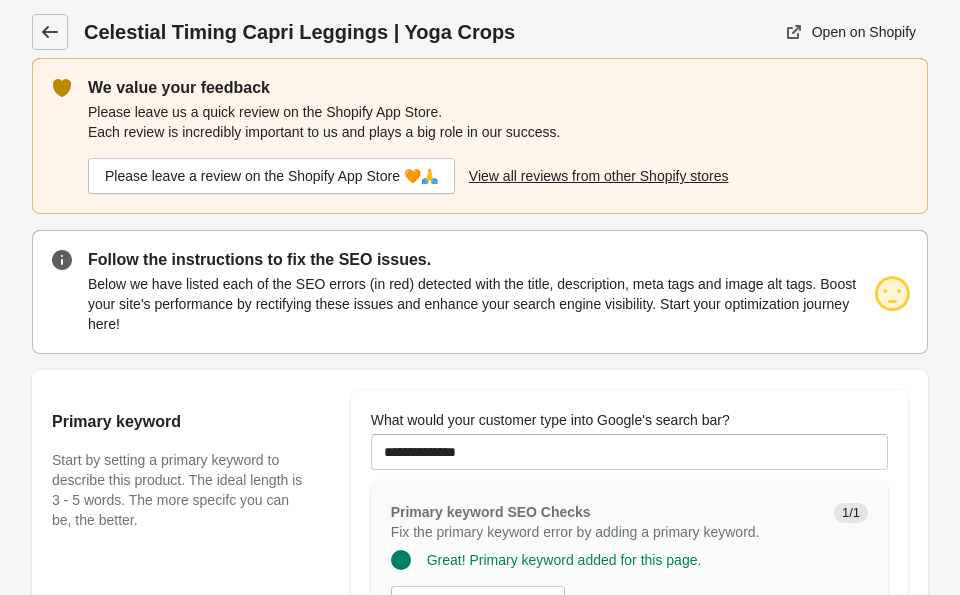scroll, scrollTop: 0, scrollLeft: 0, axis: both 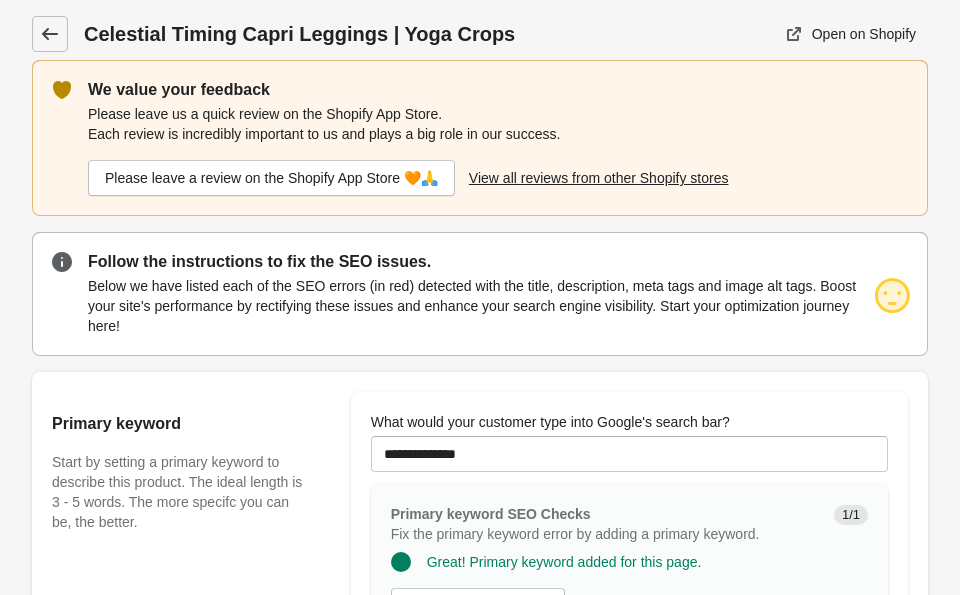 type on "**********" 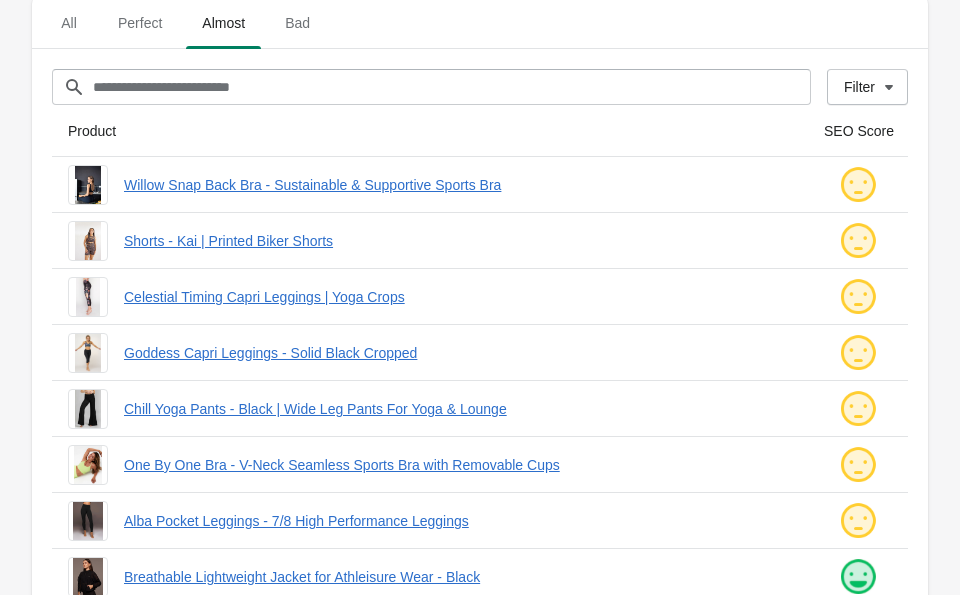 scroll, scrollTop: 0, scrollLeft: 0, axis: both 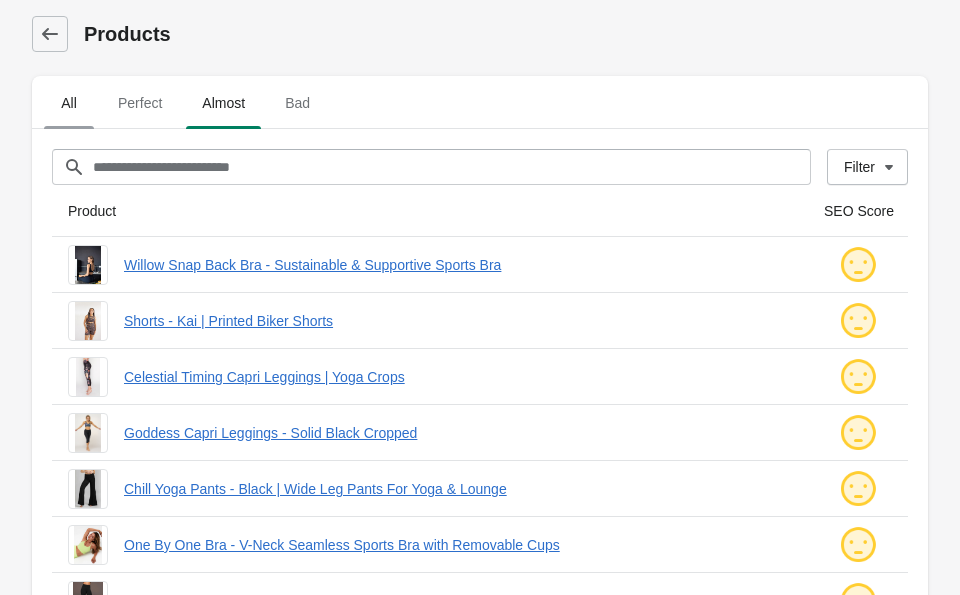 click on "All" at bounding box center (69, 103) 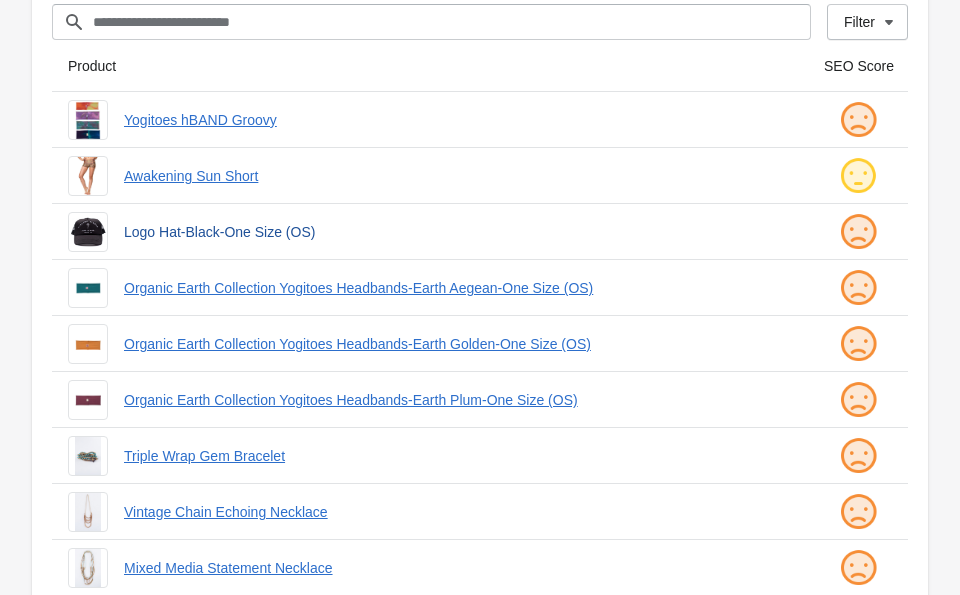 scroll, scrollTop: 0, scrollLeft: 0, axis: both 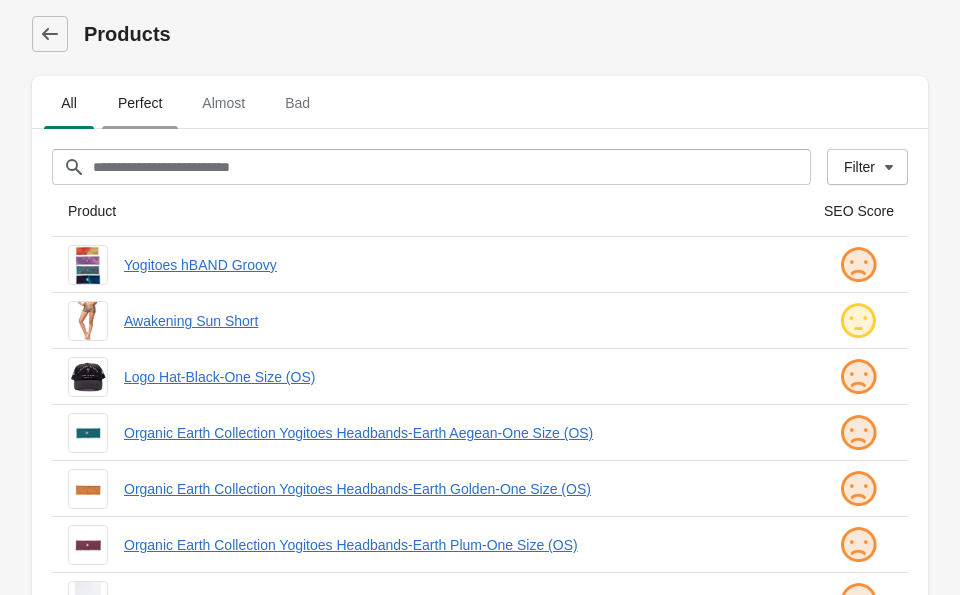 click on "Perfect" at bounding box center [140, 103] 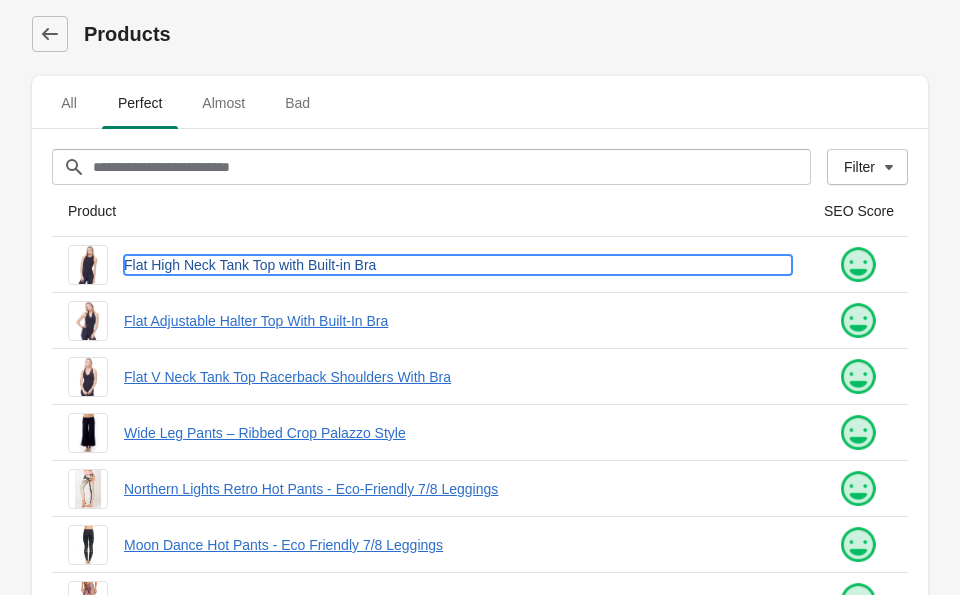 click on "Flat High Neck Tank Top with Built-in Bra" at bounding box center (458, 265) 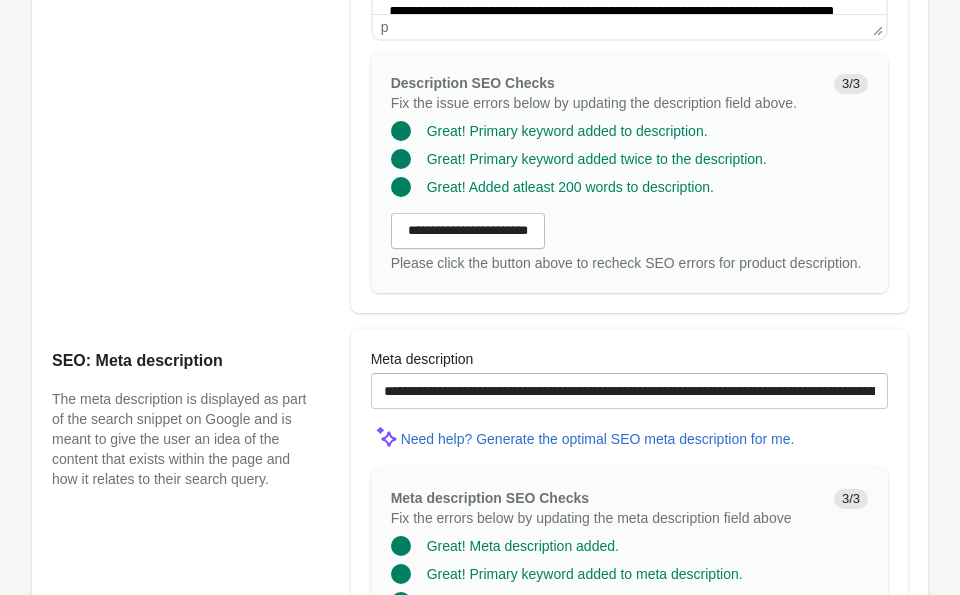 scroll, scrollTop: 1935, scrollLeft: 0, axis: vertical 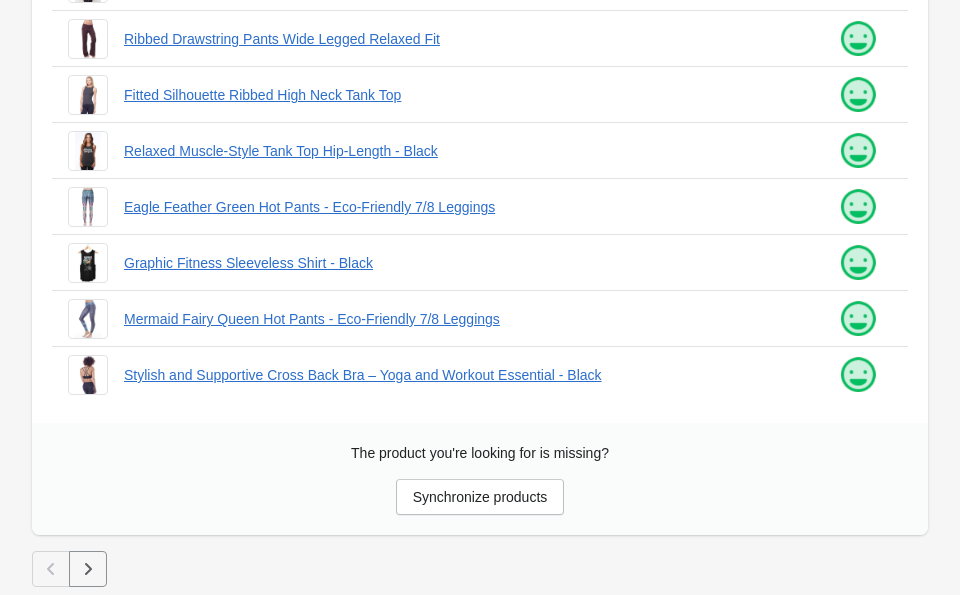 click 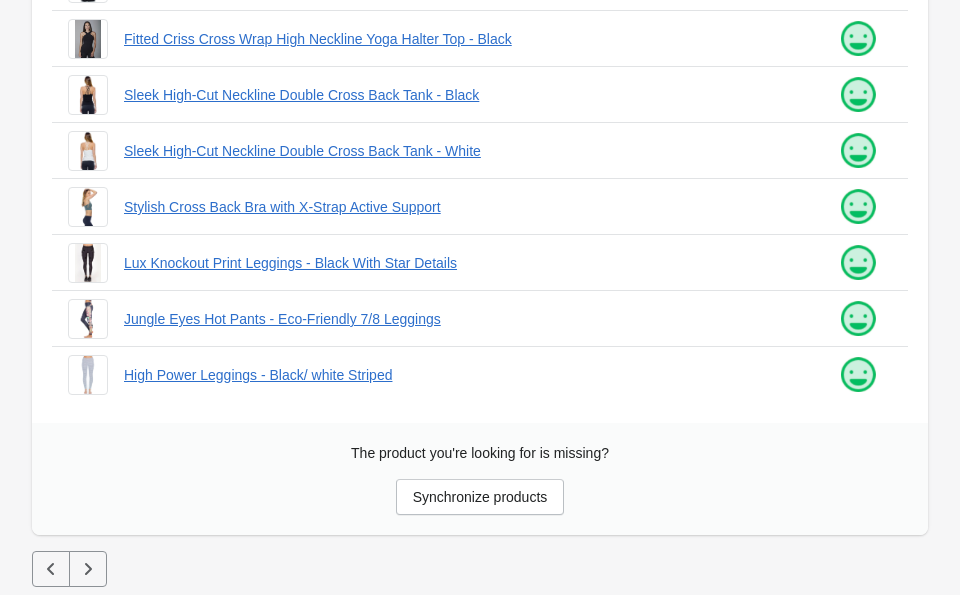 scroll, scrollTop: 0, scrollLeft: 0, axis: both 